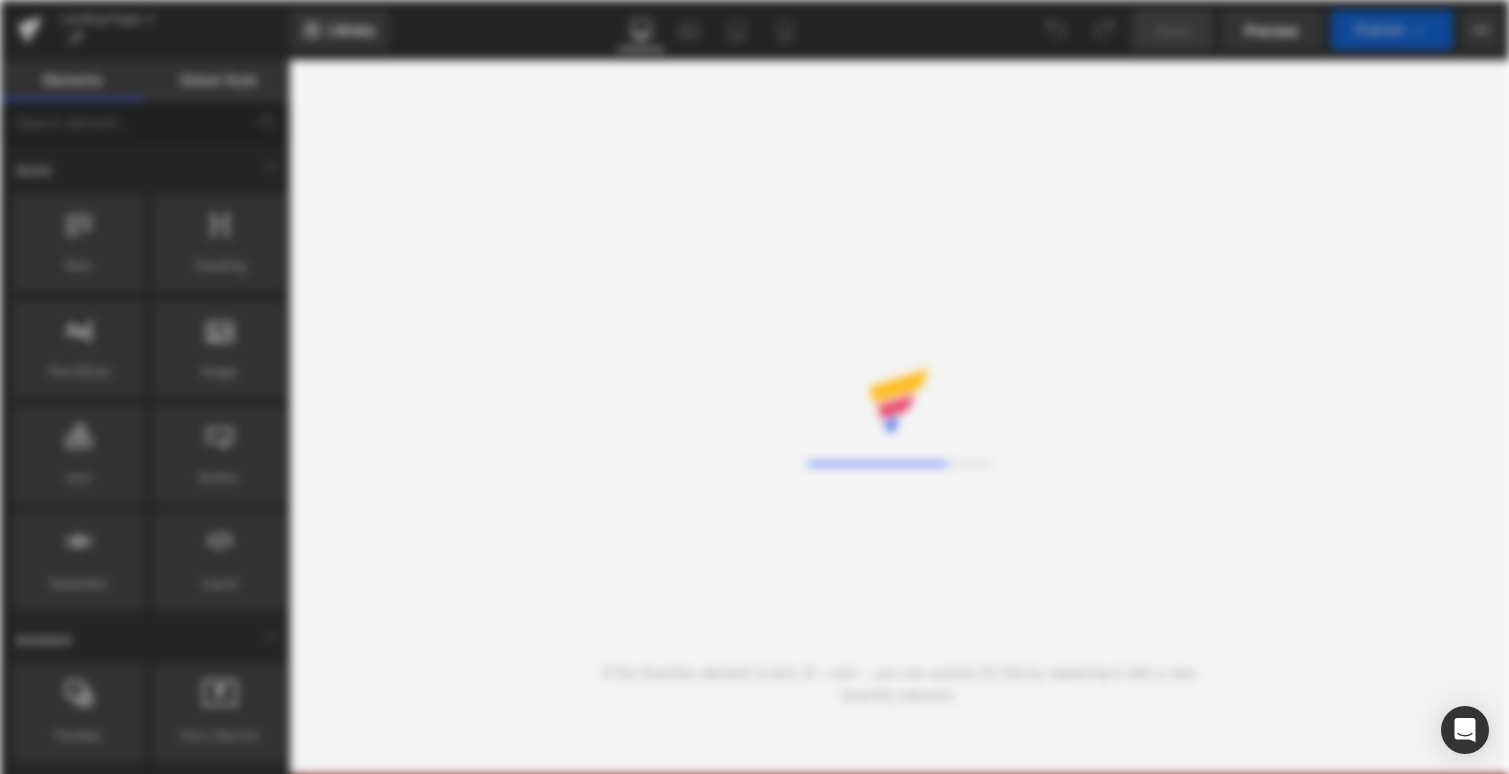 scroll, scrollTop: 0, scrollLeft: 0, axis: both 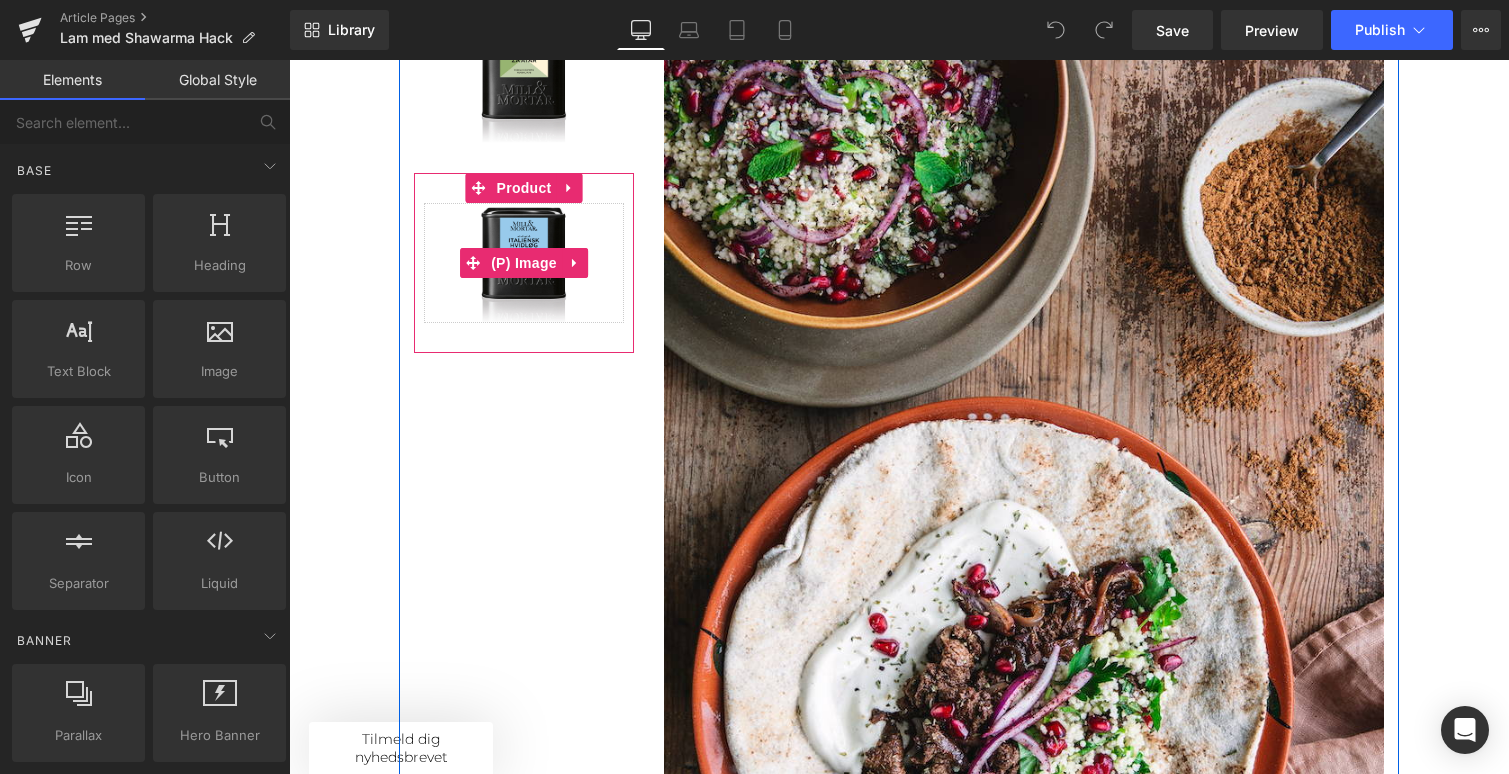 click on "Sale Off" at bounding box center (524, 263) 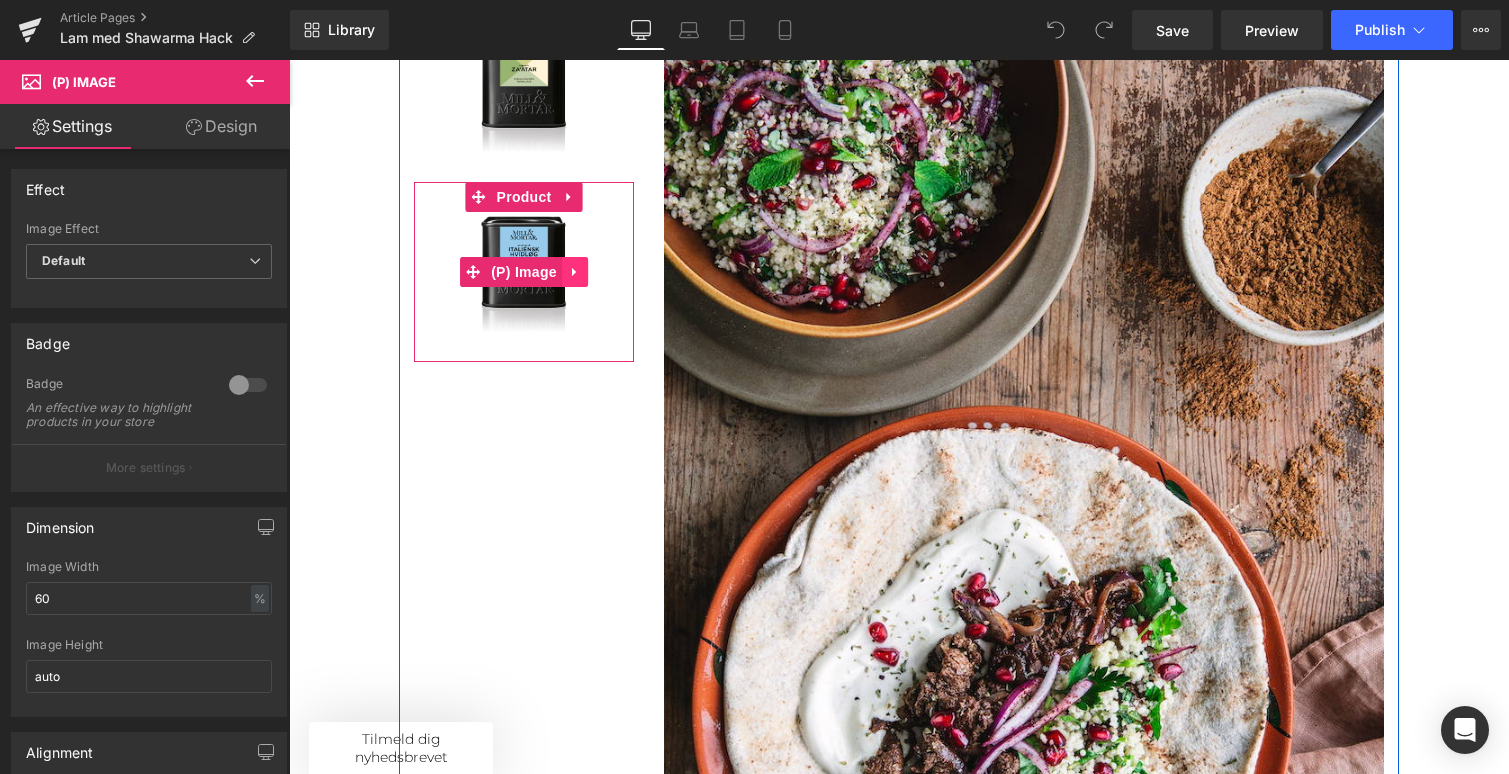 scroll, scrollTop: 471, scrollLeft: 0, axis: vertical 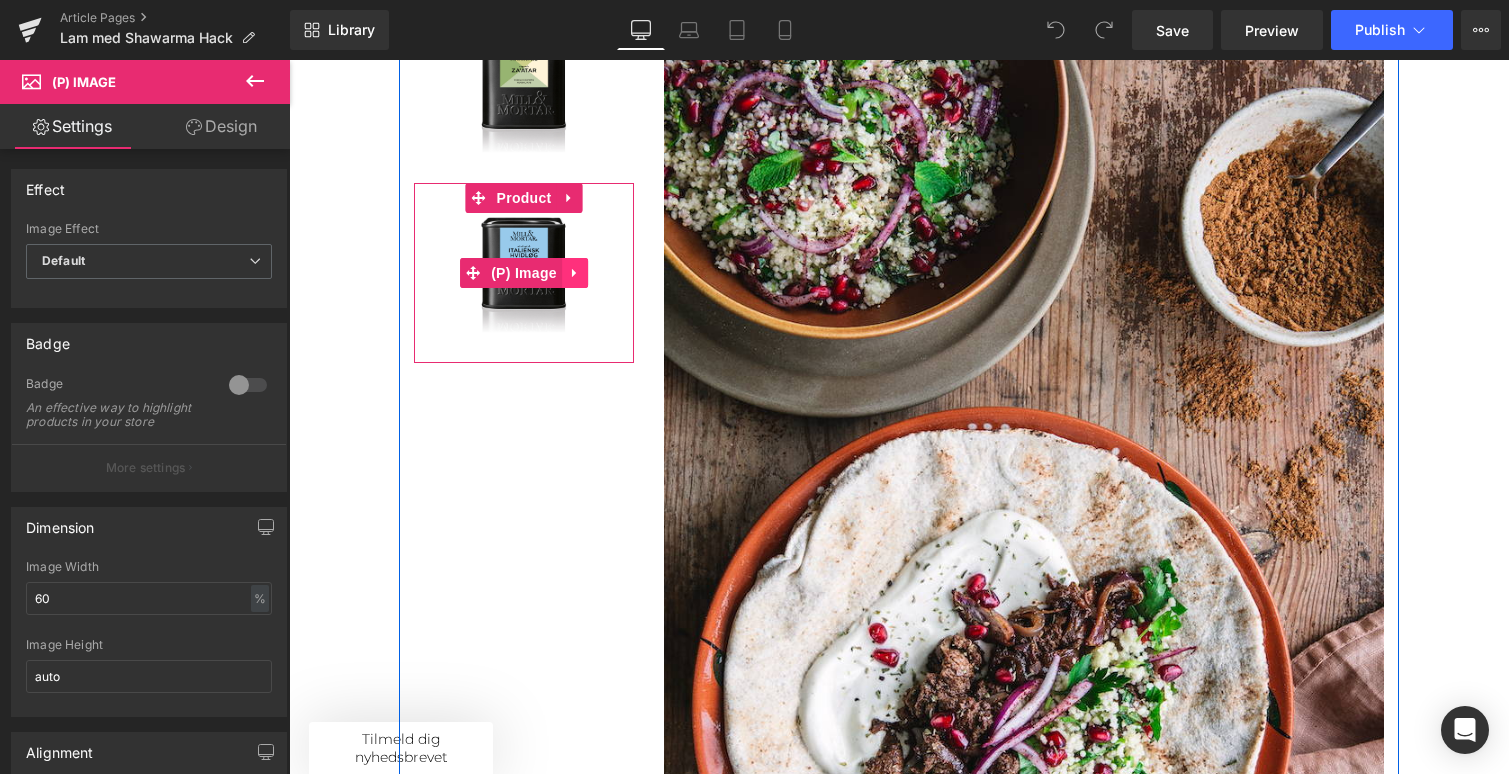 click 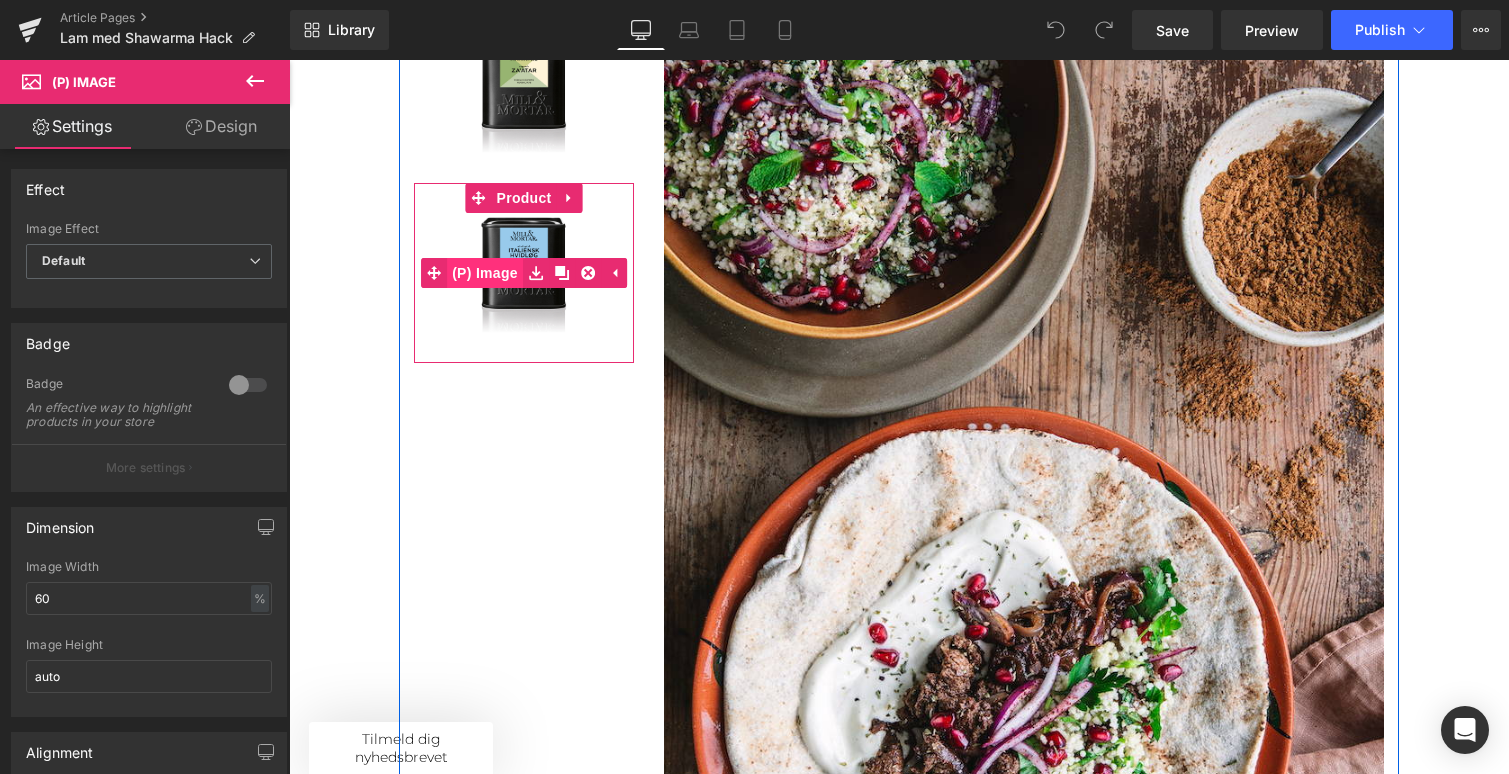 scroll, scrollTop: 0, scrollLeft: 0, axis: both 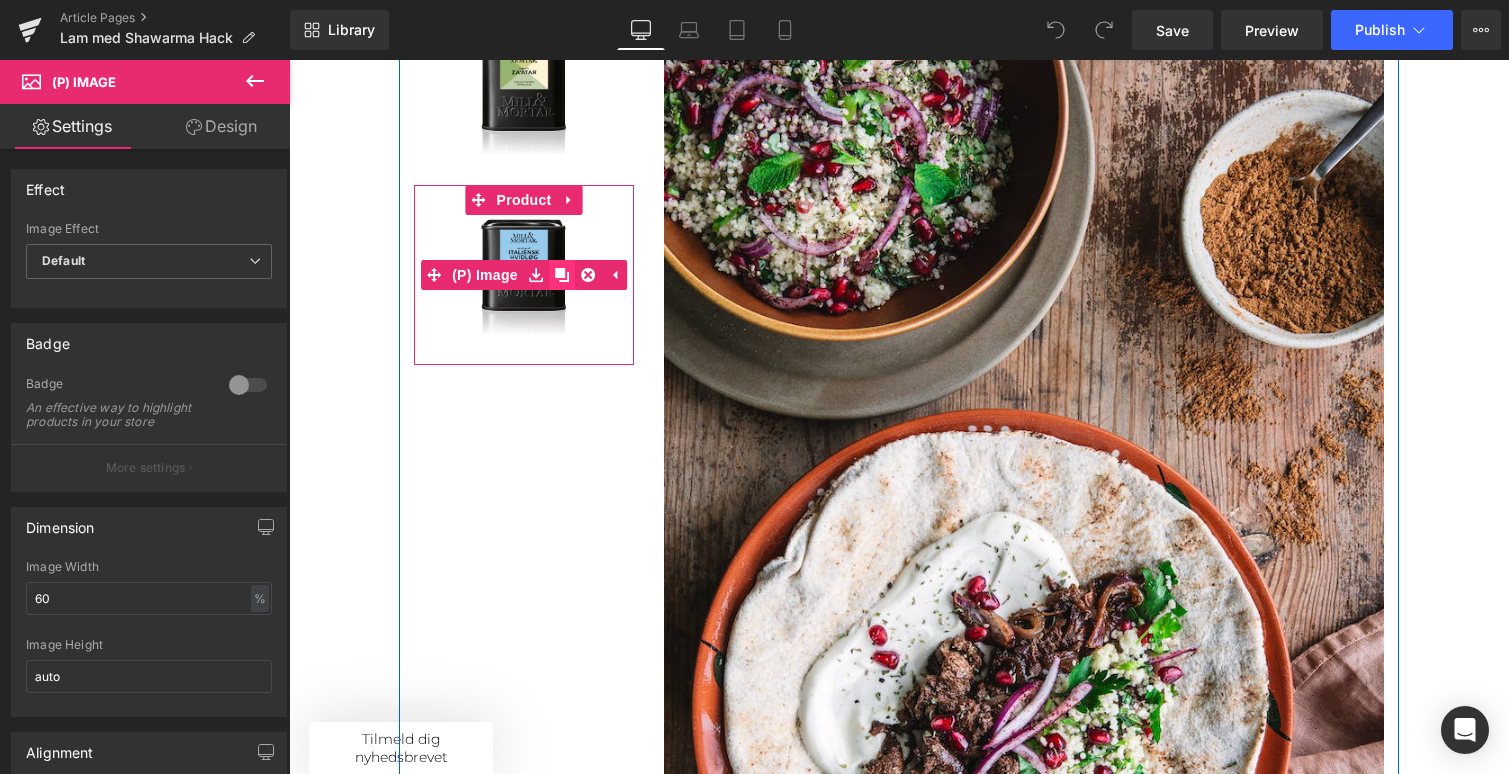 click 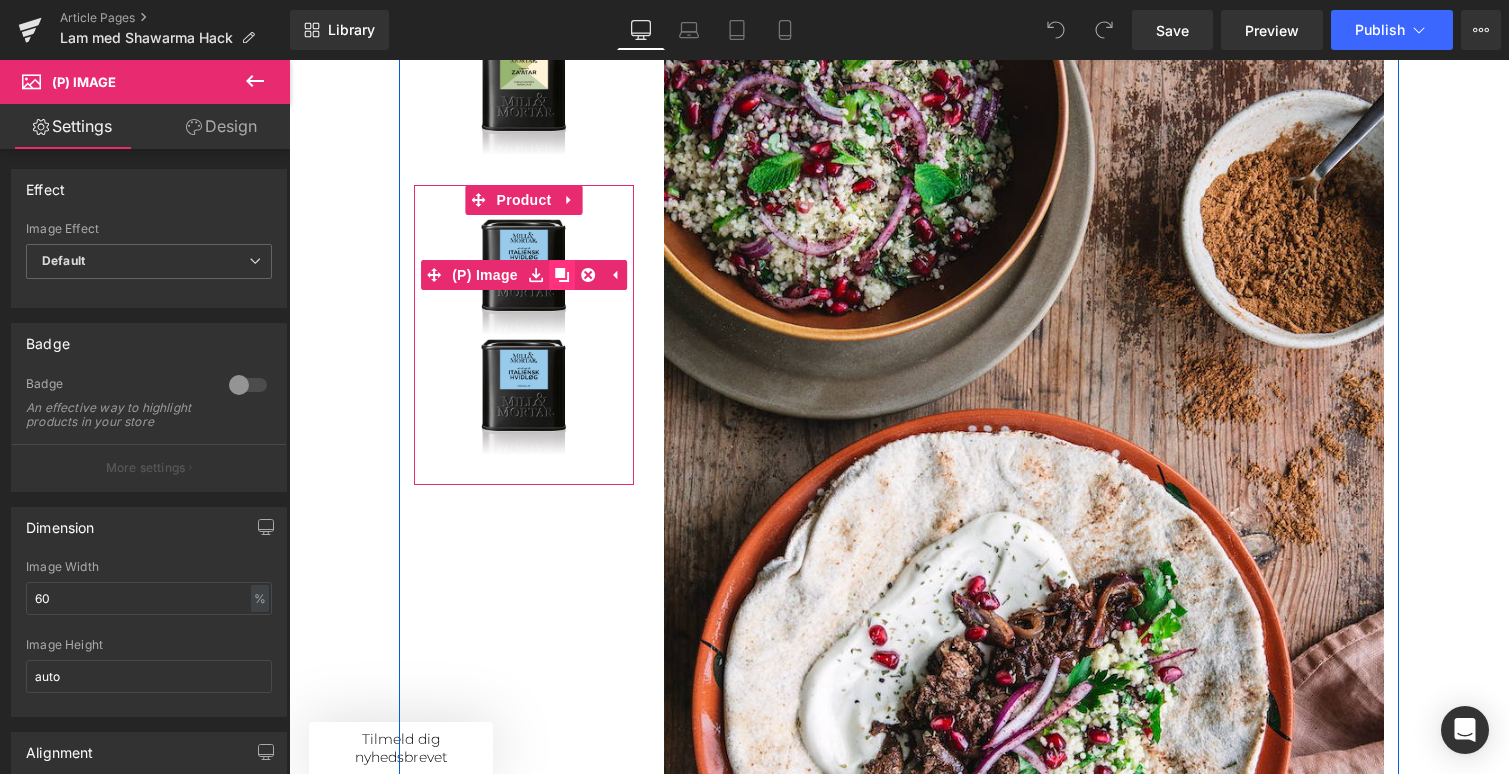 scroll, scrollTop: 470, scrollLeft: 0, axis: vertical 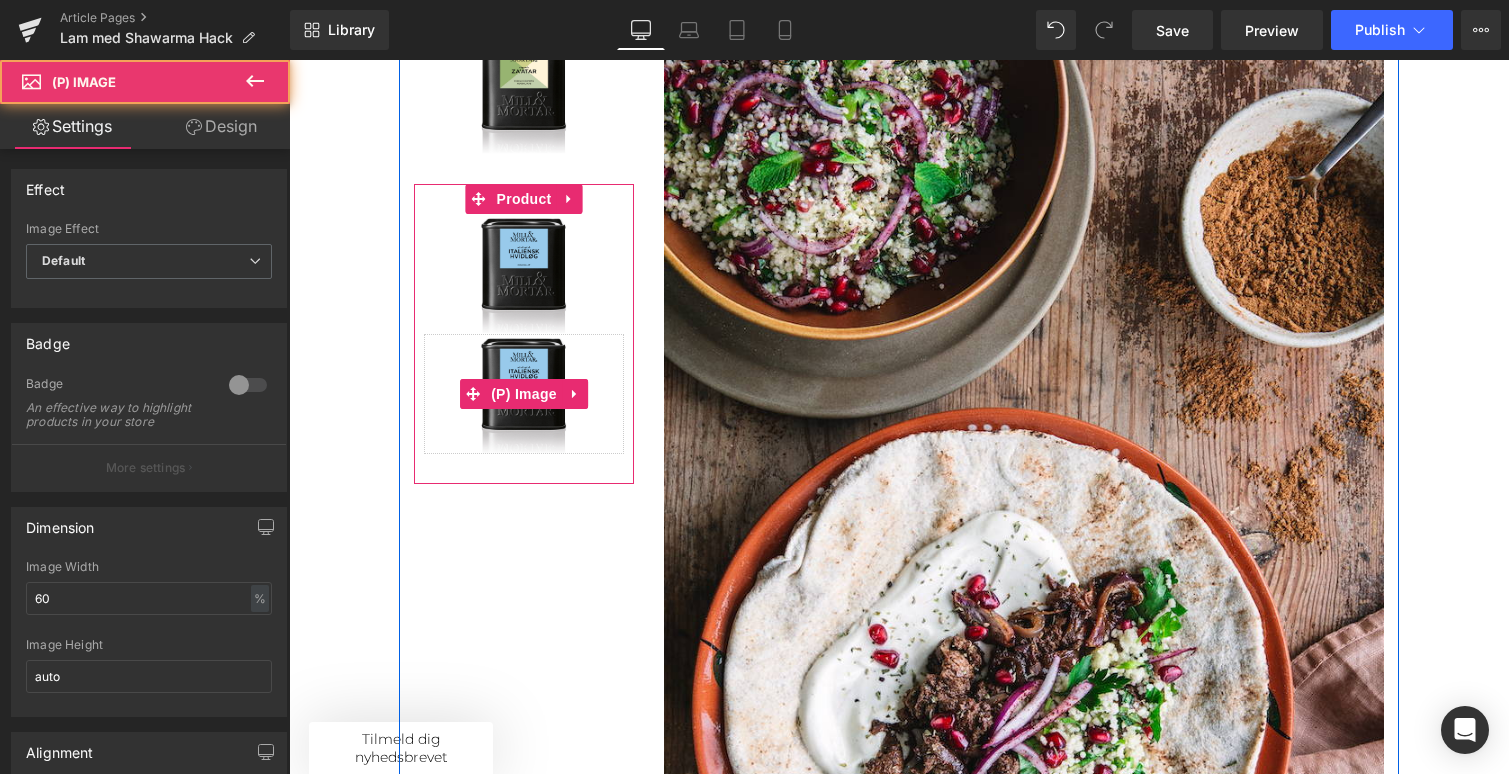 click at bounding box center (524, 394) 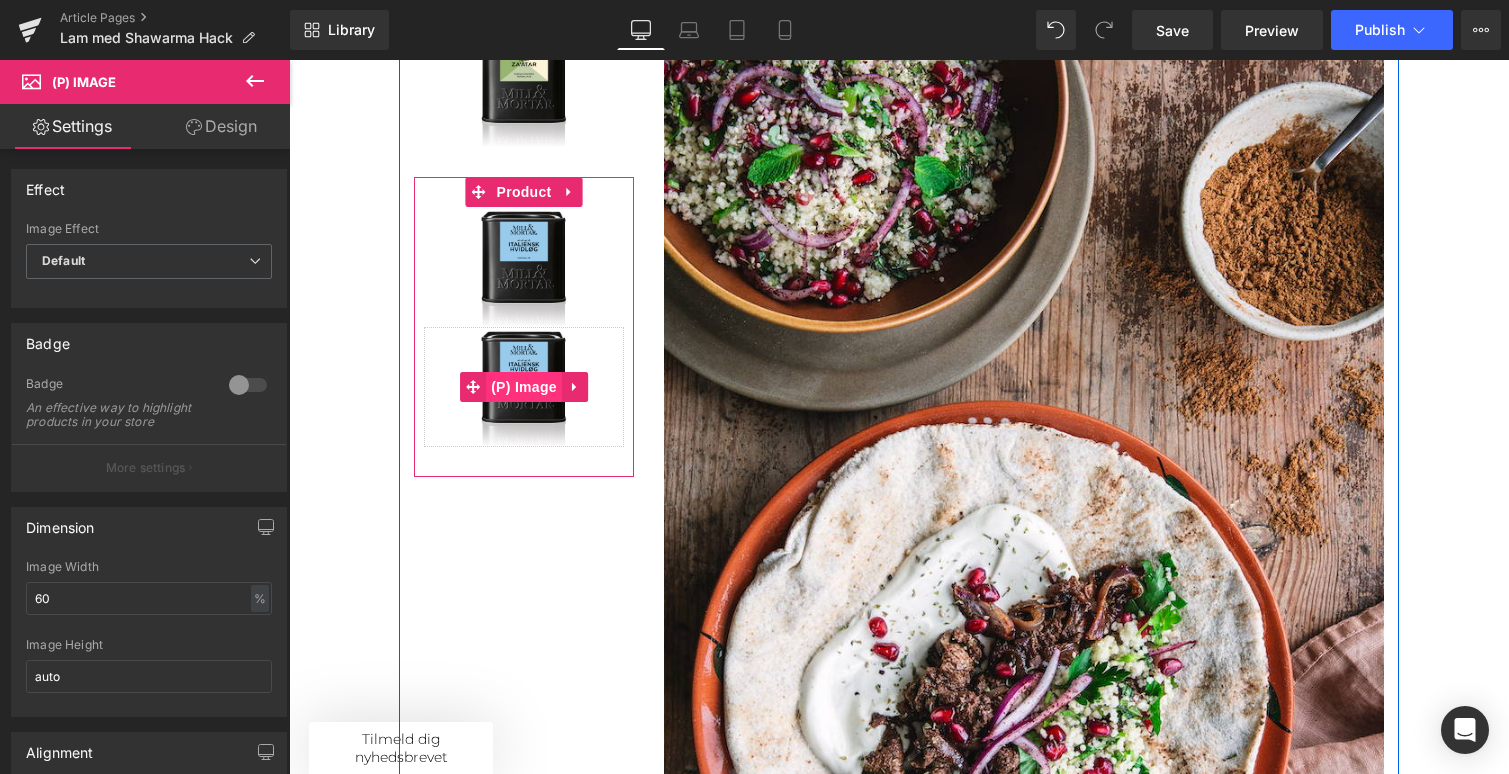 scroll, scrollTop: 480, scrollLeft: 0, axis: vertical 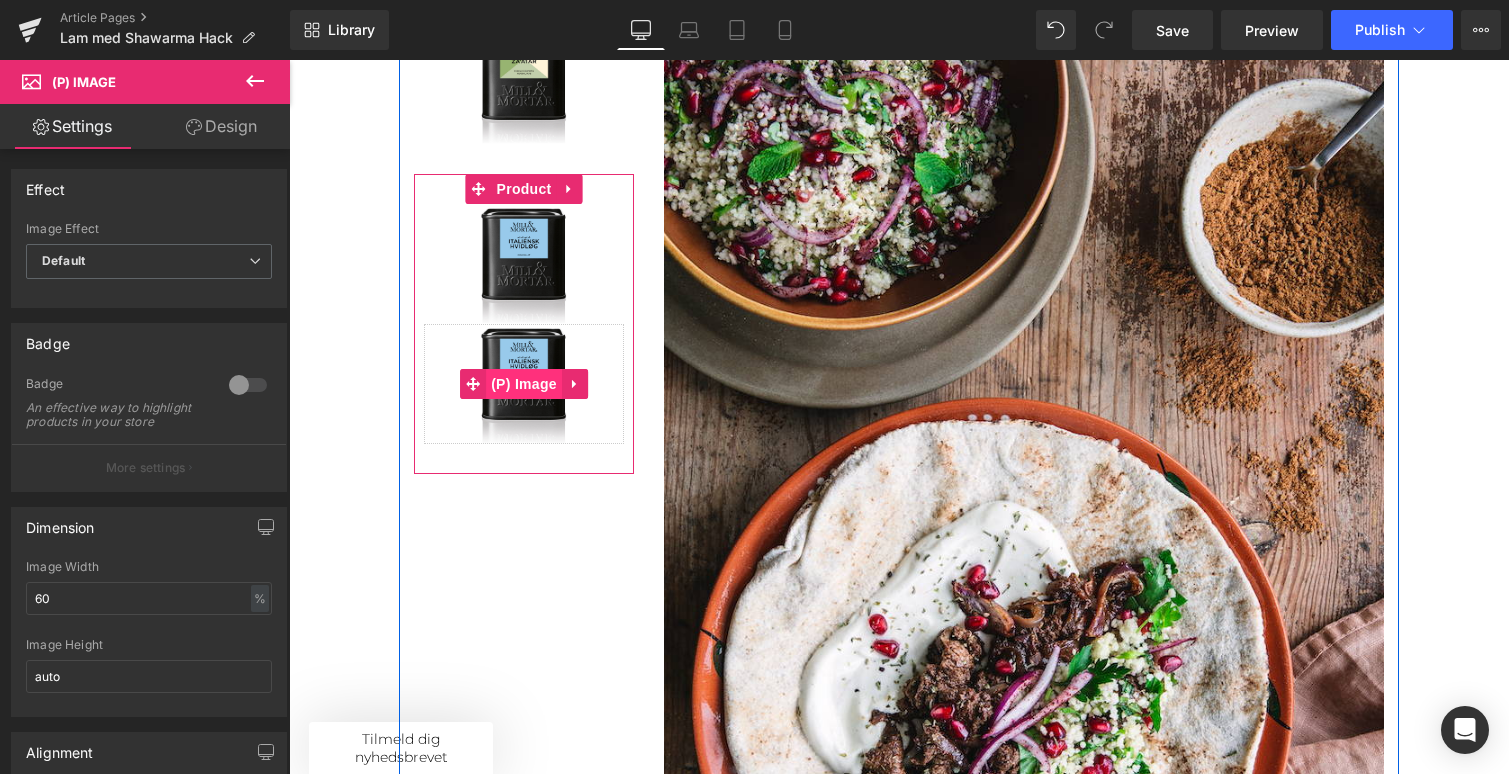 click on "(P) Image" at bounding box center [524, 384] 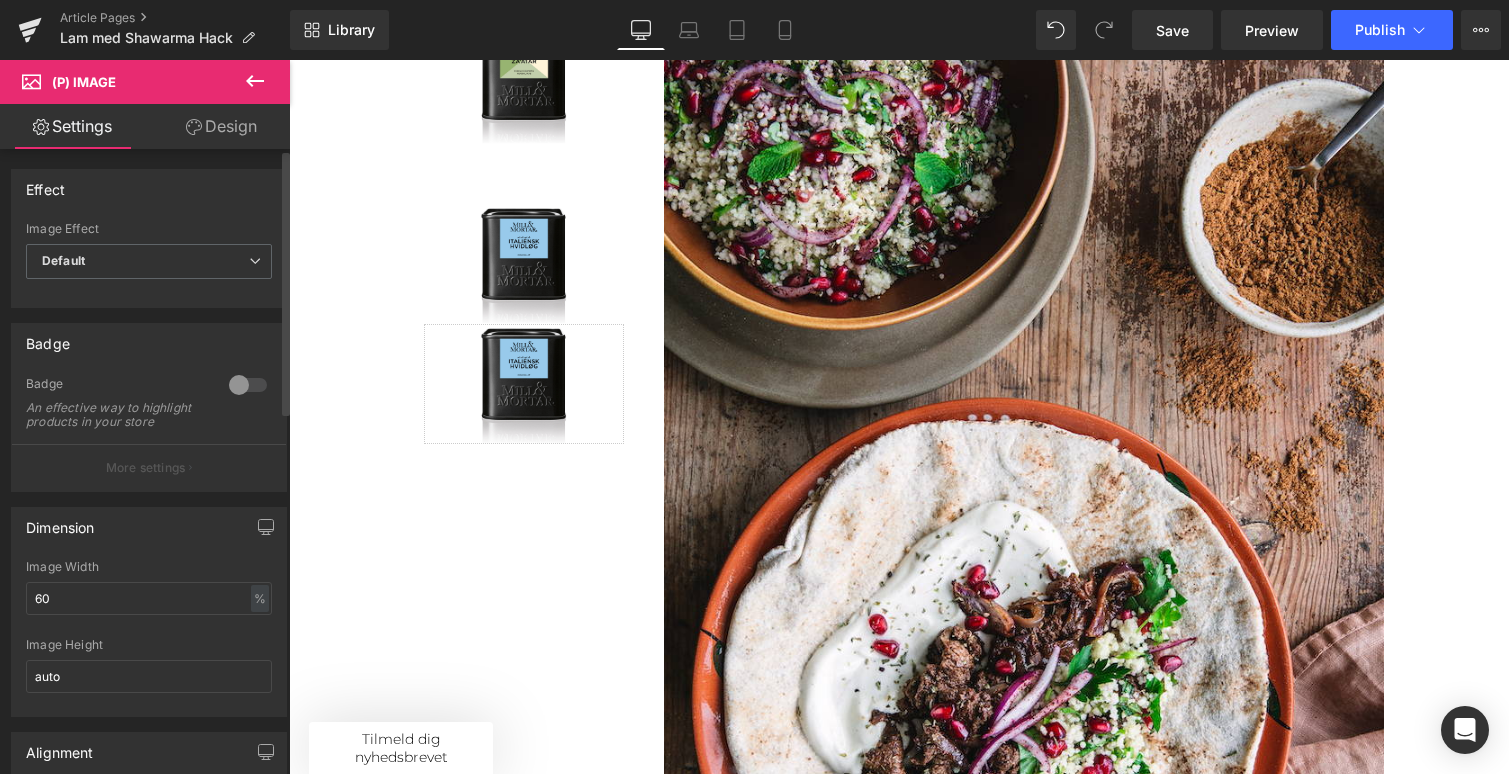 scroll, scrollTop: 479, scrollLeft: 0, axis: vertical 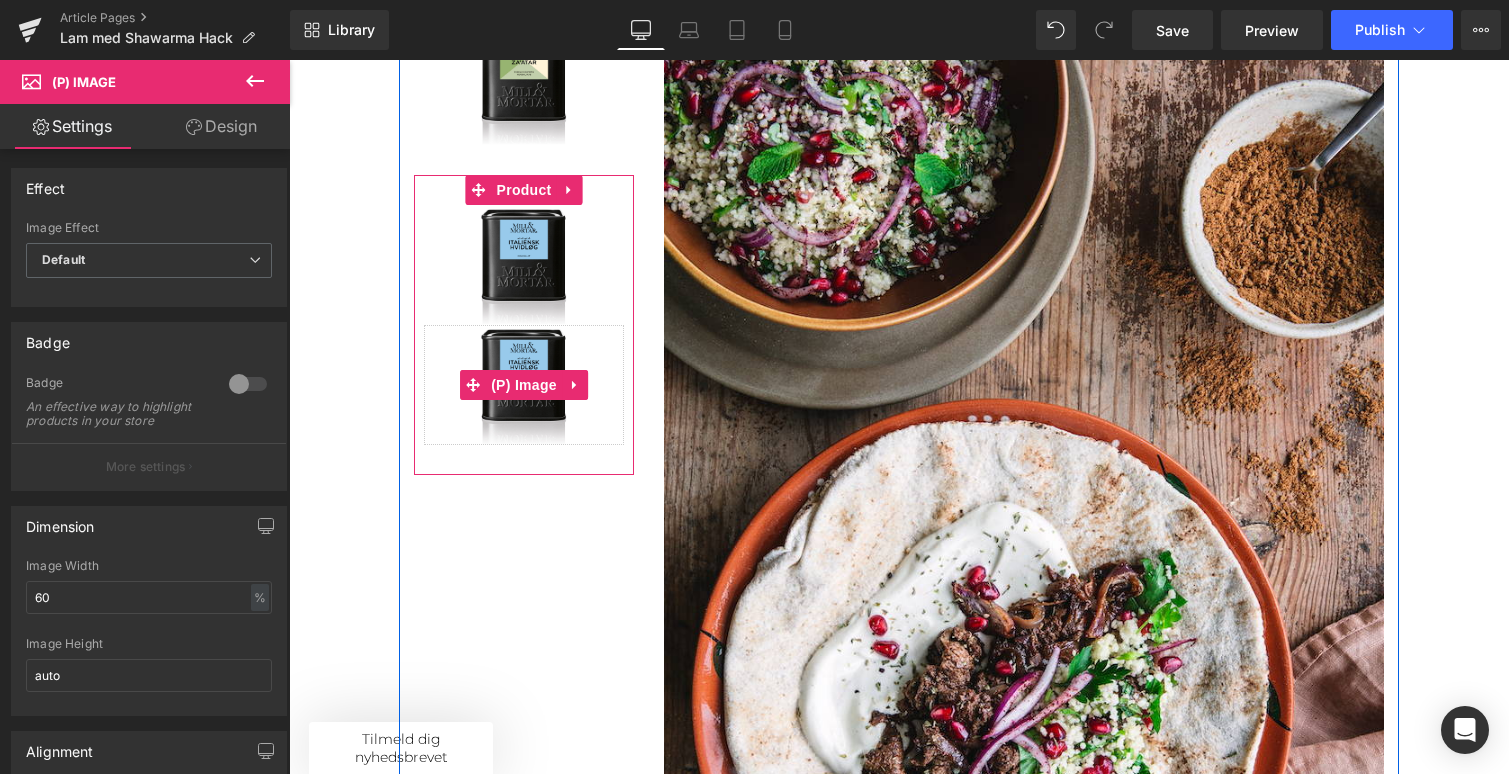 click on "Sale Off" at bounding box center [524, 385] 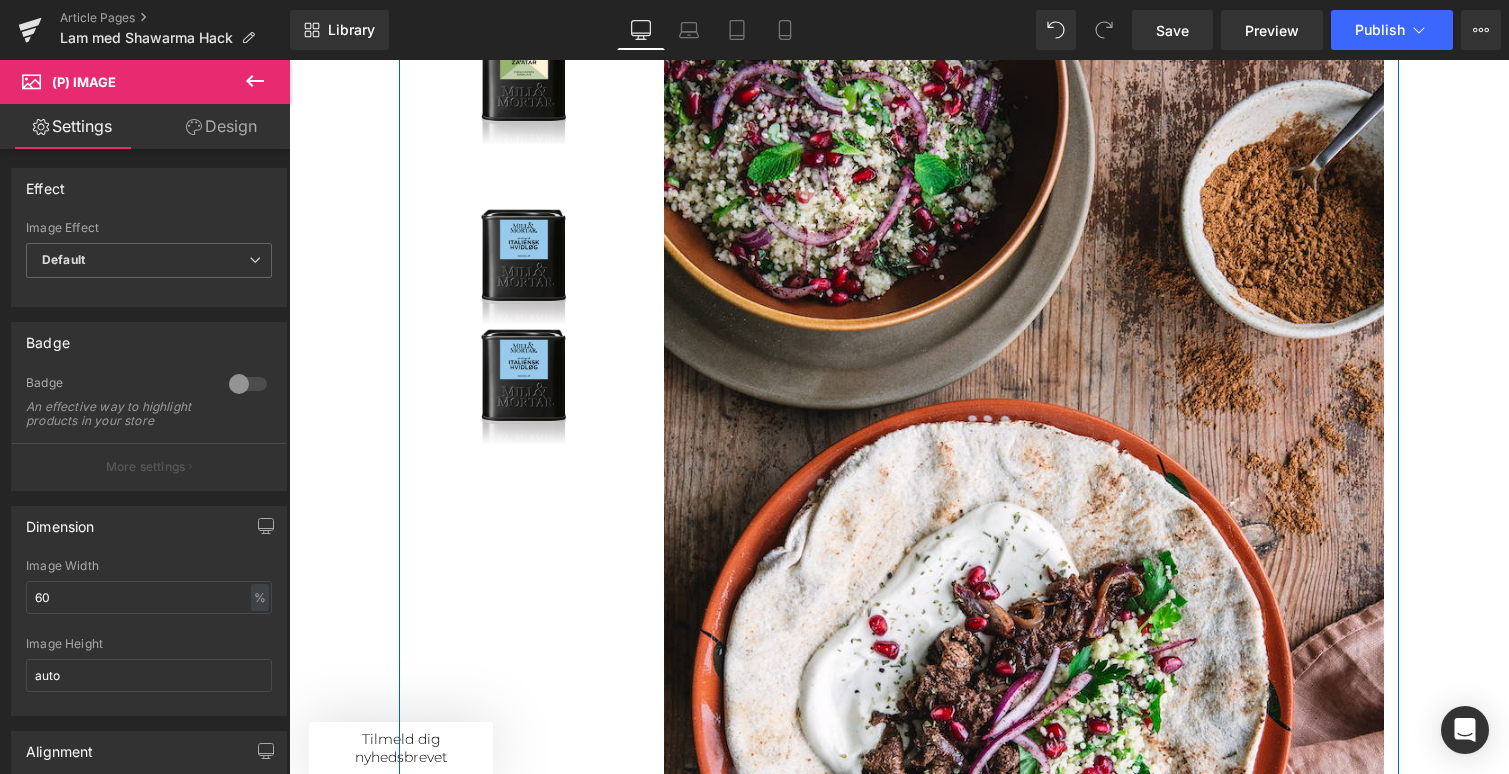 click on "Sale Off
(P) Image
Product
Sale Off
(P) Image
Product
Sale Off" at bounding box center (899, 427) 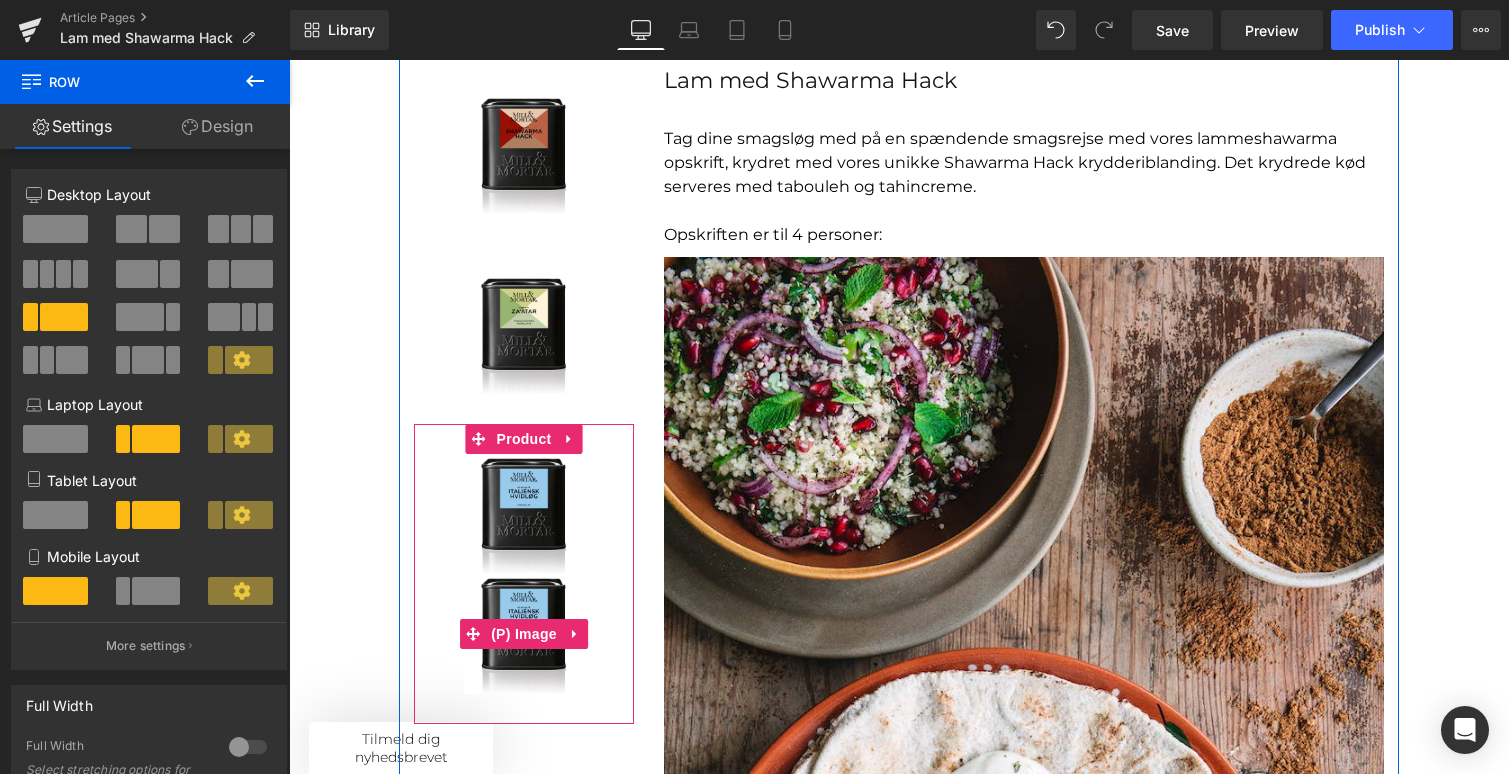 scroll, scrollTop: 226, scrollLeft: 0, axis: vertical 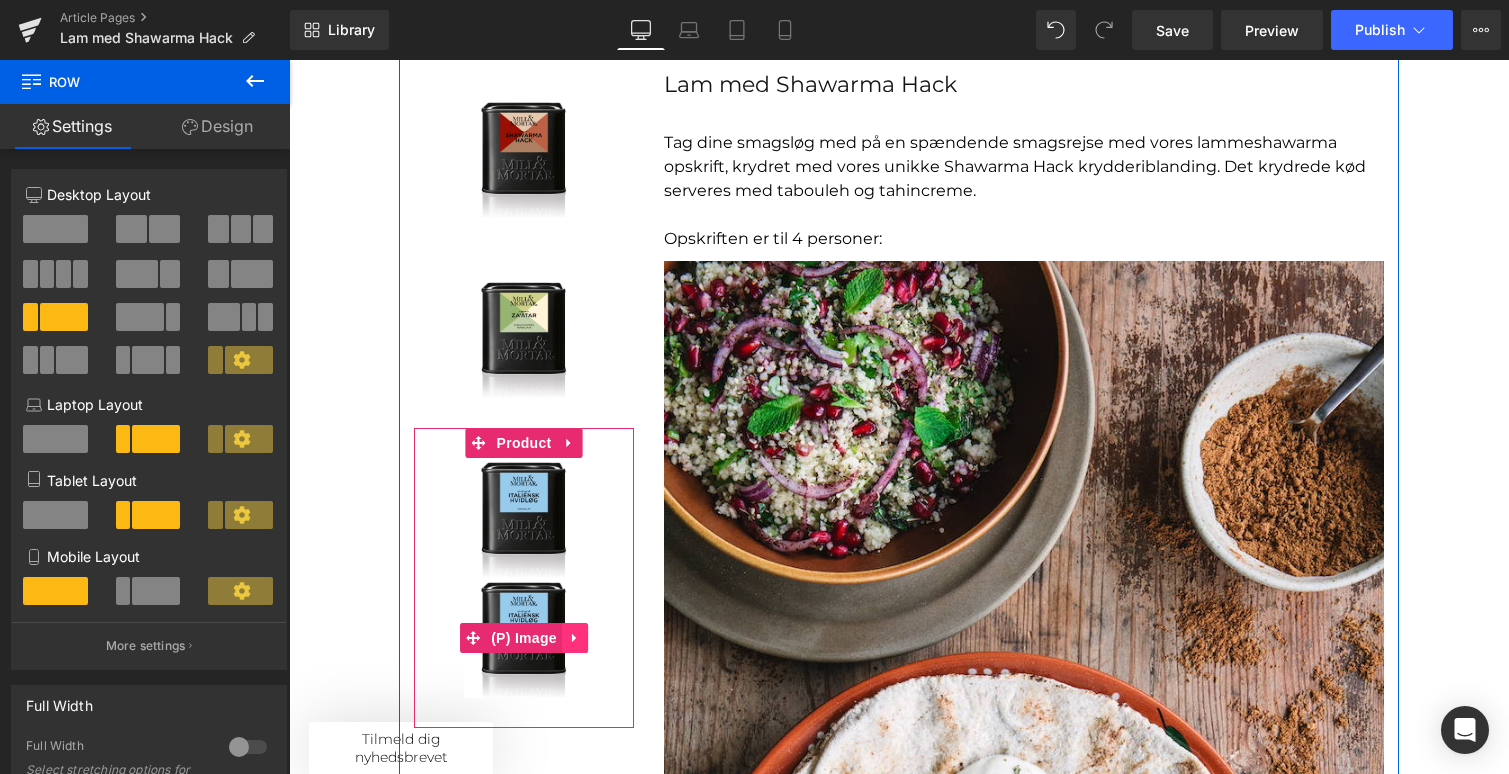 click 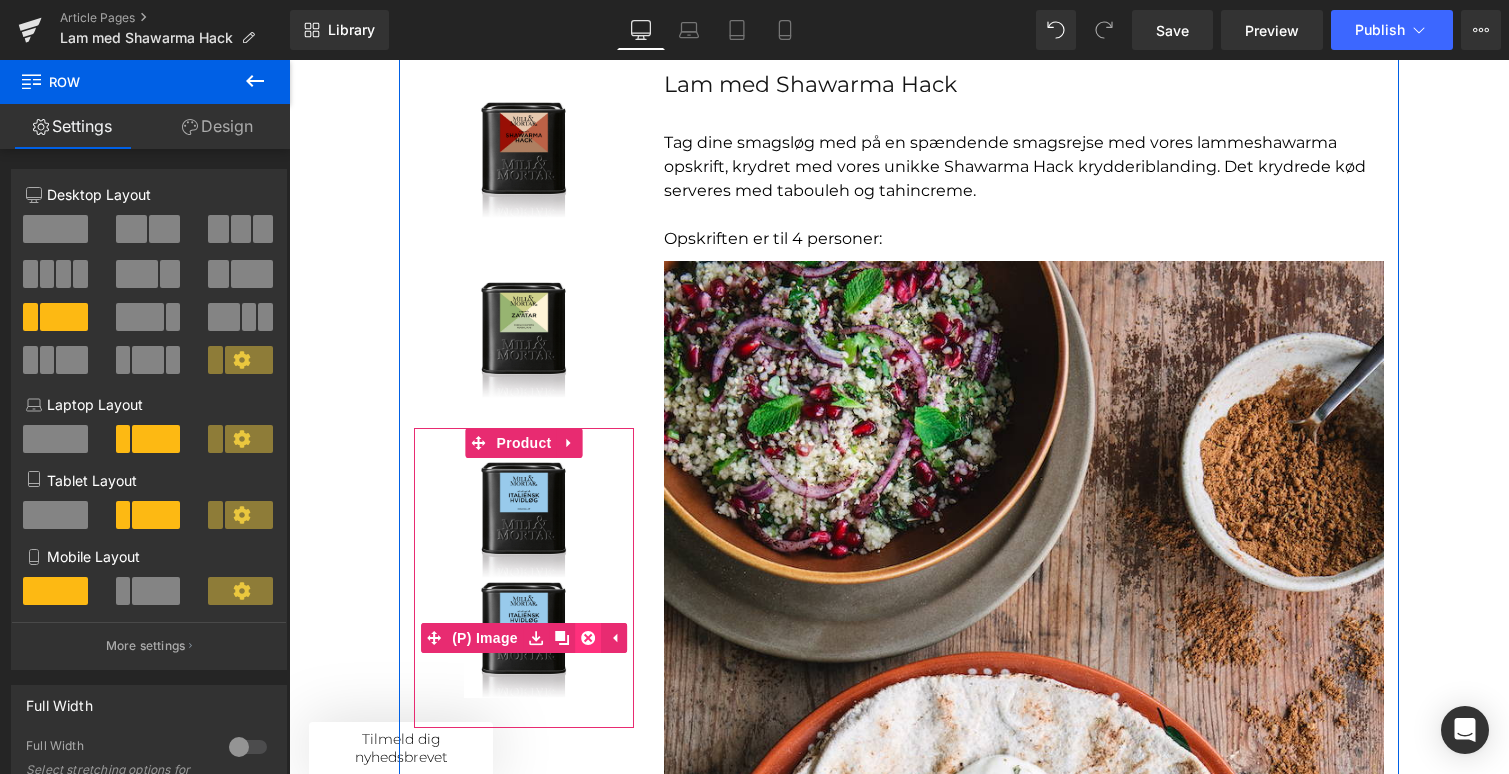 click 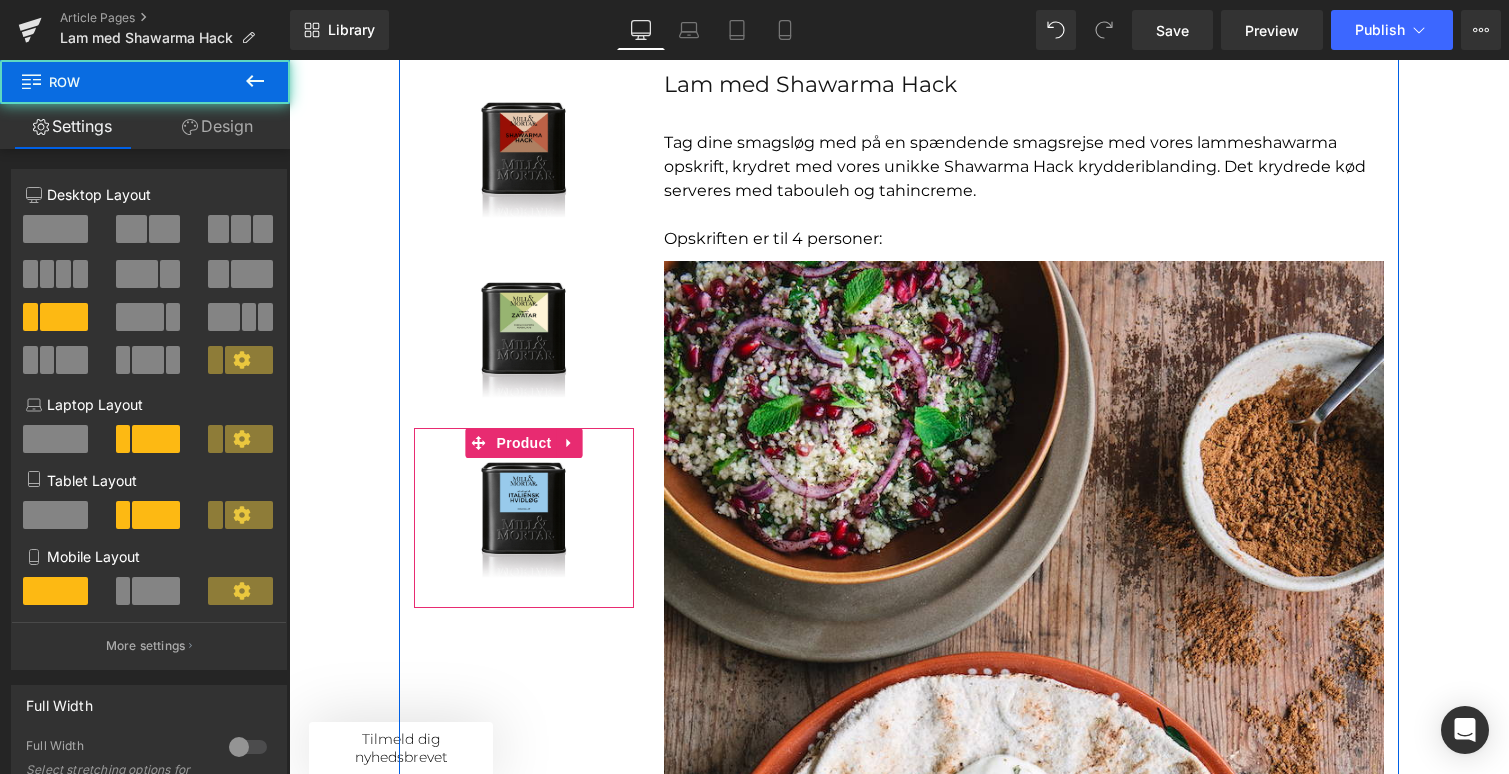click on "Sale Off
(P) Image
Product
Sale Off
(P) Image
Product
Sale Off" at bounding box center (899, 680) 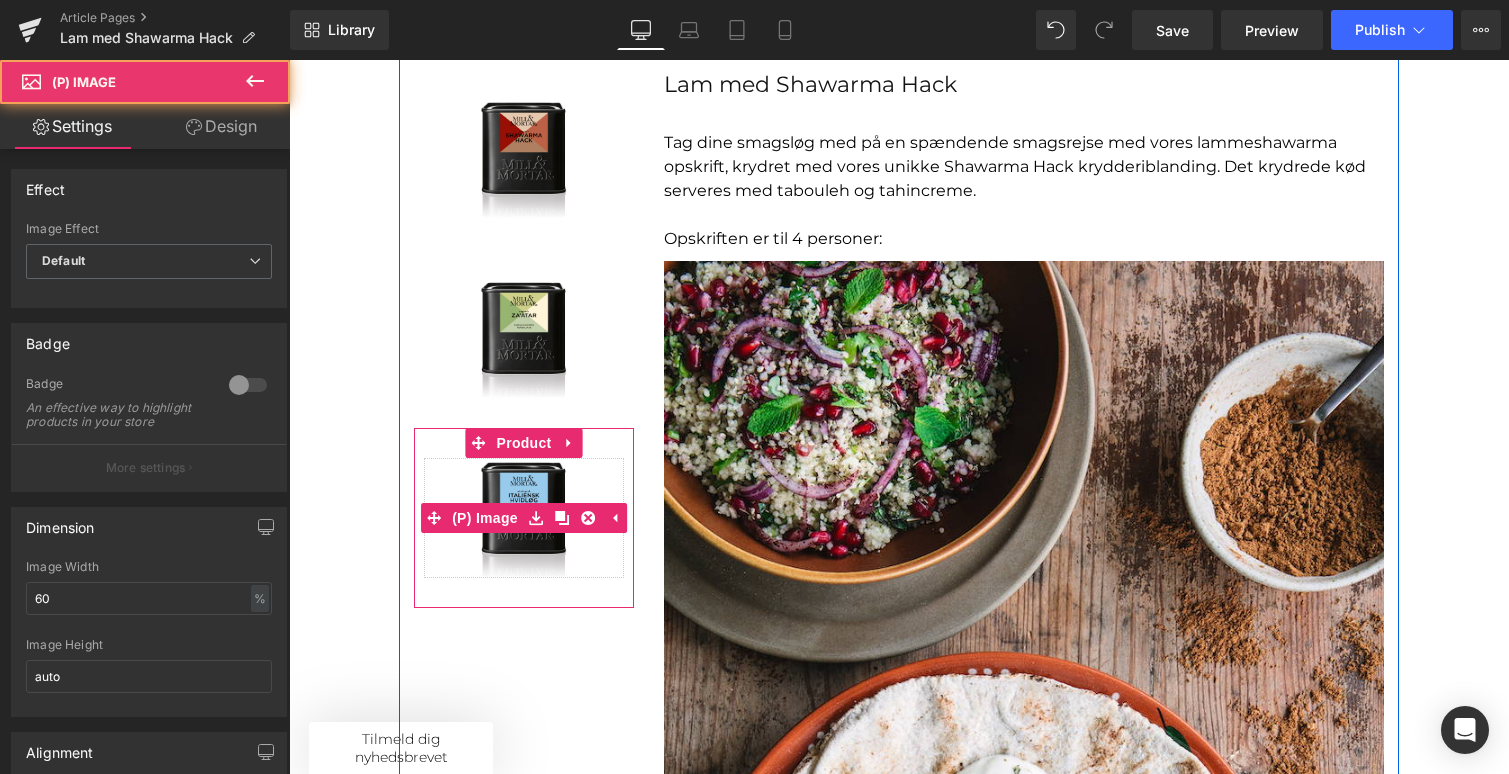click on "Sale Off" at bounding box center [524, 518] 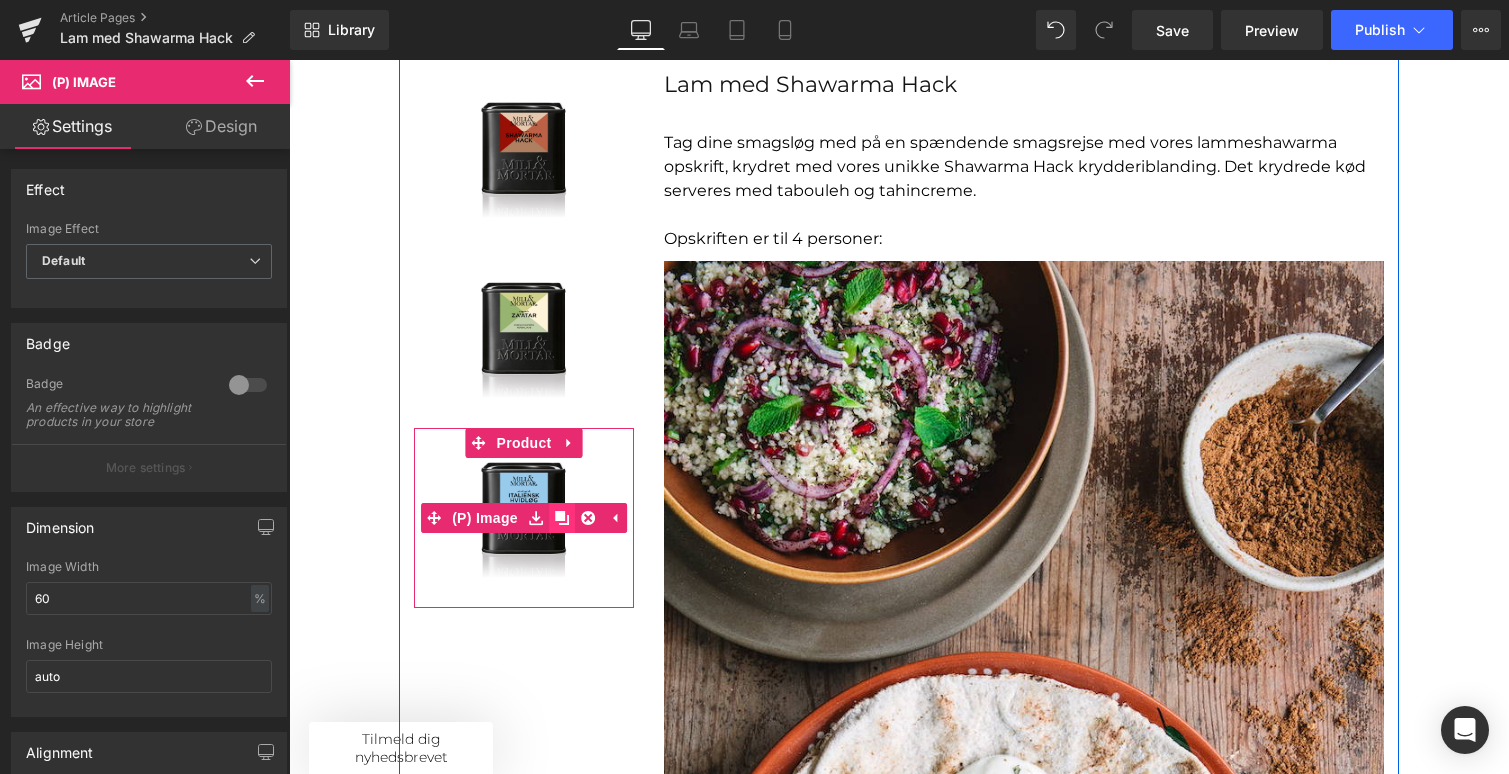 click 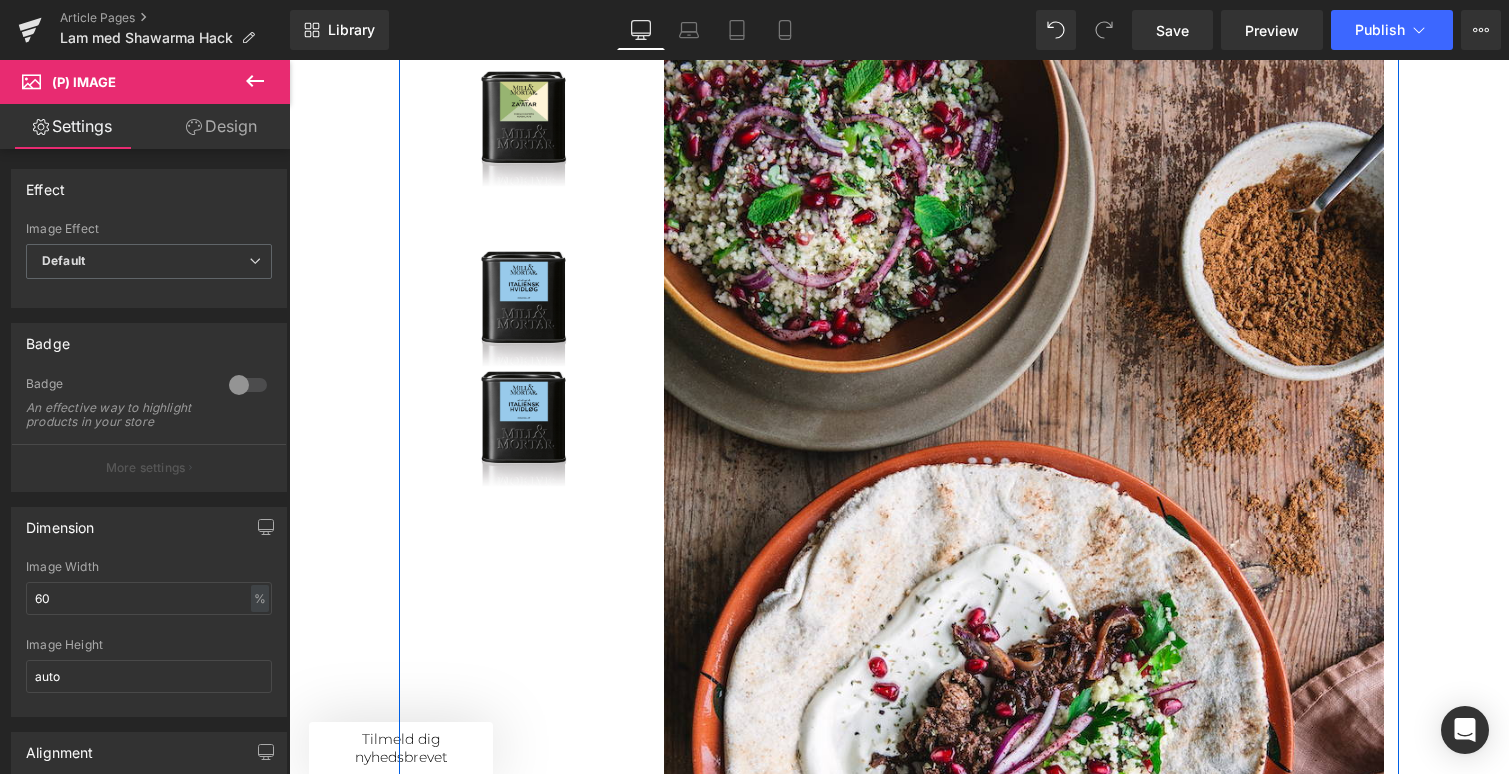 scroll, scrollTop: 438, scrollLeft: 0, axis: vertical 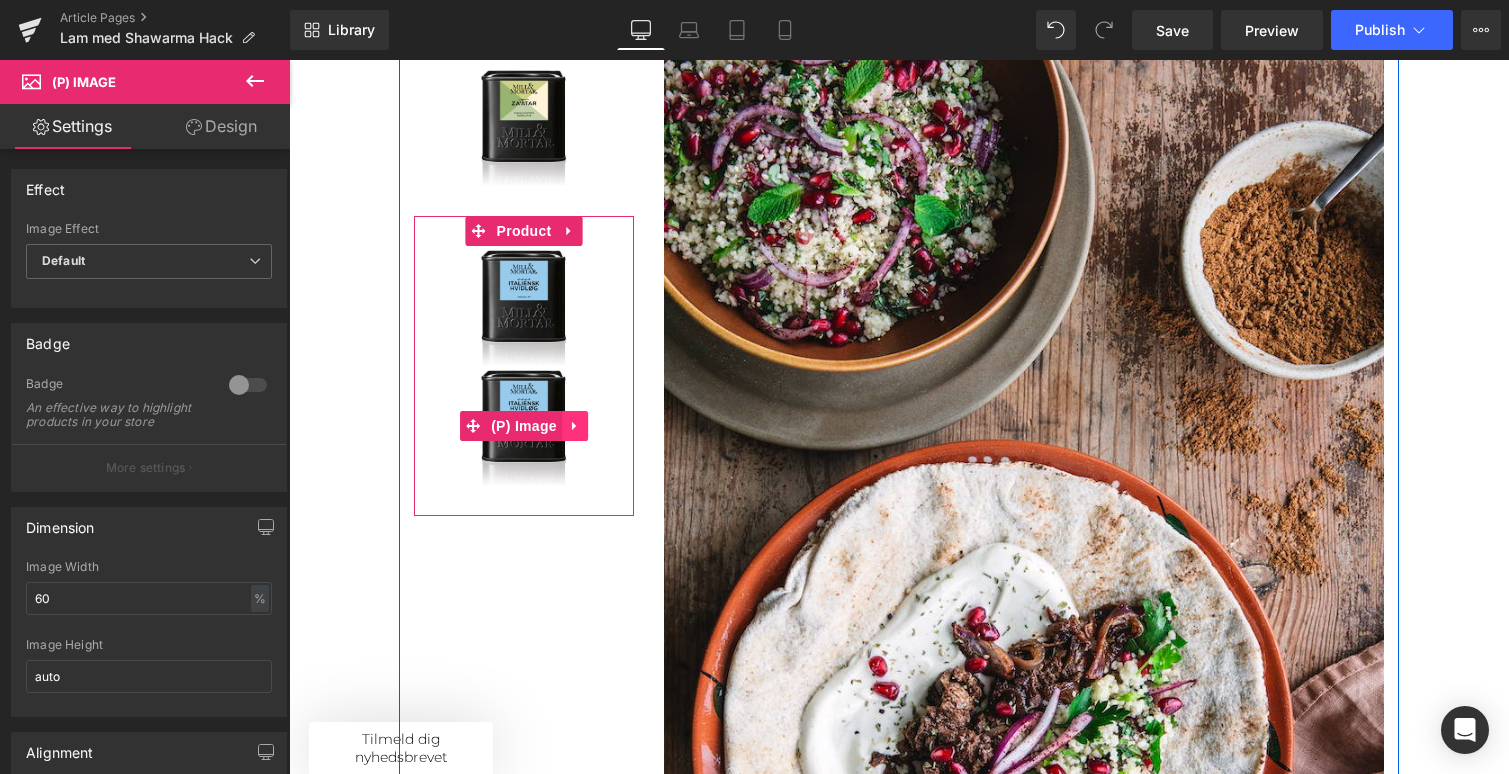 click 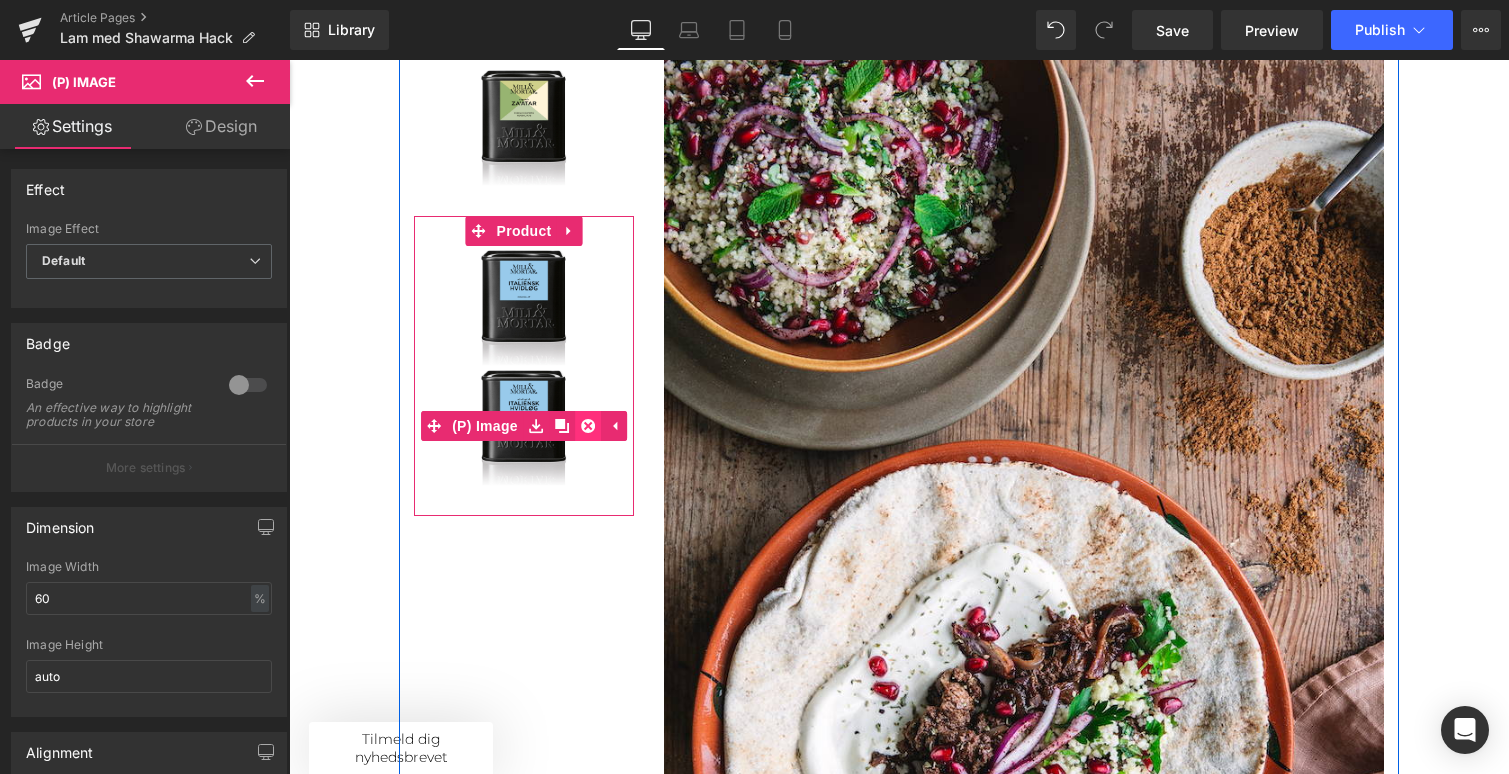 click 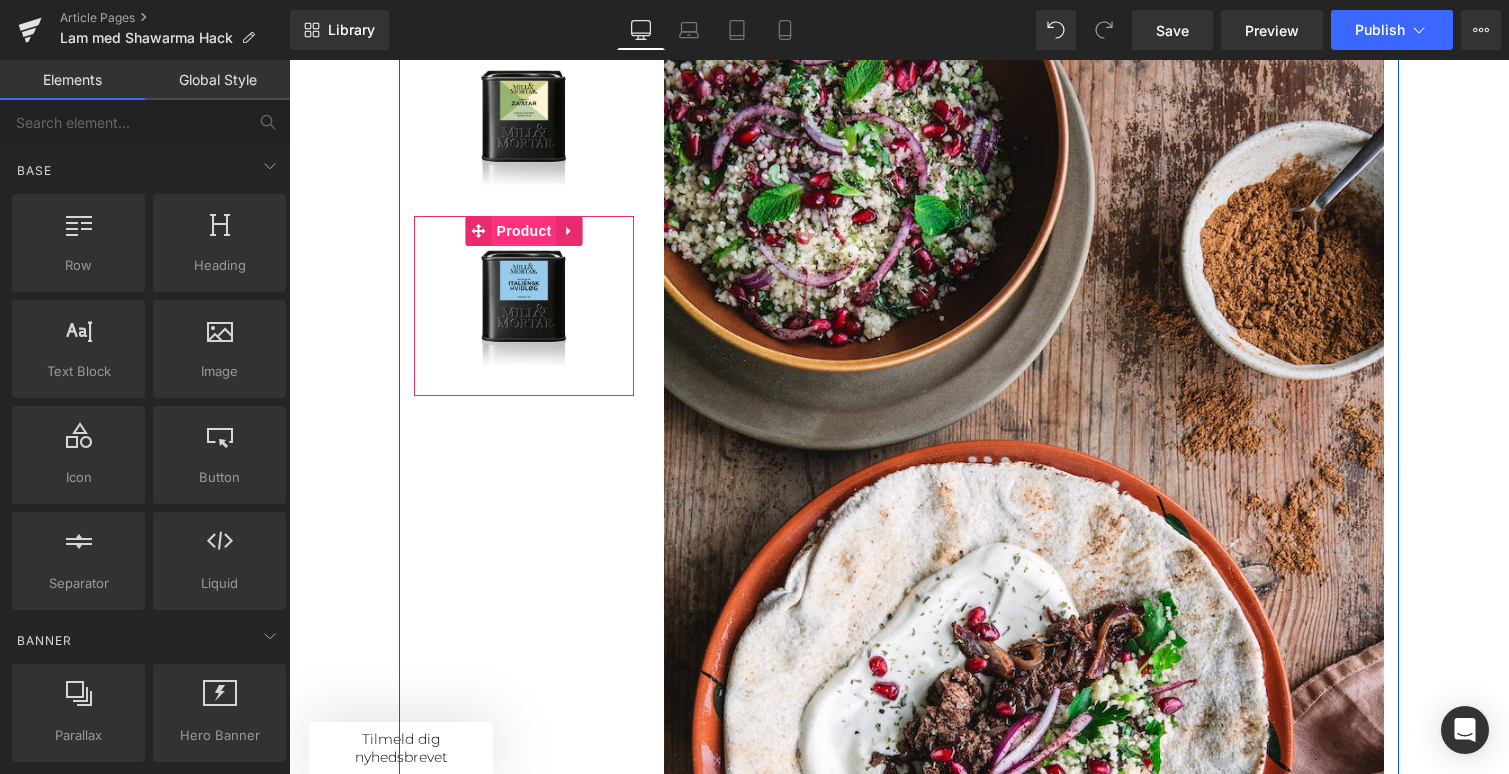 click on "Product" at bounding box center [524, 231] 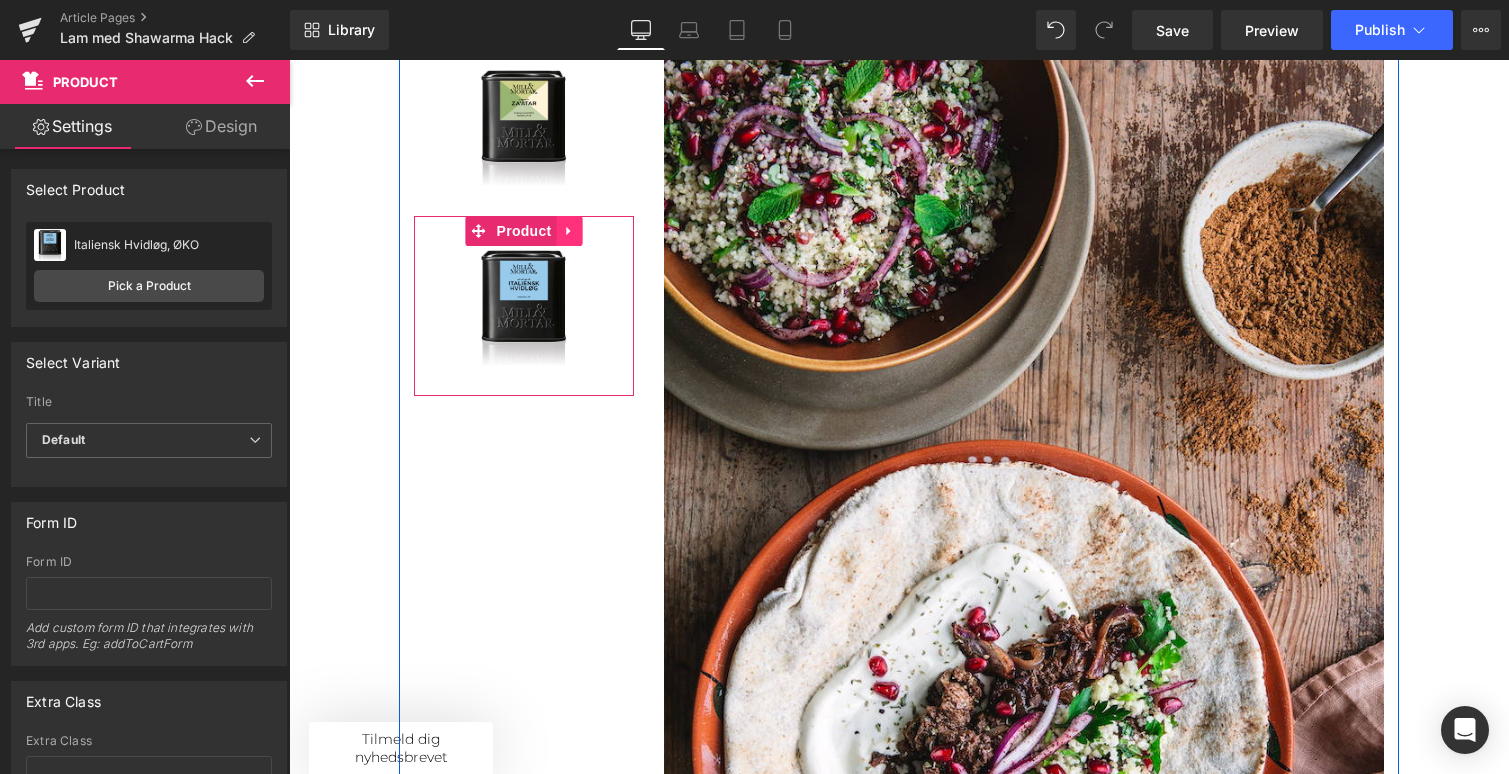 click 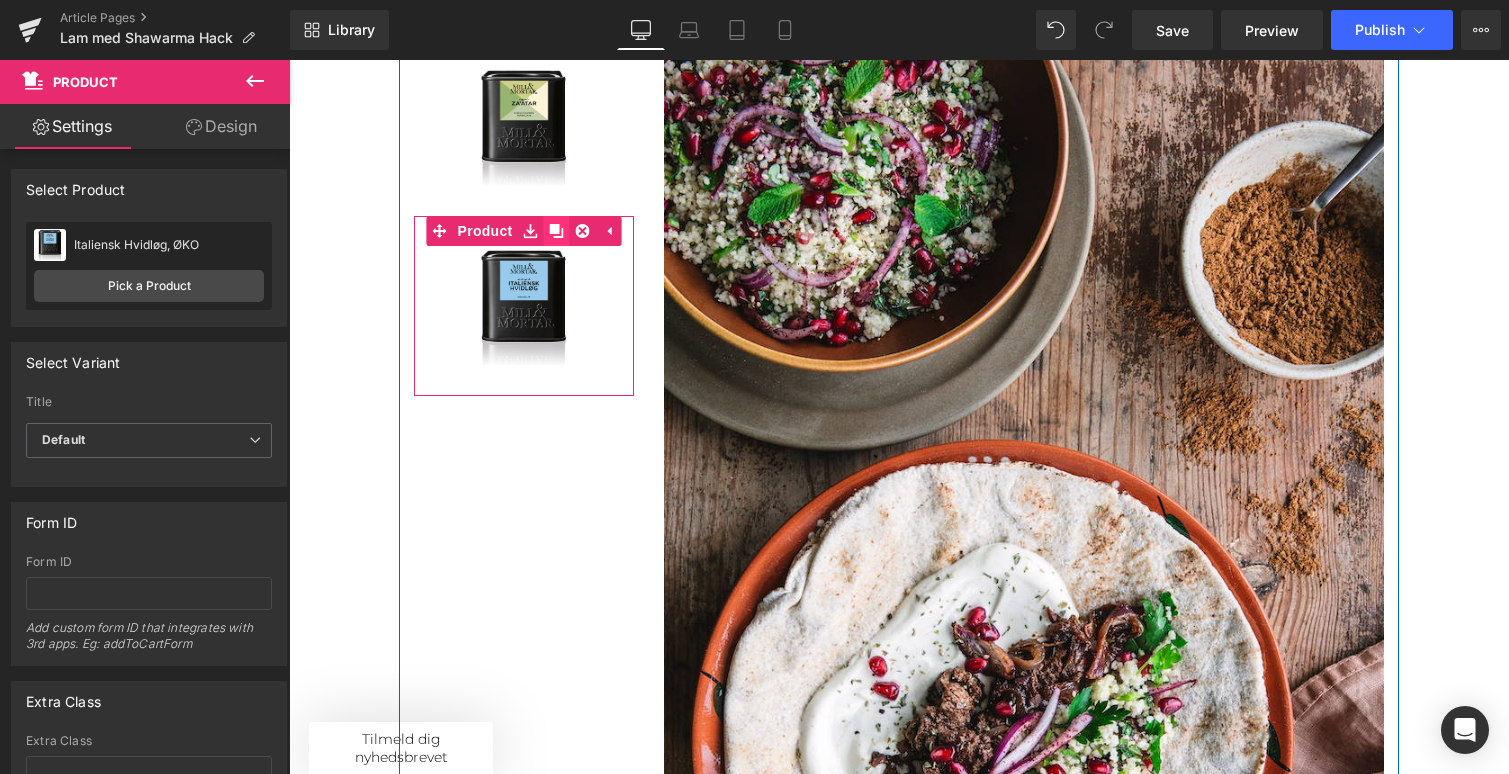 click 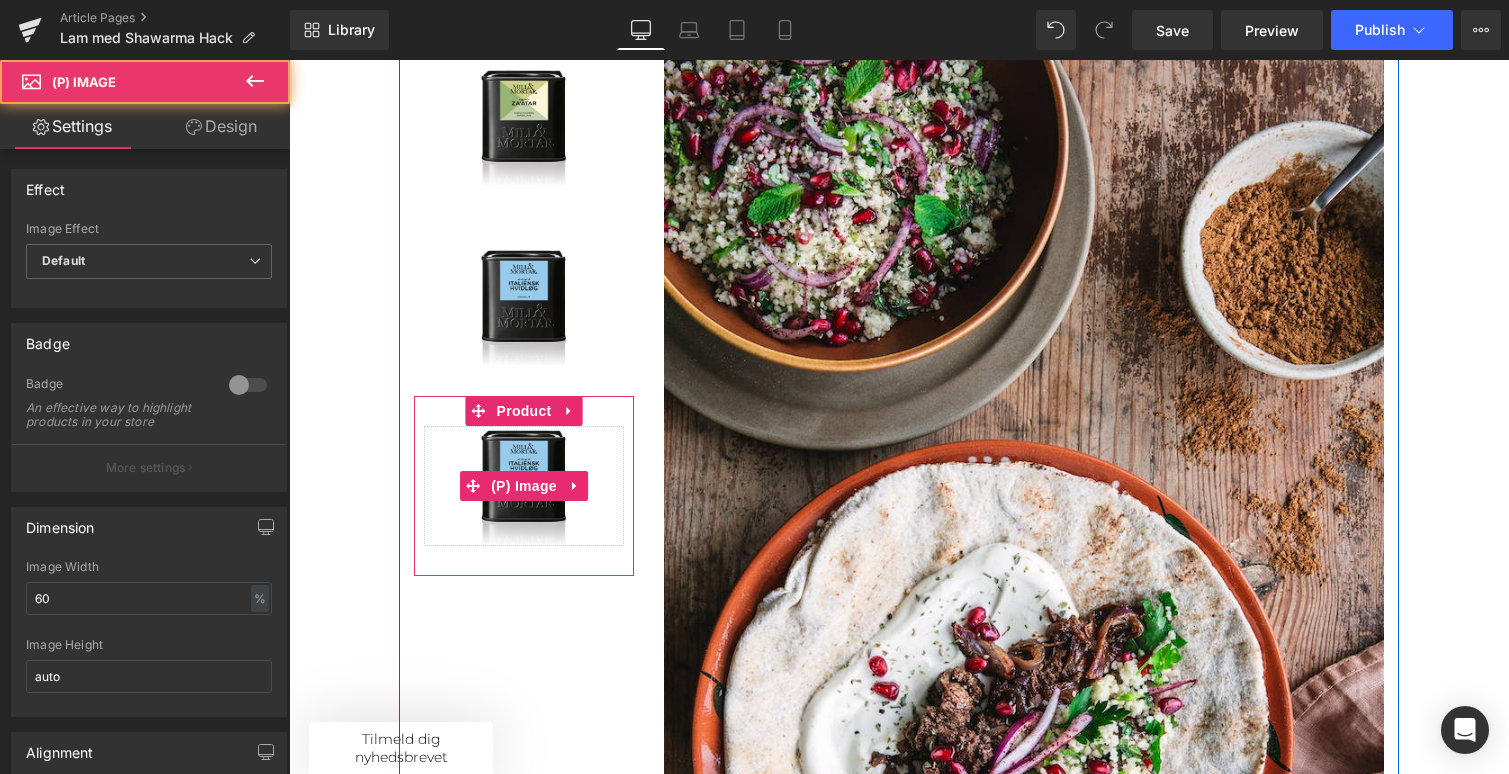 click at bounding box center (524, 486) 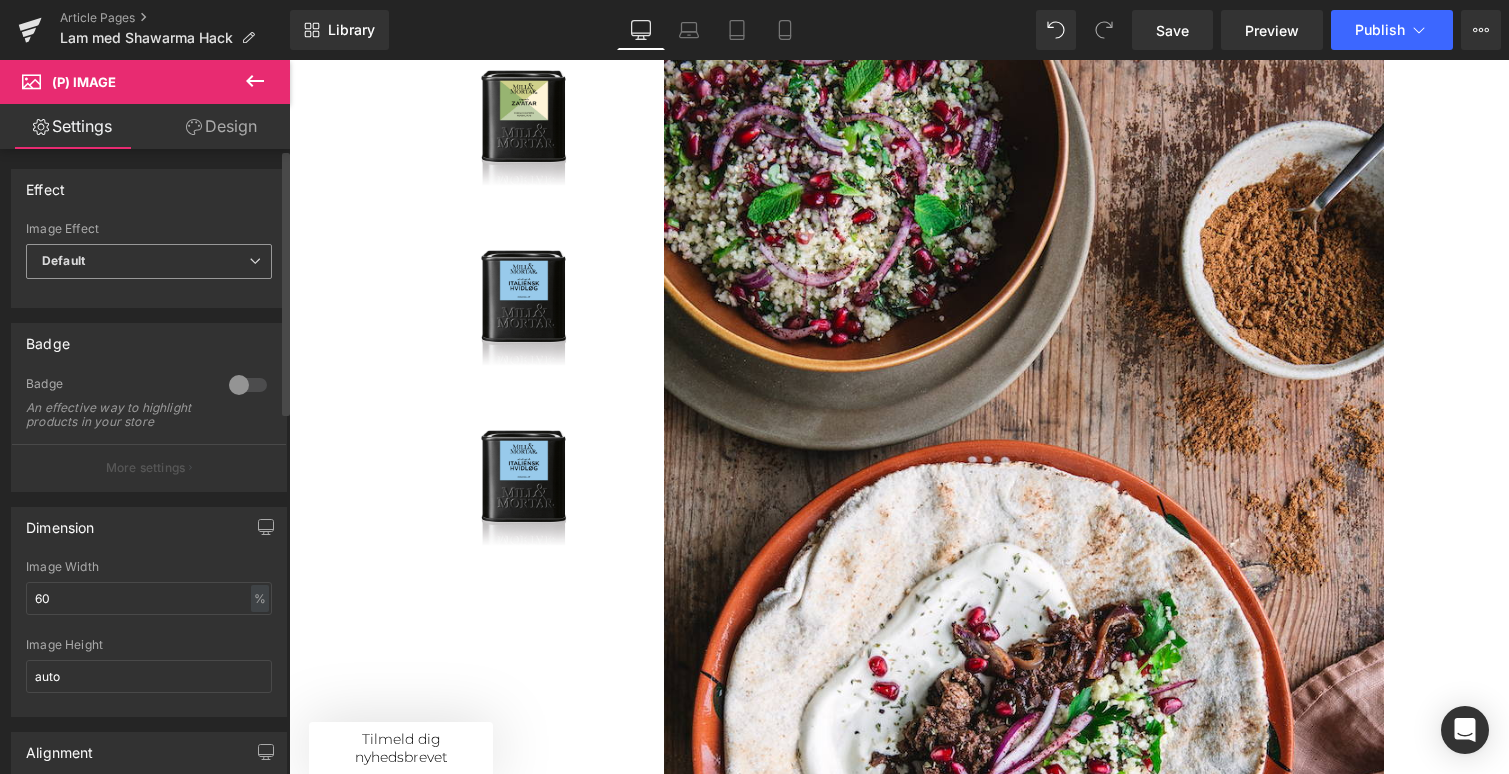 click on "Default" at bounding box center [149, 261] 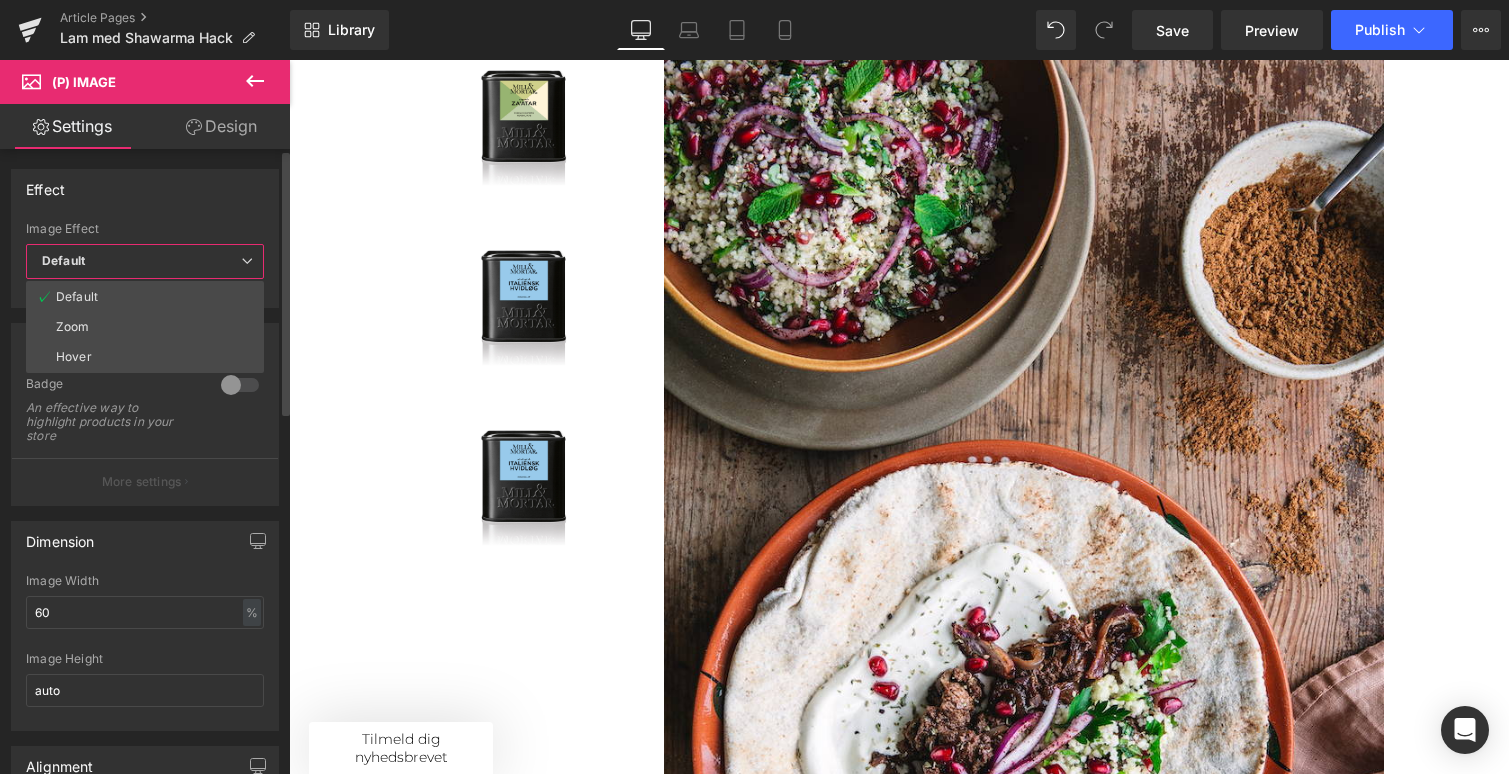click on "Default" at bounding box center [145, 261] 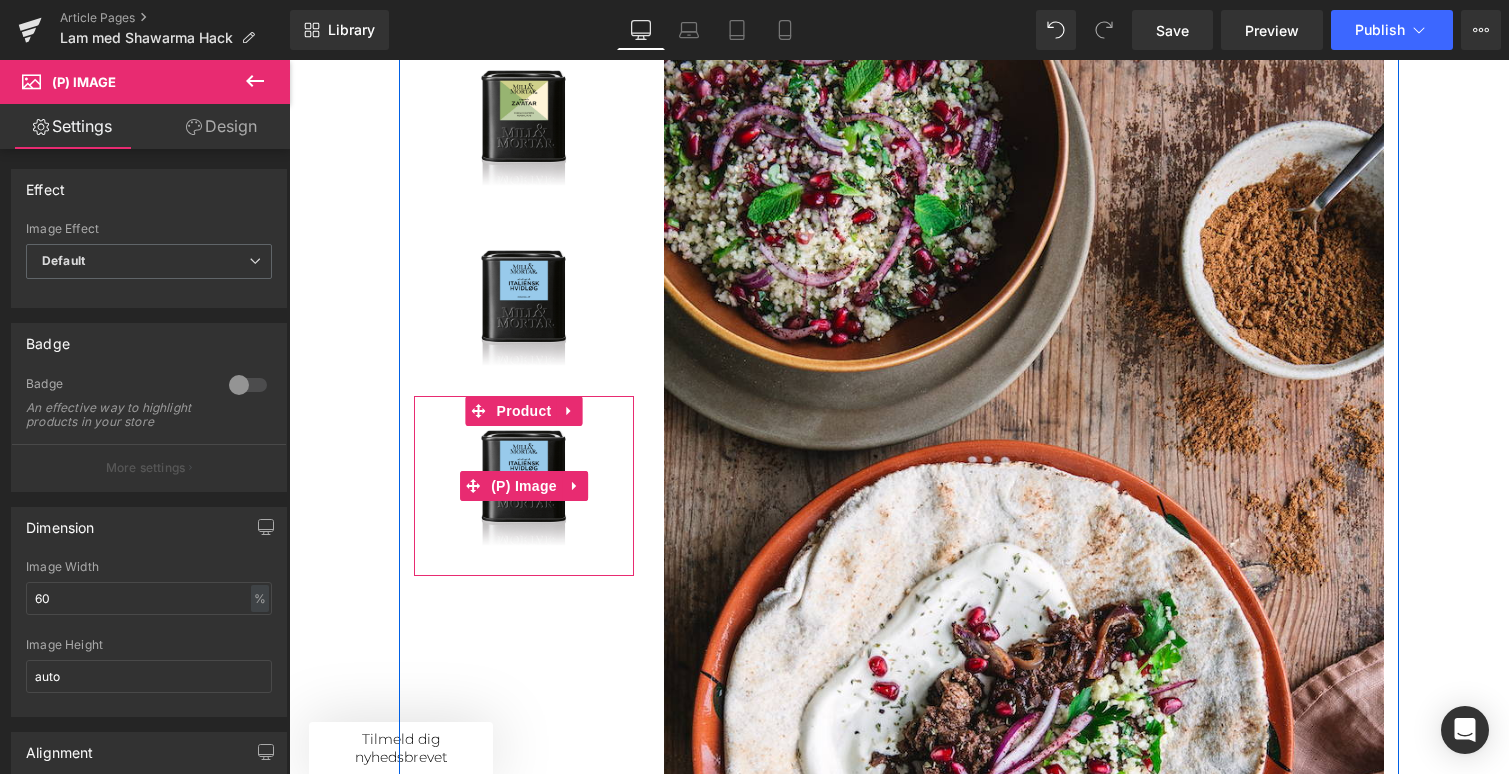 scroll, scrollTop: 439, scrollLeft: 0, axis: vertical 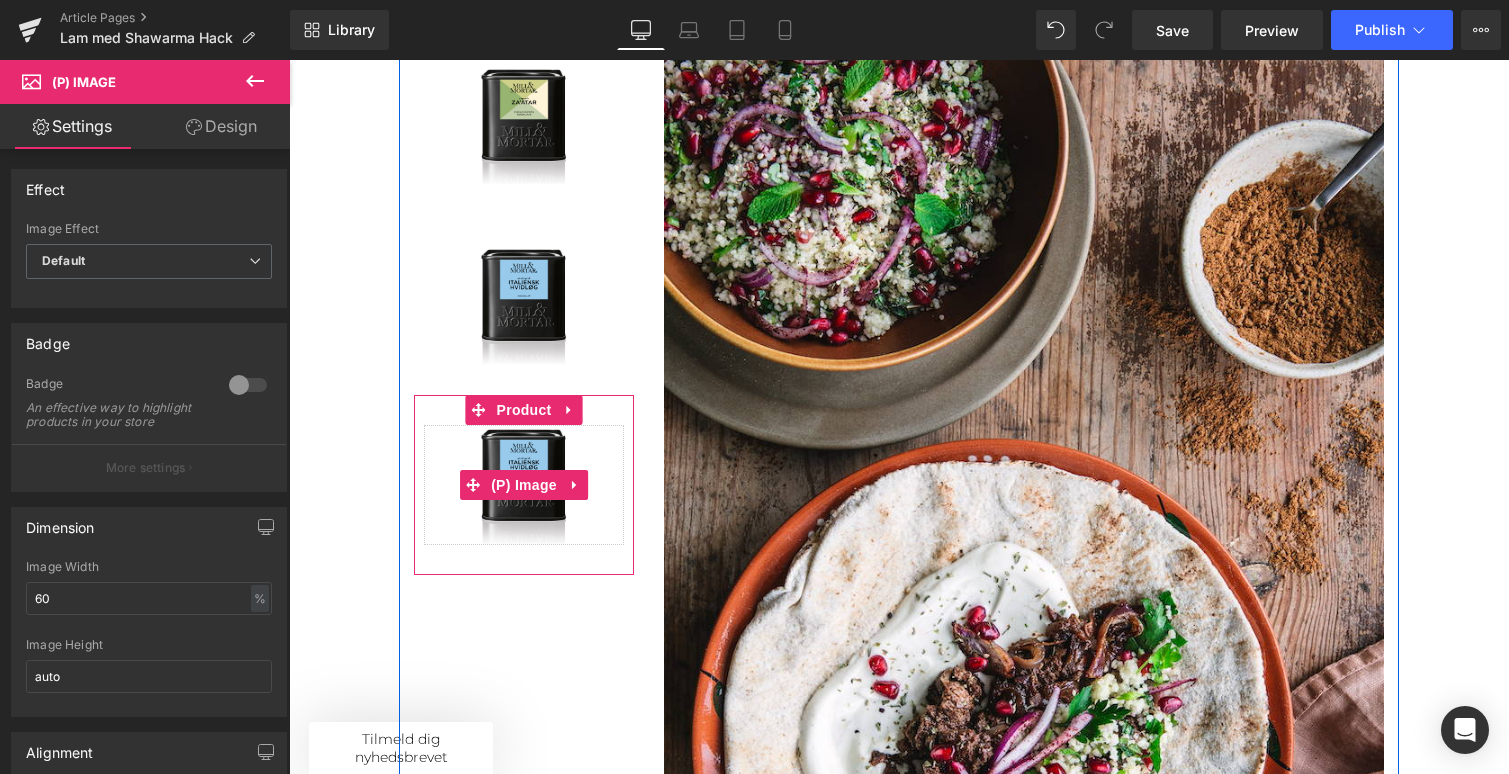 click at bounding box center (524, 485) 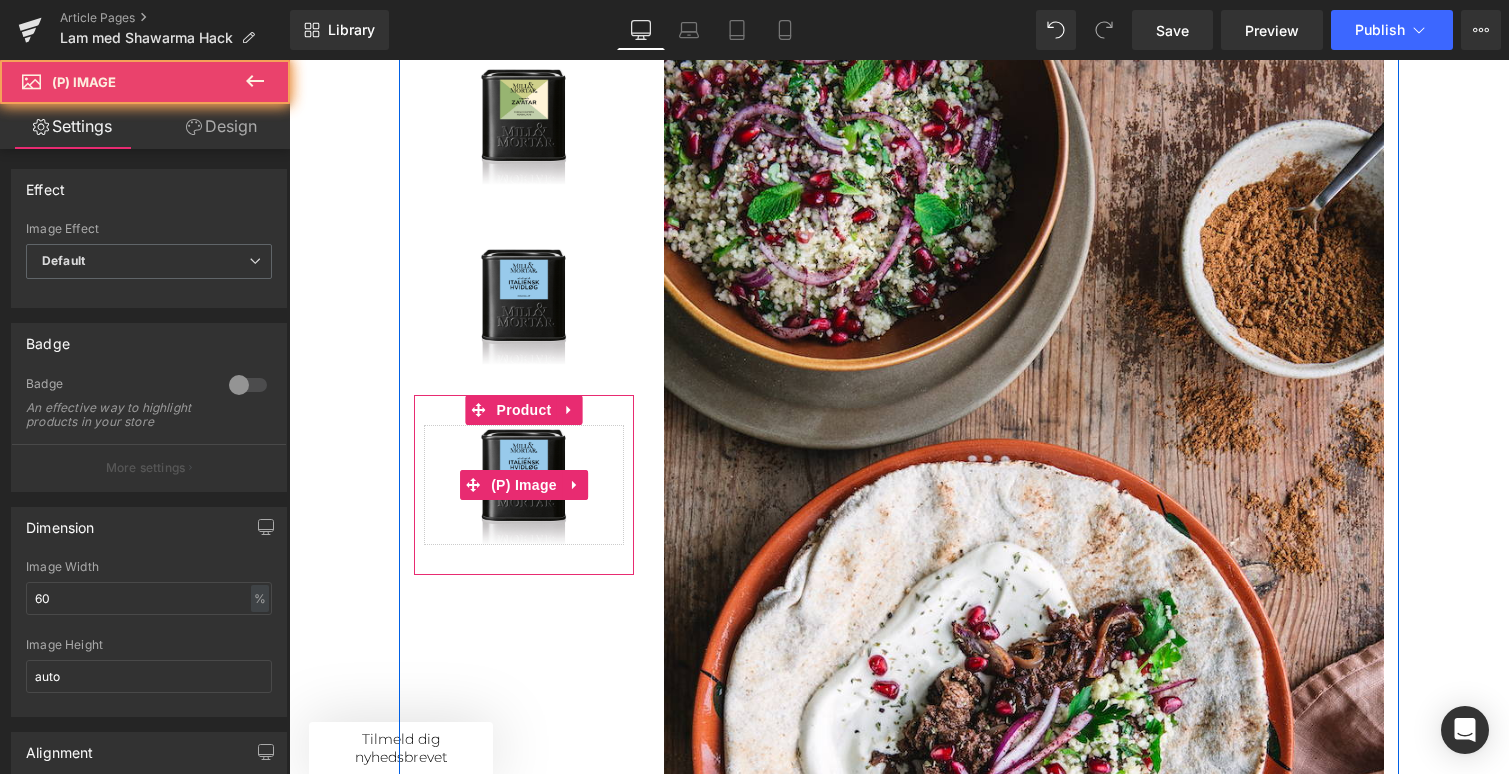 click at bounding box center [524, 485] 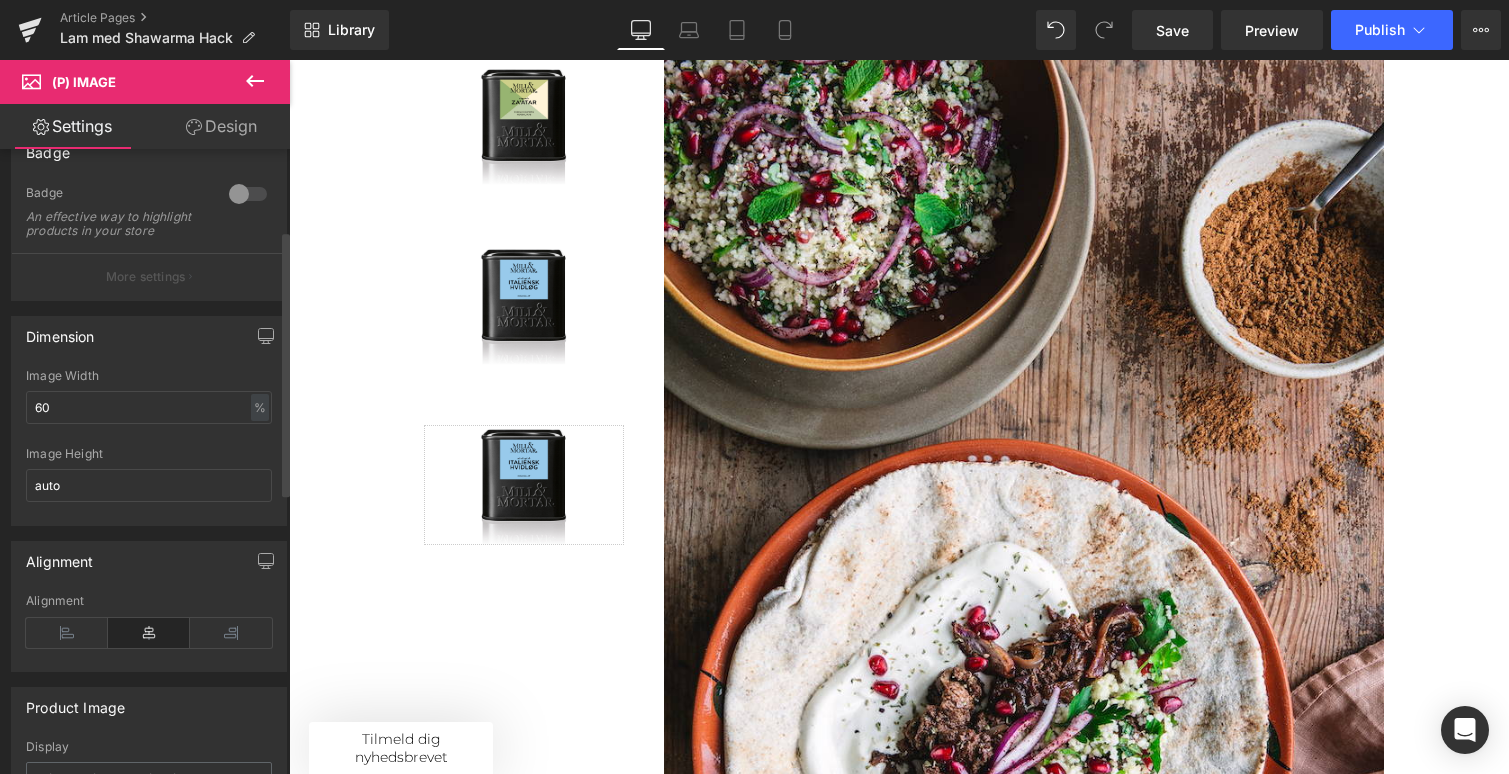 scroll, scrollTop: 0, scrollLeft: 0, axis: both 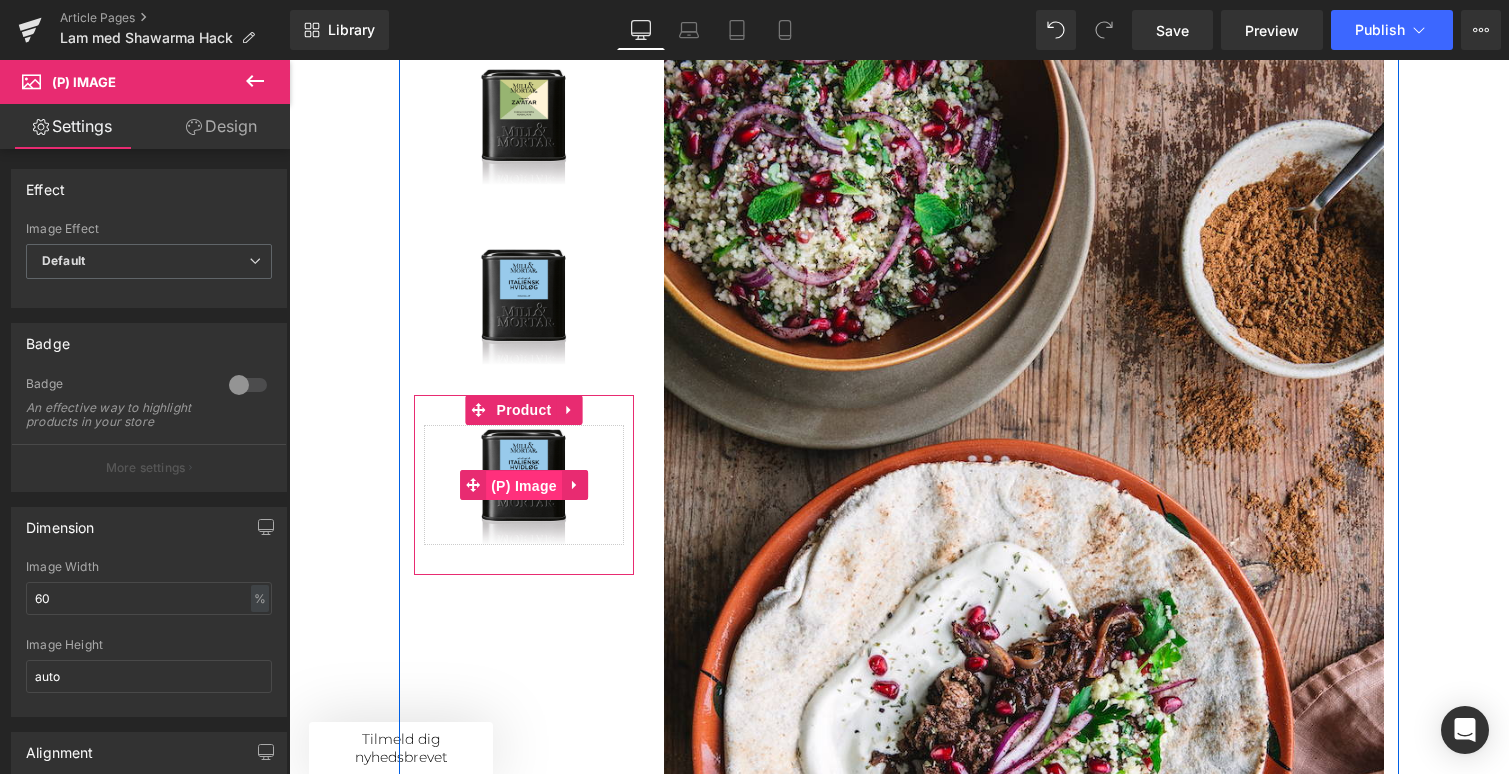 click on "(P) Image" at bounding box center (524, 486) 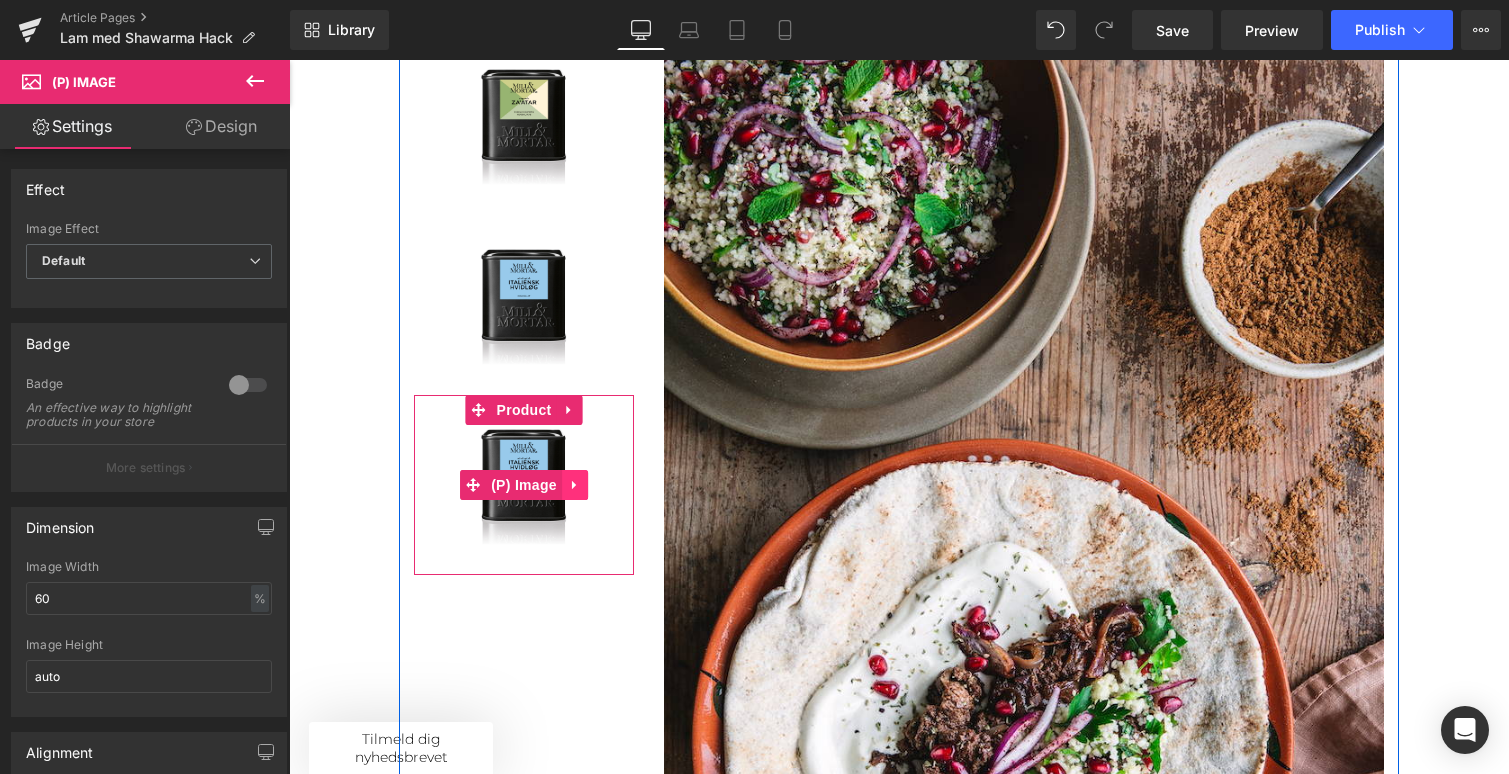 click 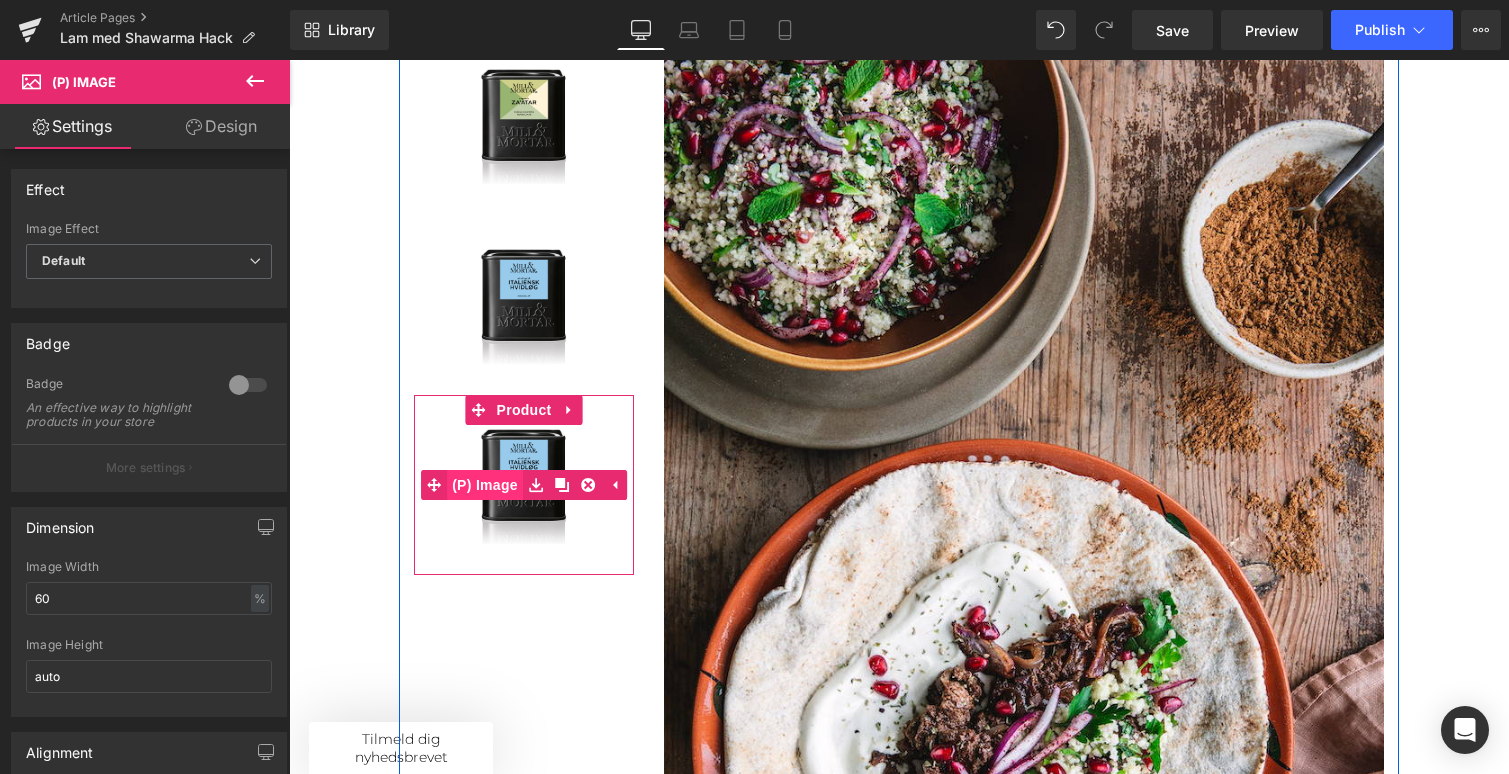 click on "(P) Image" at bounding box center (485, 485) 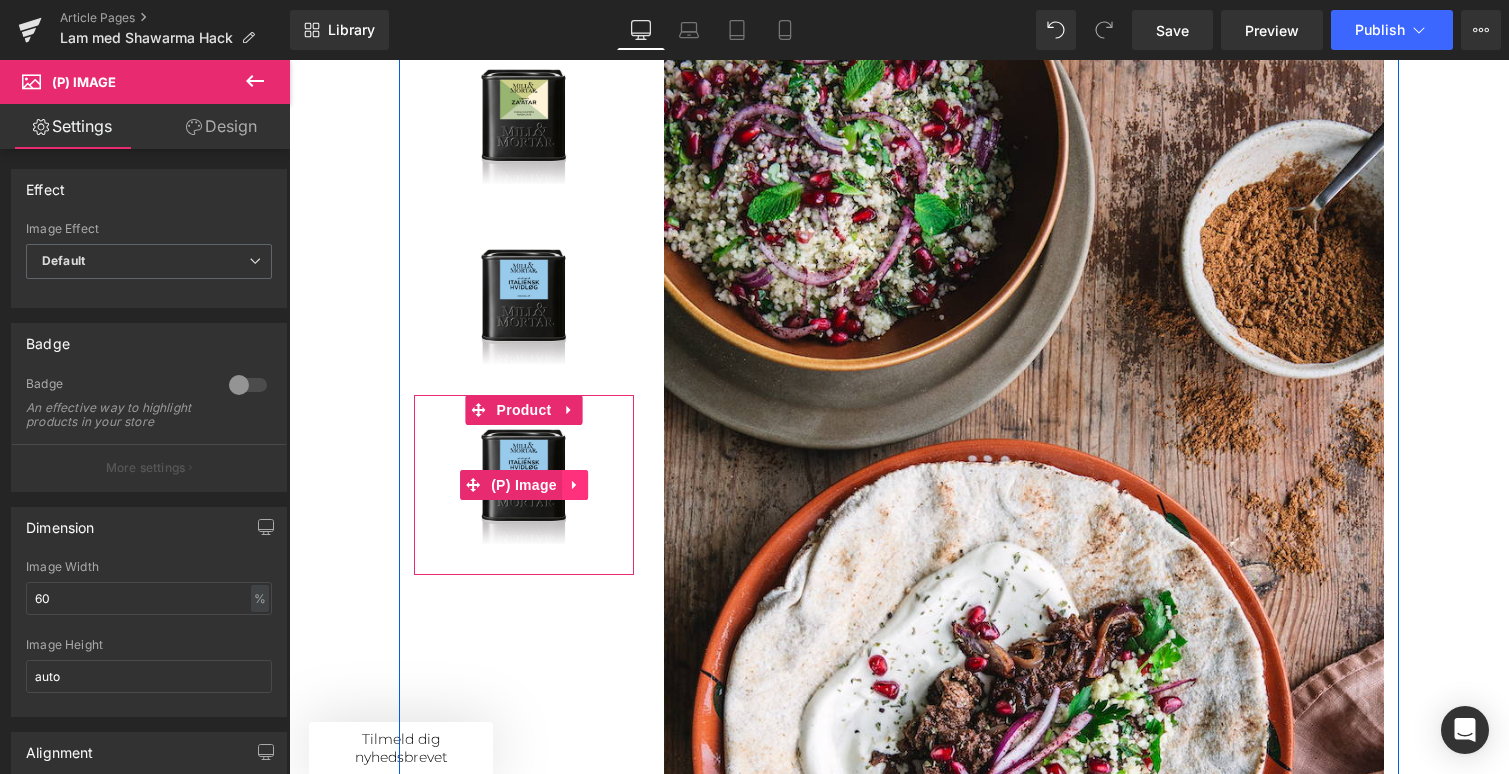 click 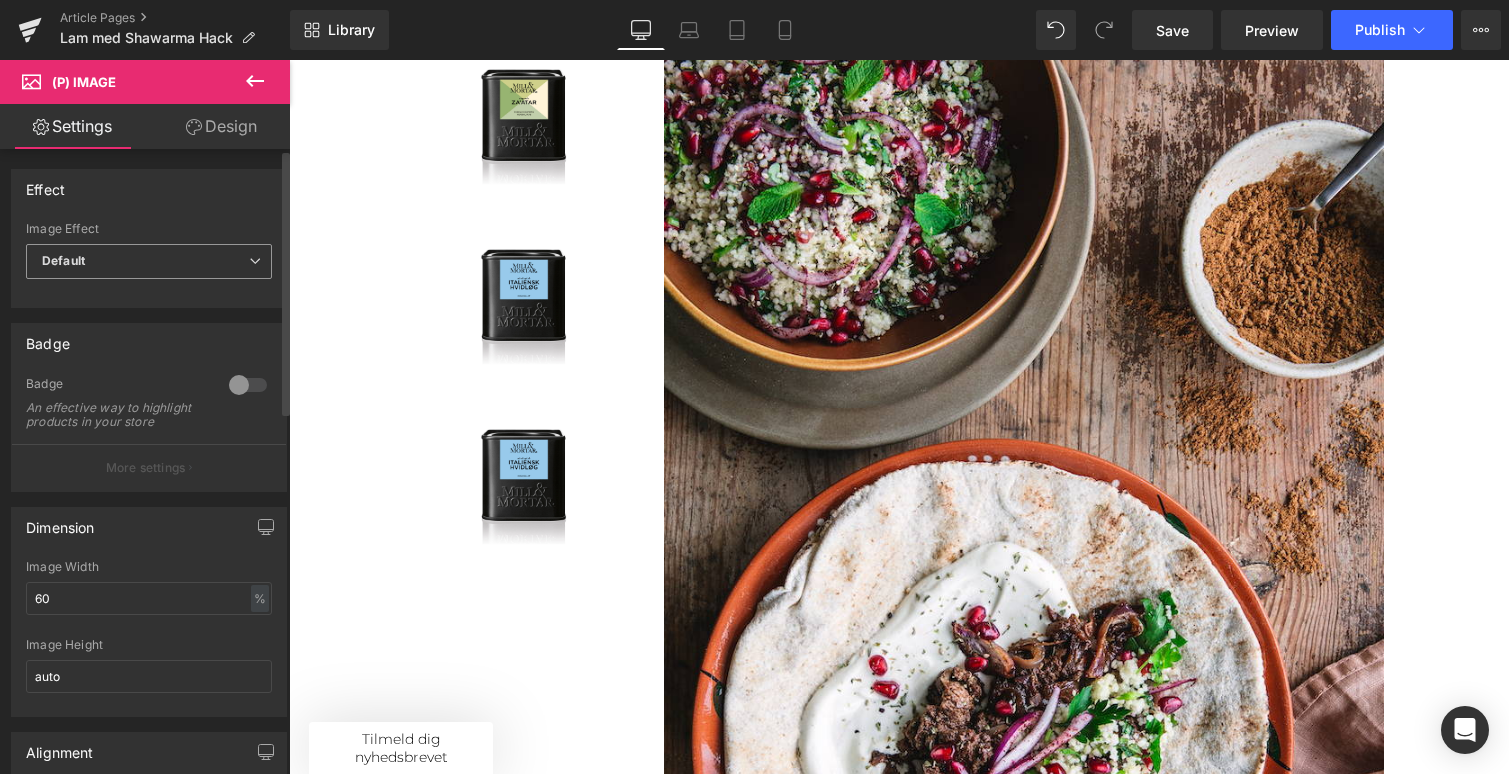click on "Default" at bounding box center [149, 261] 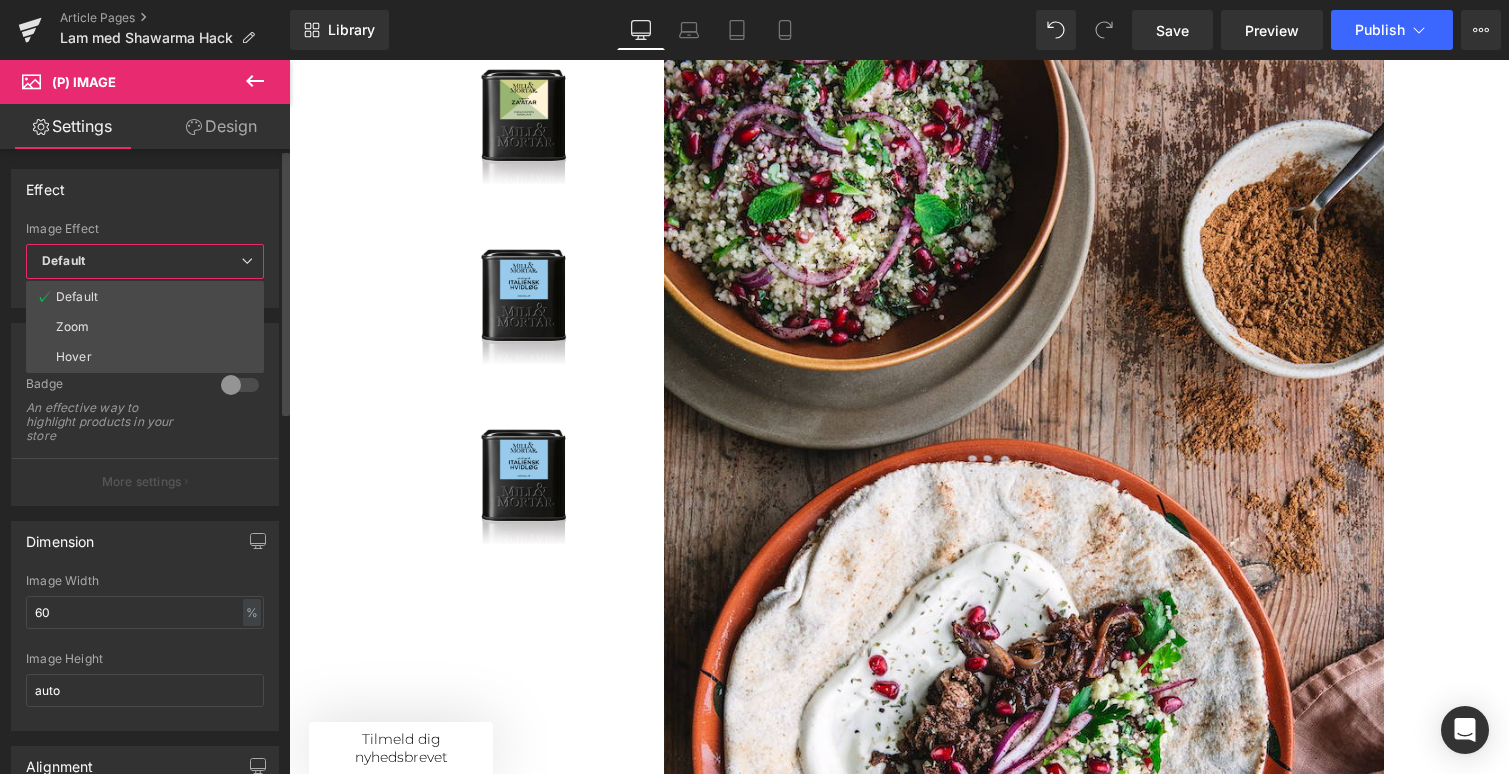 click on "Default" at bounding box center [145, 261] 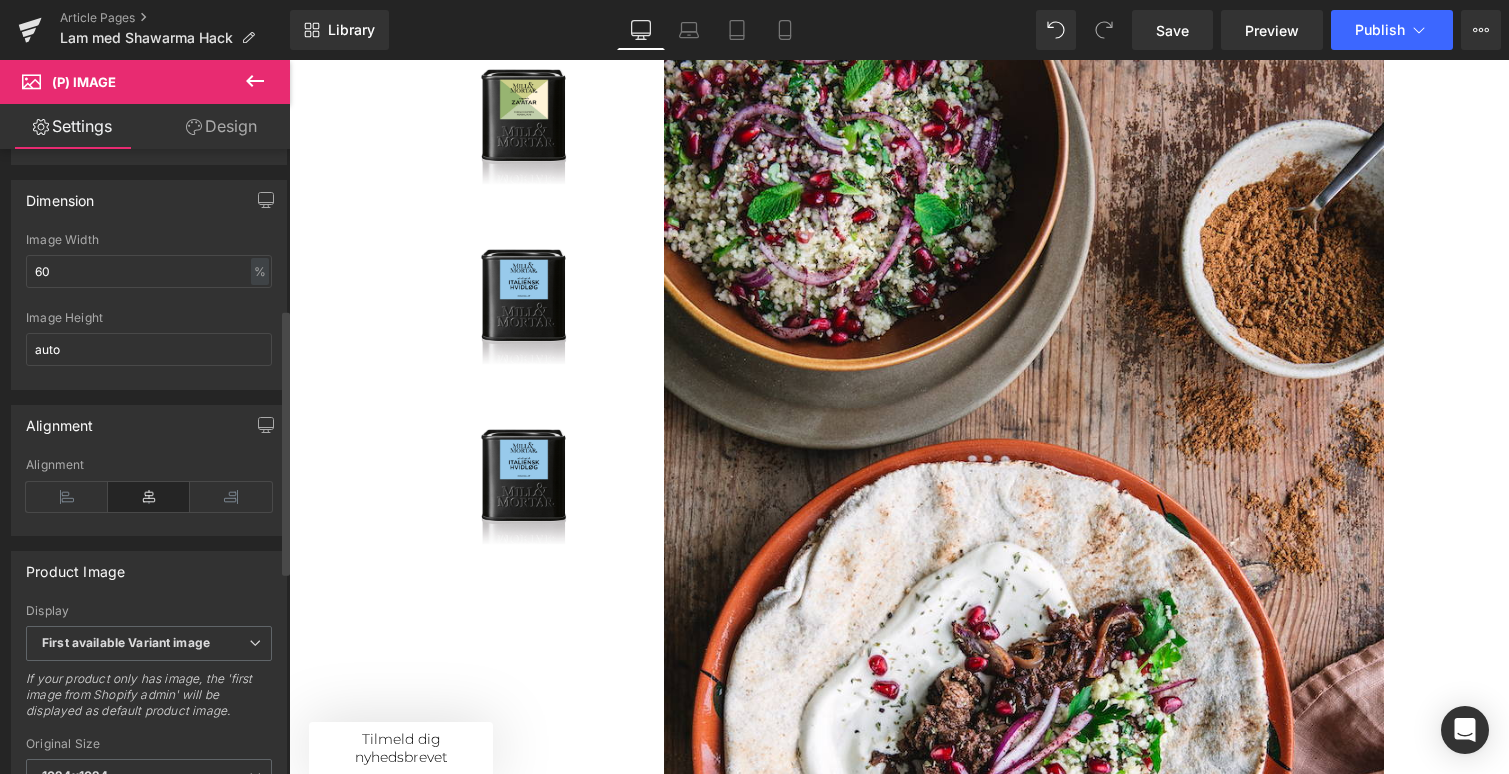 scroll, scrollTop: 0, scrollLeft: 0, axis: both 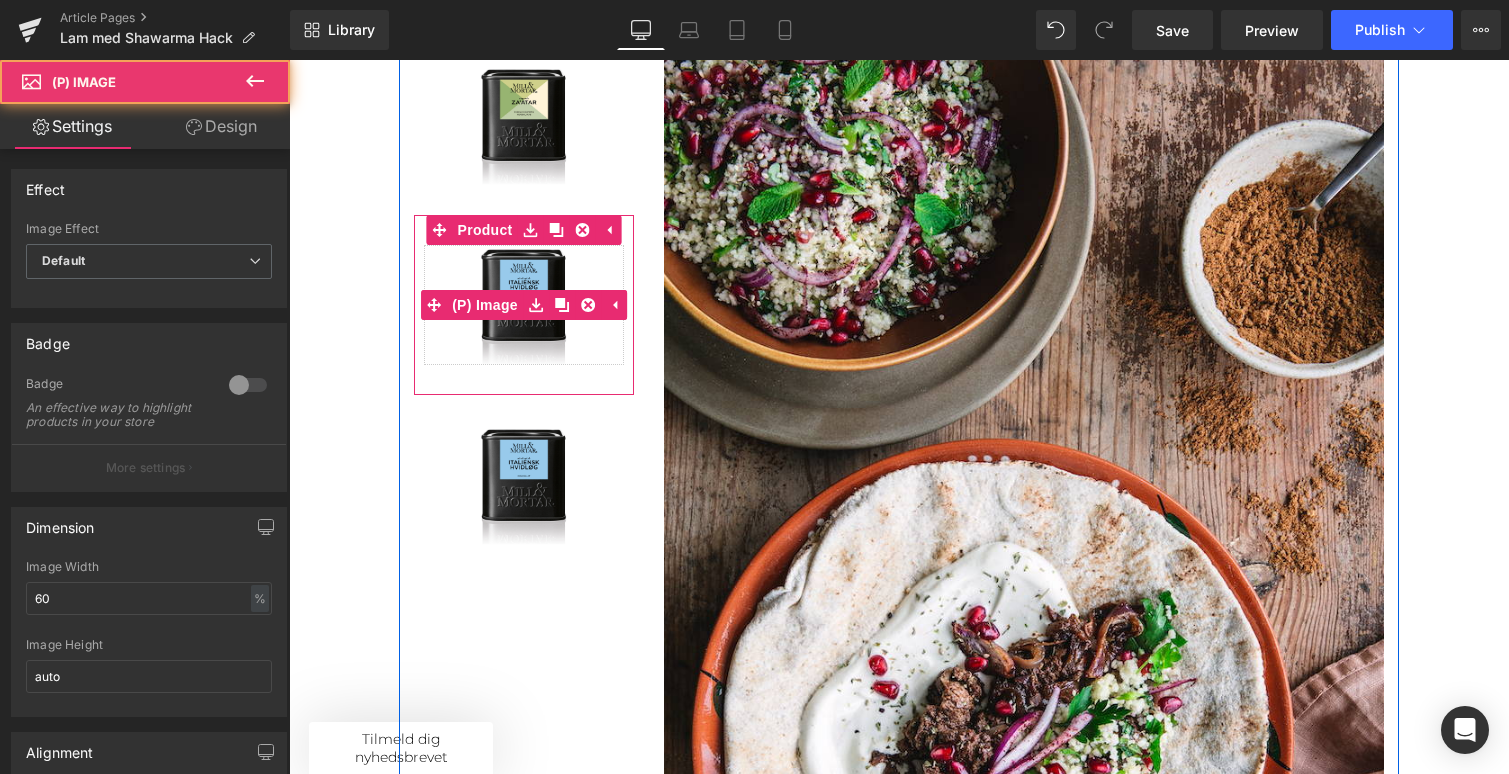 click at bounding box center (524, 305) 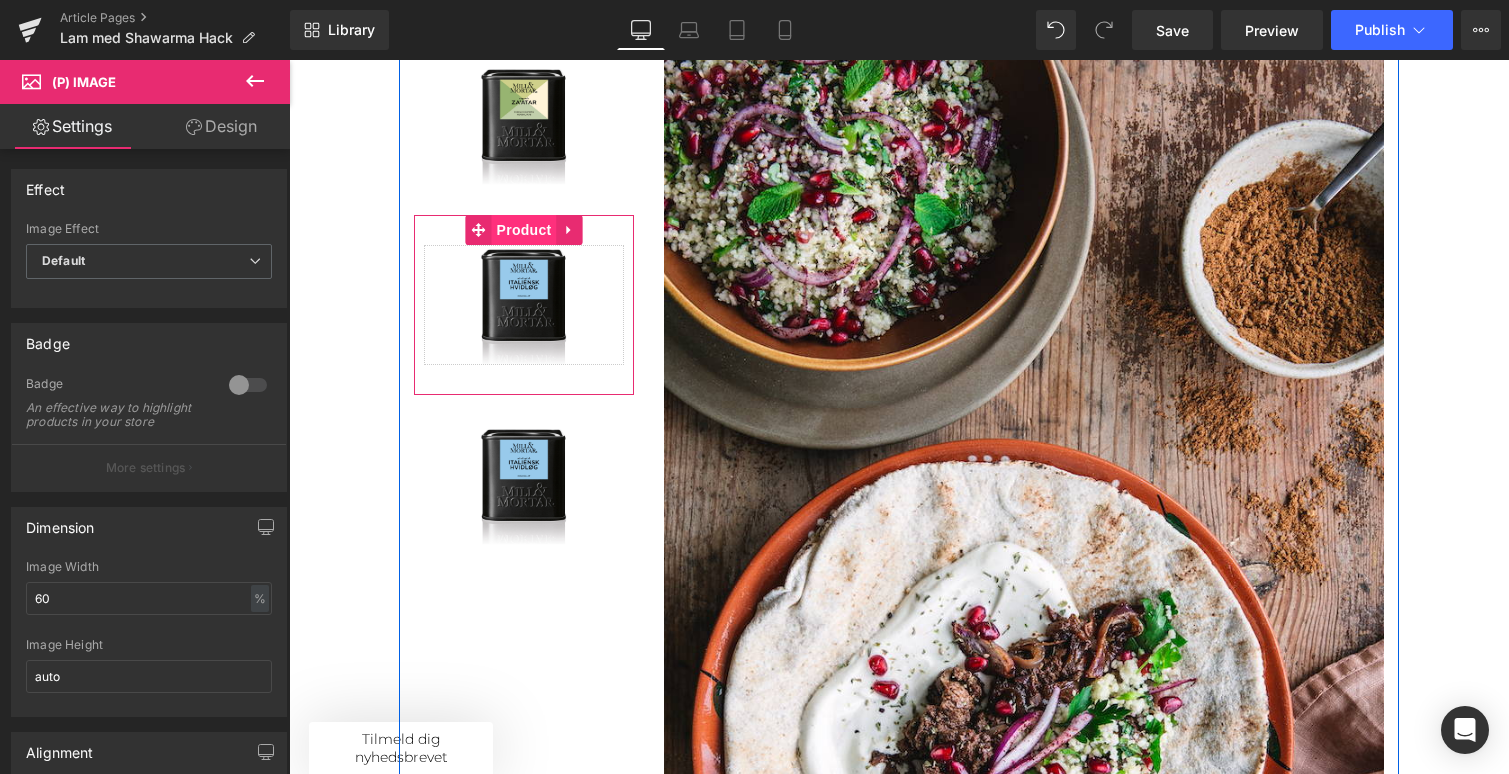 click on "Product" at bounding box center [511, 230] 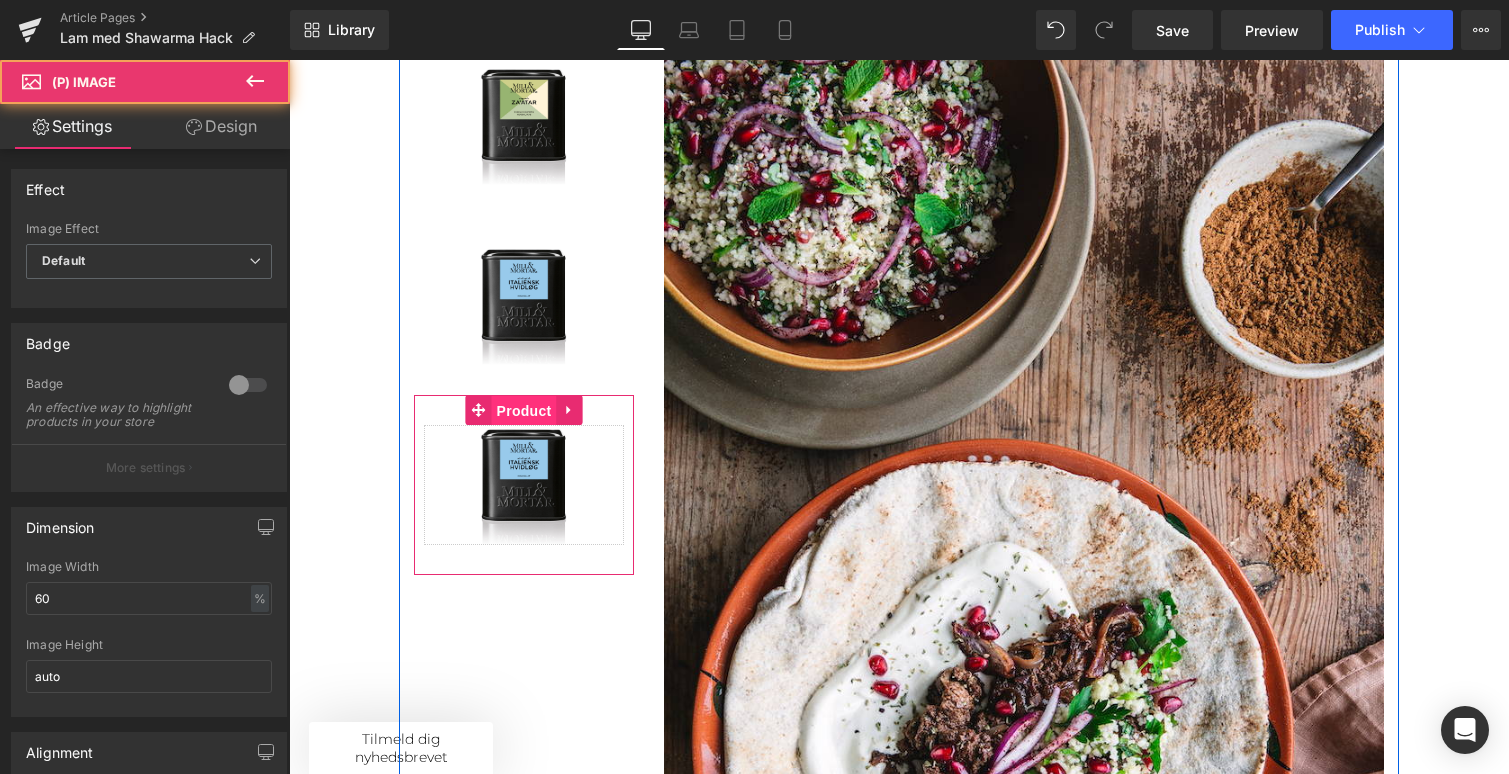 click on "Product" at bounding box center (524, 411) 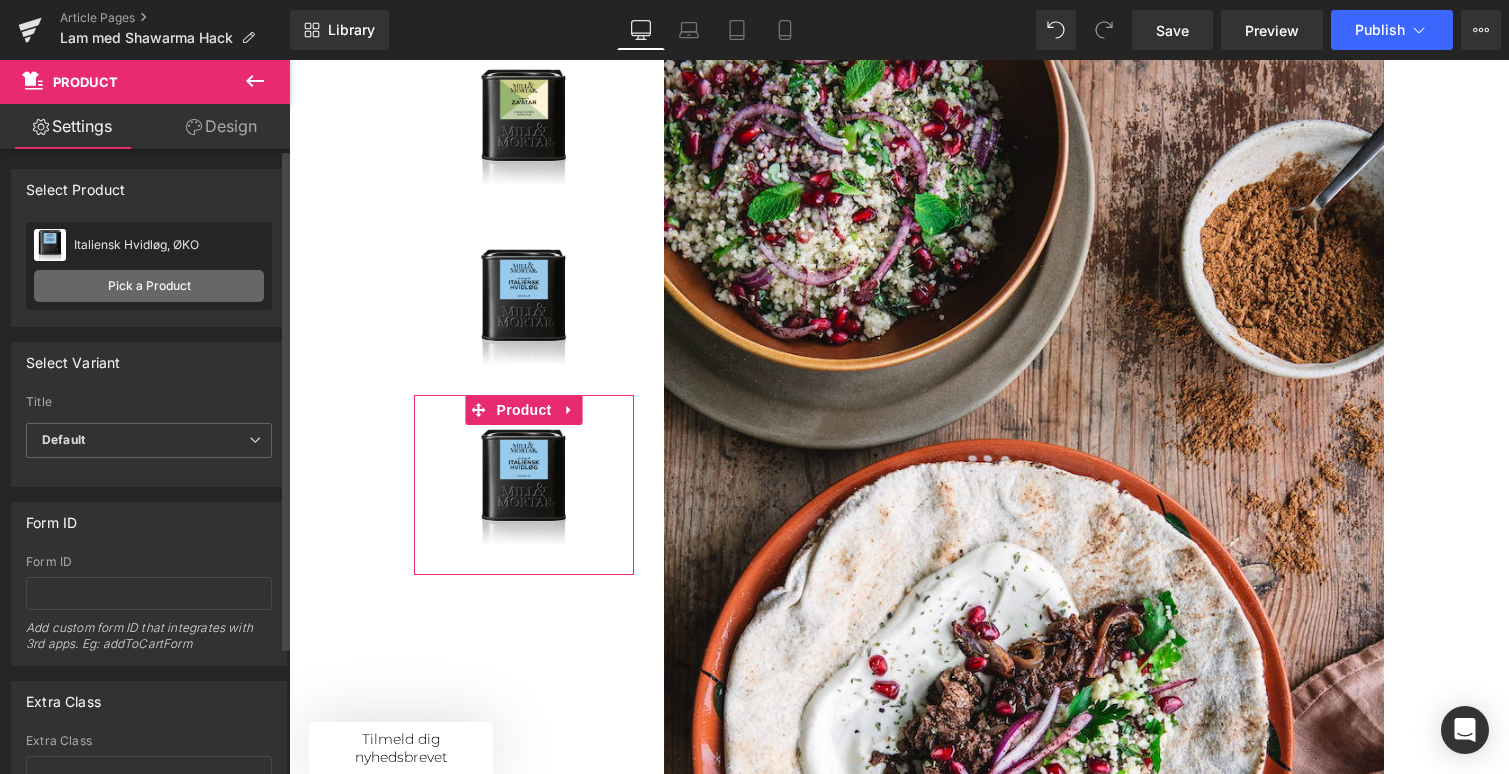 click on "Pick a Product" at bounding box center [149, 286] 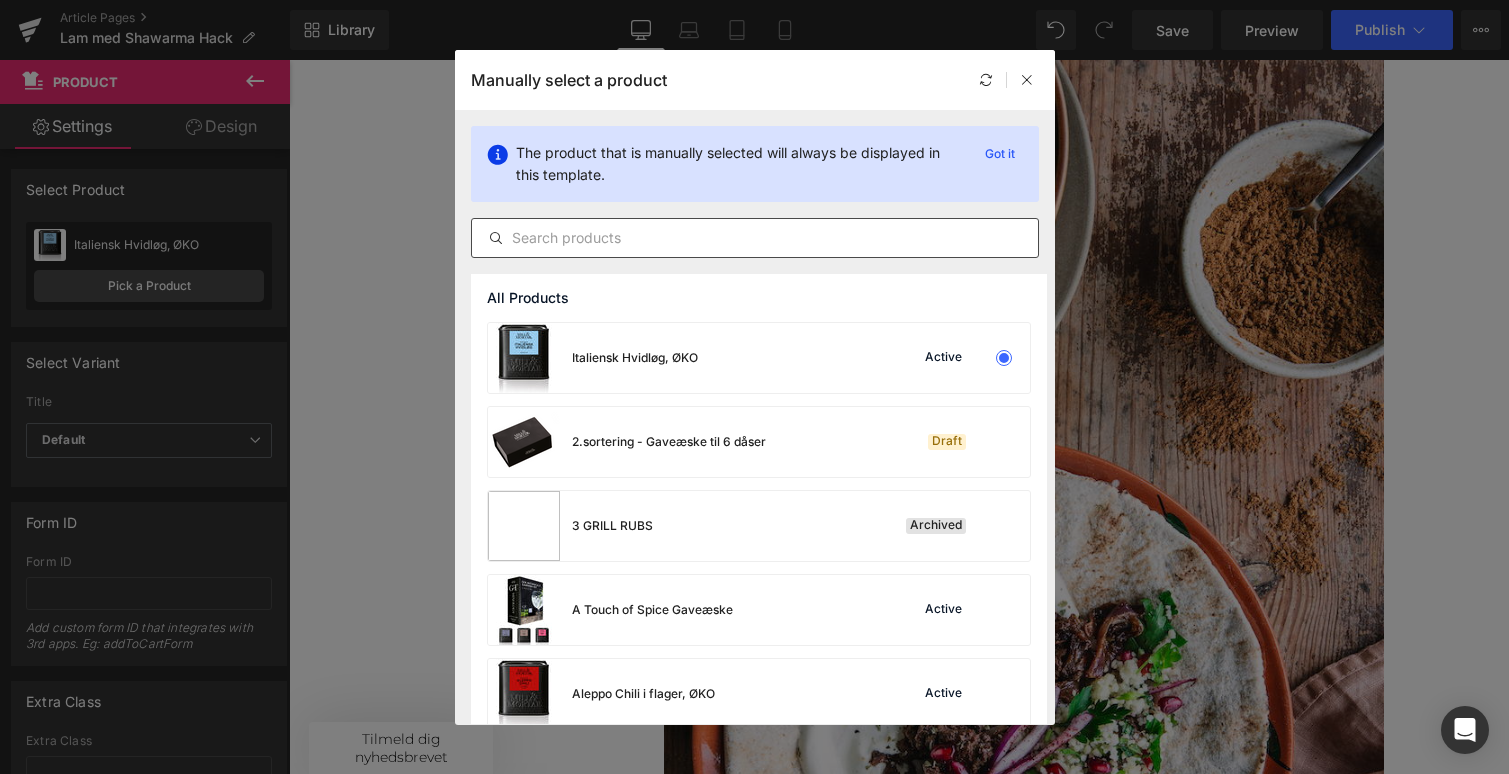 click at bounding box center (755, 238) 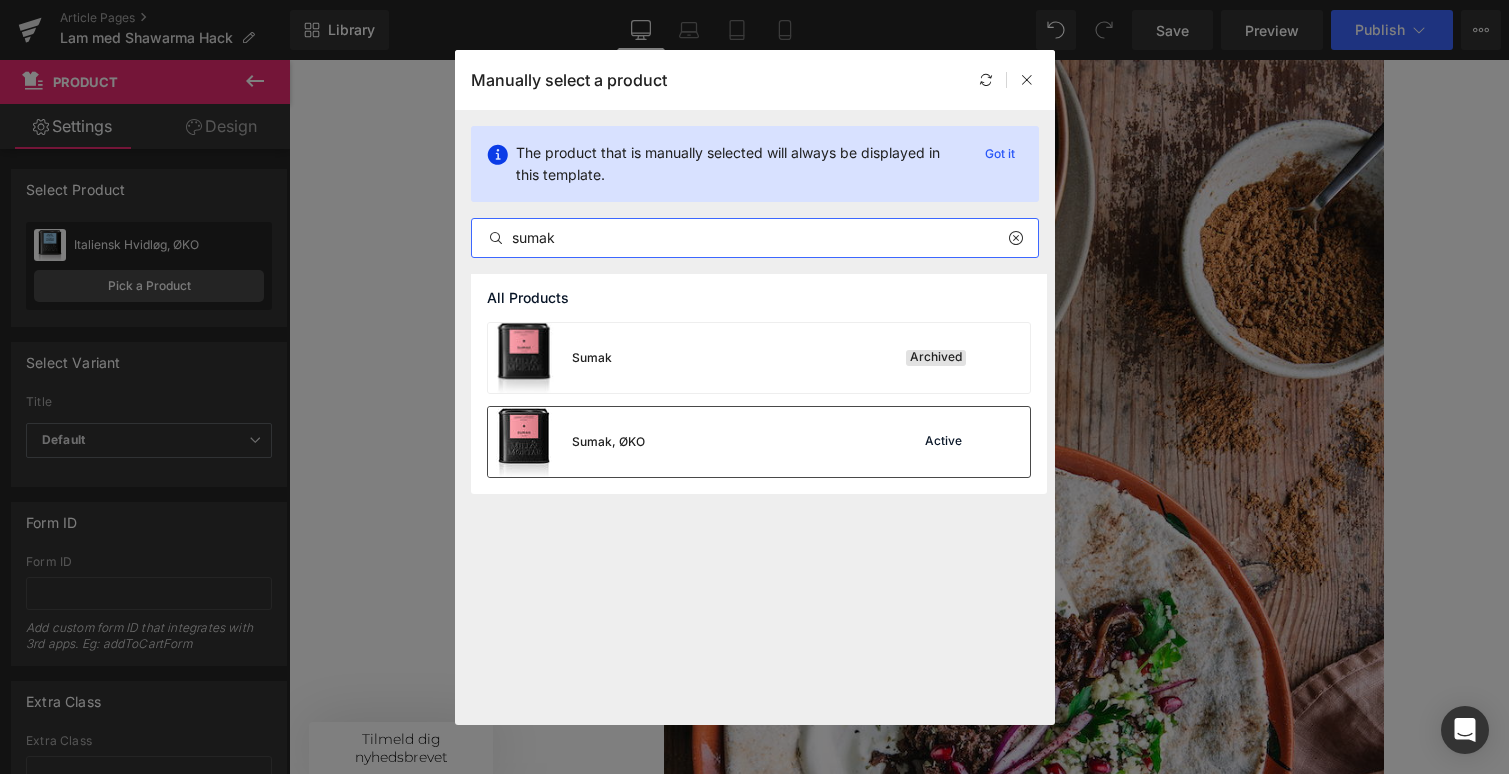 type on "sumak" 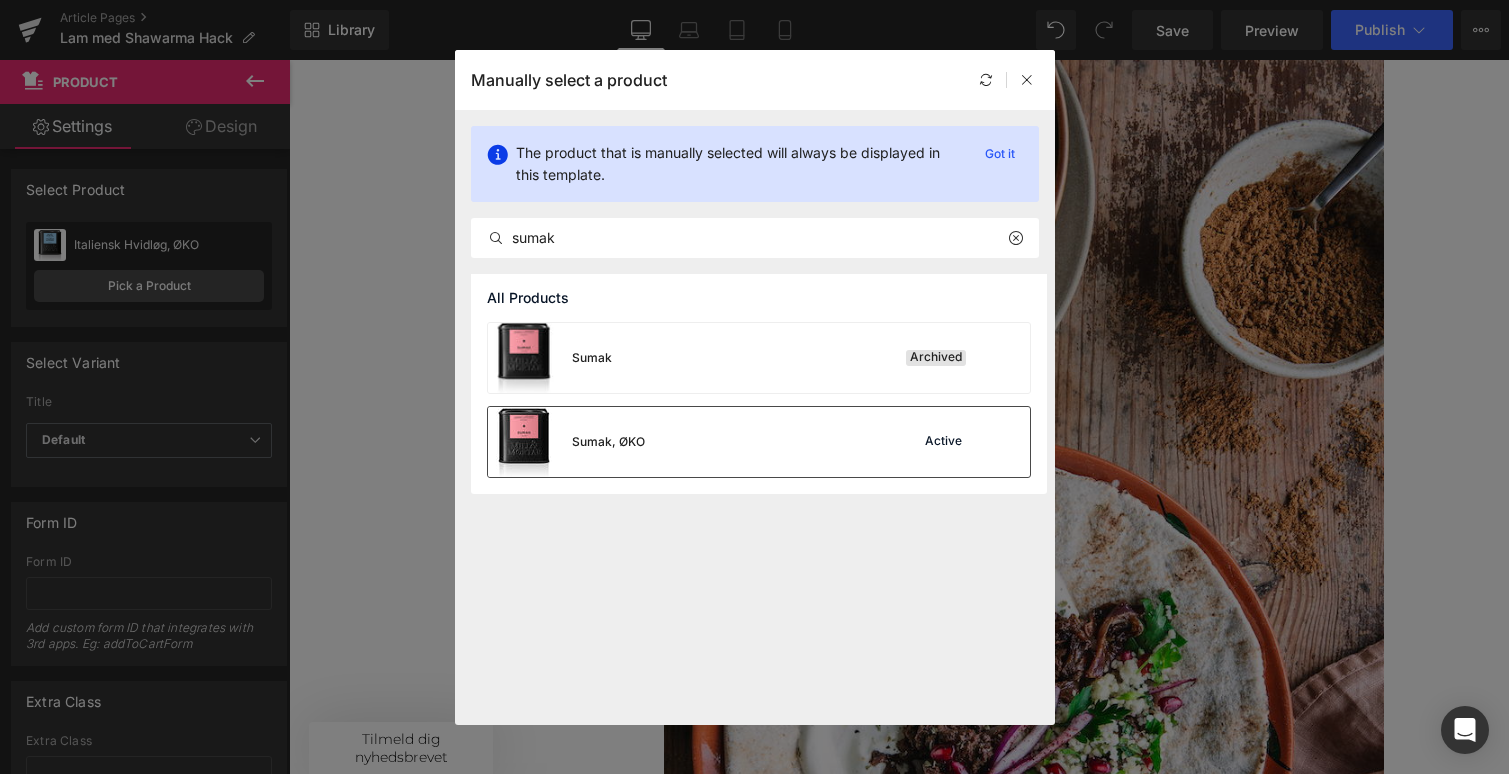 click at bounding box center (524, 442) 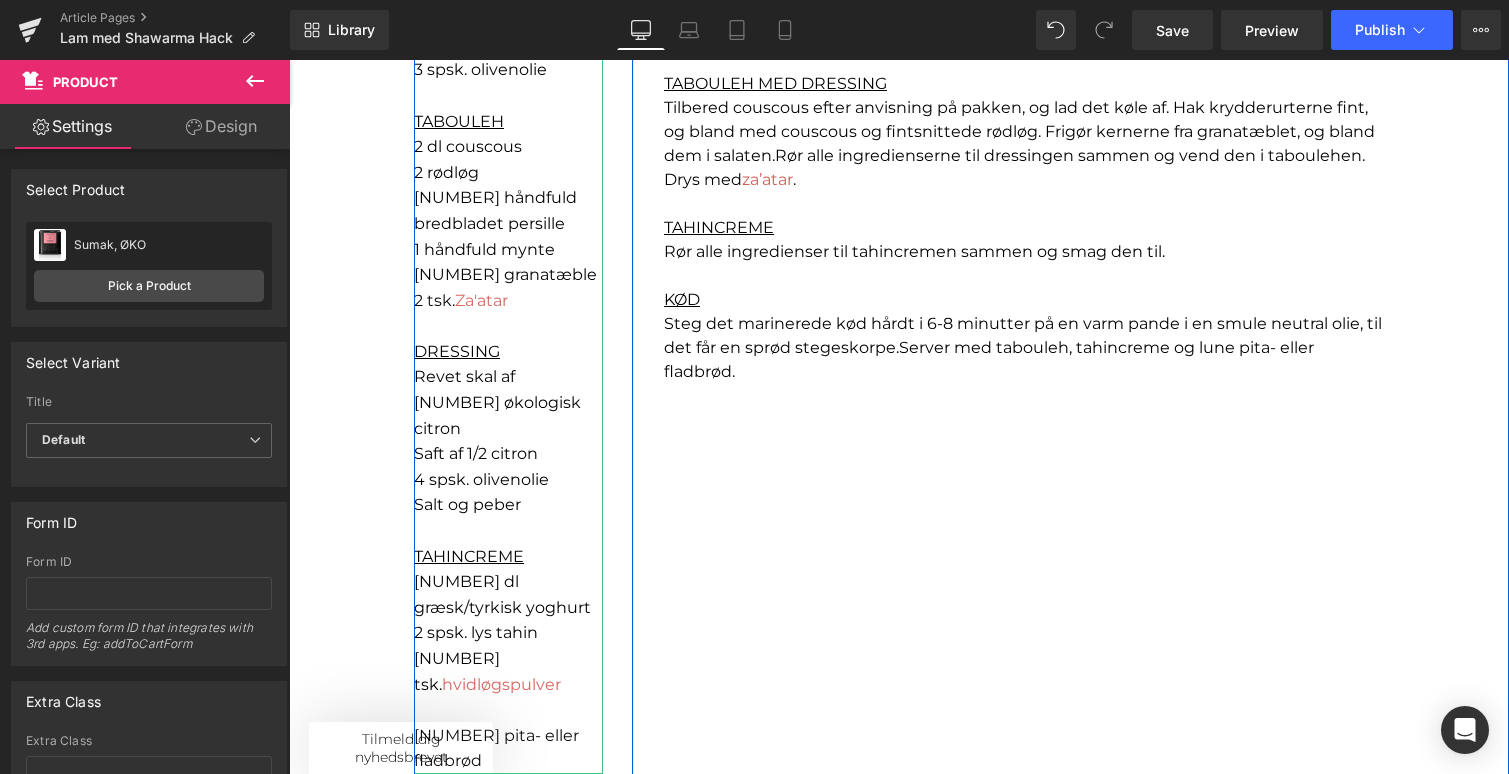 scroll, scrollTop: 1773, scrollLeft: 0, axis: vertical 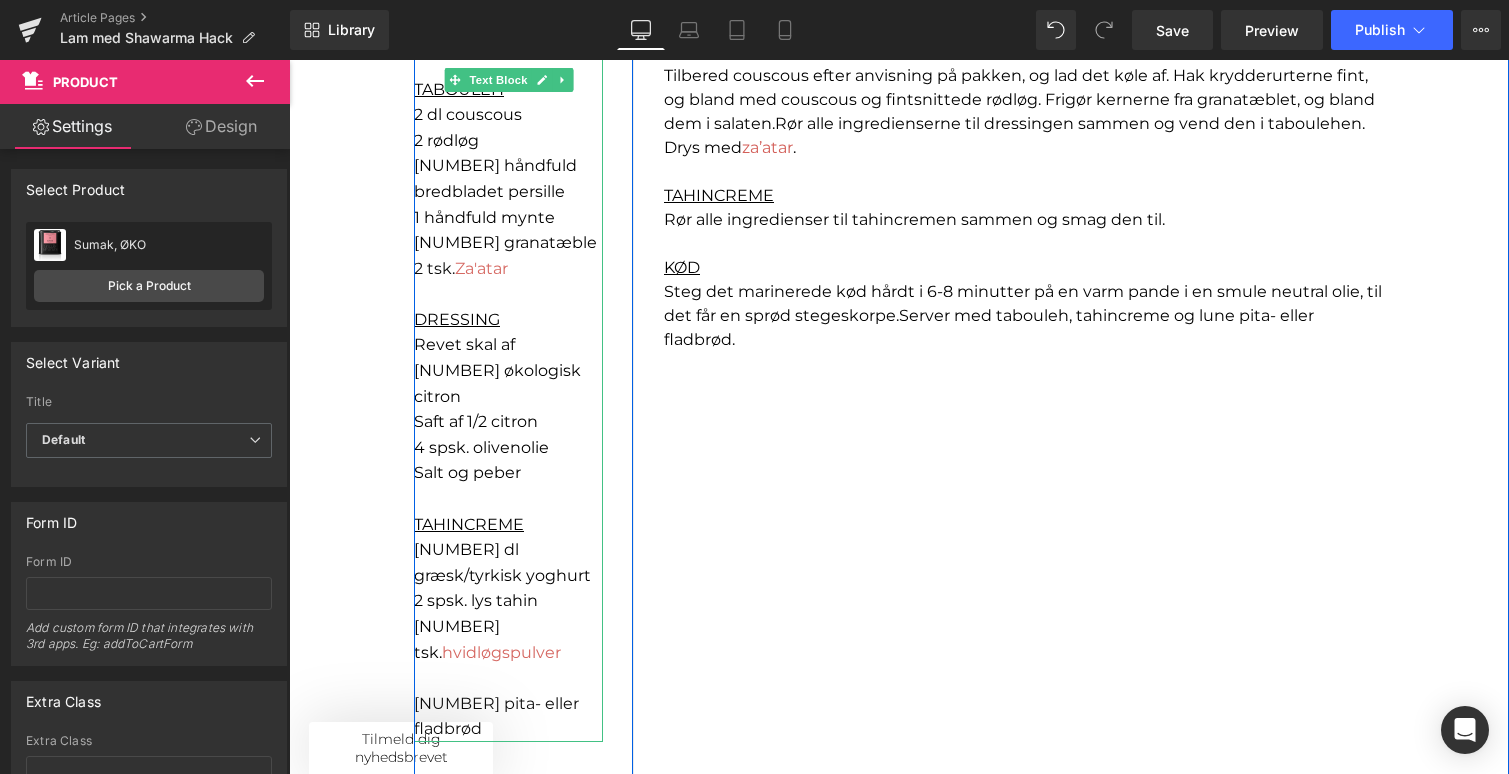 click on "2 spsk. lys tahin" at bounding box center [508, 601] 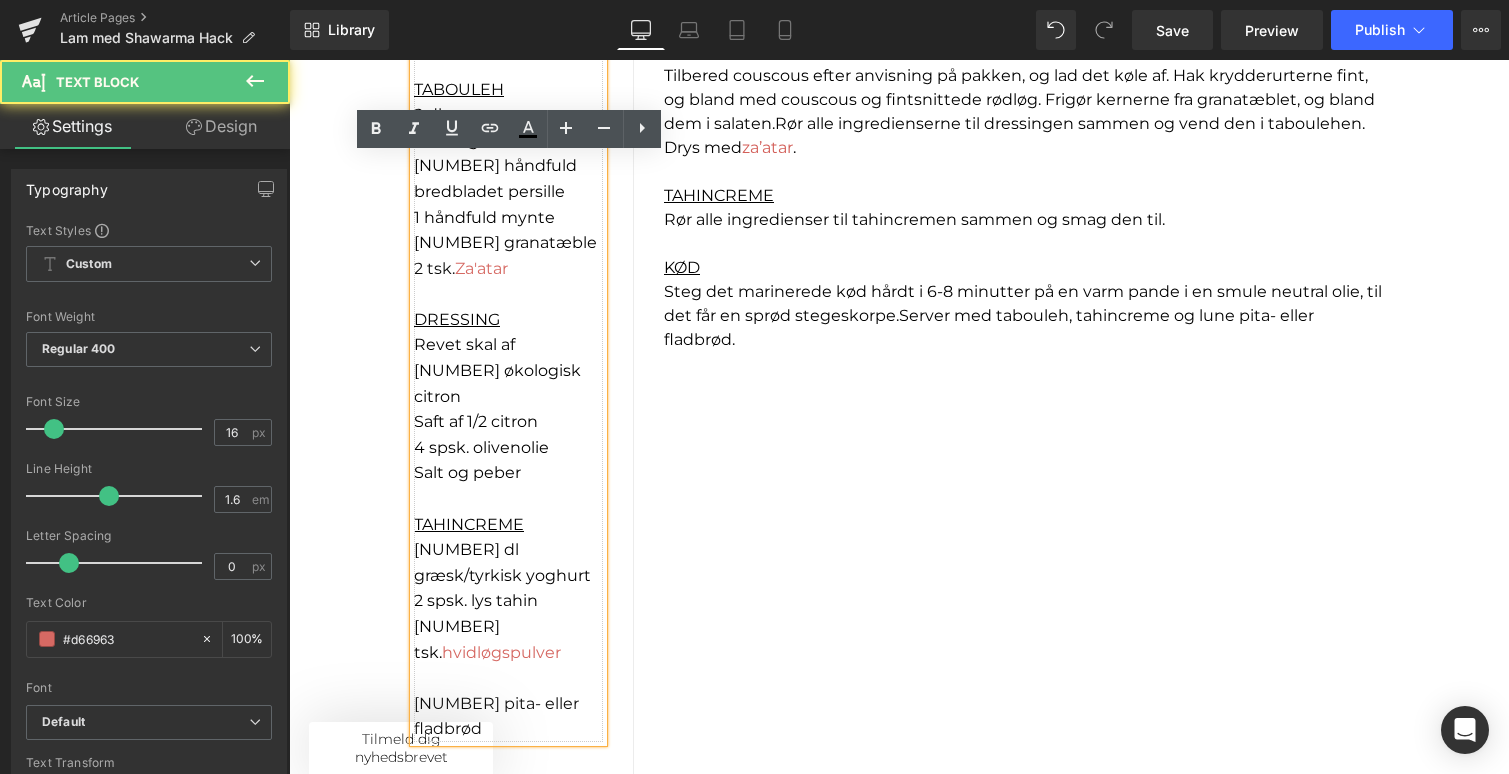 click on "2 spsk. lys tahin" at bounding box center (508, 601) 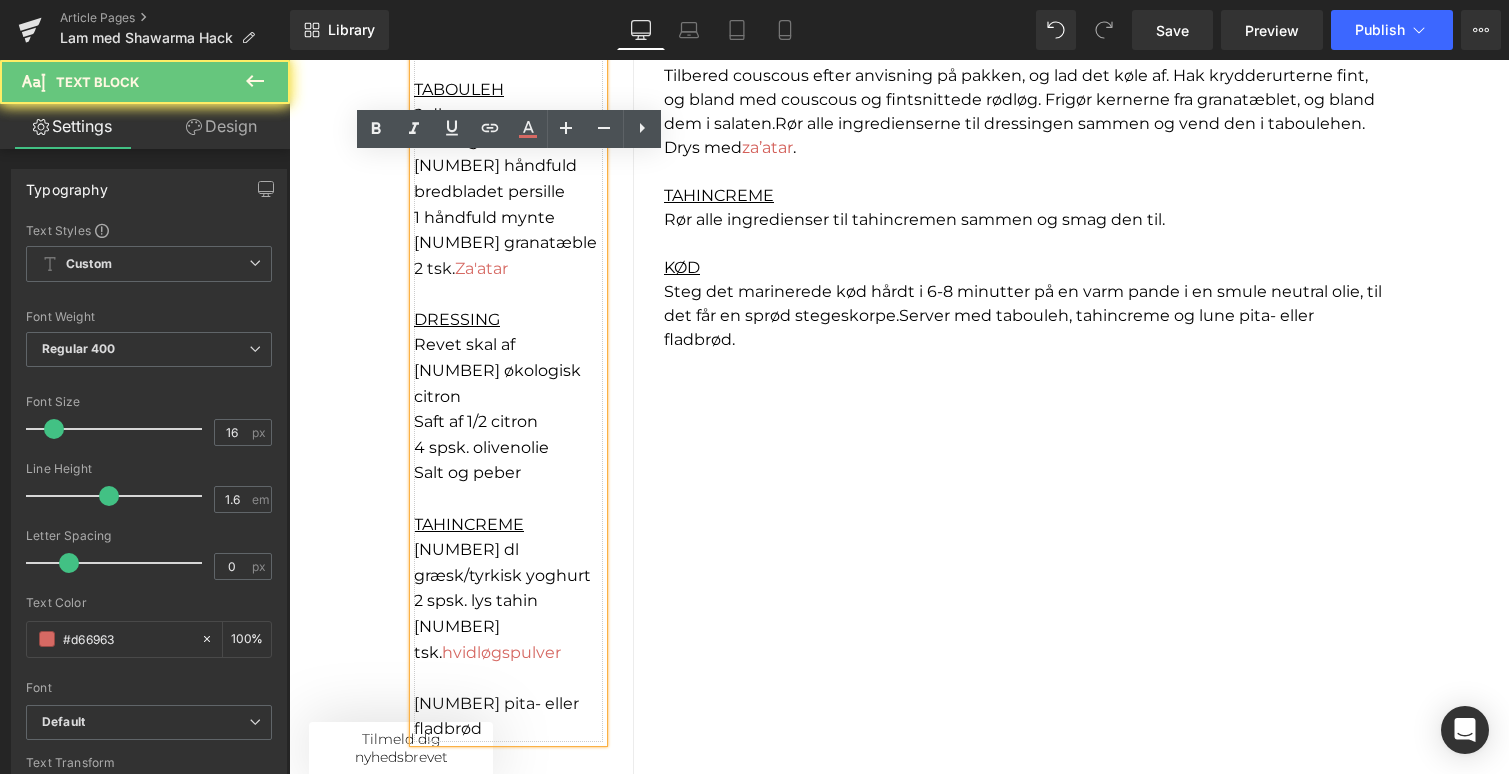 click on "1 tsk.  hvidløgspulver" at bounding box center [508, 639] 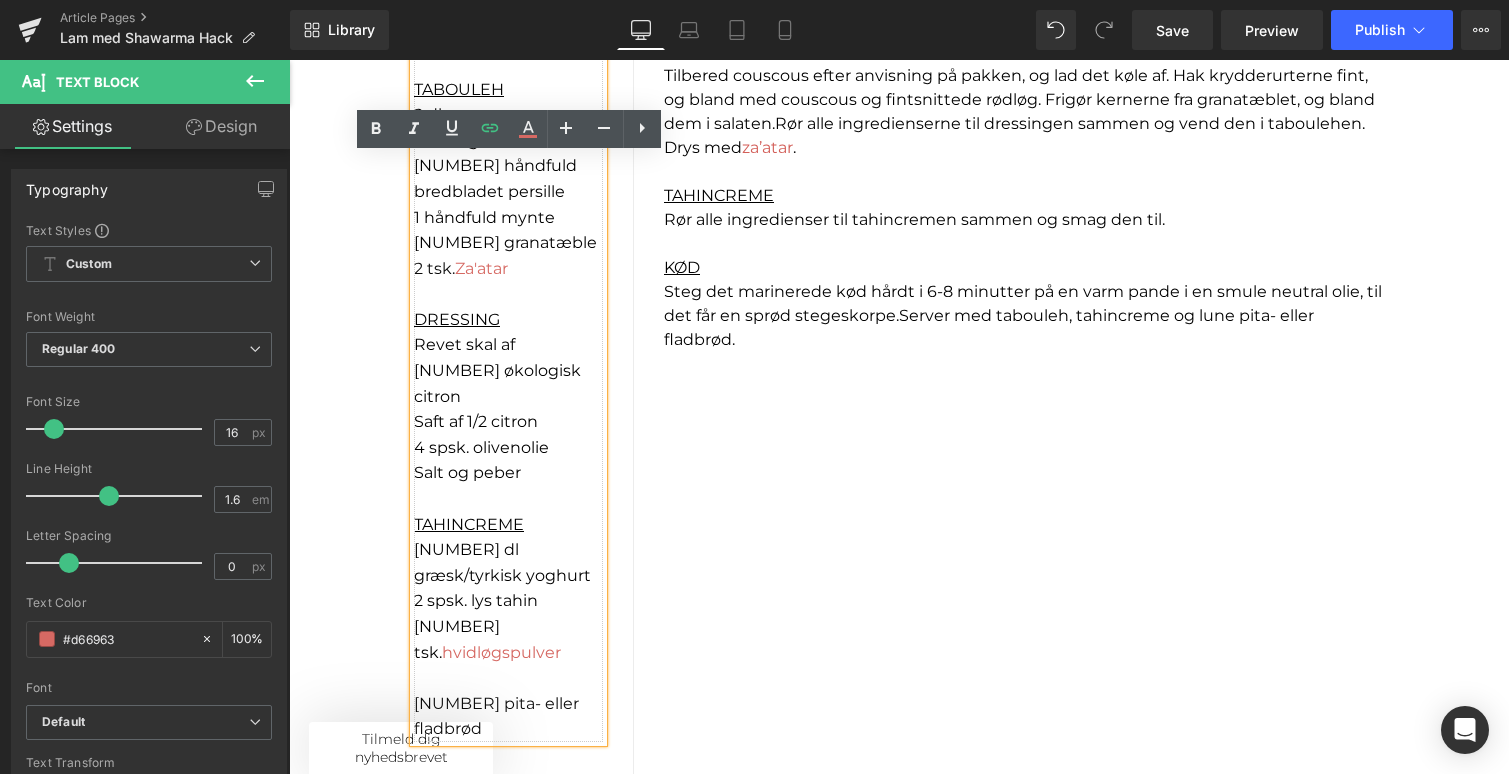 type 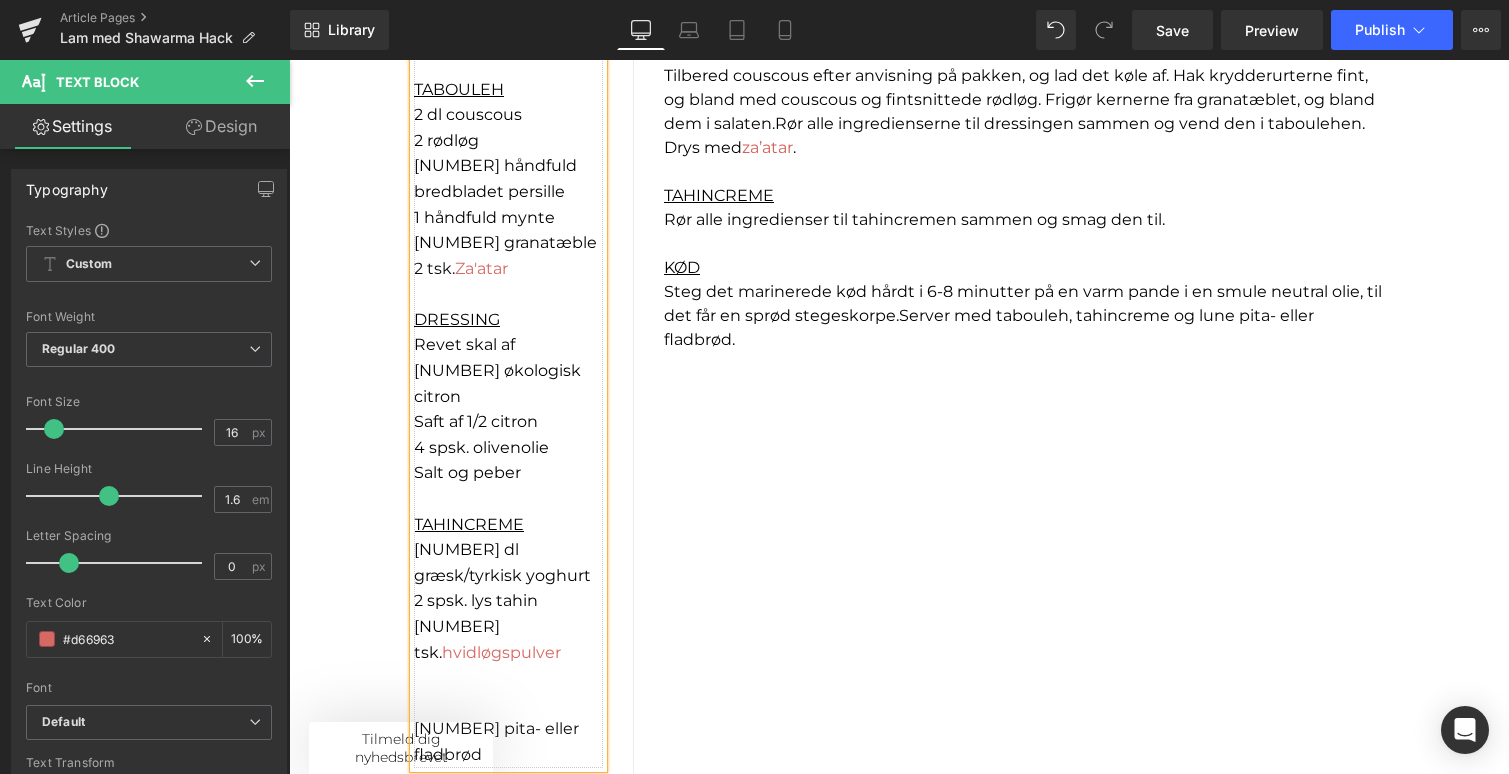 click on "2 spsk. lys tahin" at bounding box center (476, 600) 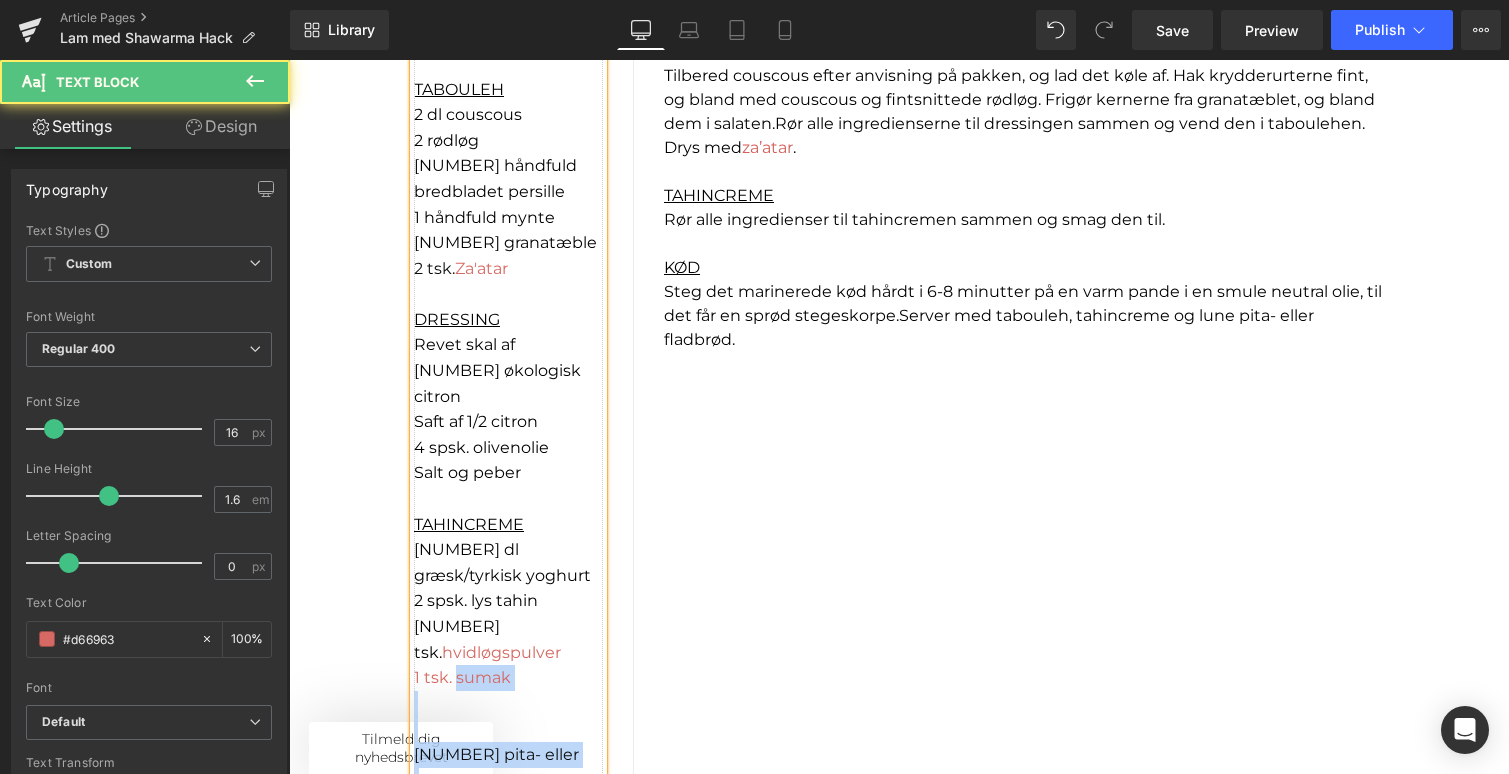 drag, startPoint x: 454, startPoint y: 629, endPoint x: 409, endPoint y: 626, distance: 45.099888 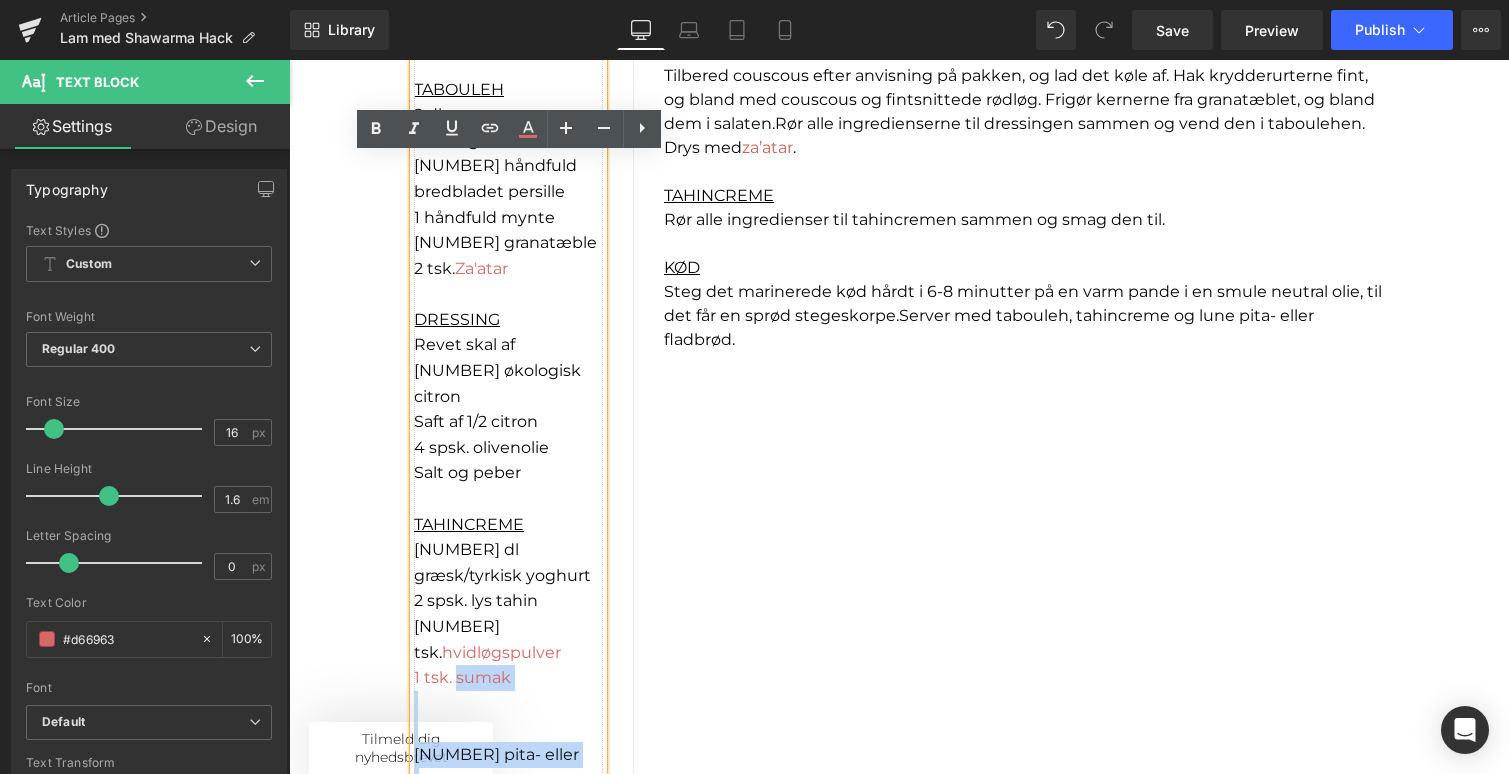 click at bounding box center (508, 704) 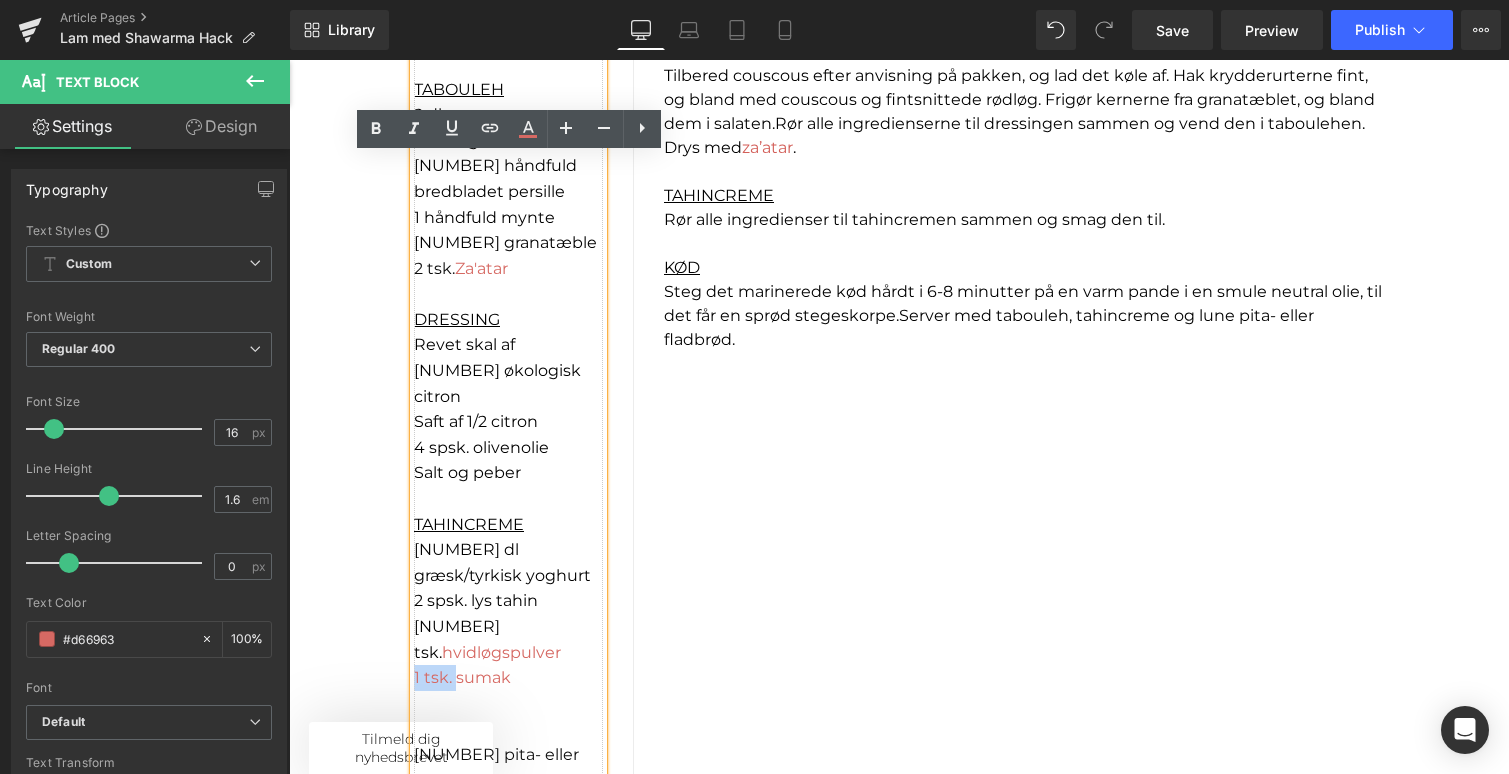 drag, startPoint x: 453, startPoint y: 626, endPoint x: 415, endPoint y: 614, distance: 39.849716 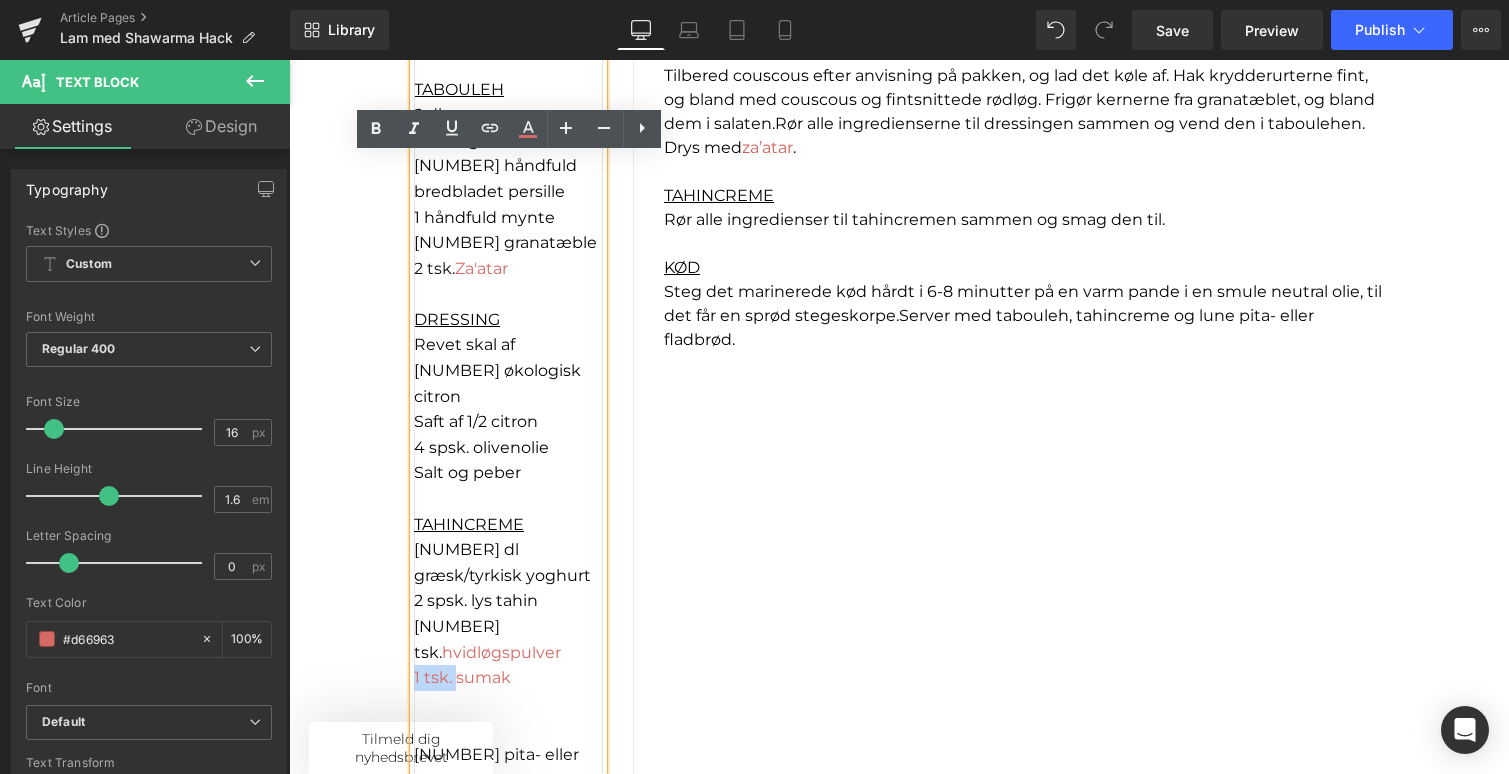 click on "1 tsk. sumak" at bounding box center (508, 678) 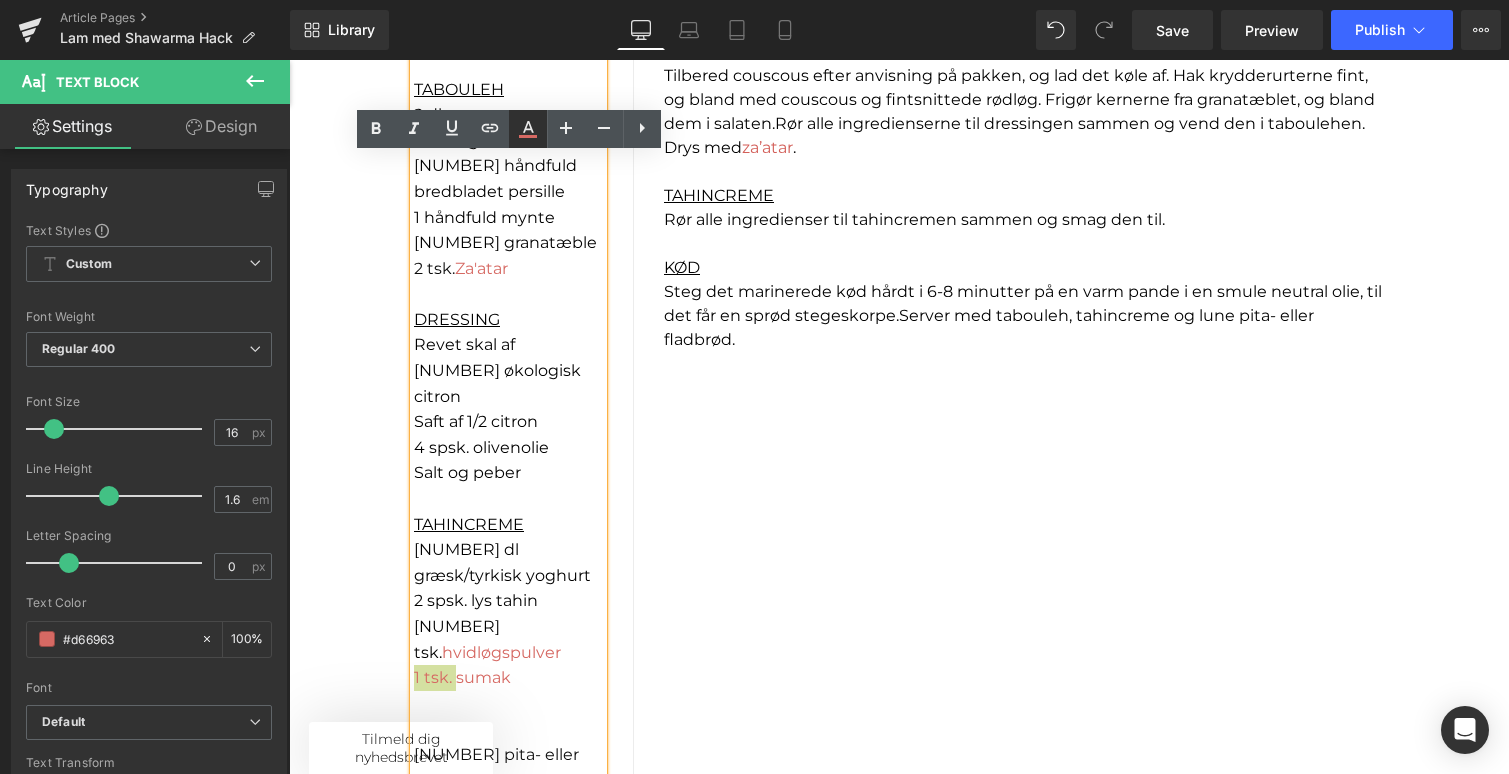 click 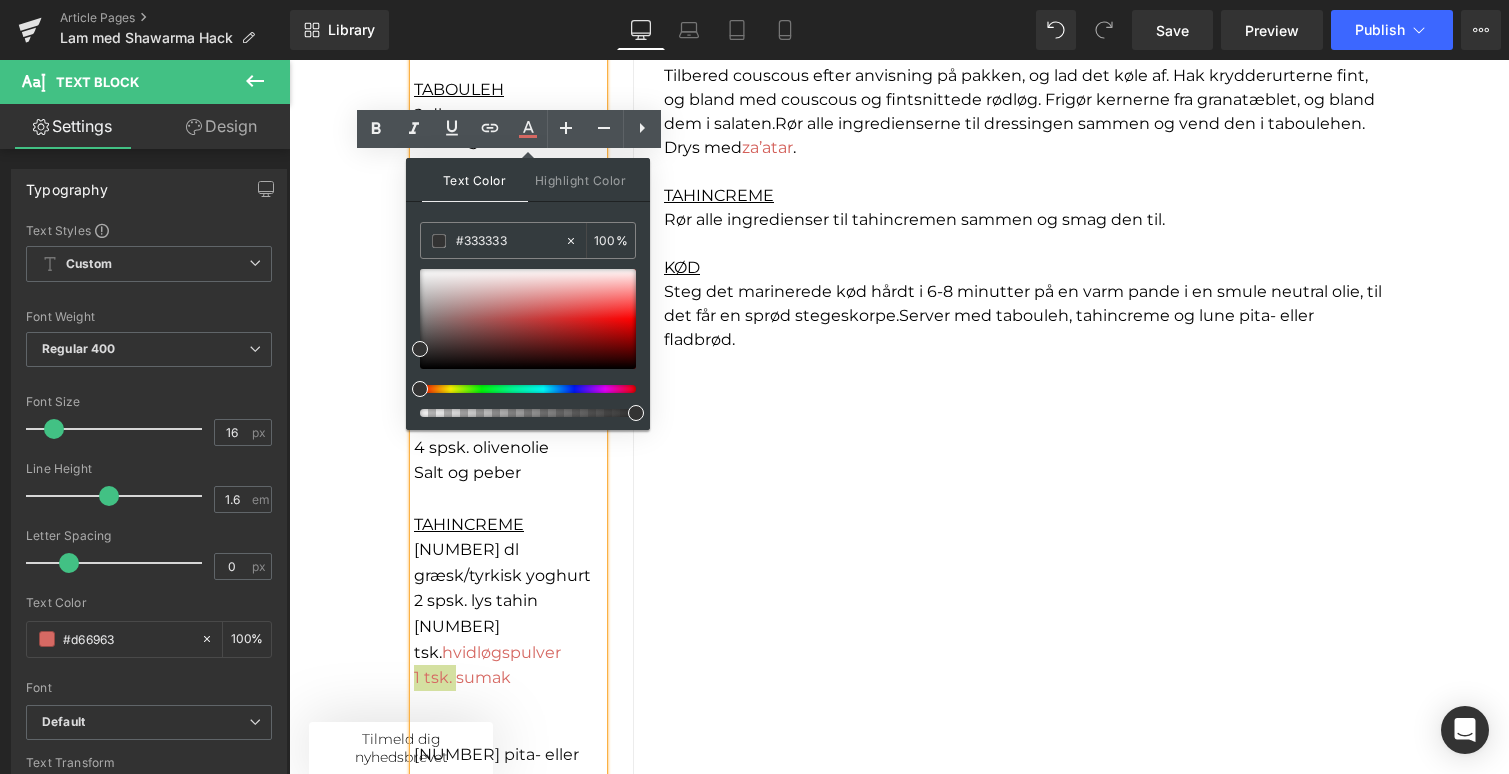 click at bounding box center [420, 389] 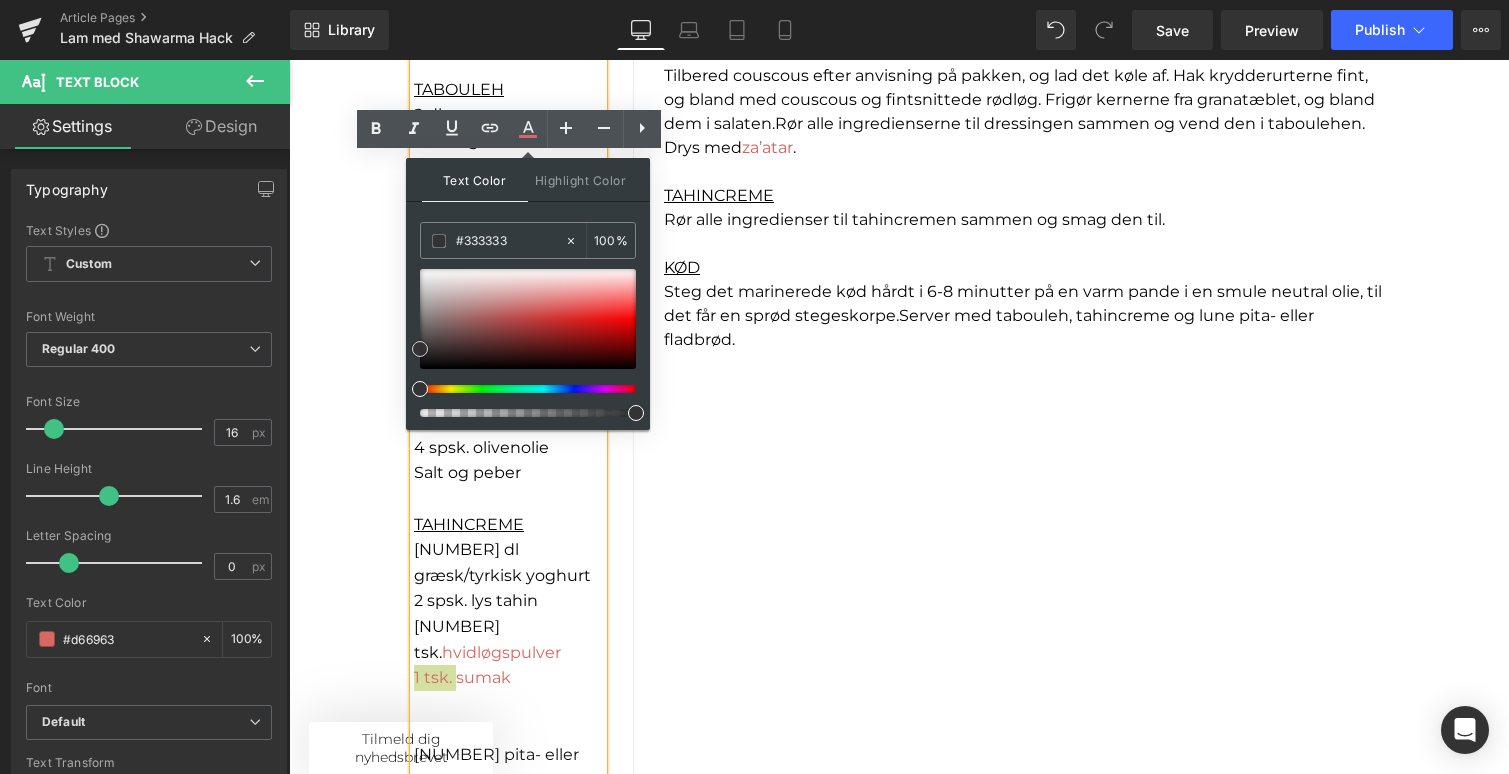 type on "#0a0a0a" 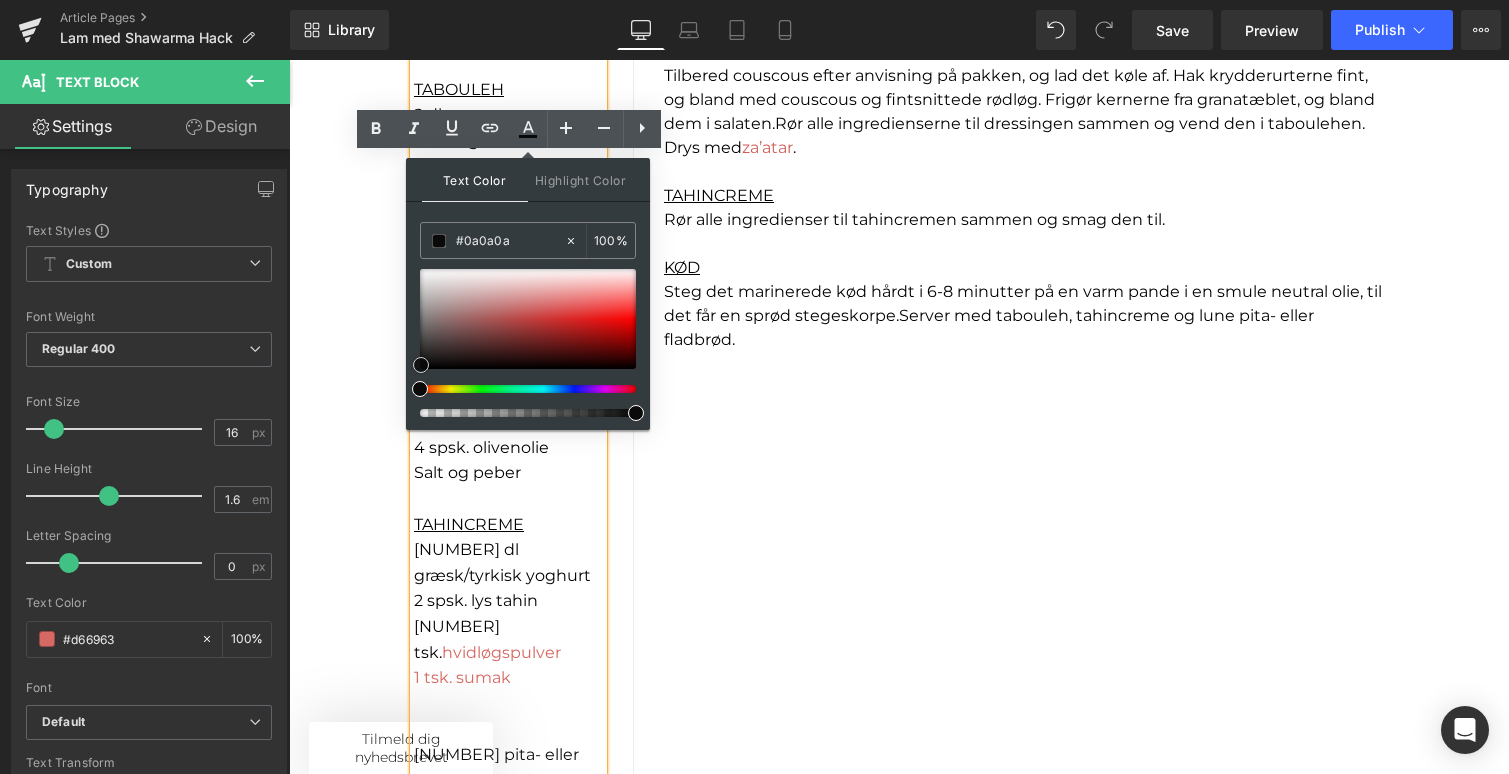 click at bounding box center (528, 319) 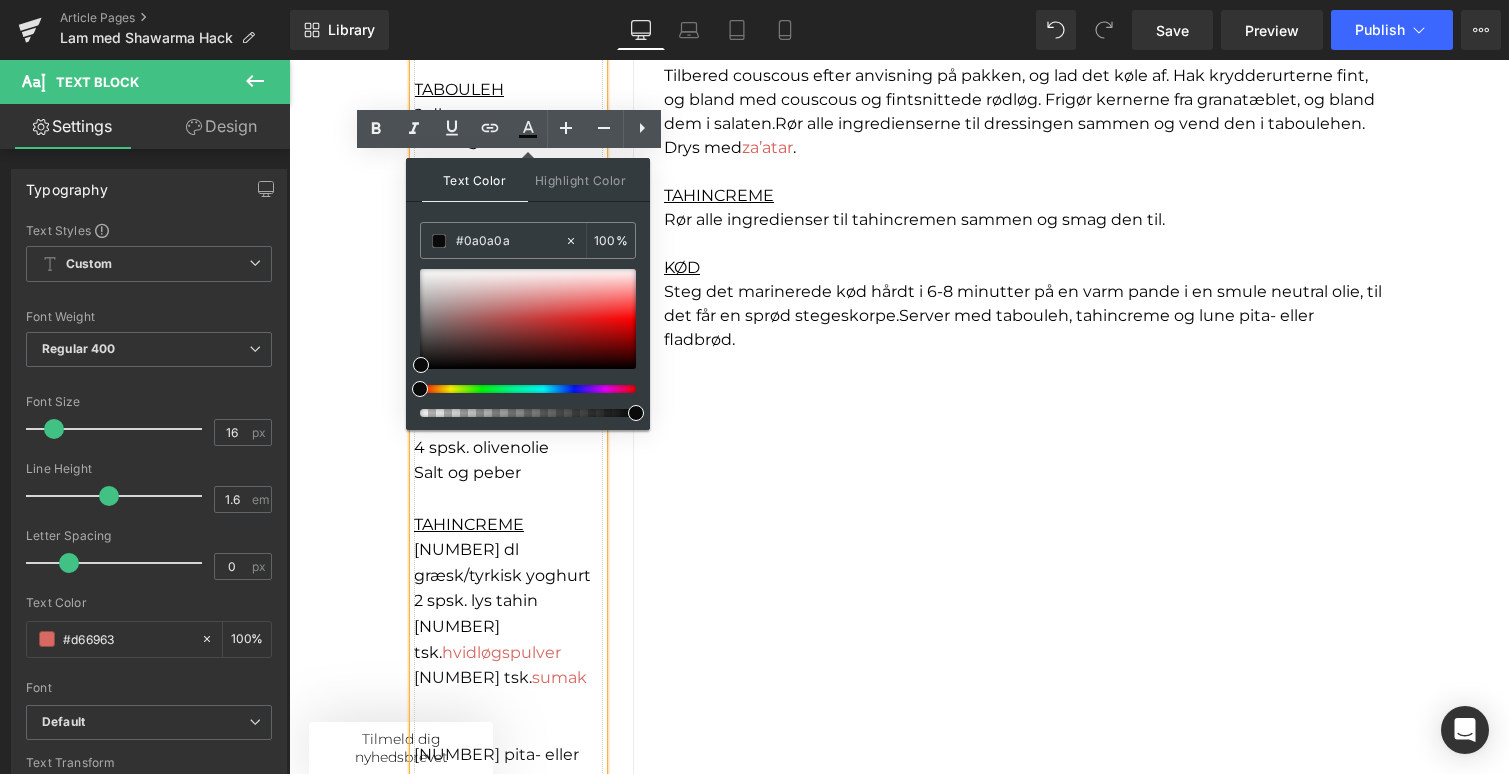 click at bounding box center (508, 729) 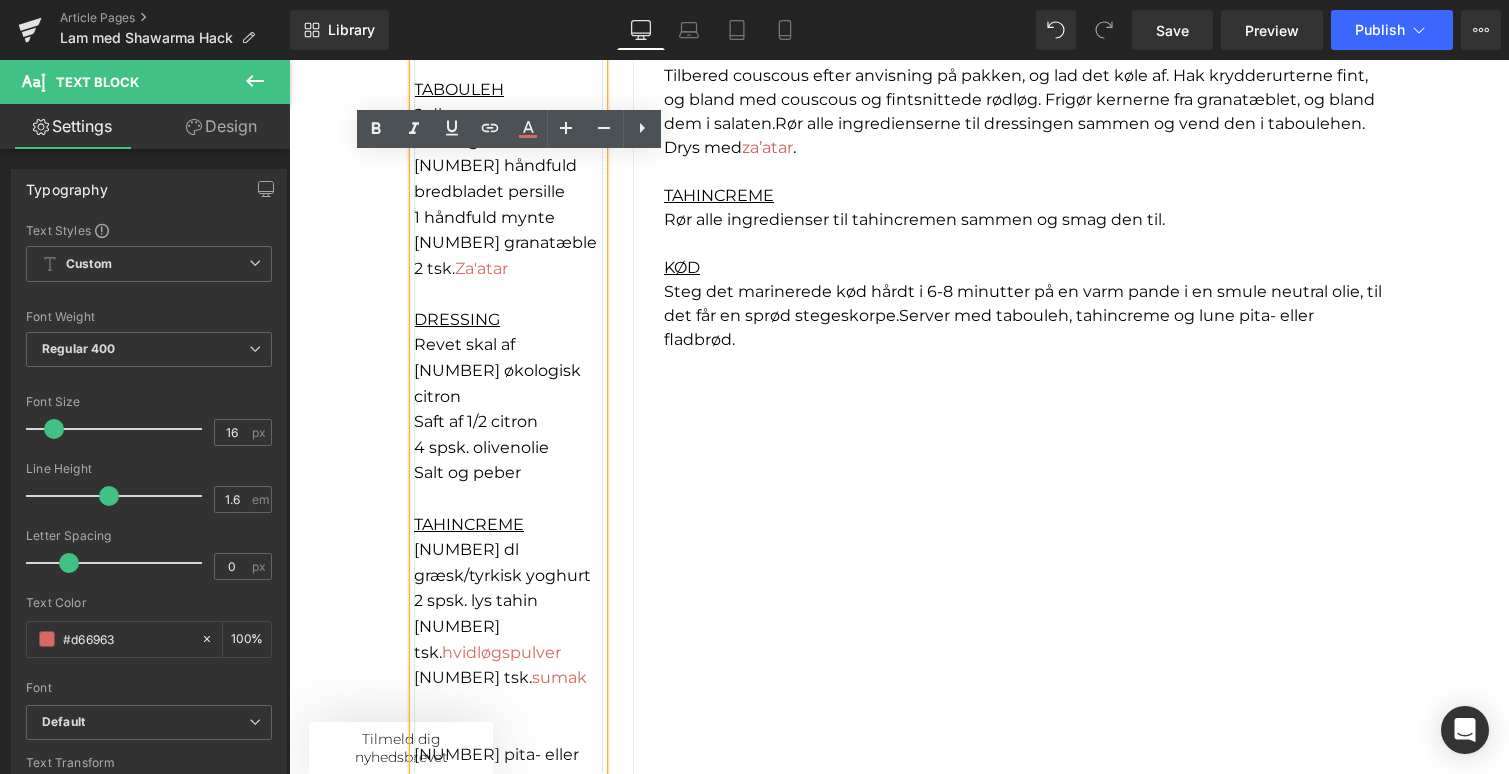 click on "1 tsk.  sumak" at bounding box center [508, 678] 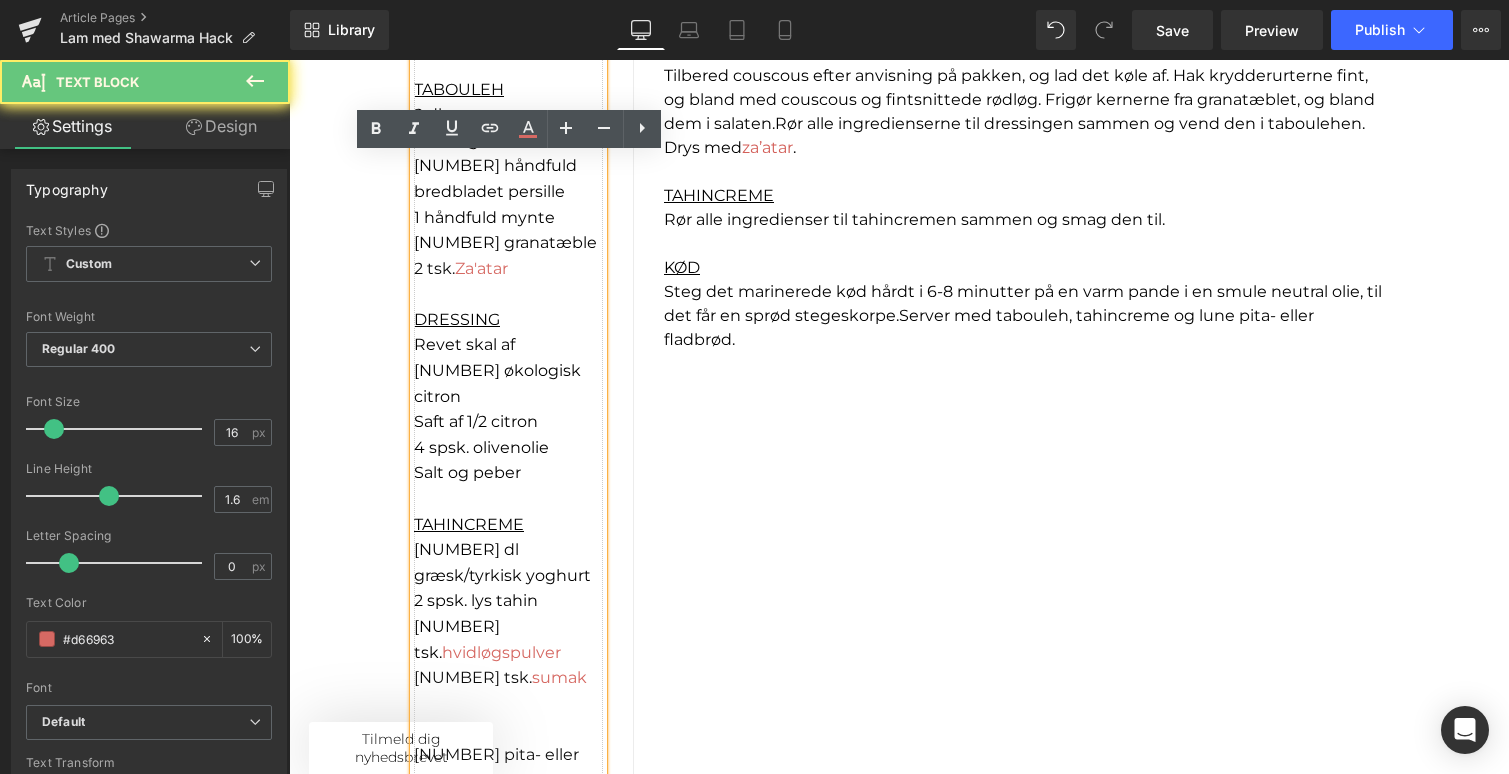 click on "1 tsk.  sumak" at bounding box center [508, 678] 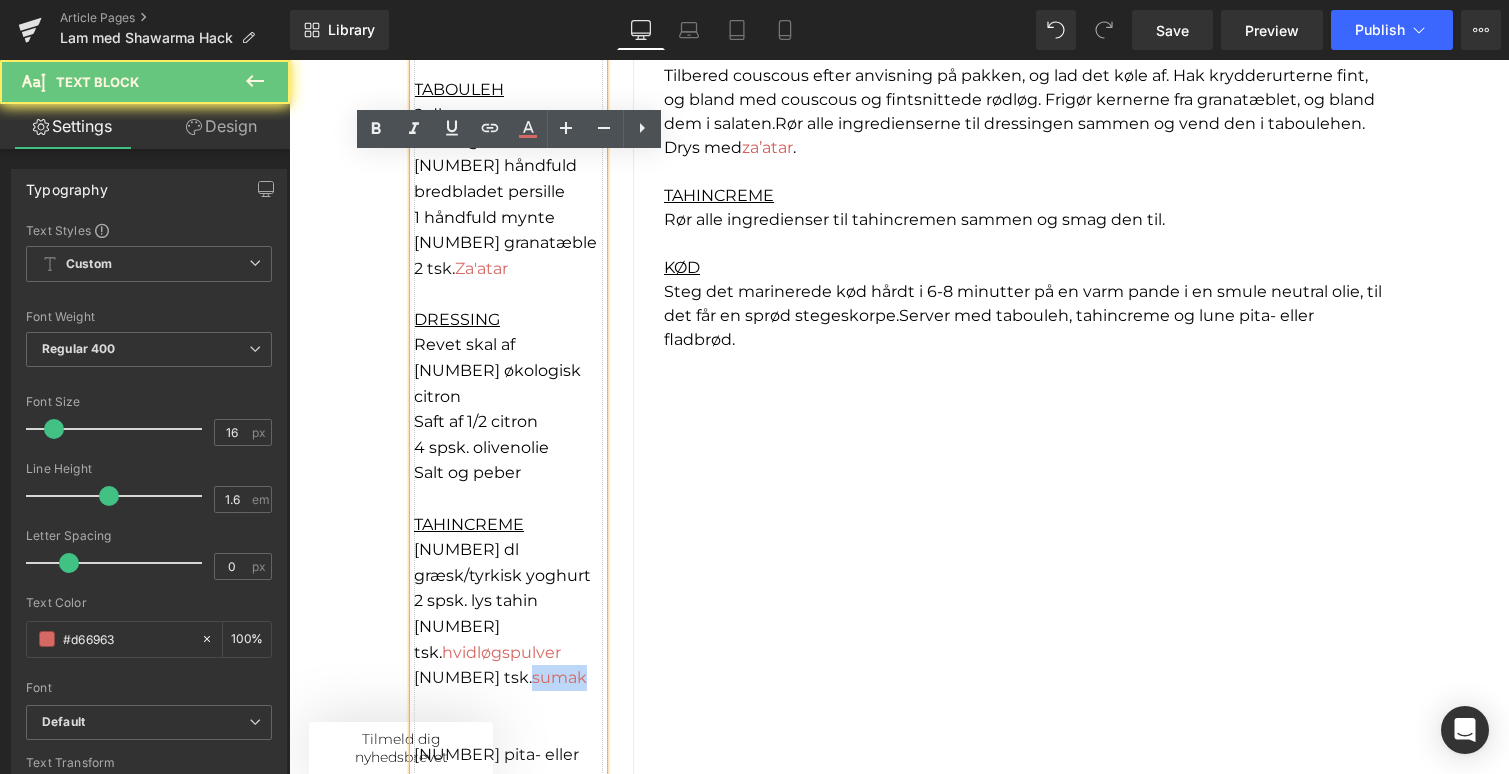 click on "1 tsk.  sumak" at bounding box center (508, 678) 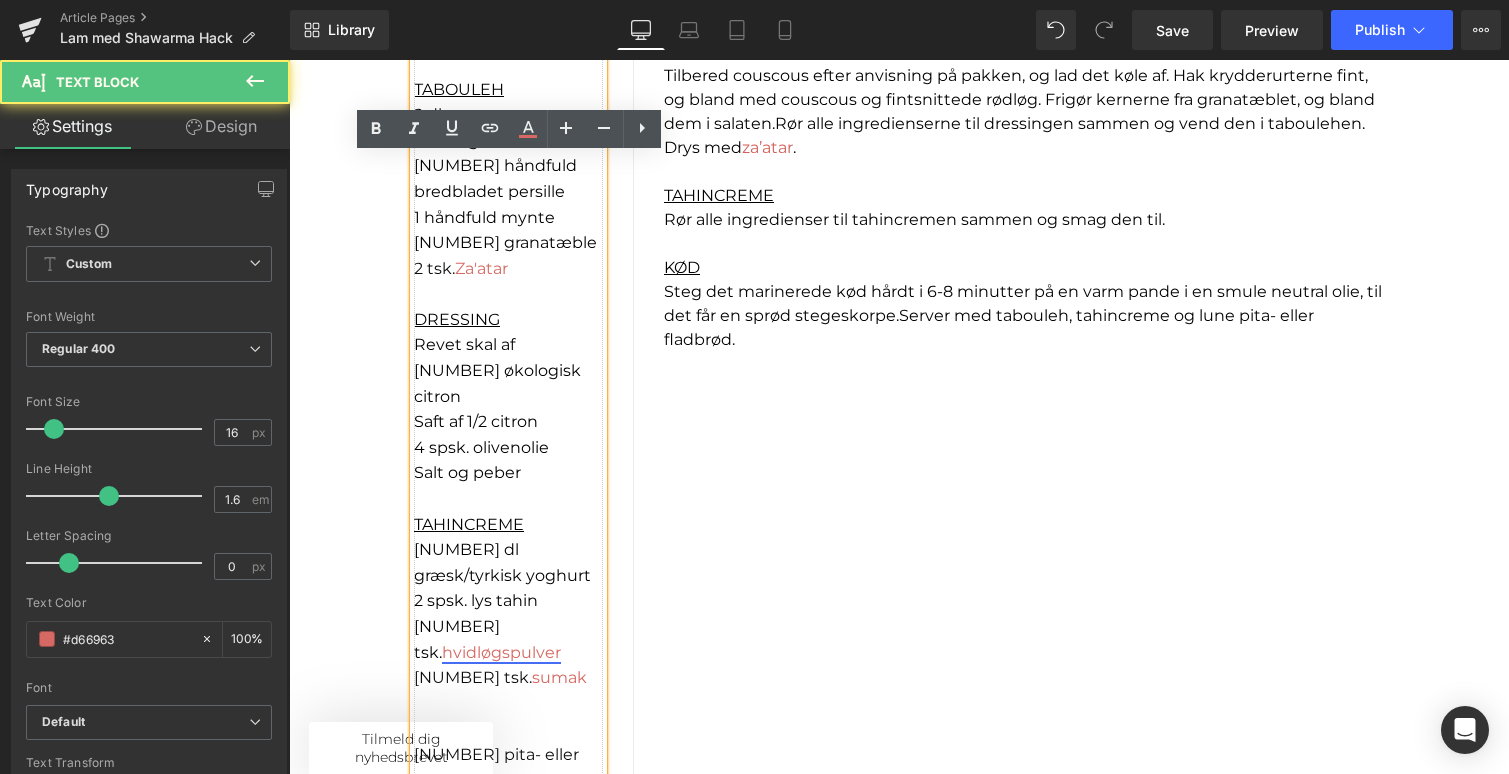 click on "hvidløgspulver" at bounding box center [501, 652] 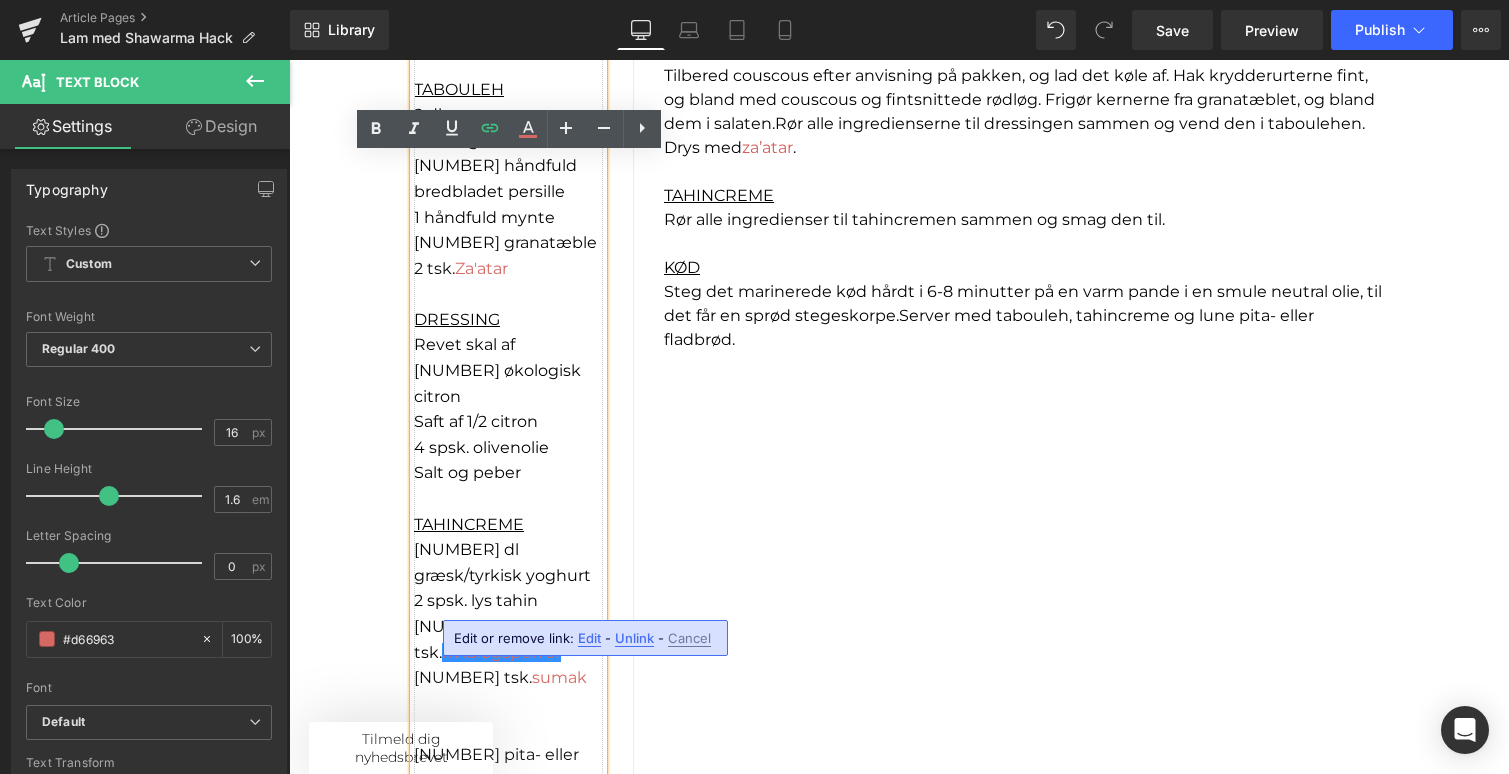 click on "2 dl græsk/tyrkisk yoghurt" at bounding box center [508, 562] 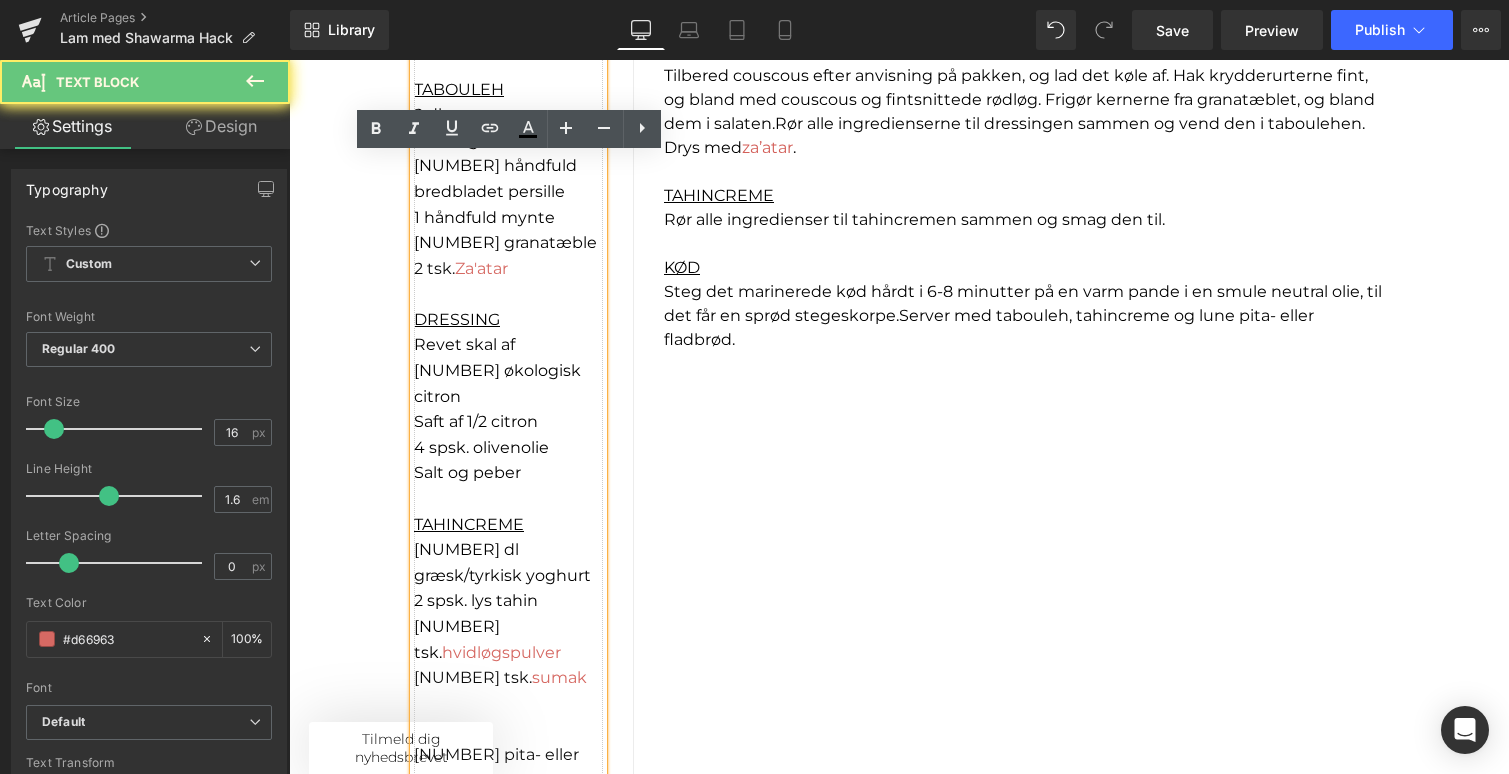click on "1 tsk.  sumak" at bounding box center (508, 678) 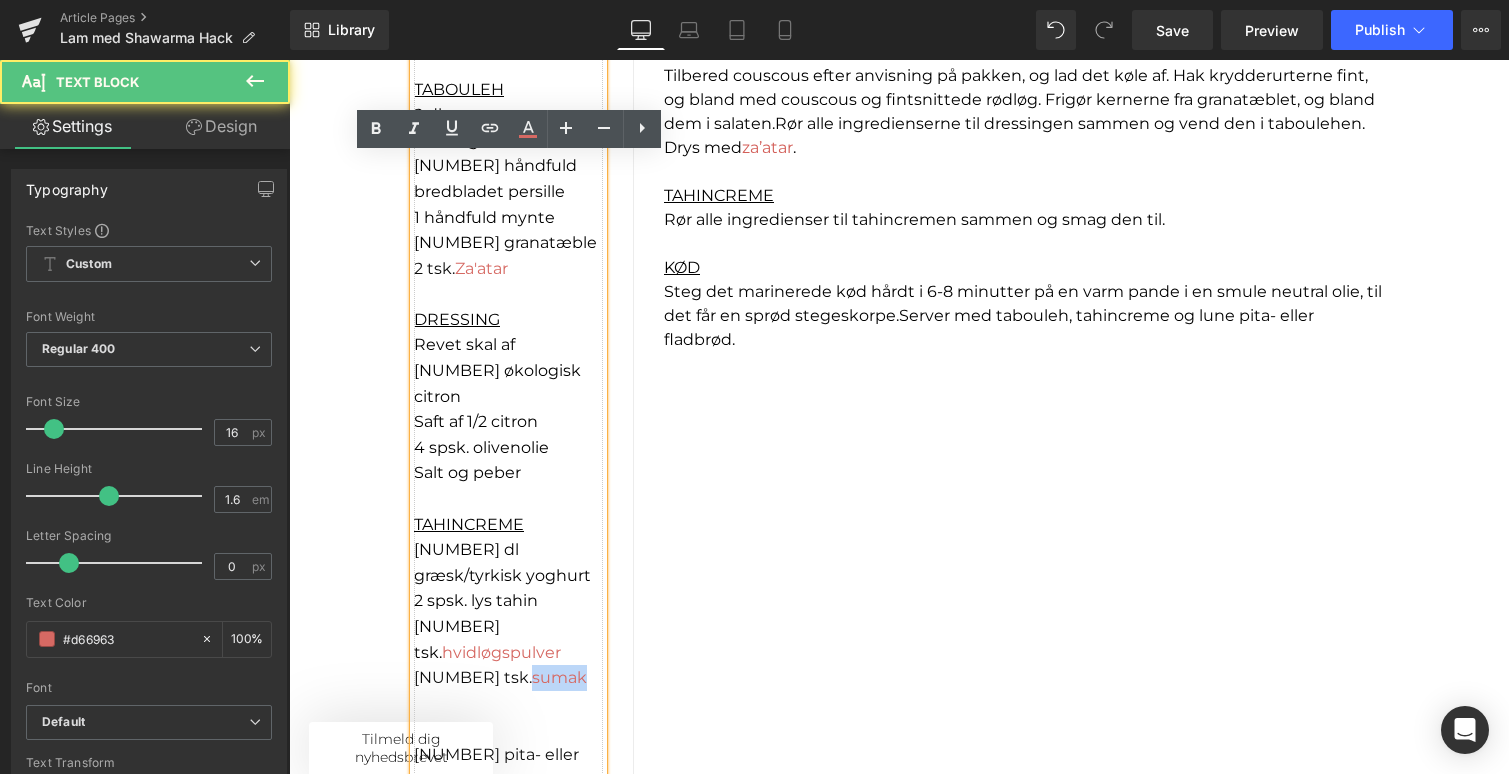 click on "1 tsk.  sumak" at bounding box center (508, 678) 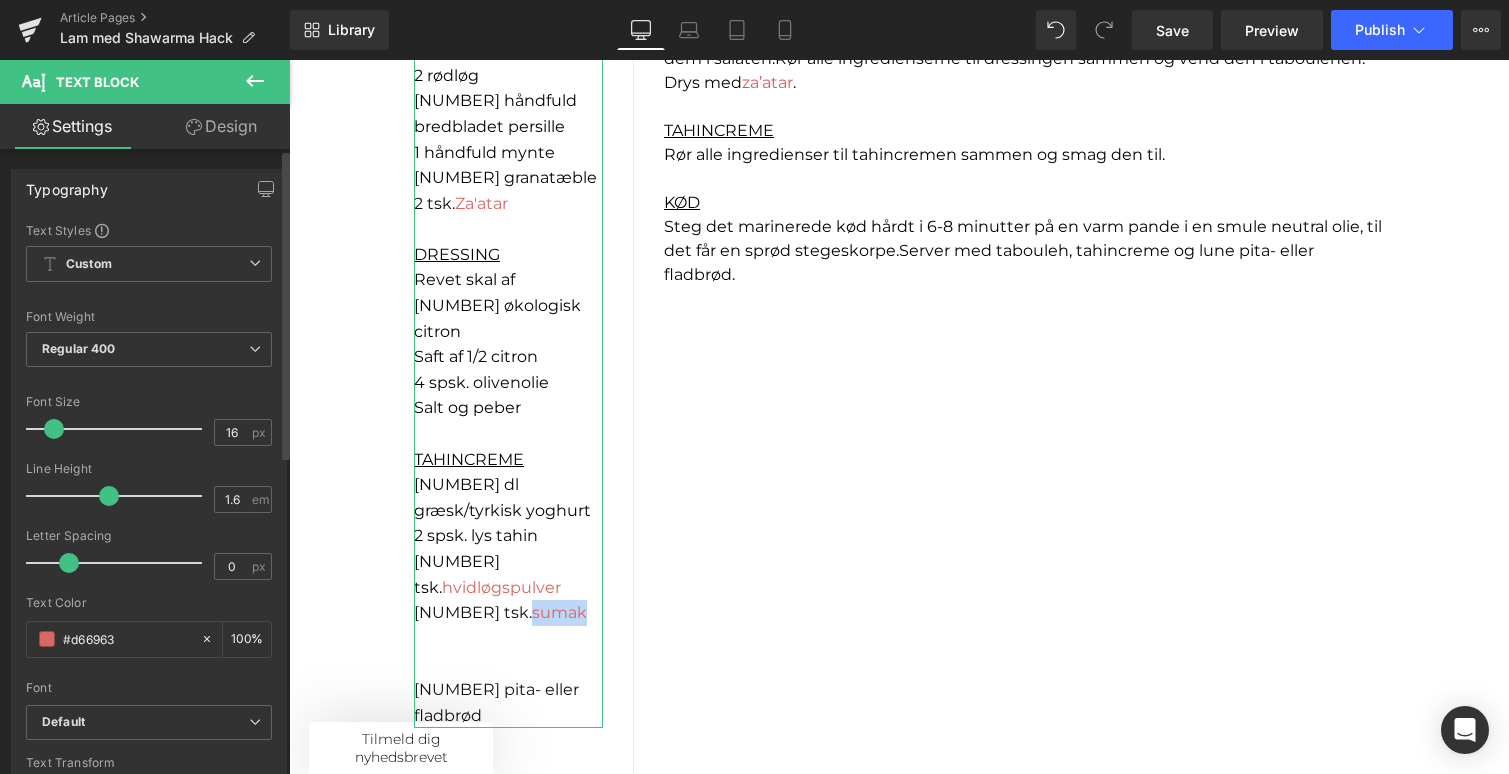 scroll, scrollTop: 1836, scrollLeft: 0, axis: vertical 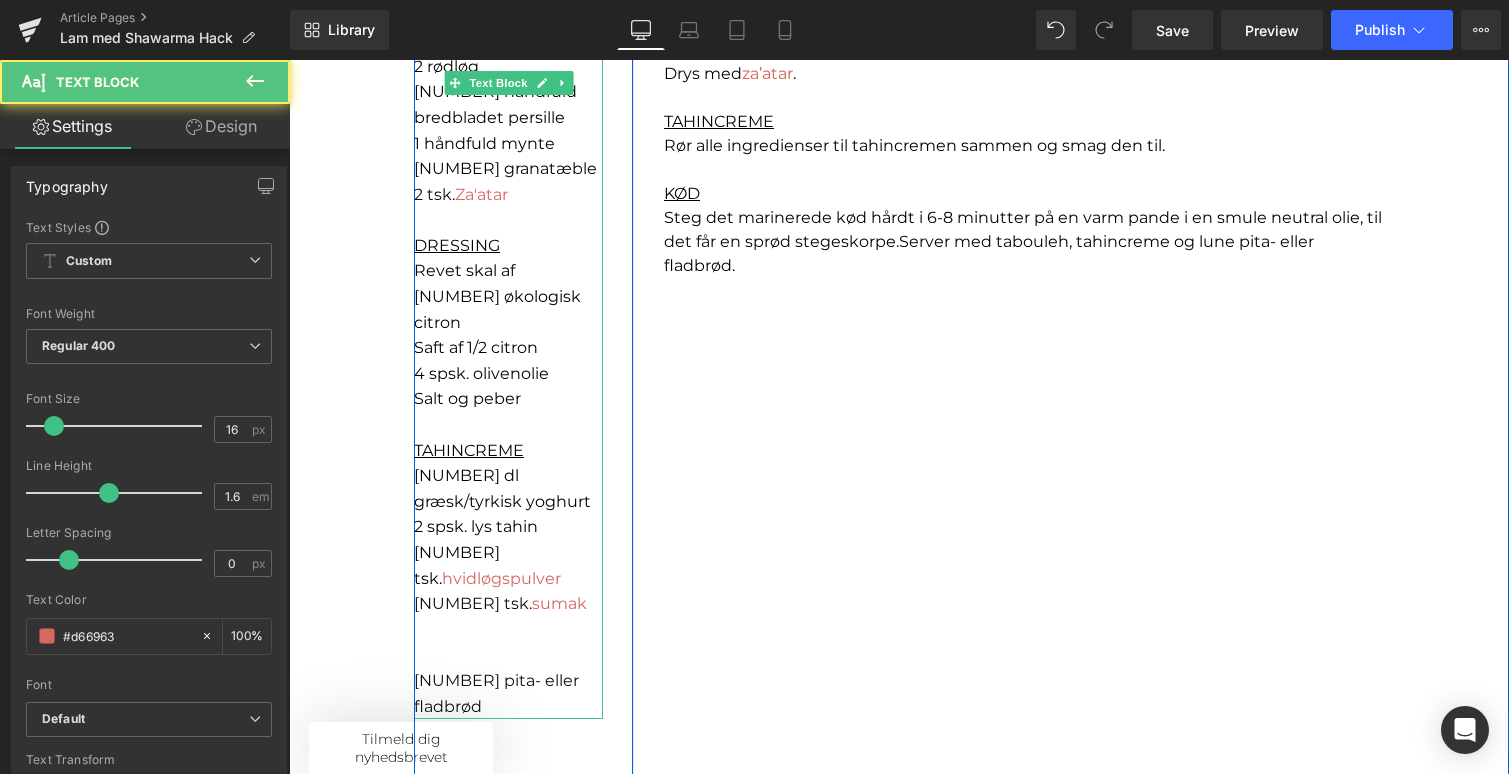 click on "INGREDIENSER   KØD 300 g lammefilet 2 rødløg 2 spsk.  Shawarma Hack 3 spsk. olivenolie TABOULEH 2 dl couscous 2 rødløg 1 håndfuld bredbladet persille 1 håndfuld mynte 1 granatæble 2 tsk.  Za'atar DRESSING Revet skal af 1 økologisk citron Saft af 1/2 citron 4 spsk. olivenolie Salt og peber TAHINCREME 2 dl græsk/tyrkisk yoghurt 2 spsk. lys tahin 1 tsk.  hvidløgspulver 1 tsk.  sumak  4 pita- eller fladbrød" at bounding box center [508, 258] 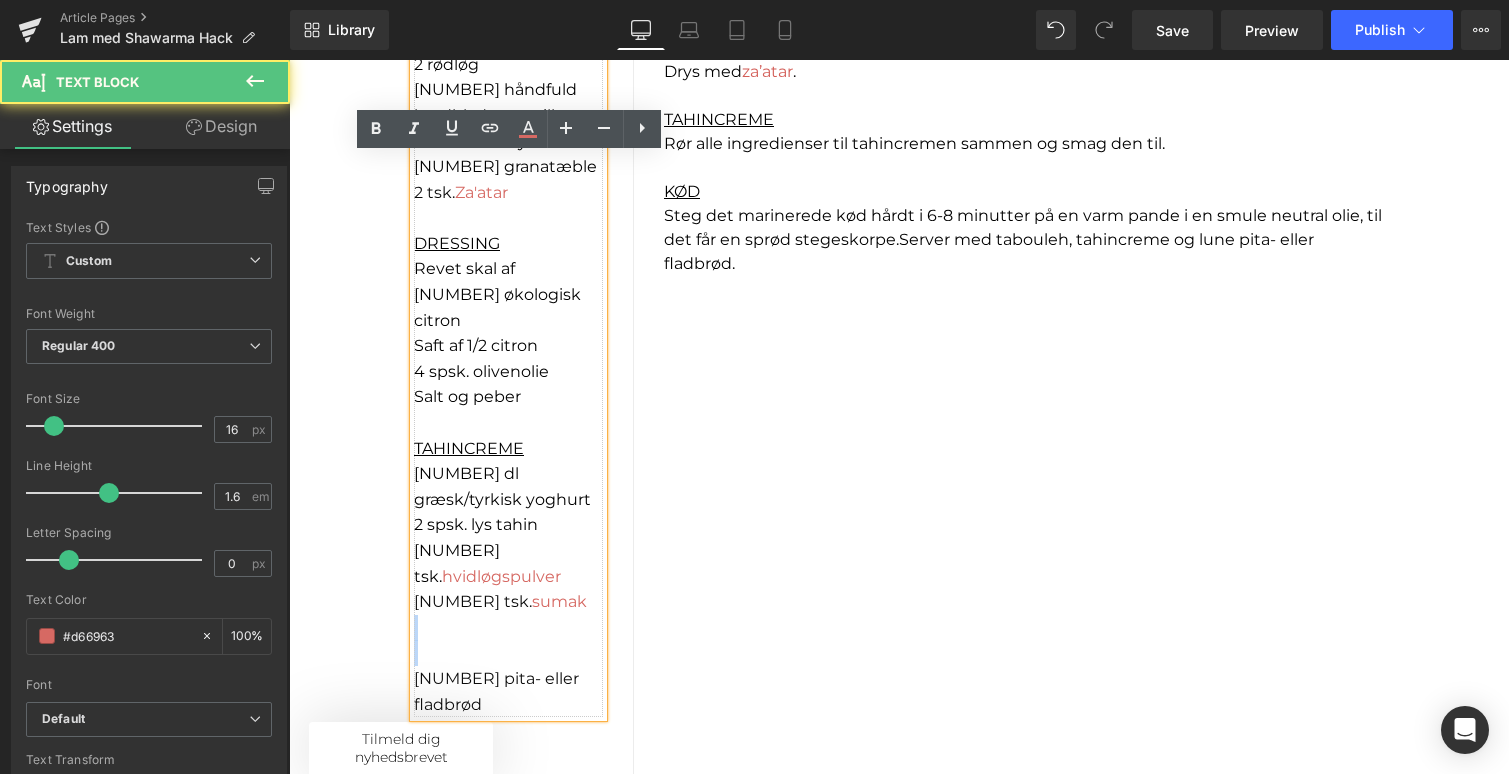 click at bounding box center (508, 628) 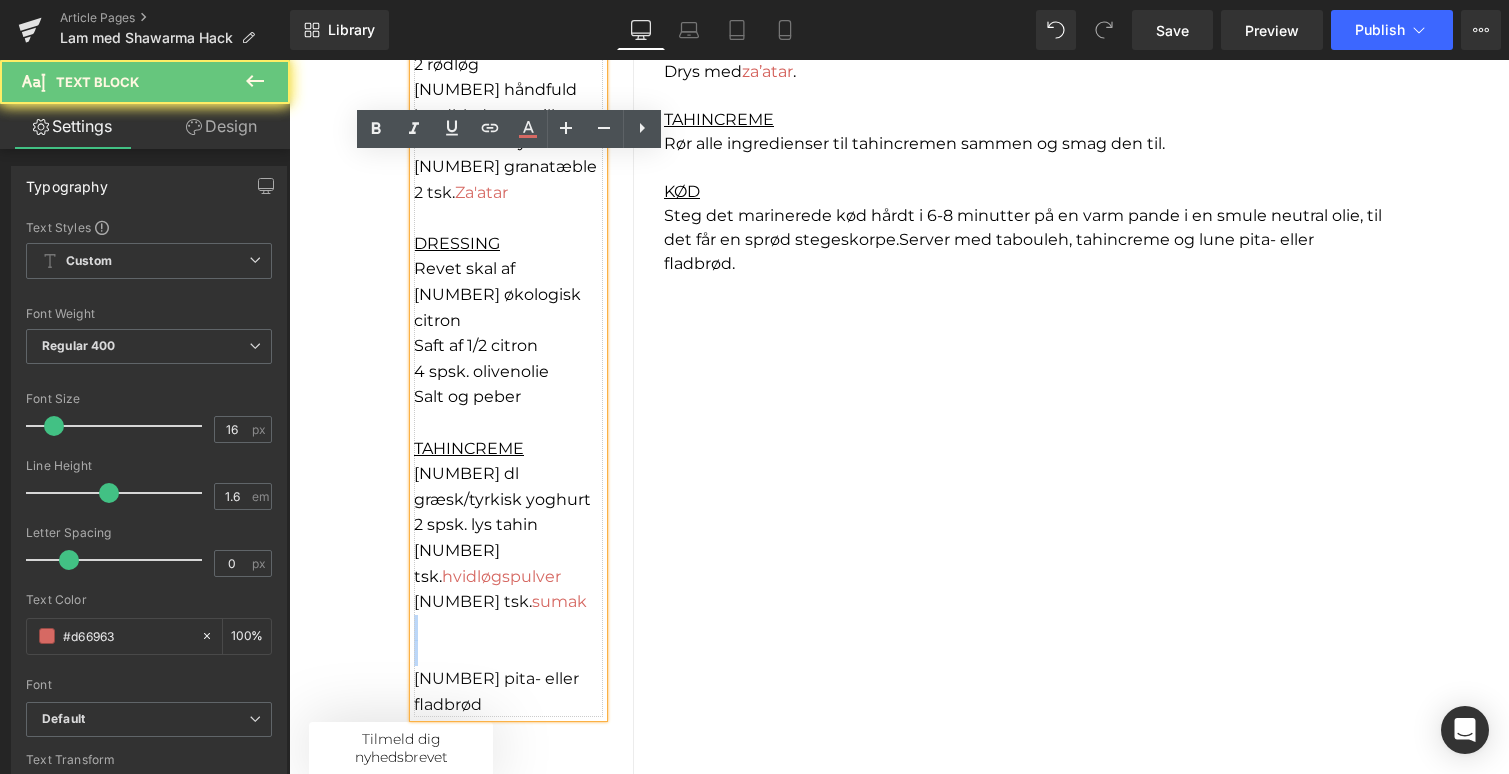 scroll, scrollTop: 1846, scrollLeft: 0, axis: vertical 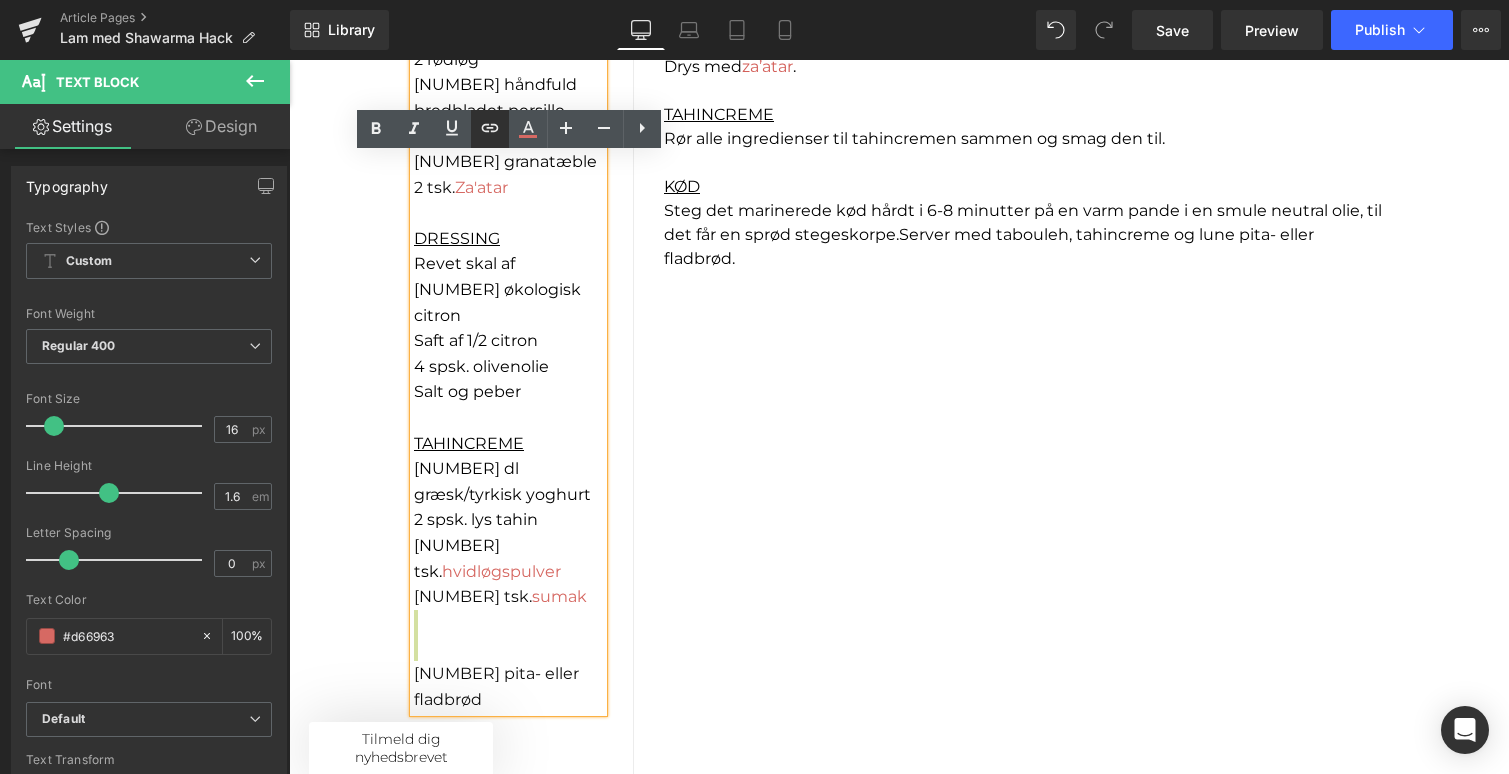 click 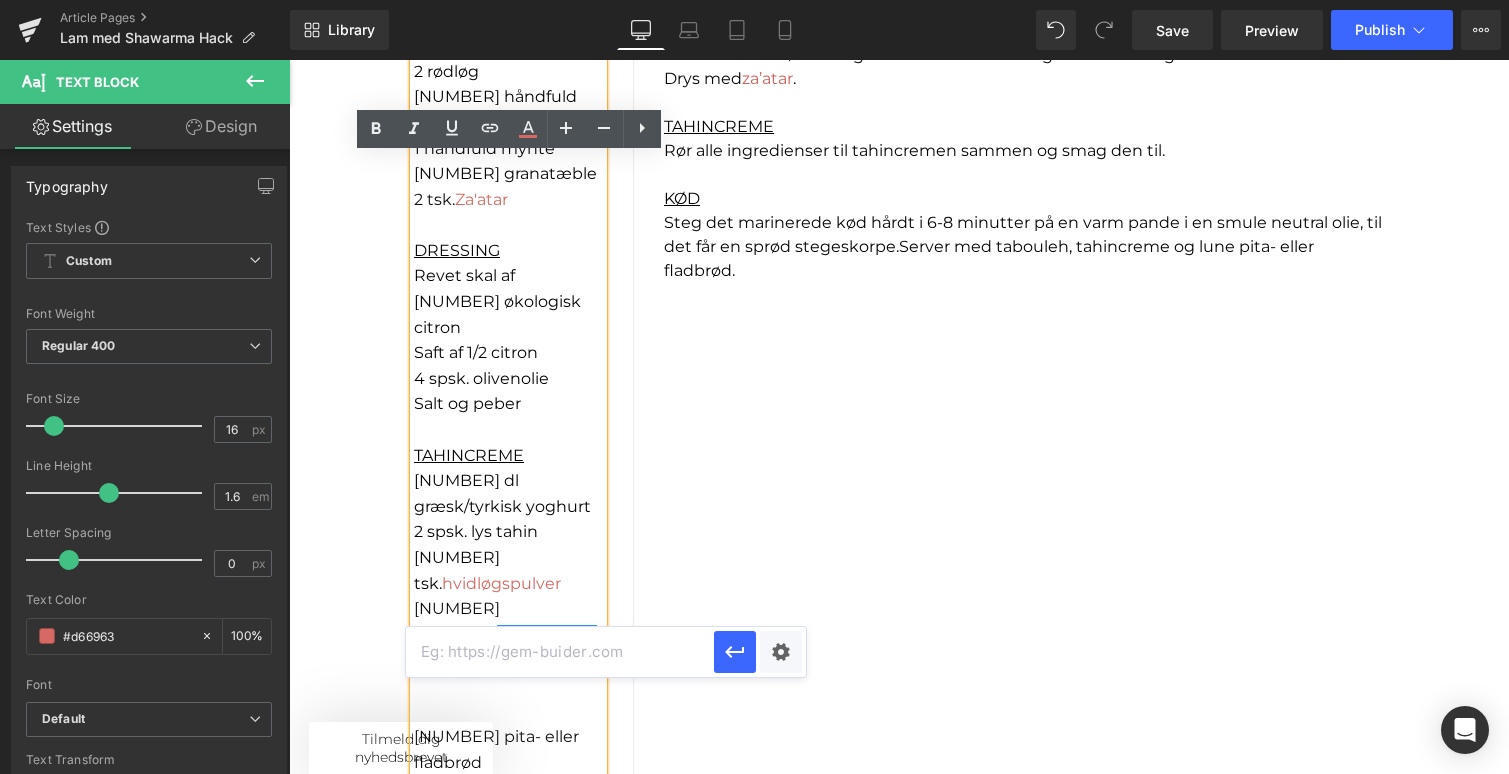 click at bounding box center (560, 652) 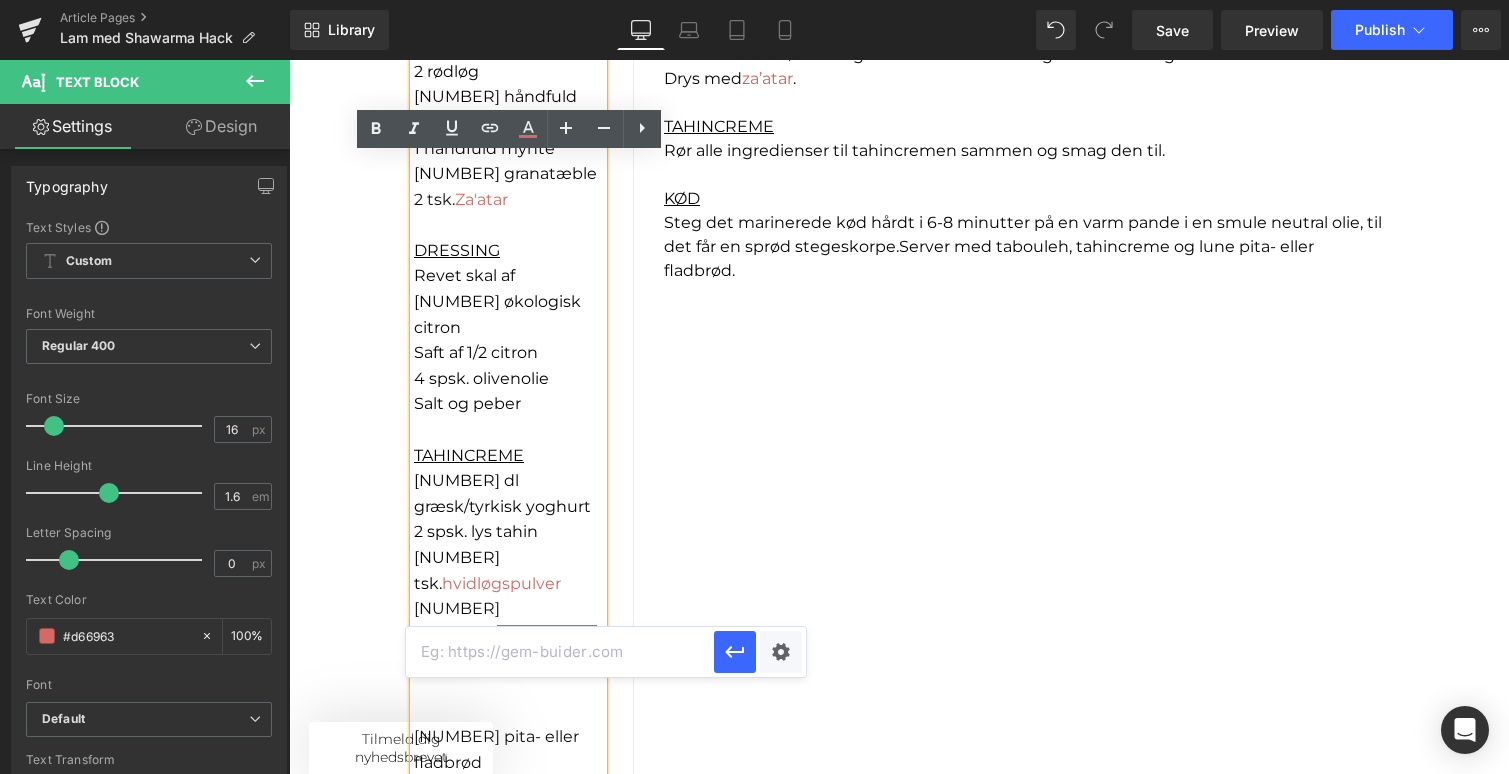 click at bounding box center [560, 652] 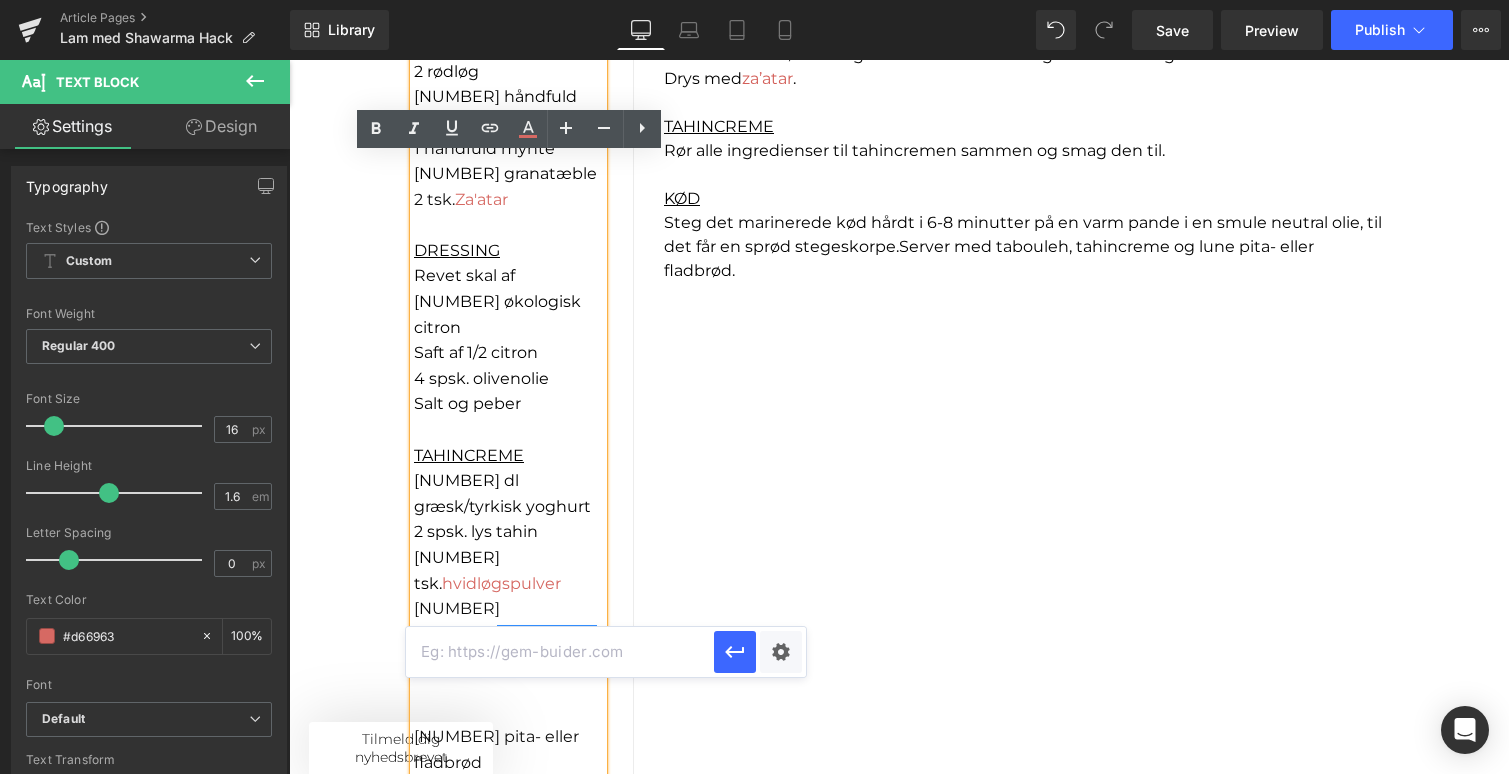 paste on "https://millmortar.com/collections/basiskrydderier/products/sumak-oekologisk-50-g" 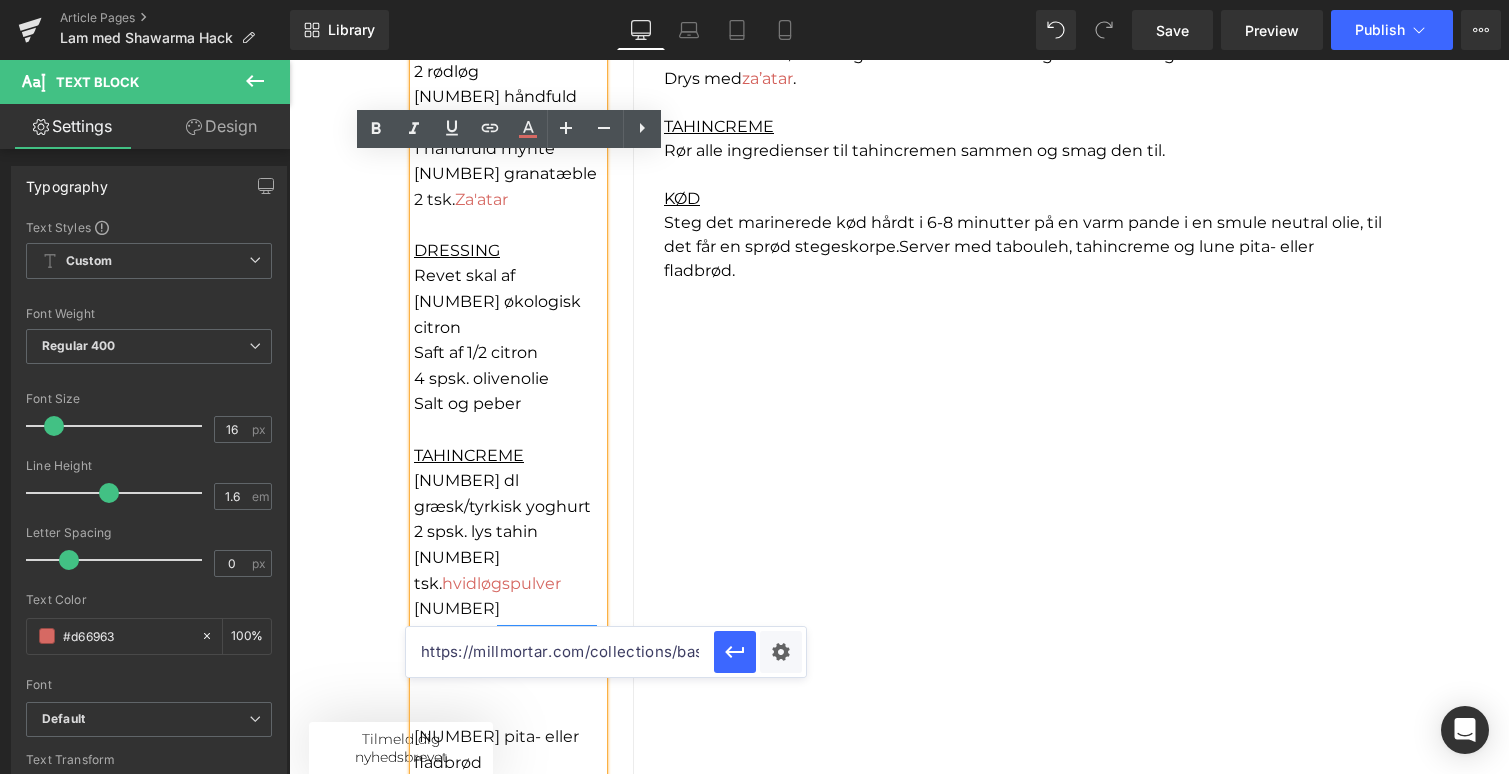 scroll, scrollTop: 0, scrollLeft: 345, axis: horizontal 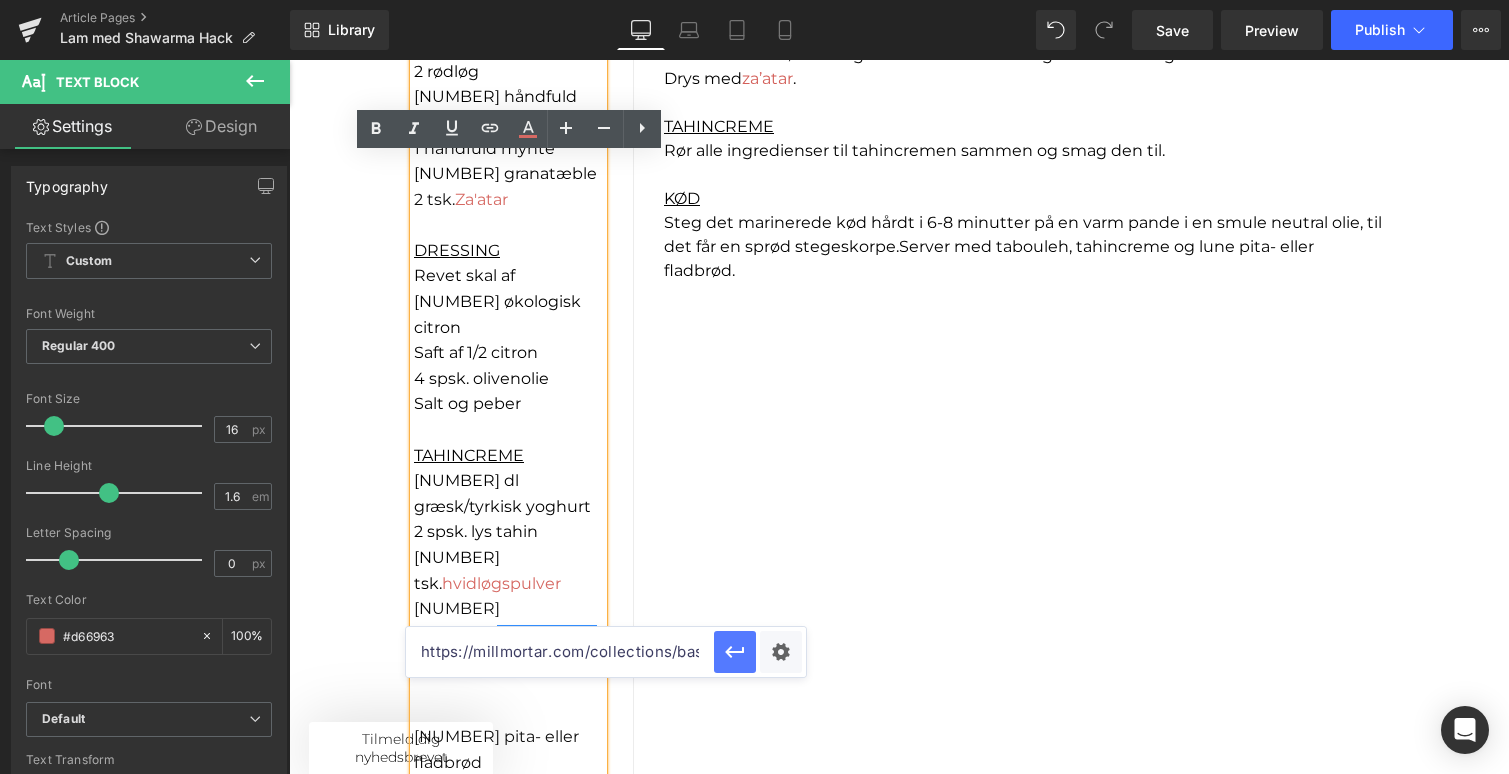 click 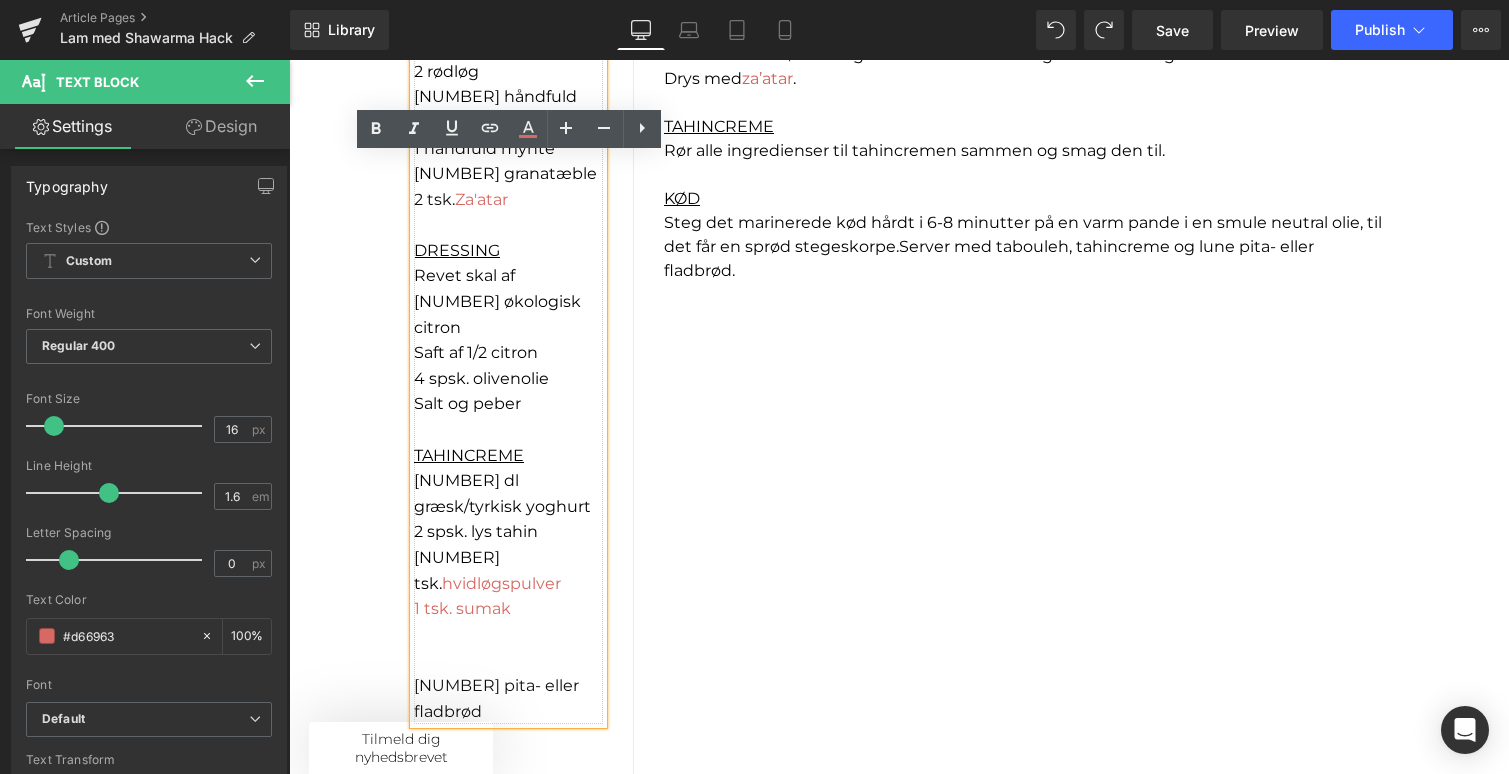 click on "1 tsk. sumak" at bounding box center [508, 609] 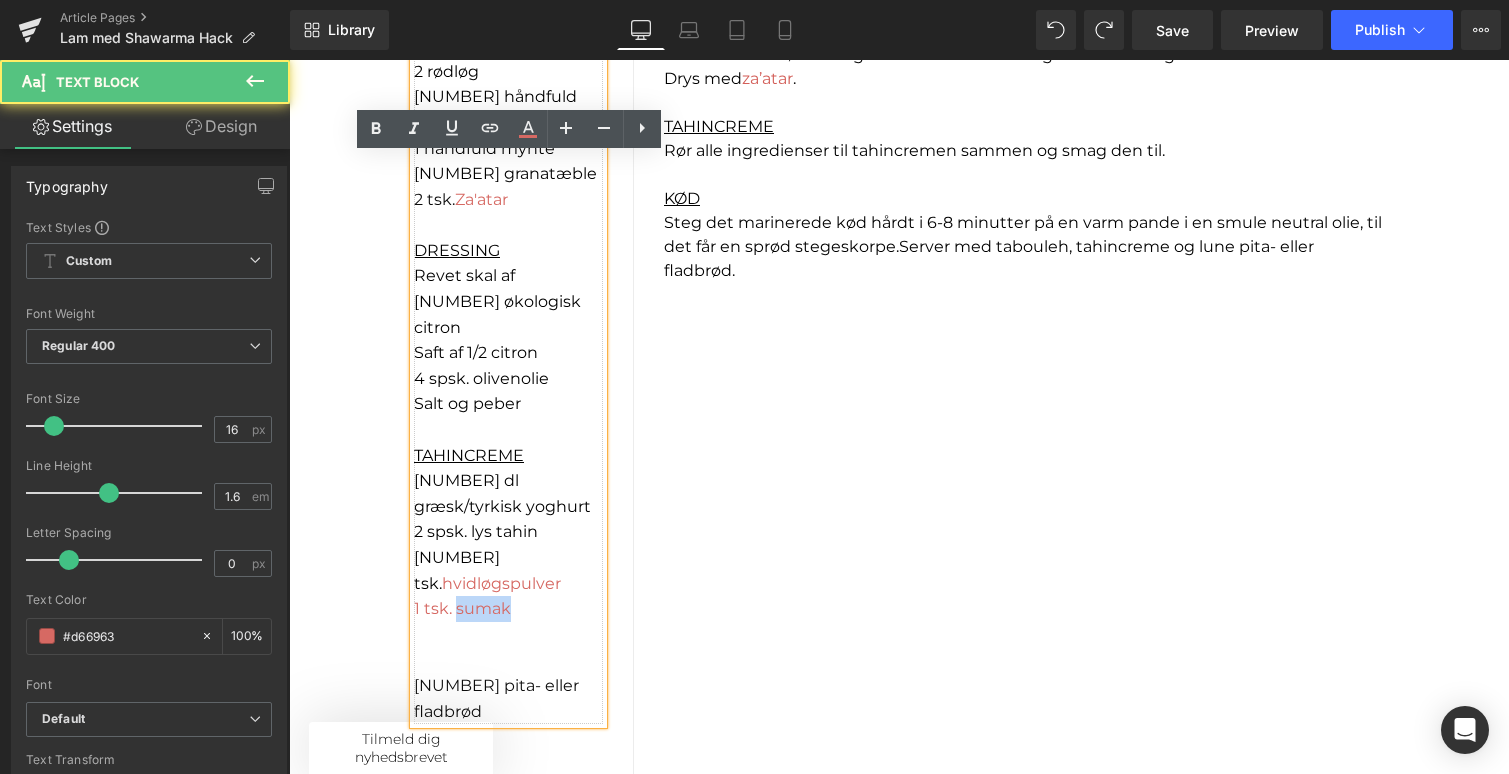 click on "1 tsk. sumak" at bounding box center [508, 609] 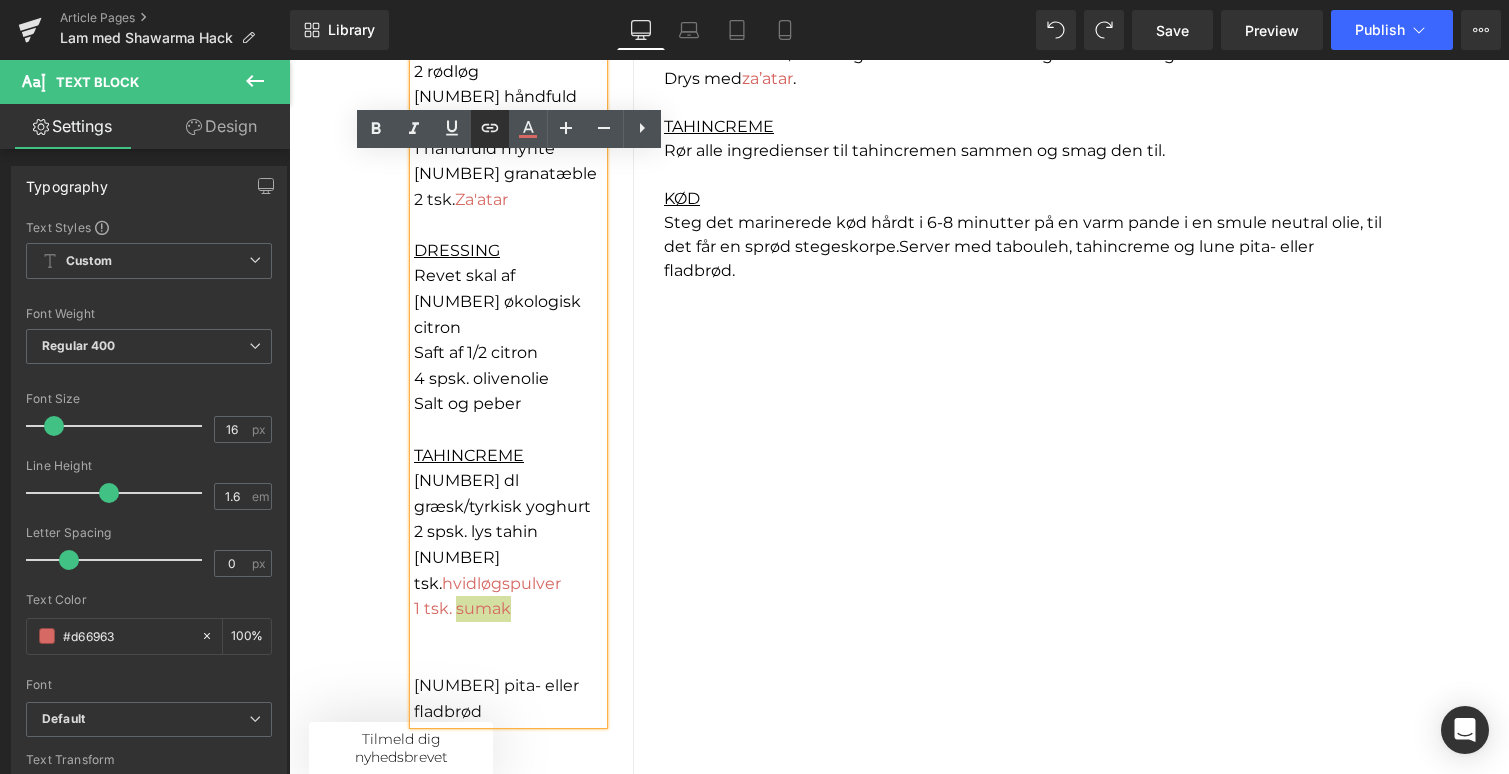 click 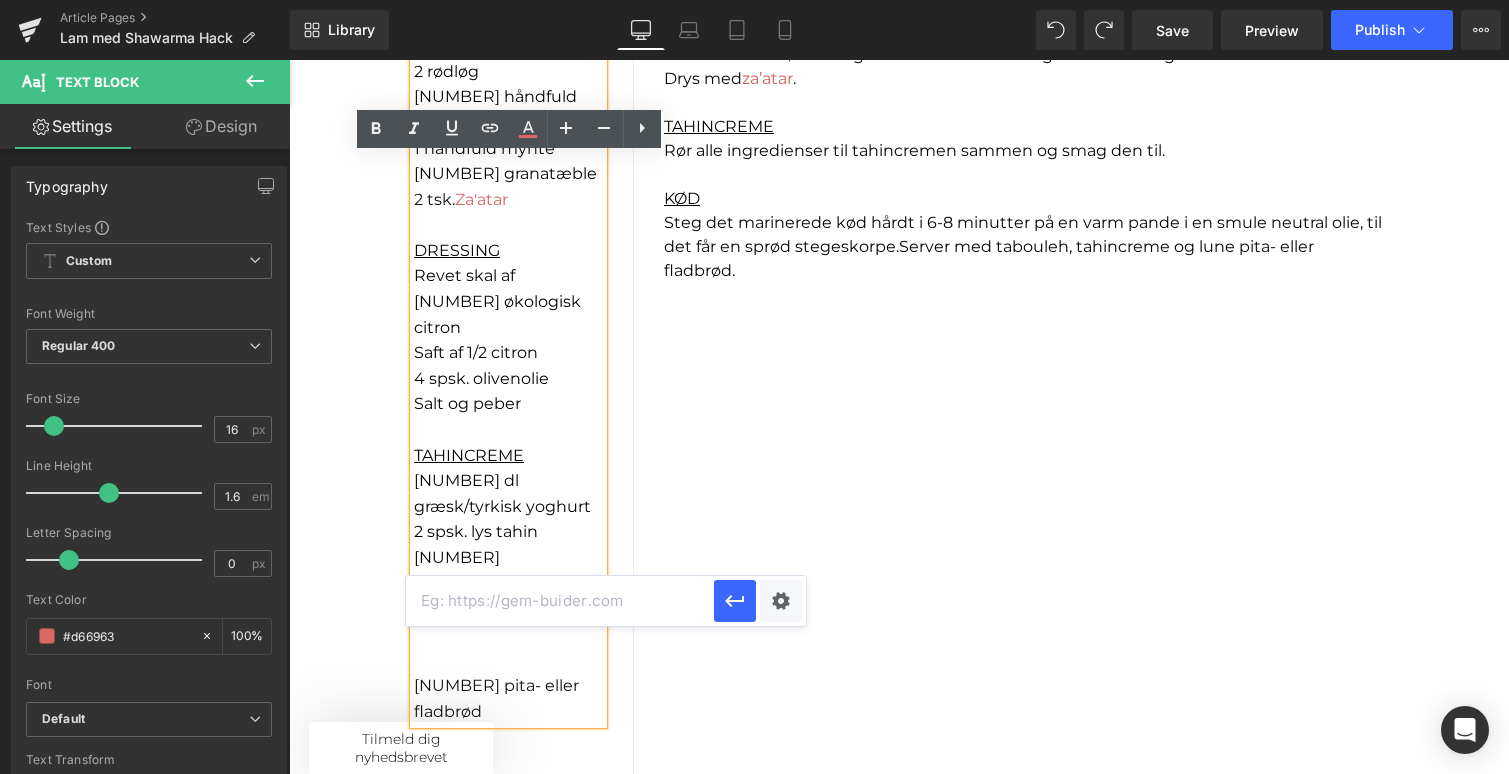 click at bounding box center (560, 601) 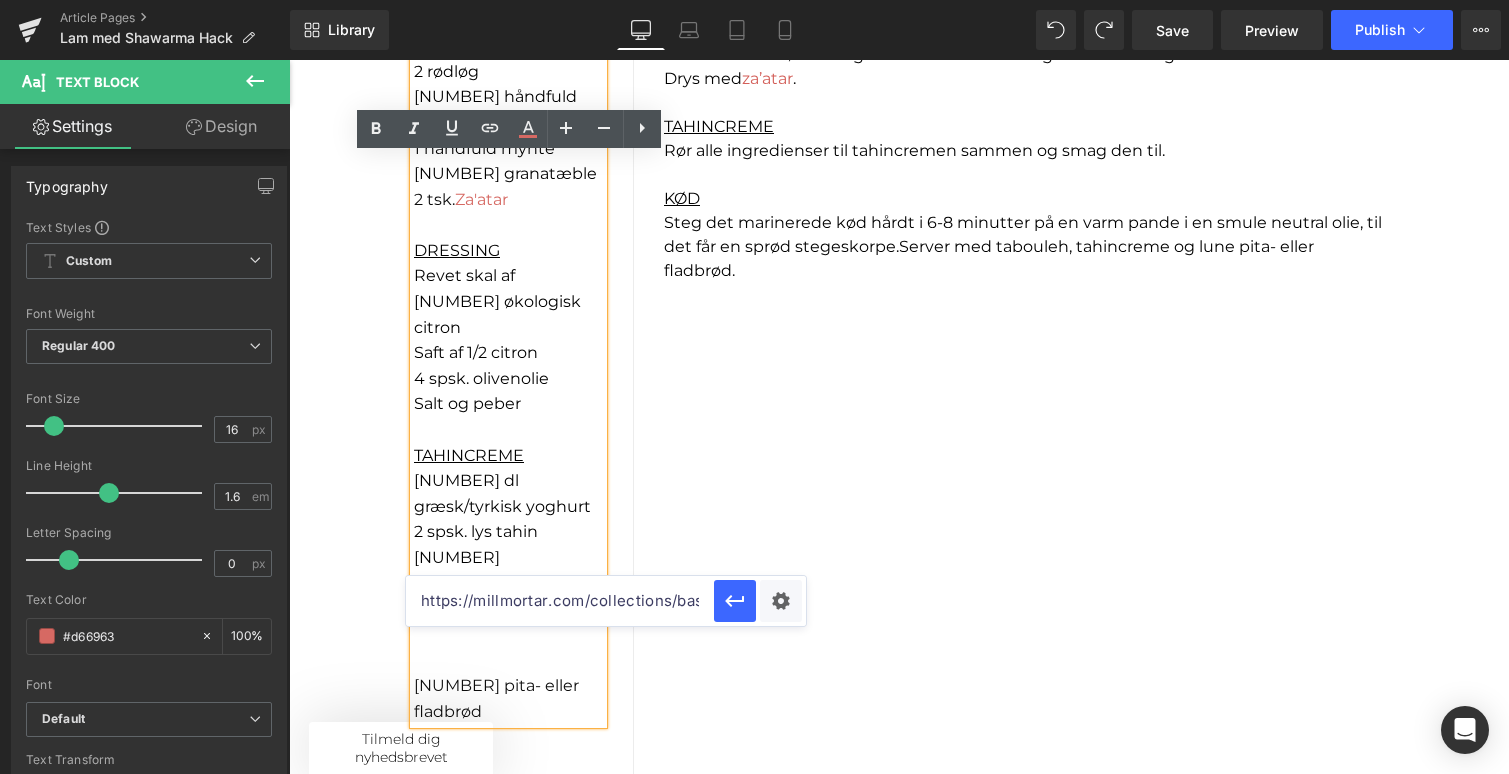 scroll, scrollTop: 0, scrollLeft: 345, axis: horizontal 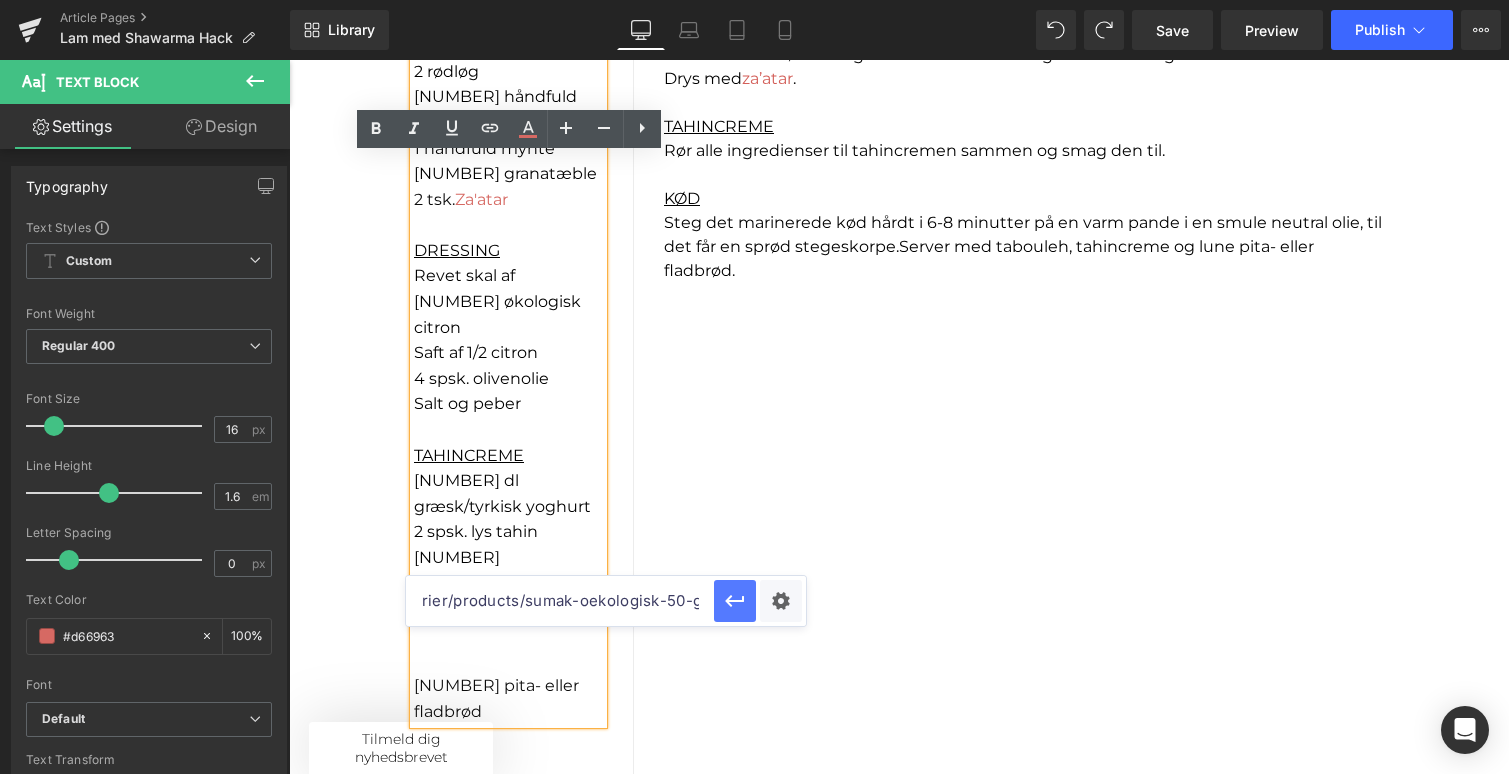 type on "https://millmortar.com/collections/basiskrydderier/products/sumak-oekologisk-50-g" 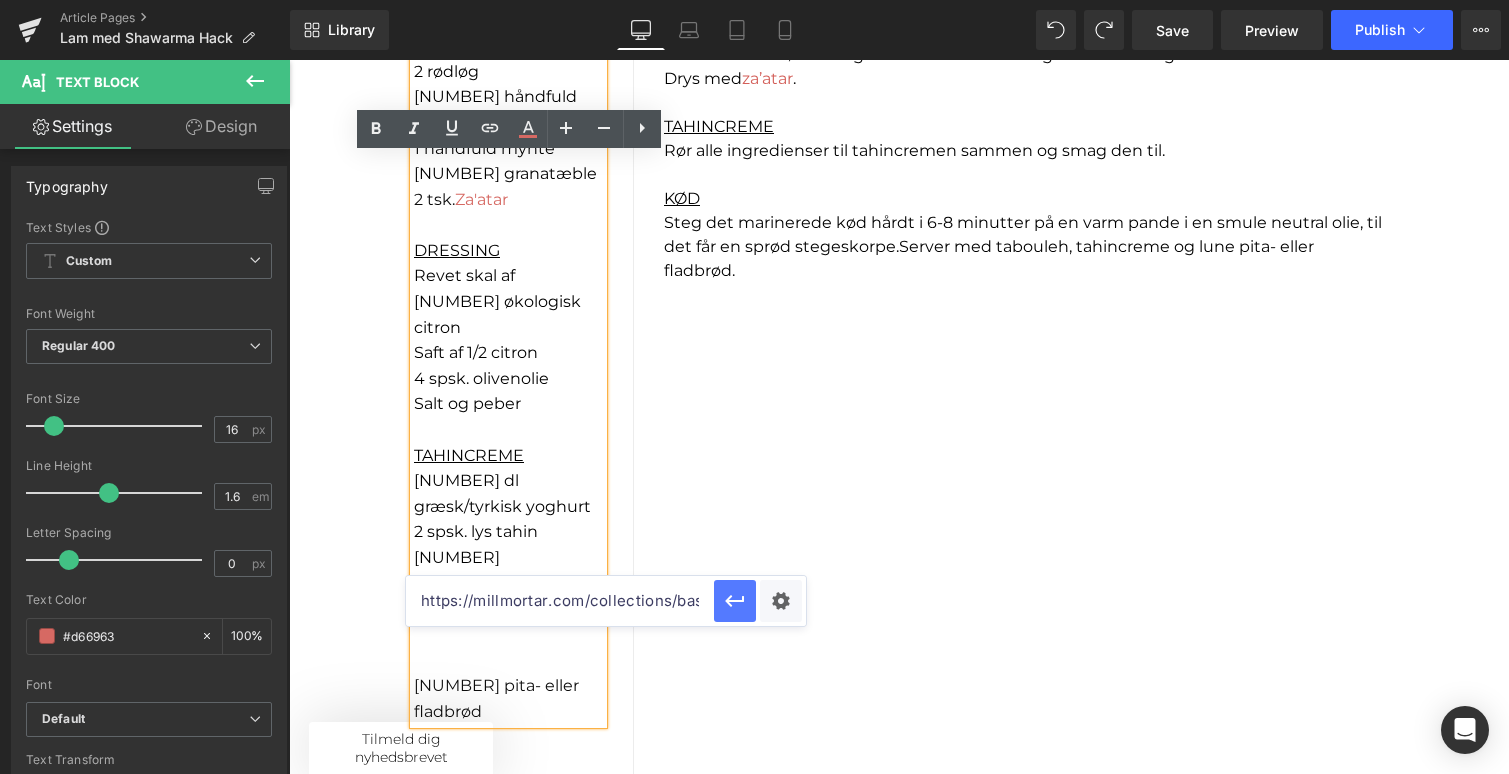 click 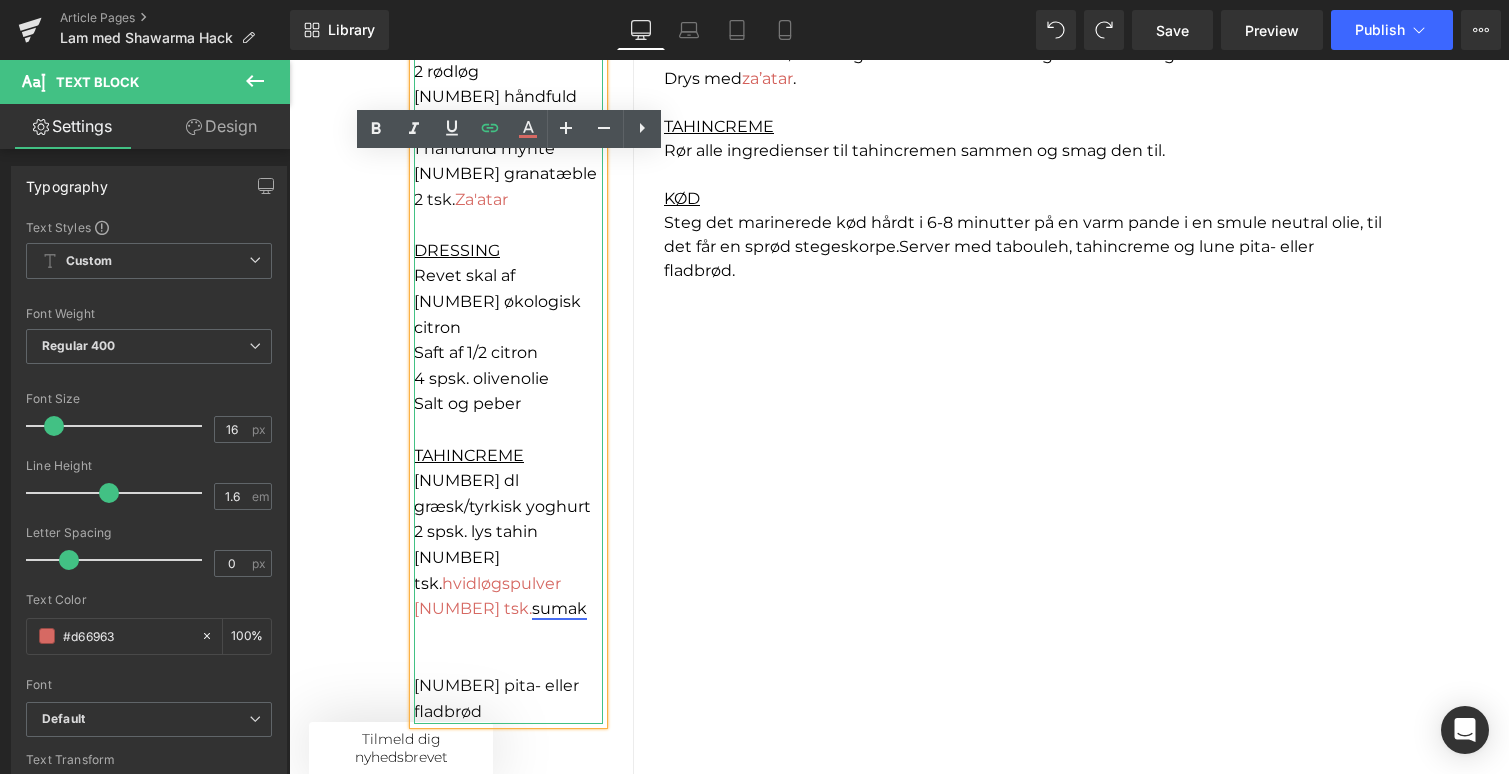 click on "sumak" at bounding box center [559, 608] 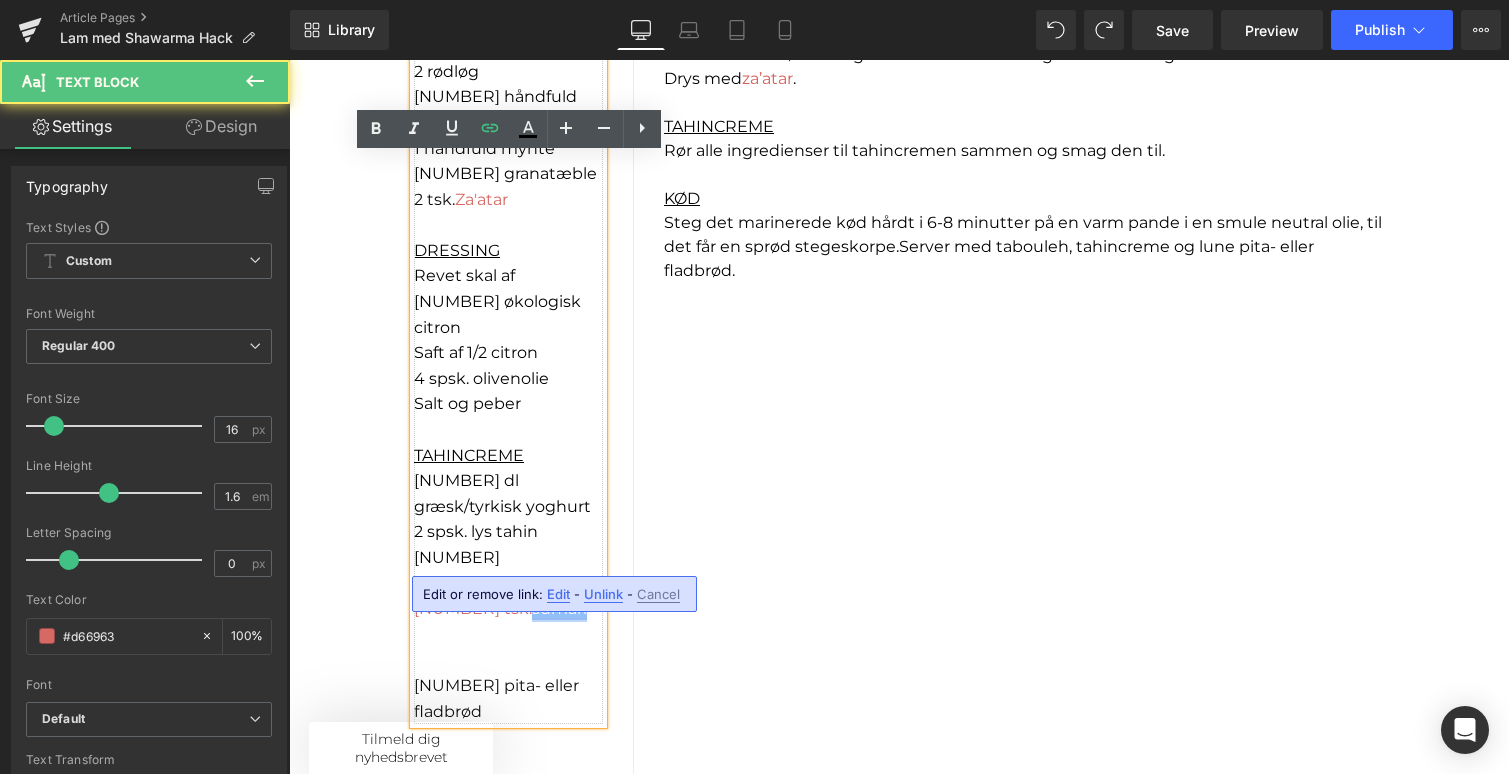 click on "sumak" at bounding box center [559, 608] 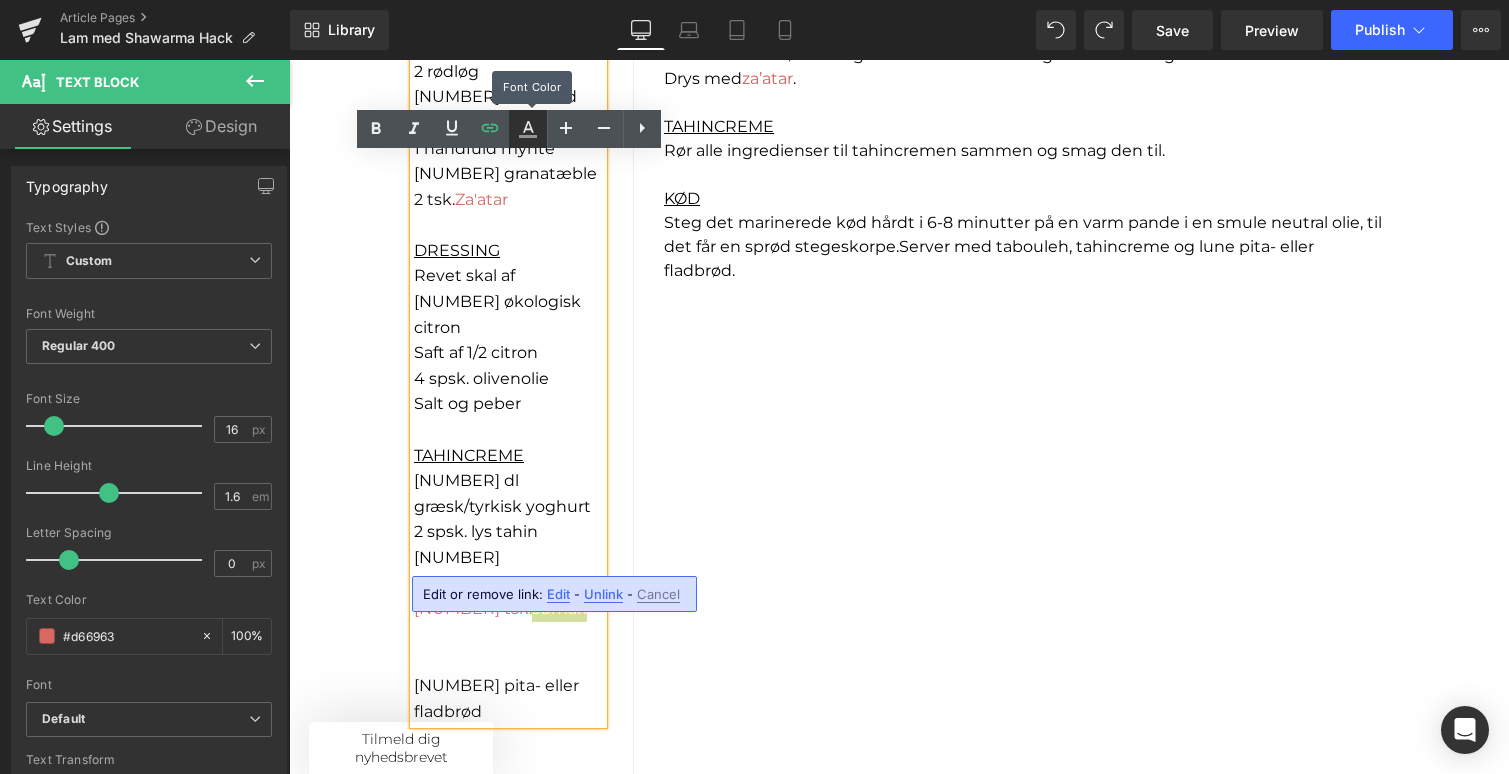 click 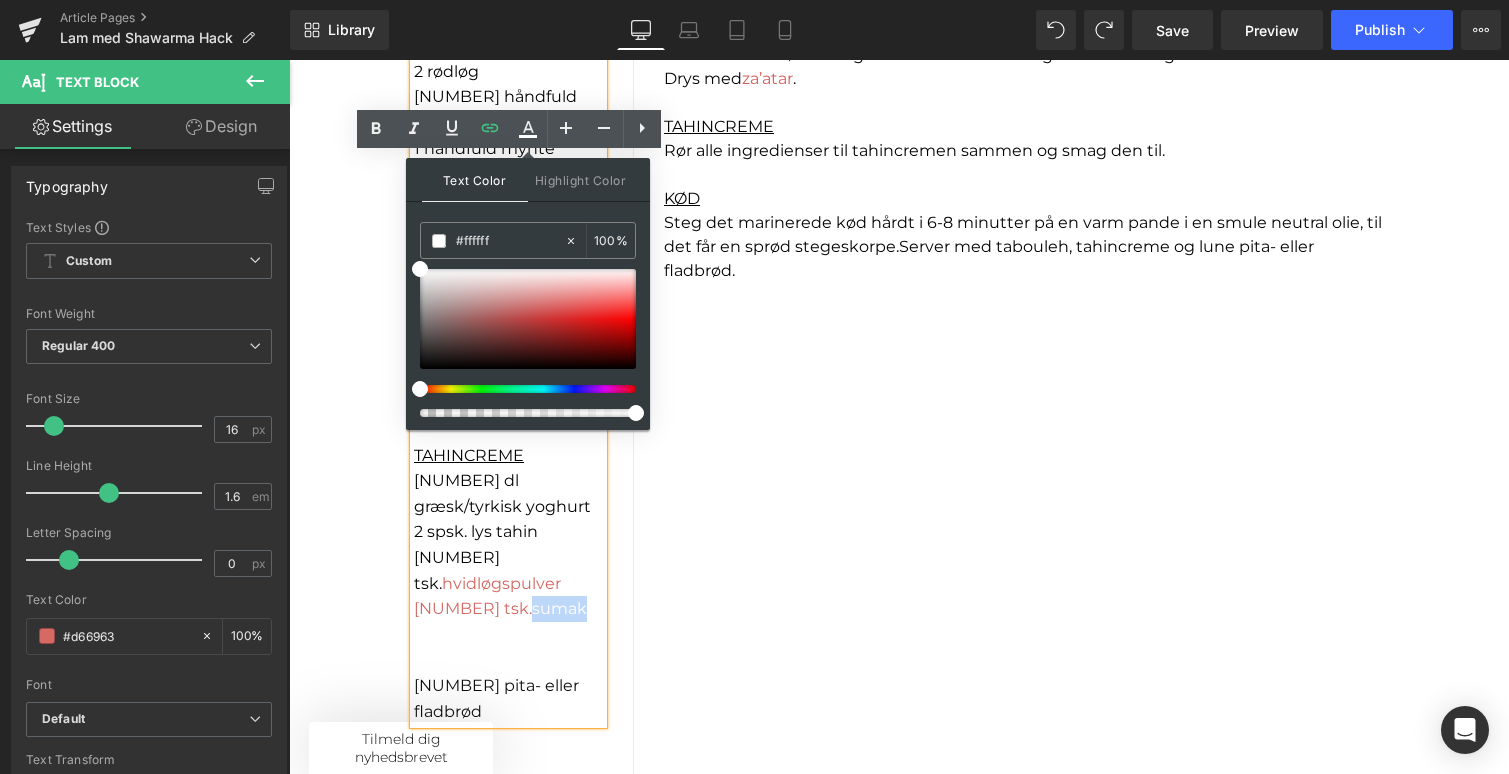 click on "INGREDIENSER   KØD 300 g lammefilet 2 rødløg 2 spsk.  Shawarma Hack 3 spsk. olivenolie TABOULEH 2 dl couscous 2 rødløg 1 håndfuld bredbladet persille 1 håndfuld mynte 1 granatæble 2 tsk.  Za'atar DRESSING Revet skal af 1 økologisk citron Saft af 1/2 citron 4 spsk. olivenolie Salt og peber TAHINCREME 2 dl græsk/tyrkisk yoghurt 2 spsk. lys tahin 1 tsk.  hvidløgspulver 1 tsk.  sumak   4 pita- eller fladbrød Text Block         Separator         Row         SÅDAN GØR DU: FORBEREDELSE Skær kødet og løgene i tynde skiver. Bland  Shawarma Hack  med olivenolie og hæld det over kødet og løgene. Massér det godt ind og lad det marinere i mindst 1 time i køleskabet, gerne længere. TABOULEH MED DRESSING Tilbered couscous efter anvisning på pakken, og lad det køle af. Hak krydderurterne fint, og bland med couscous og fintsnittede rødløg. Frigør kernerne fra granatæblet, og bland dem i salaten.  Rør alle ingredienserne til dressingen sammen og vend den i taboulehen. Drys med  za’atar . KØD" at bounding box center (899, 283) 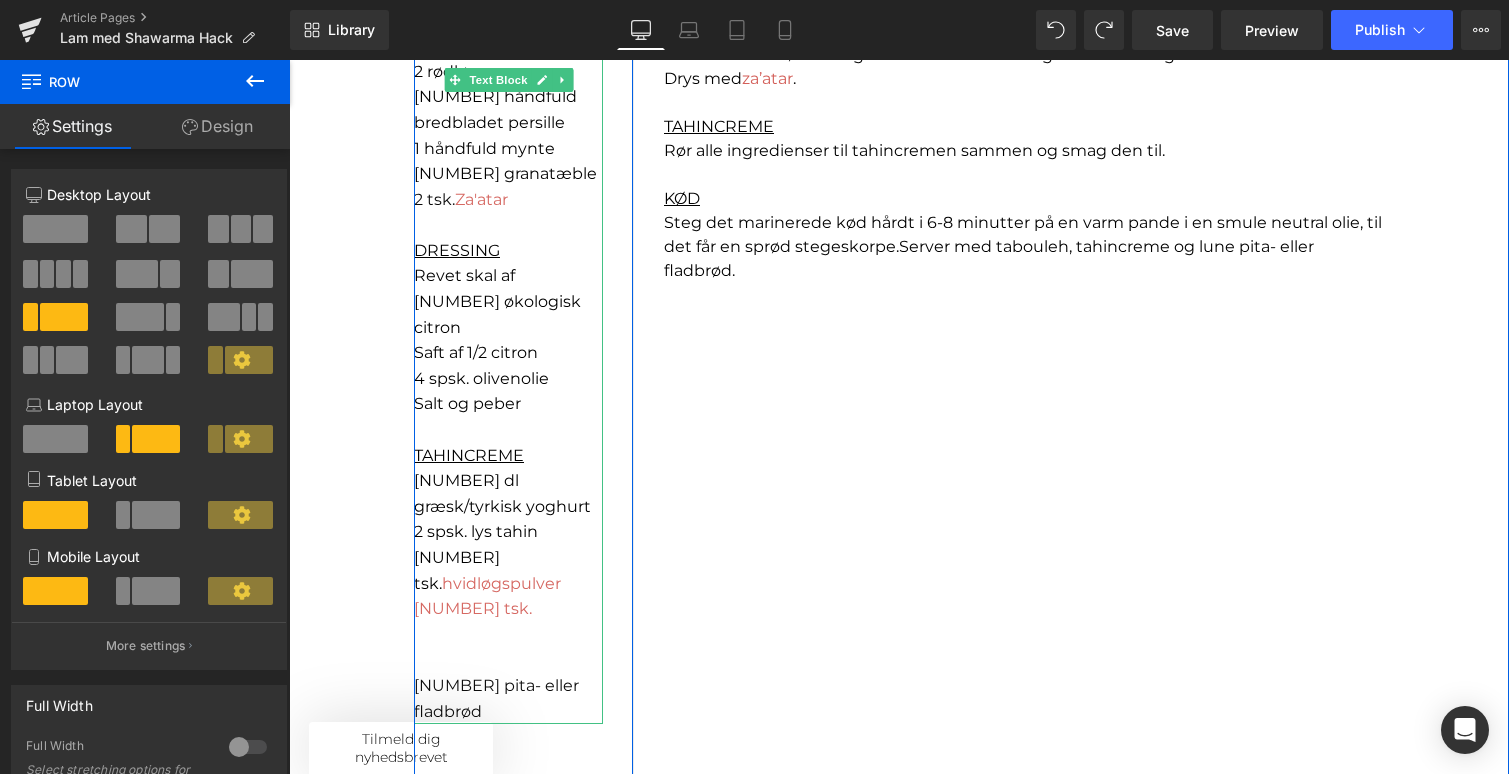 click on "1 tsk.  sumak" at bounding box center [508, 609] 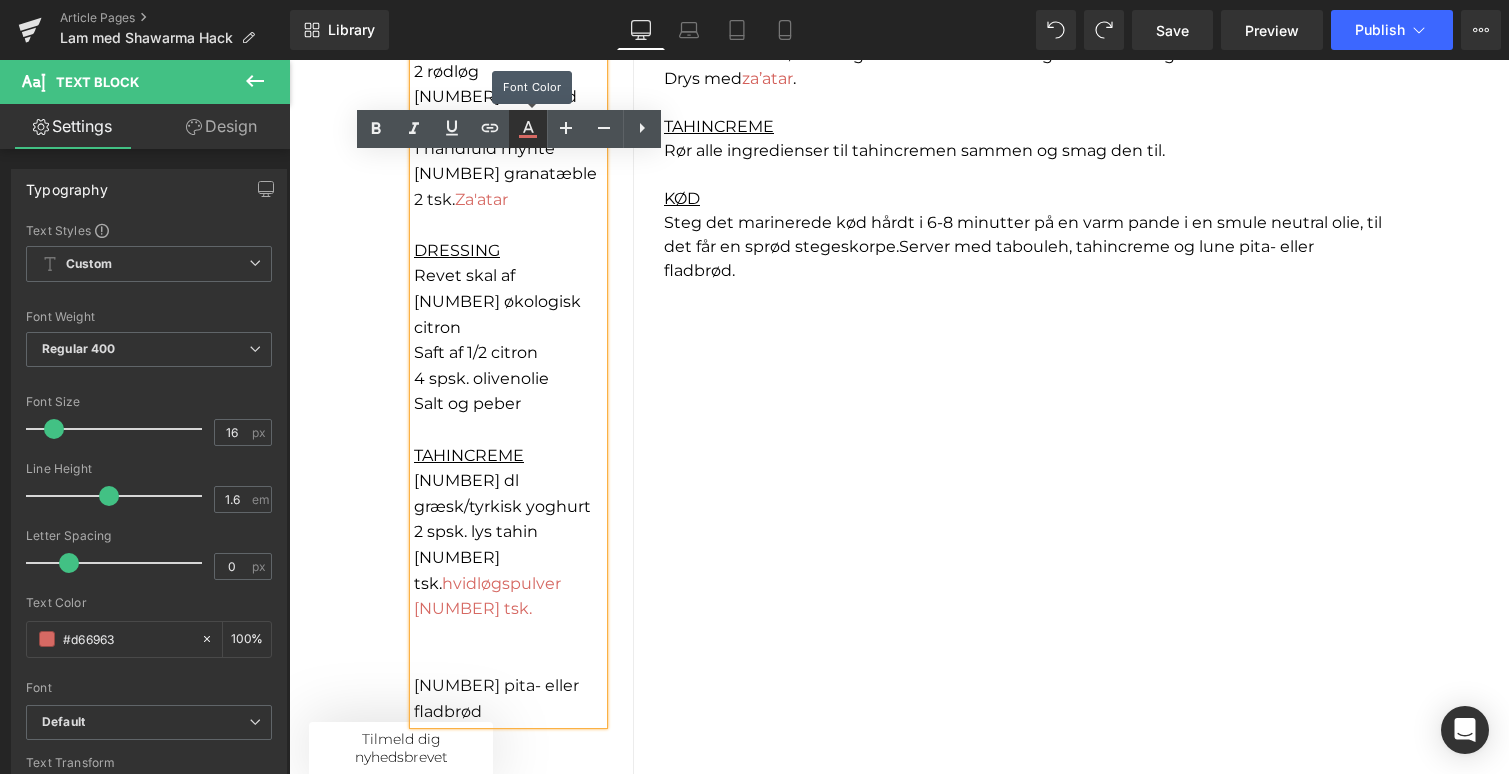 click 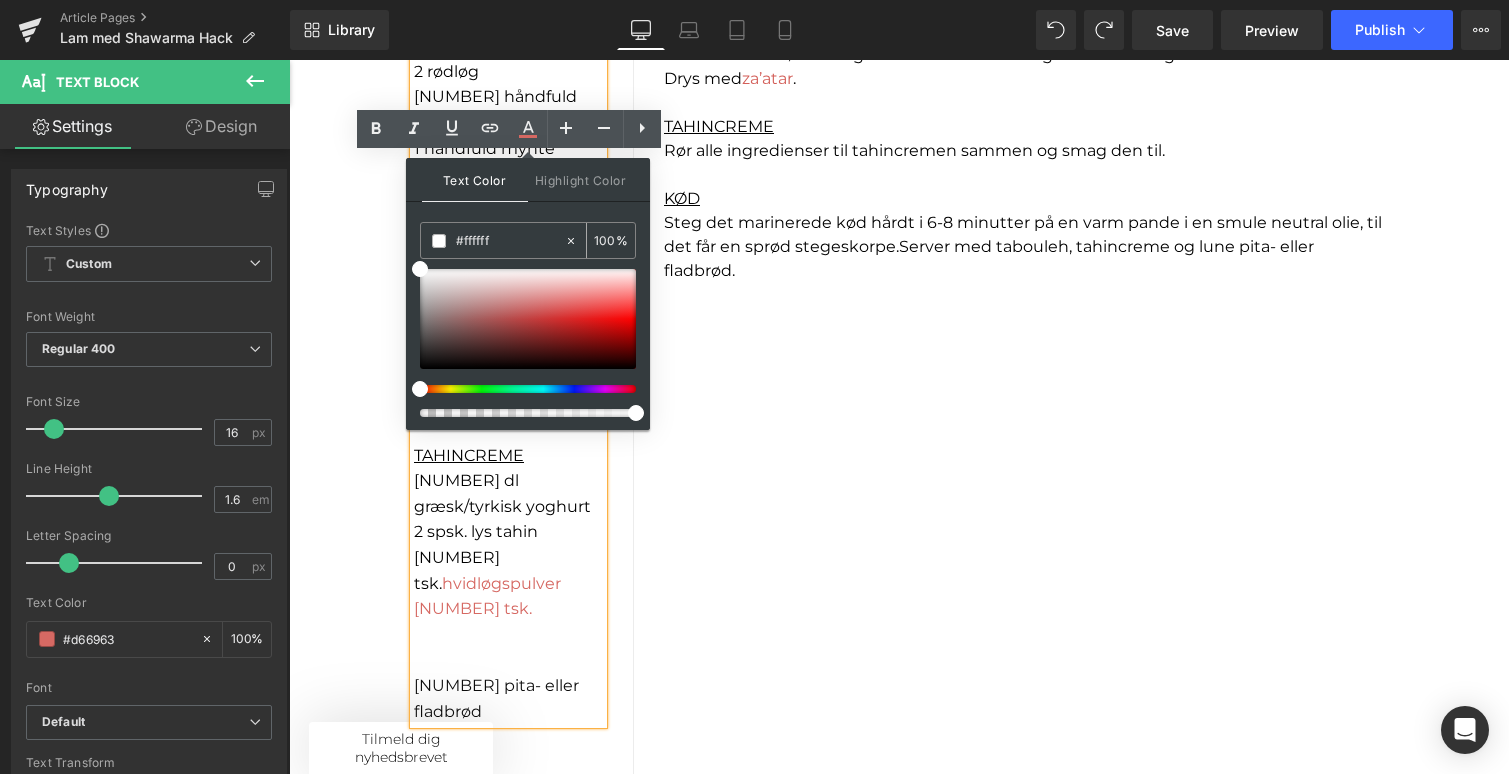 click on "#ffffff" at bounding box center [510, 241] 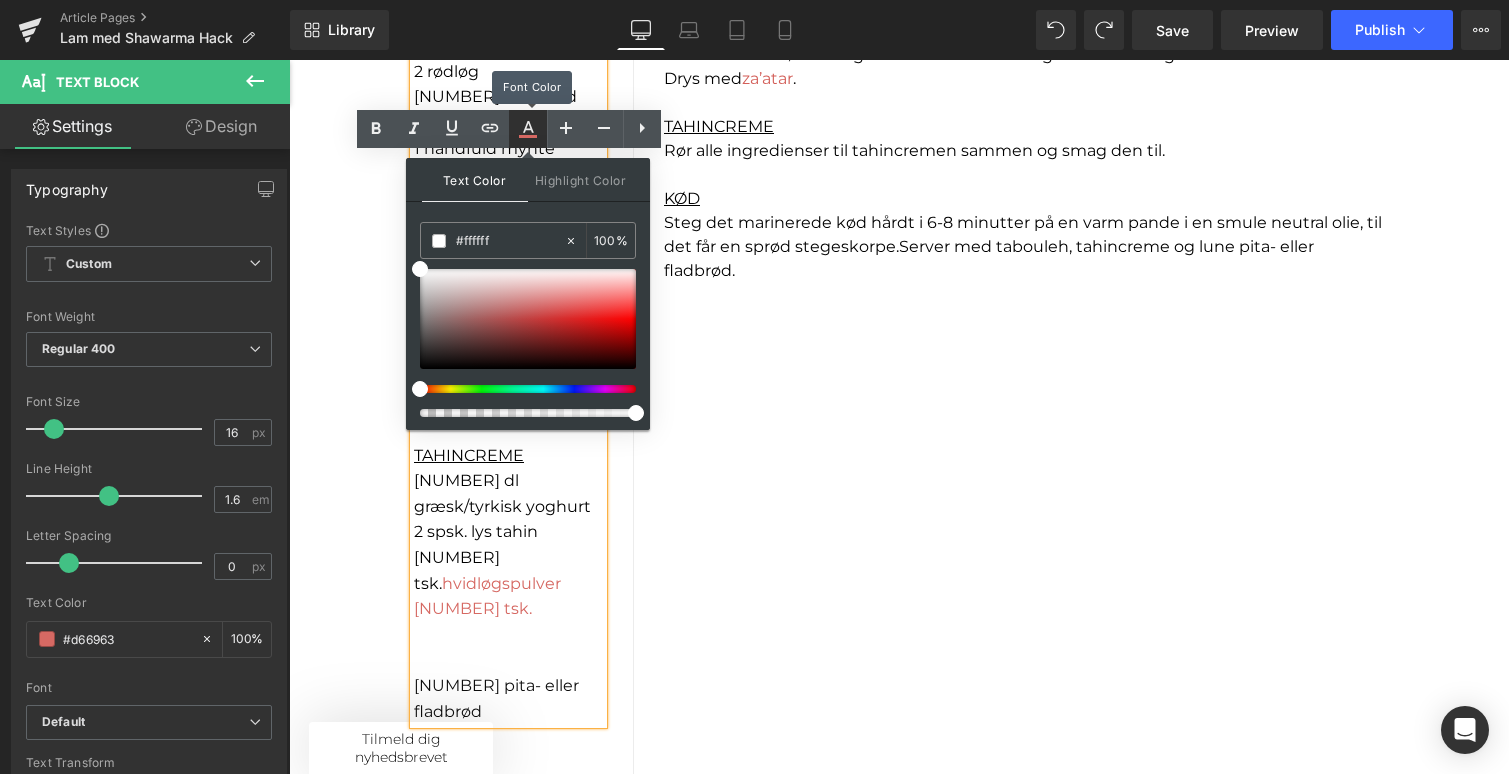 click 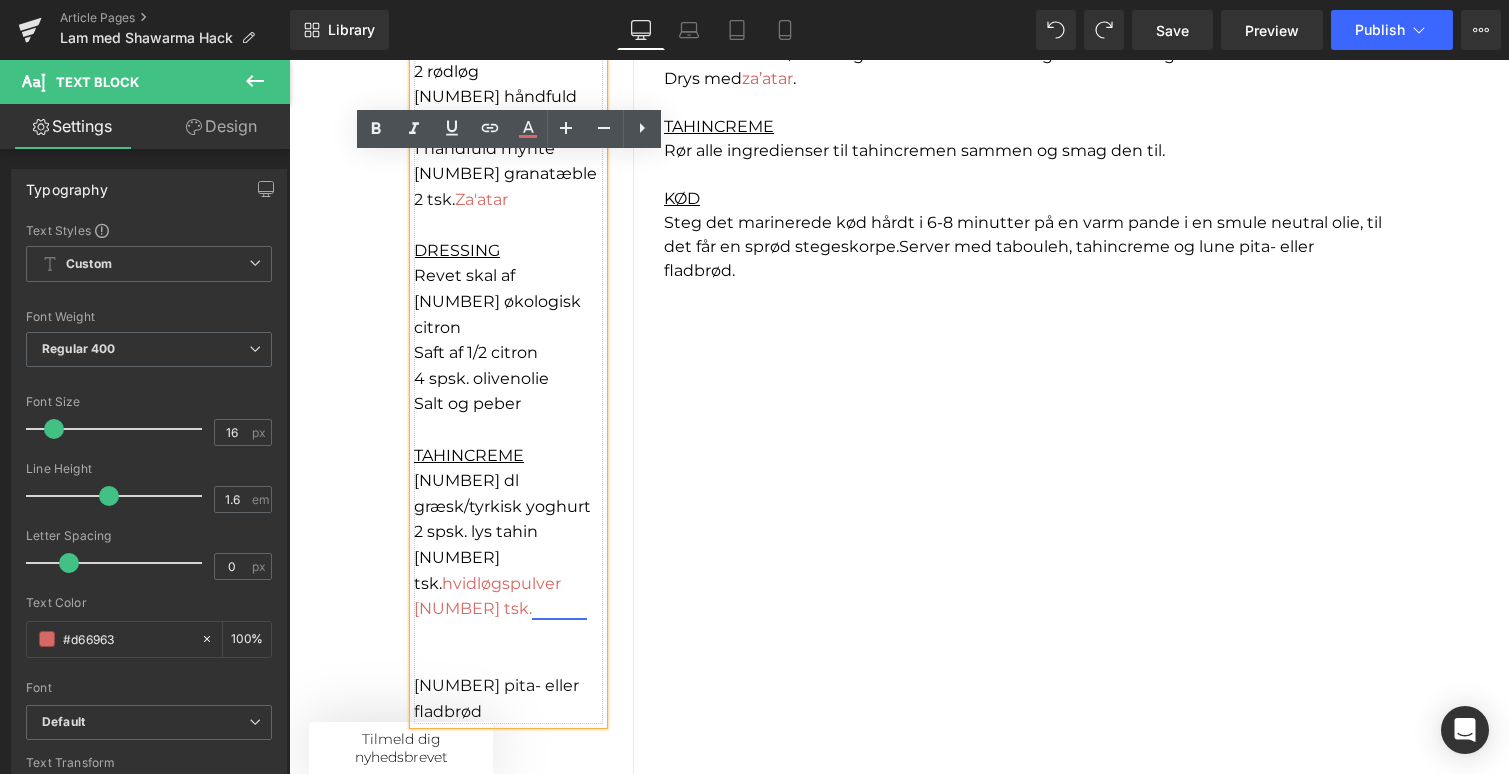 click on "sumak" at bounding box center [559, 608] 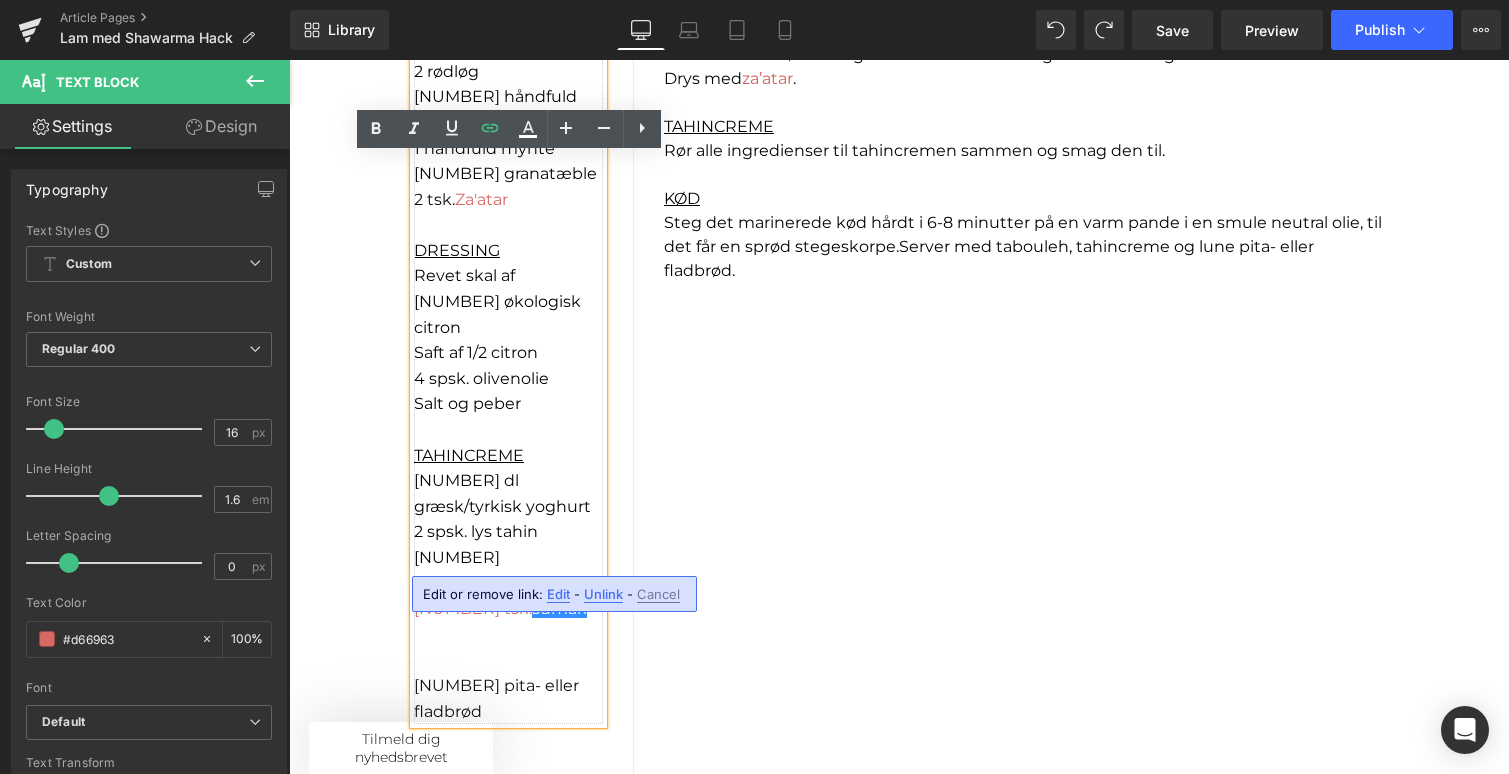click on "1 tsk.  sumak" at bounding box center [508, 609] 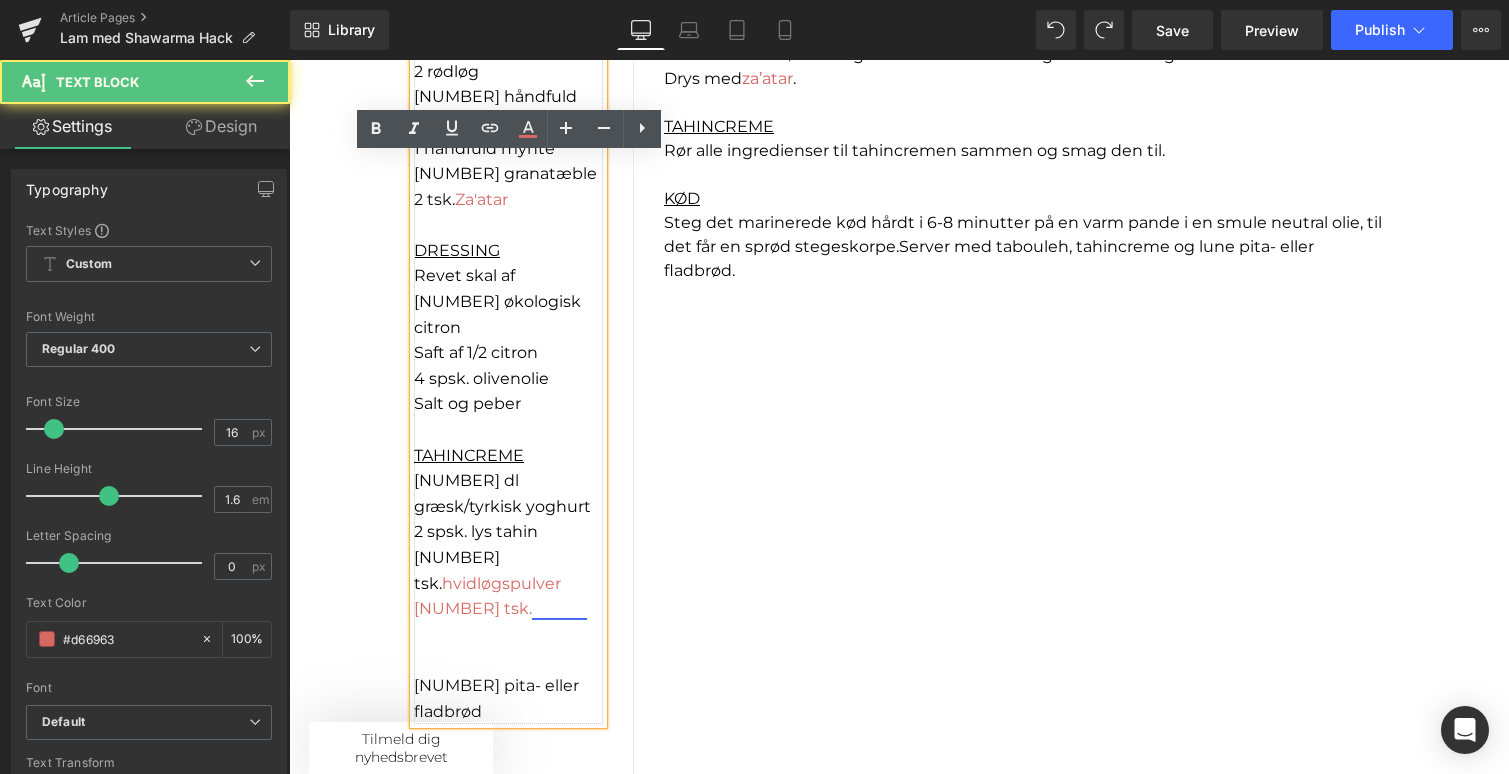 click on "sumak" at bounding box center (559, 608) 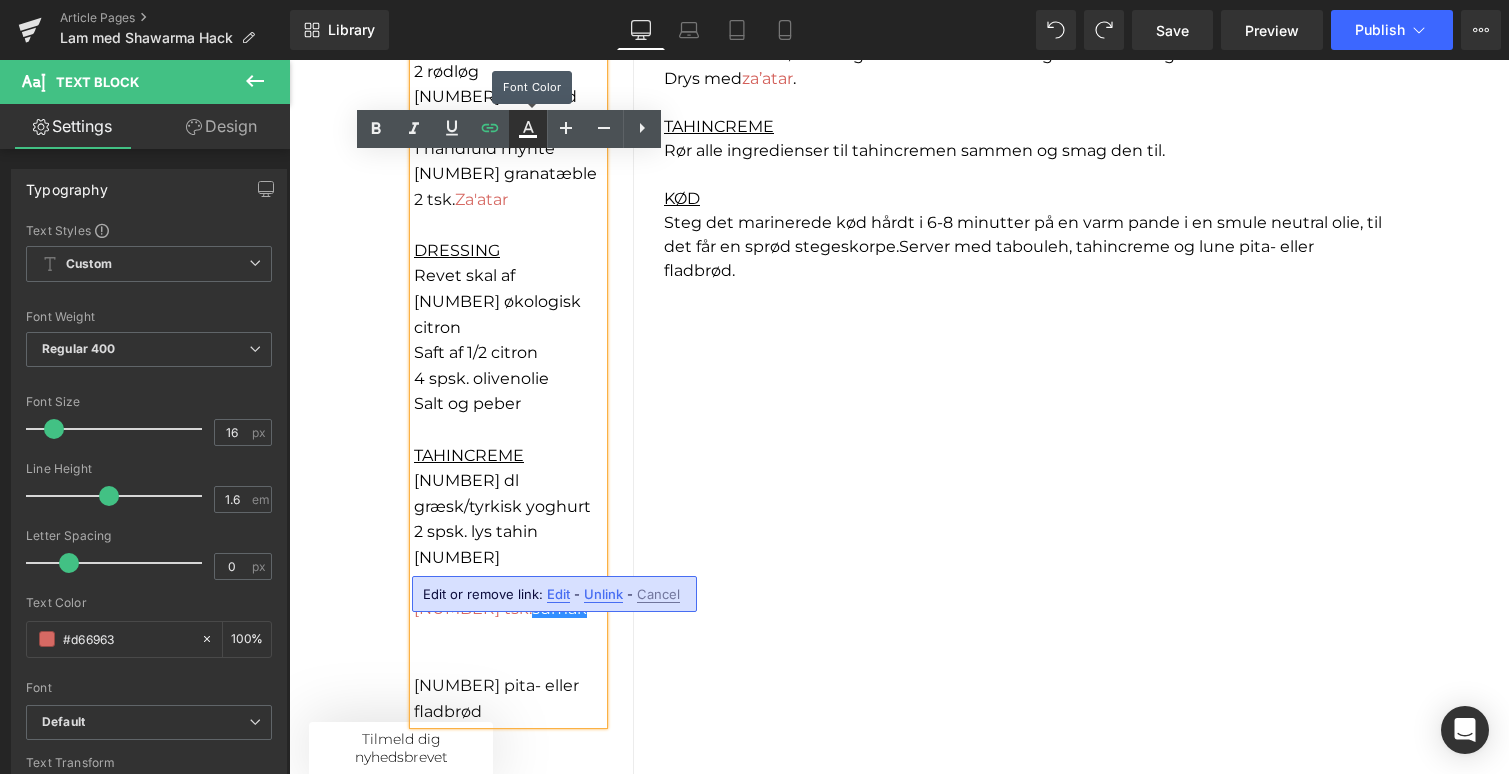 click 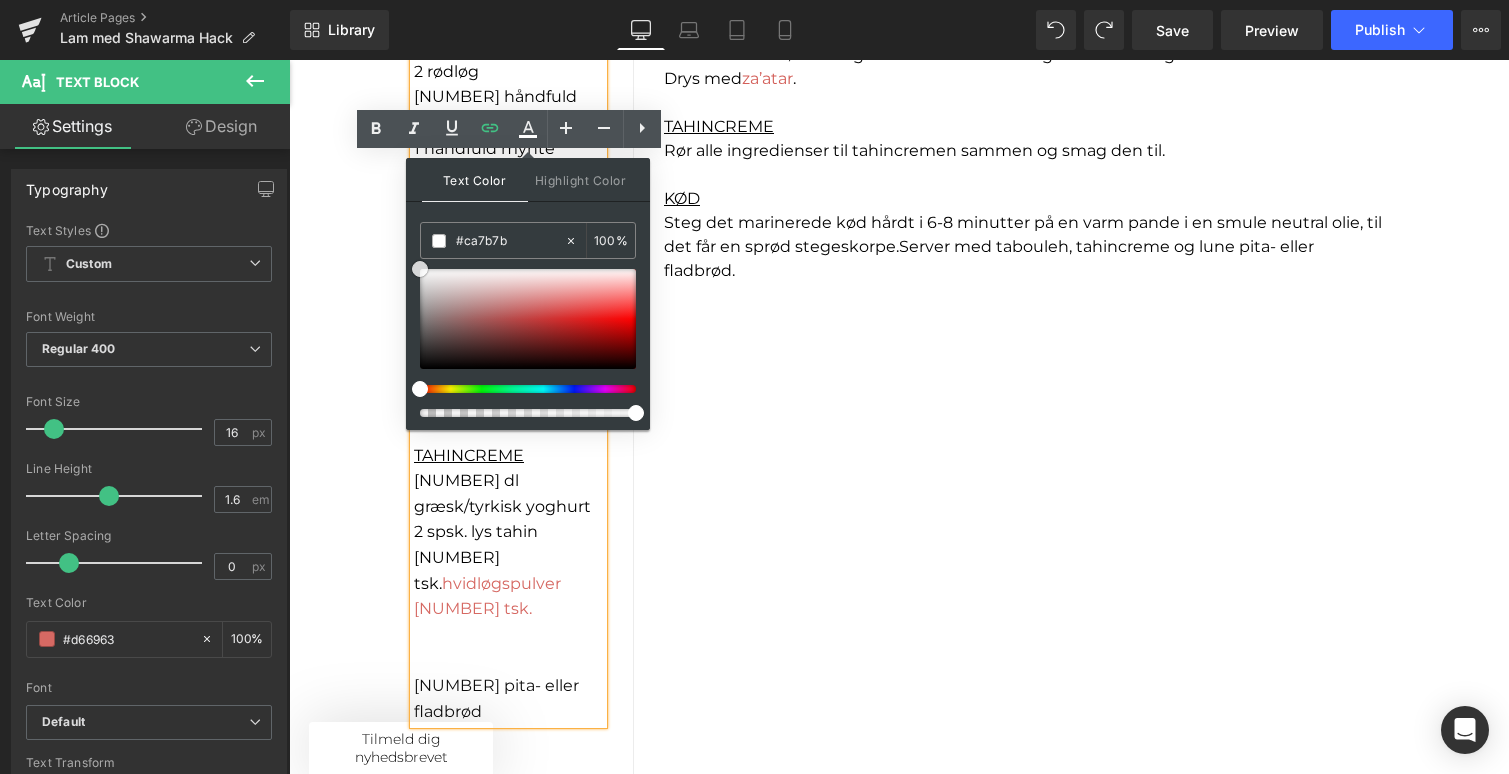 click at bounding box center [528, 319] 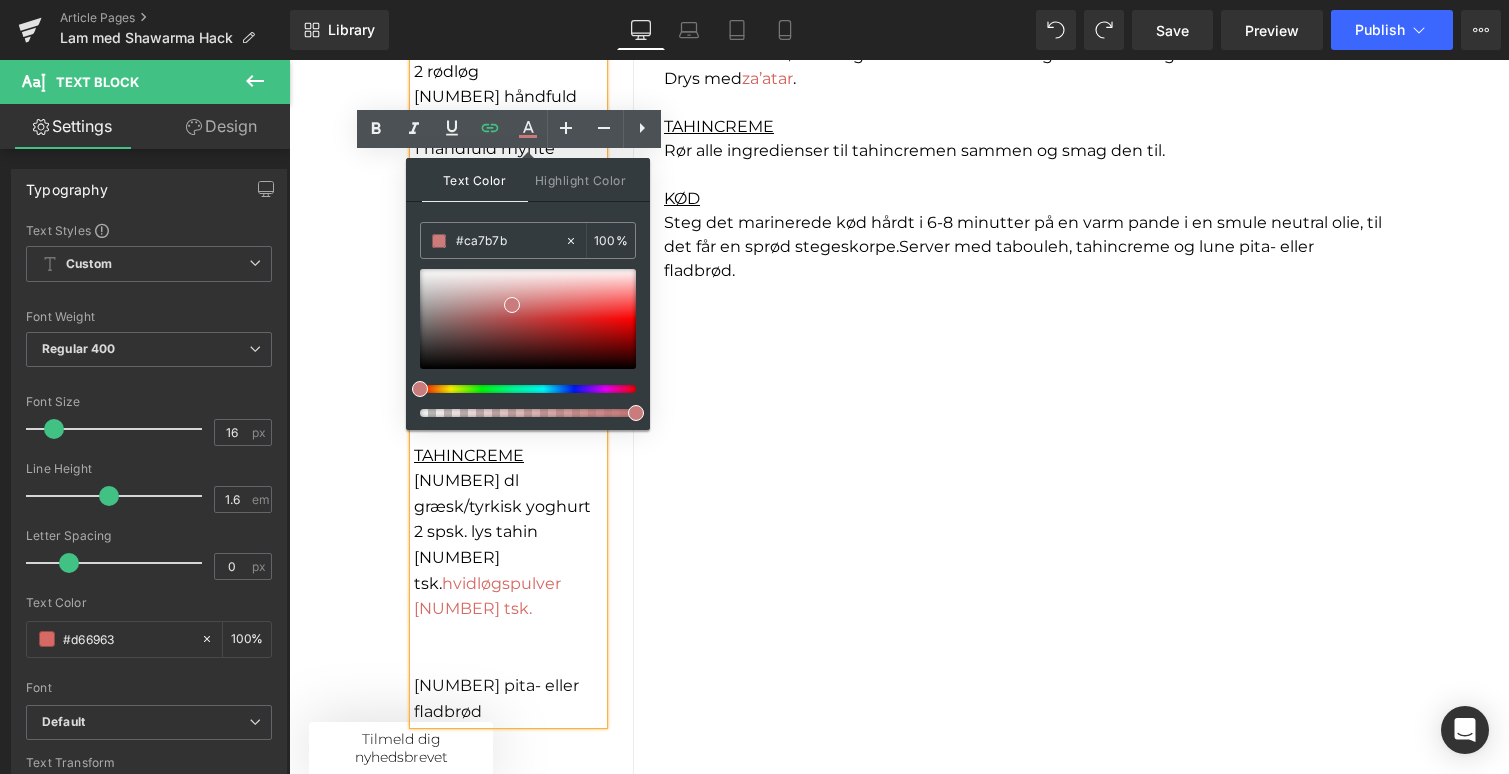 click on "INGREDIENSER   KØD 300 g lammefilet 2 rødløg 2 spsk.  Shawarma Hack 3 spsk. olivenolie TABOULEH 2 dl couscous 2 rødløg 1 håndfuld bredbladet persille 1 håndfuld mynte 1 granatæble 2 tsk.  Za'atar DRESSING Revet skal af 1 økologisk citron Saft af 1/2 citron 4 spsk. olivenolie Salt og peber TAHINCREME 2 dl græsk/tyrkisk yoghurt 2 spsk. lys tahin 1 tsk.  hvidløgspulver 1 tsk.  sumak   4 pita- eller fladbrød Text Block         Separator         Row         SÅDAN GØR DU: FORBEREDELSE Skær kødet og løgene i tynde skiver. Bland  Shawarma Hack  med olivenolie og hæld det over kødet og løgene. Massér det godt ind og lad det marinere i mindst 1 time i køleskabet, gerne længere. TABOULEH MED DRESSING Tilbered couscous efter anvisning på pakken, og lad det køle af. Hak krydderurterne fint, og bland med couscous og fintsnittede rødløg. Frigør kernerne fra granatæblet, og bland dem i salaten.  Rør alle ingredienserne til dressingen sammen og vend den i taboulehen. Drys med  za’atar . KØD" at bounding box center [899, 283] 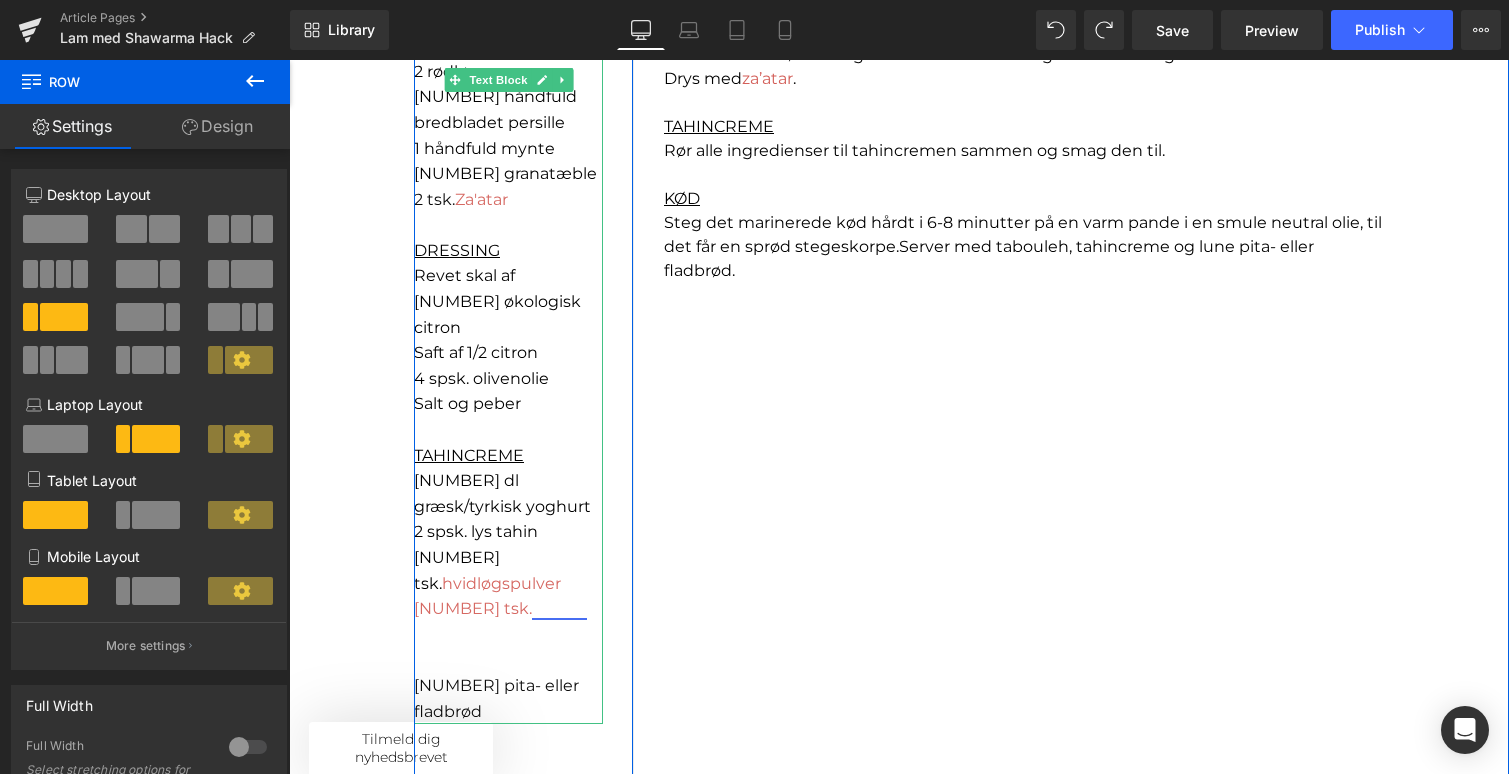 click on "sumak" at bounding box center (559, 608) 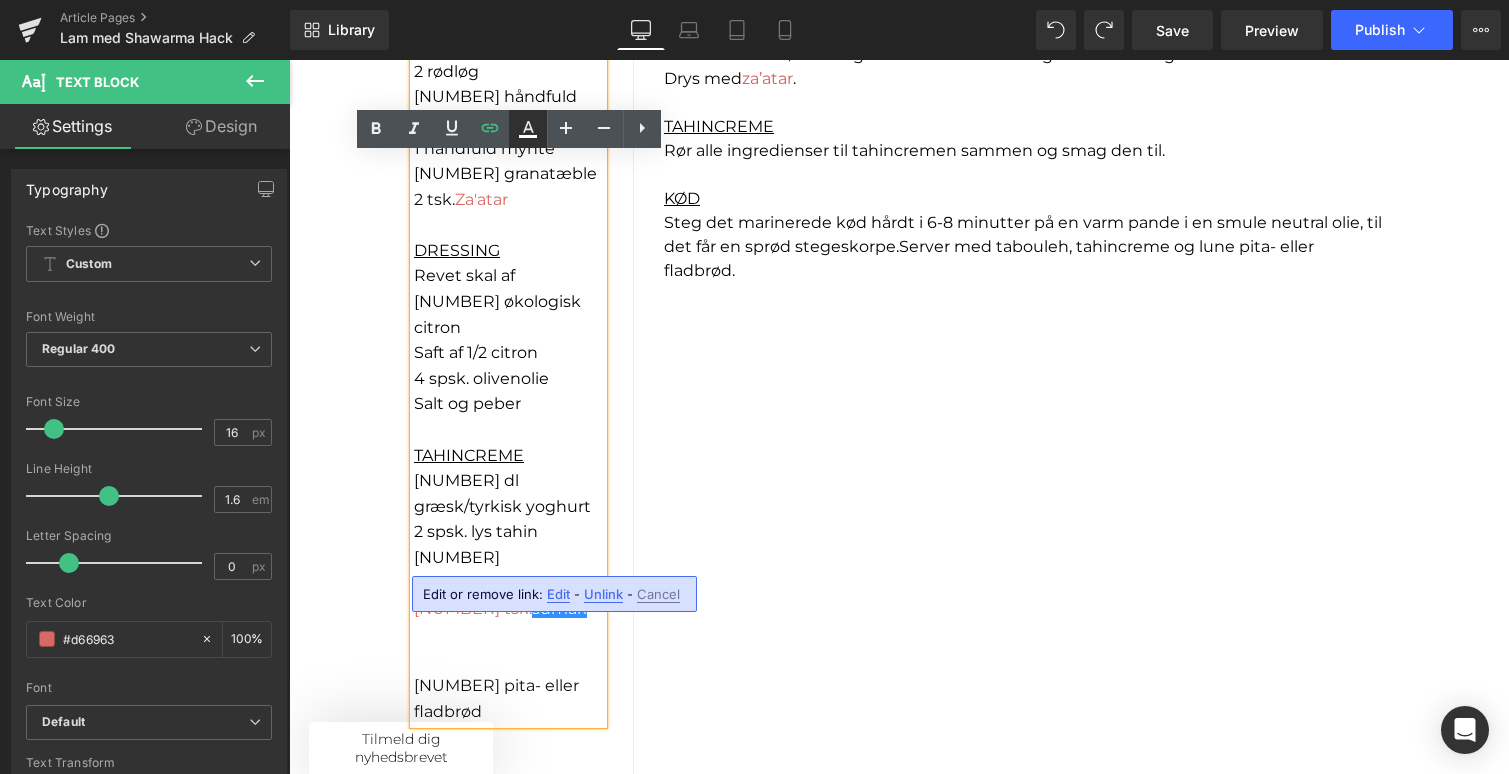 click 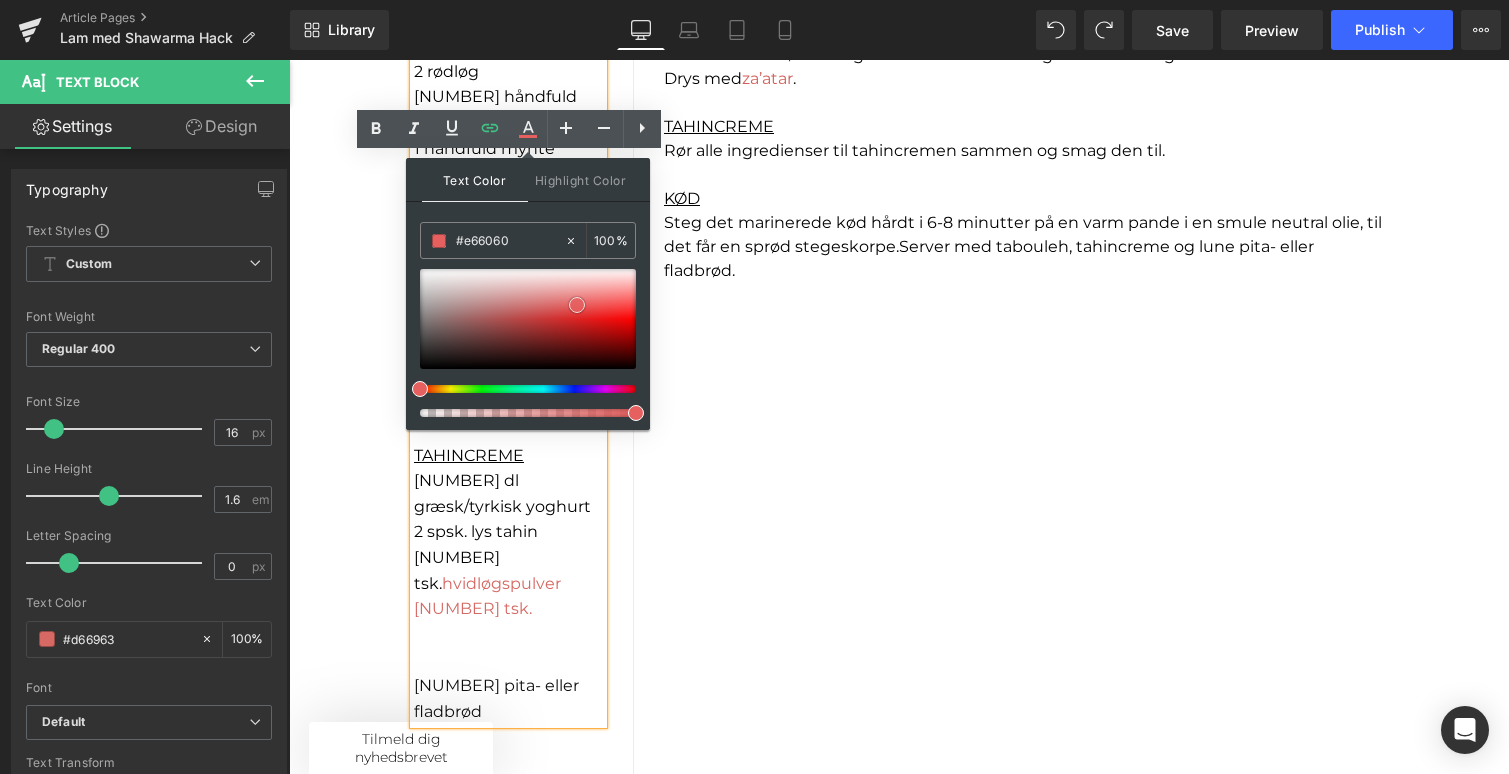 click at bounding box center [528, 319] 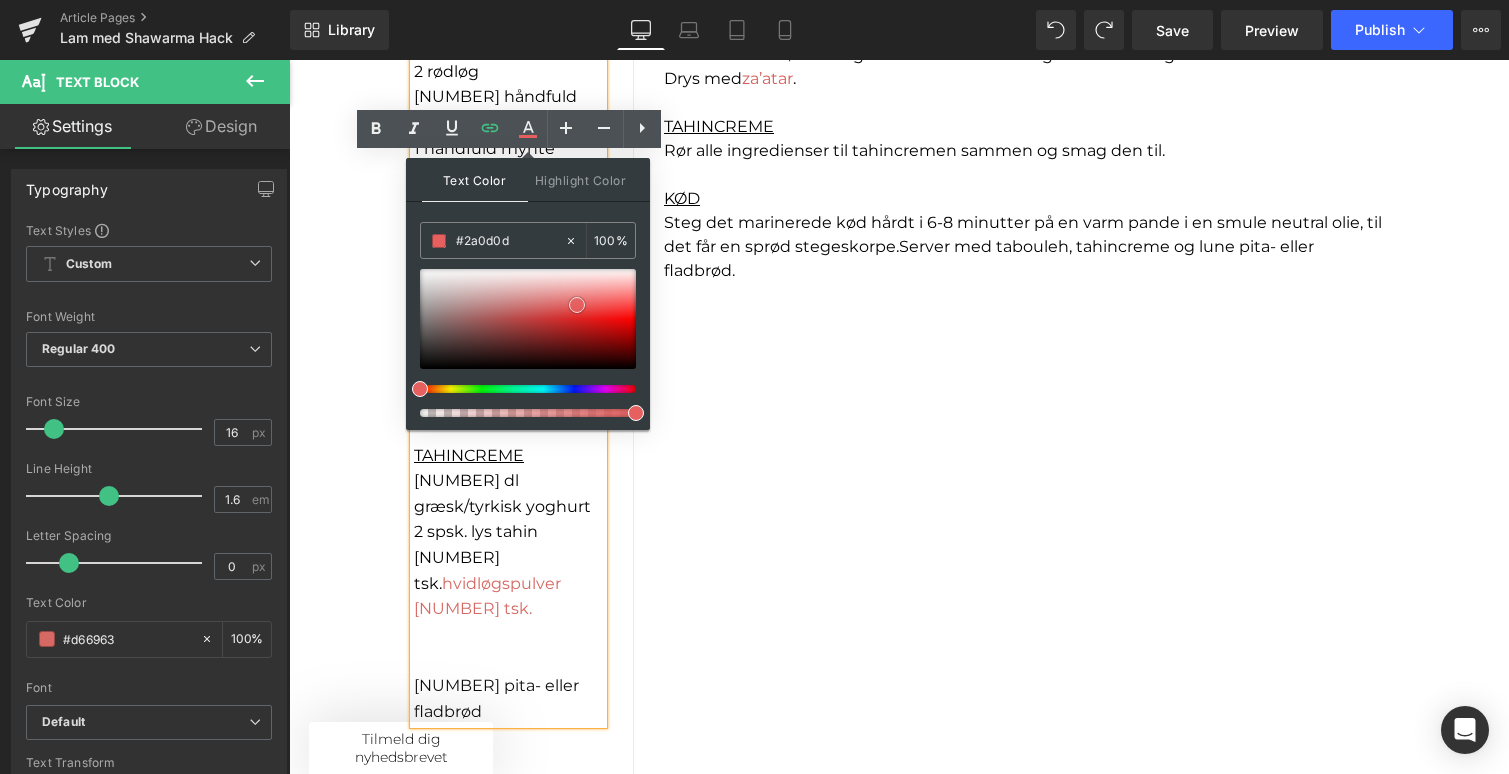 click at bounding box center (528, 319) 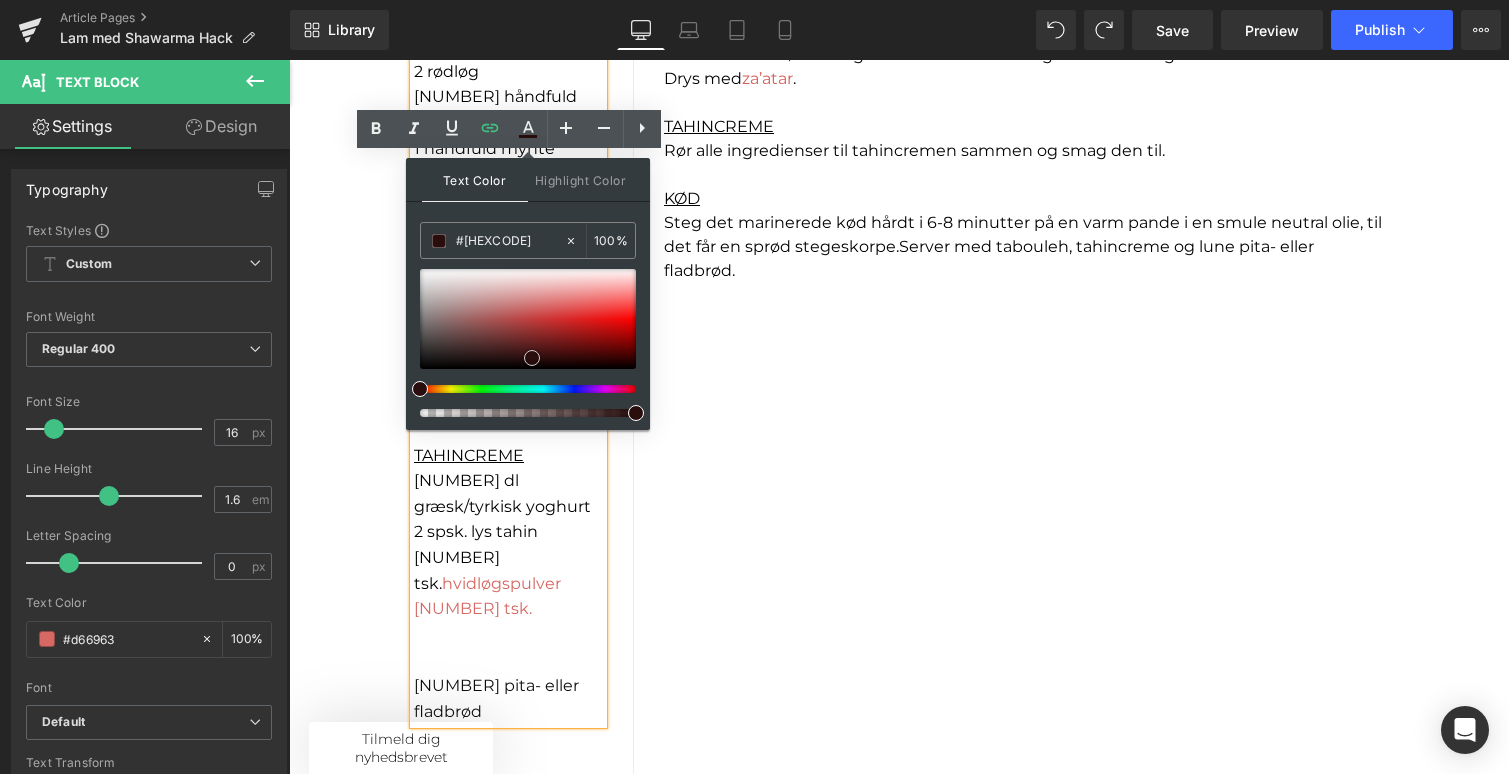 click at bounding box center (528, 319) 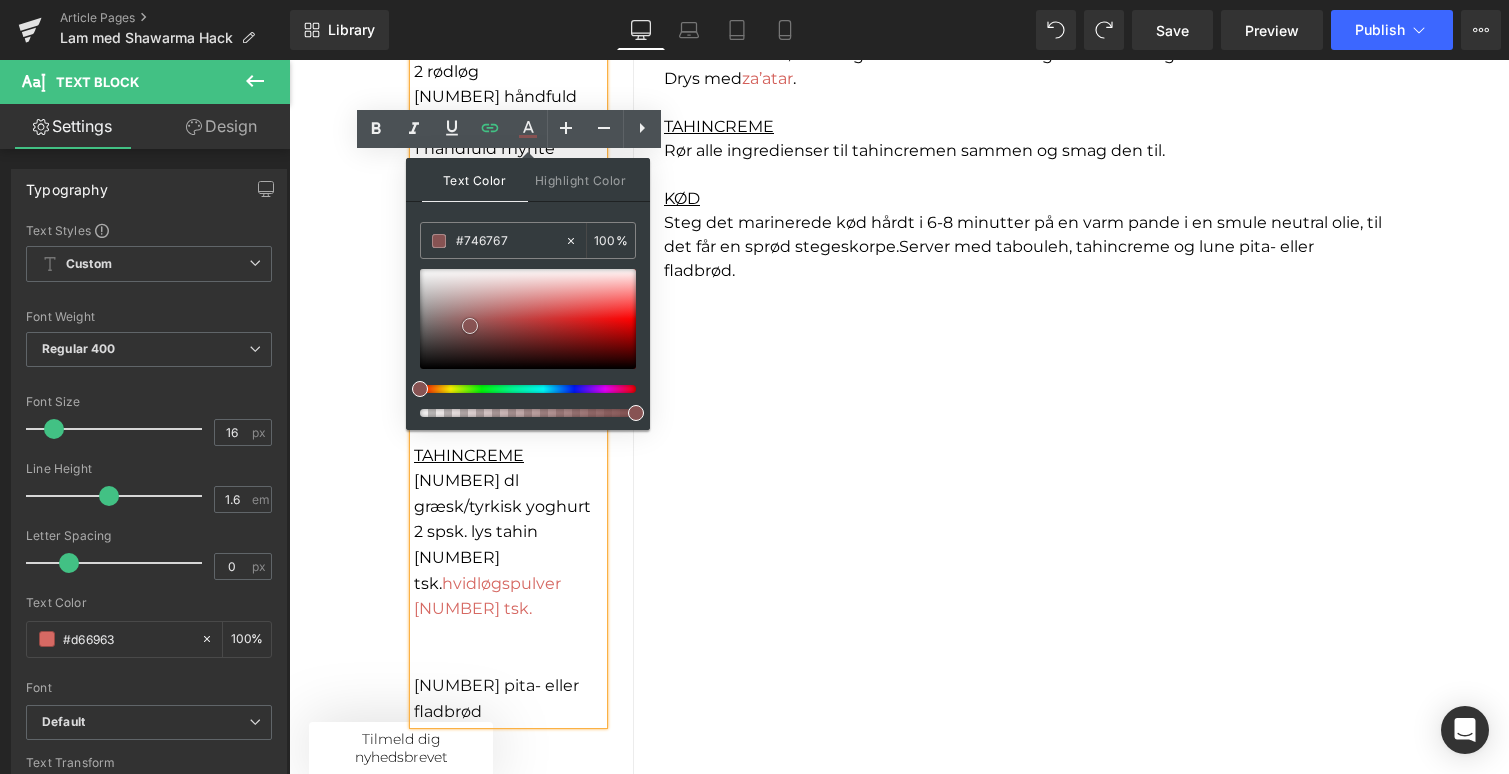 click at bounding box center (528, 319) 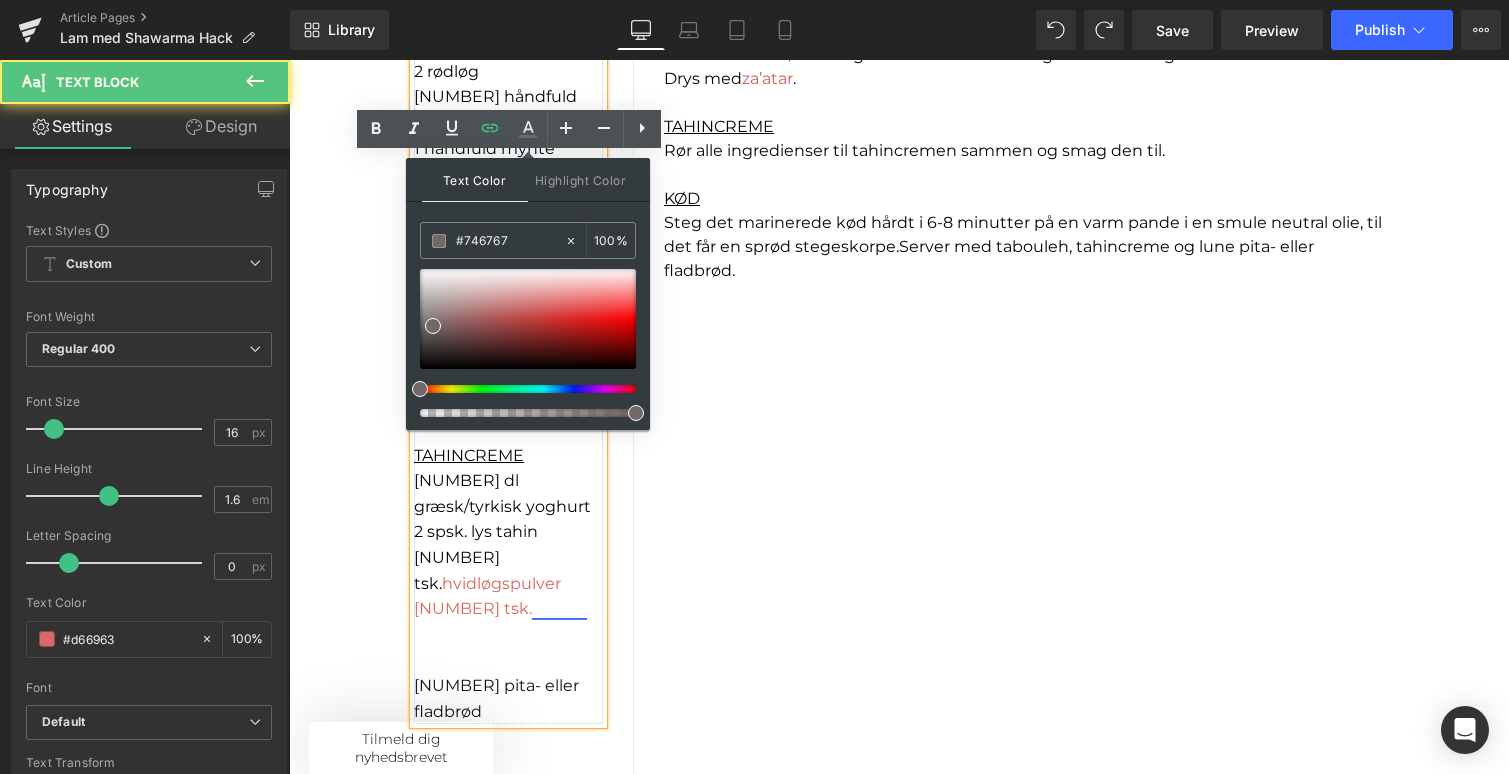 click on "sumak" at bounding box center (559, 608) 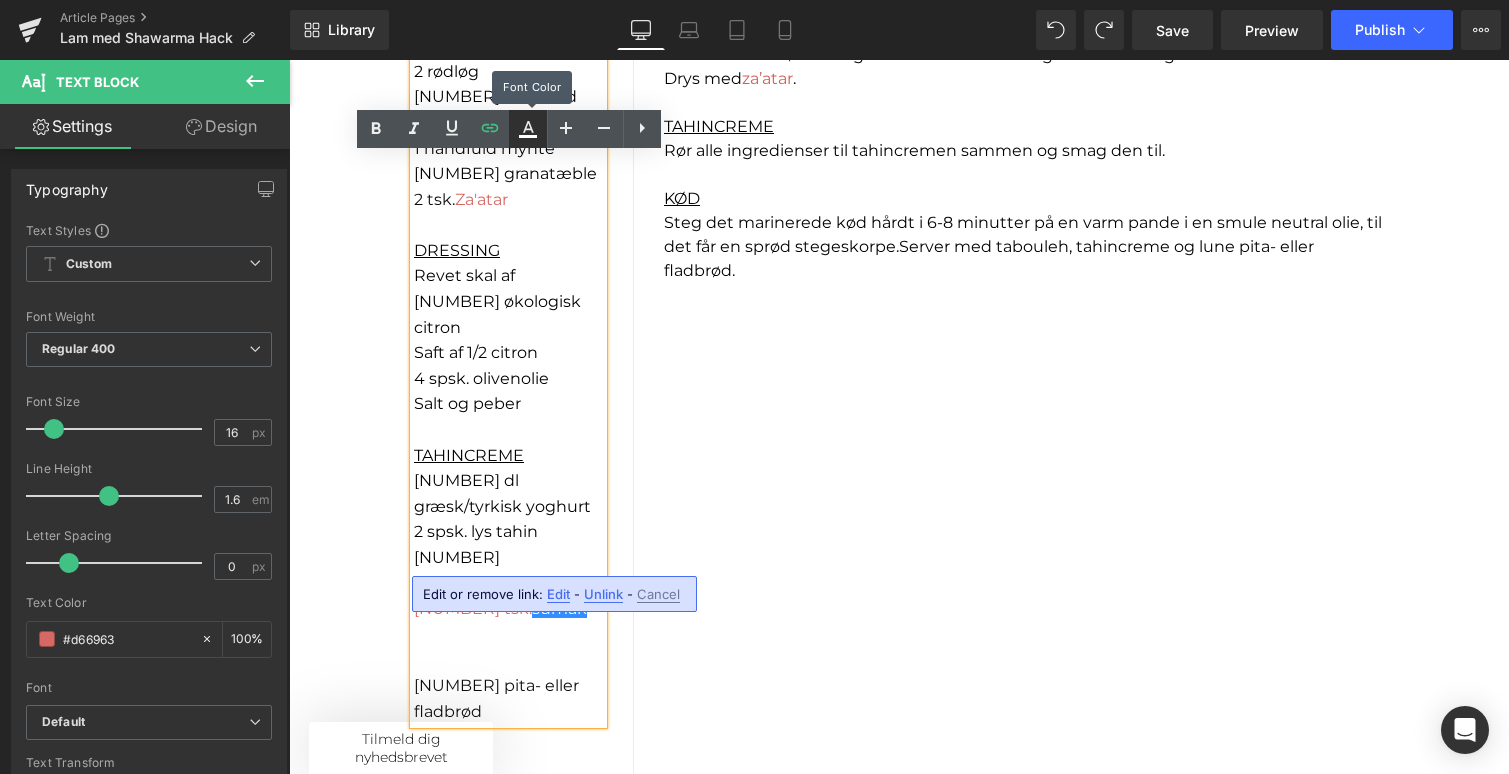 click 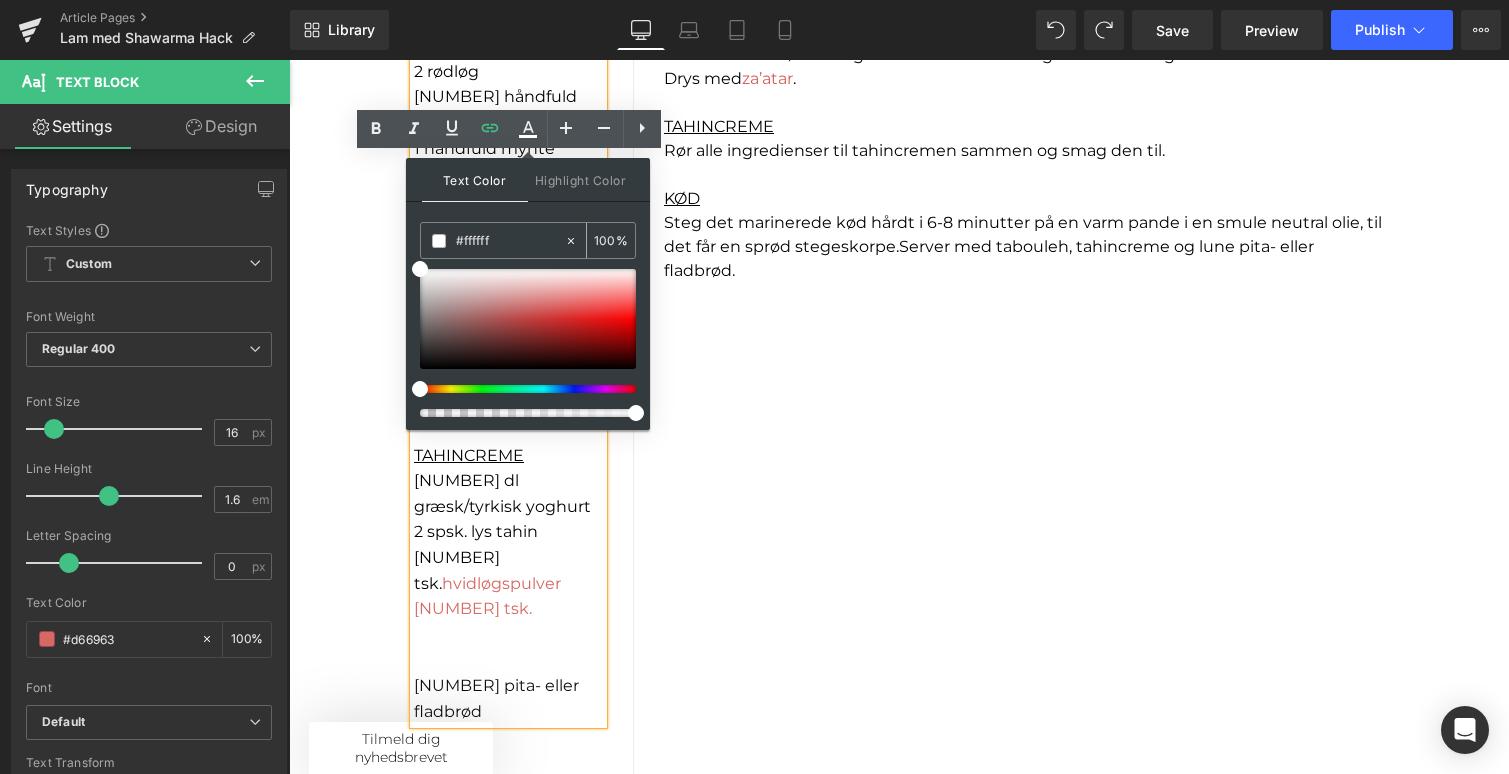click on "#ffffff" at bounding box center (510, 241) 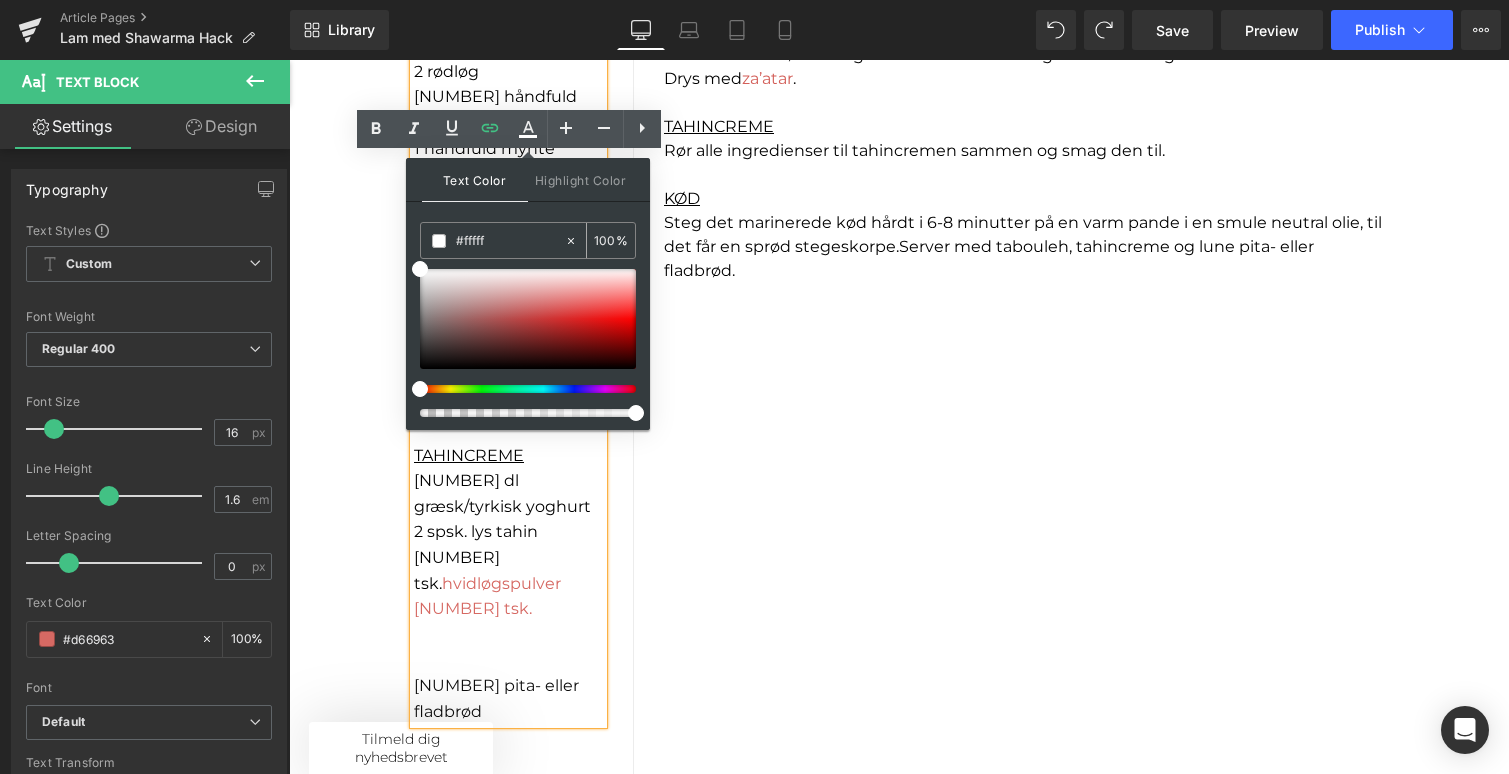 type on "0" 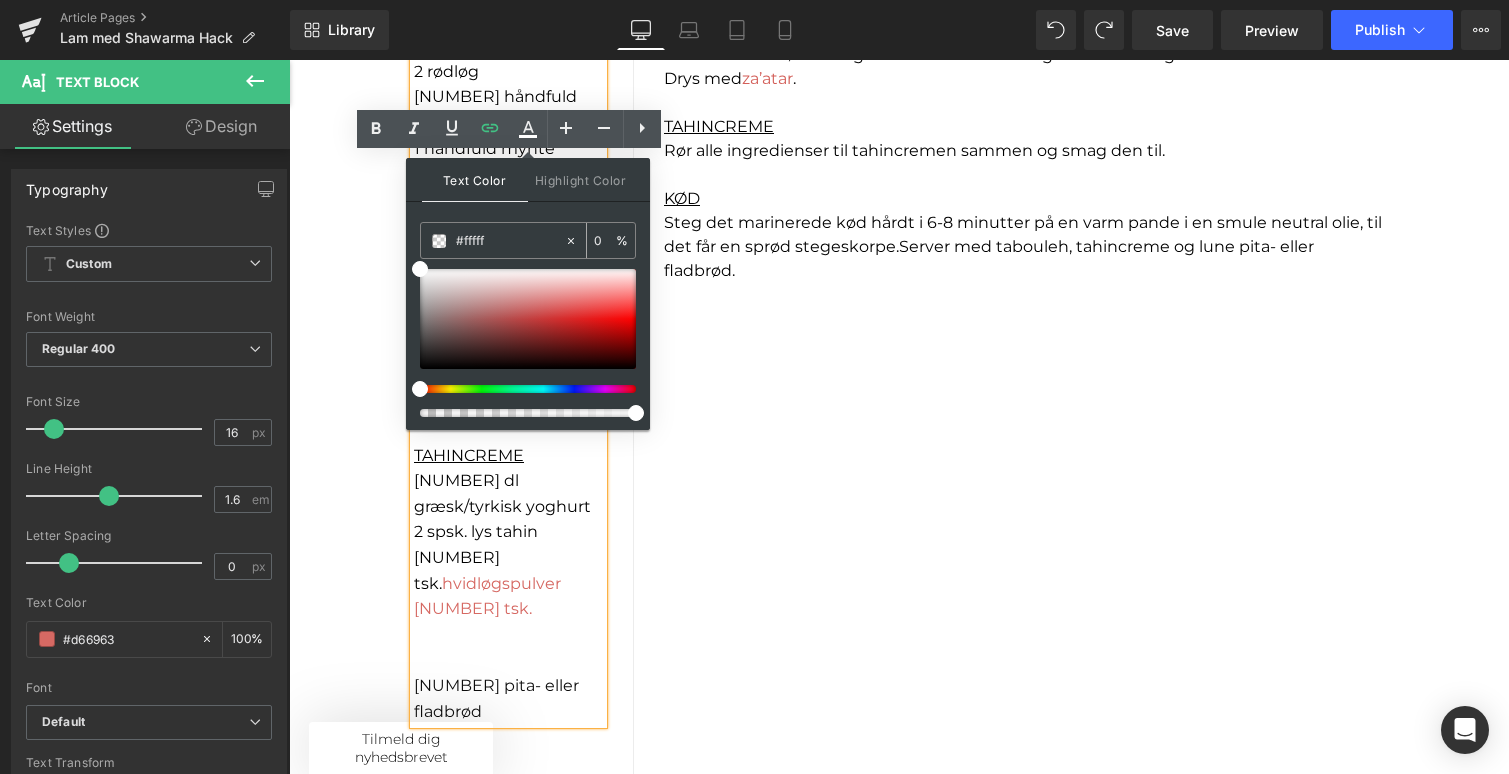 type on "#ffff" 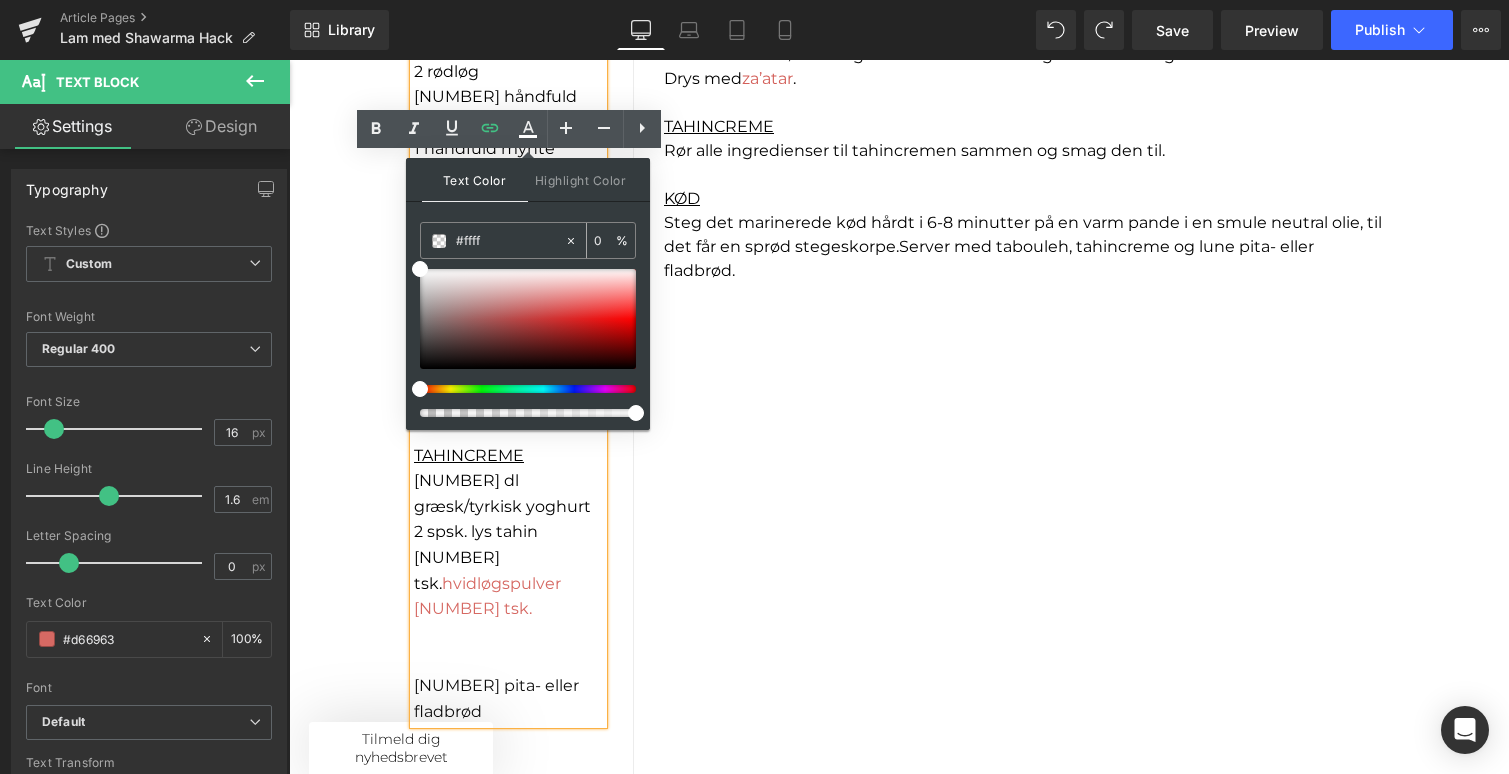 type on "100" 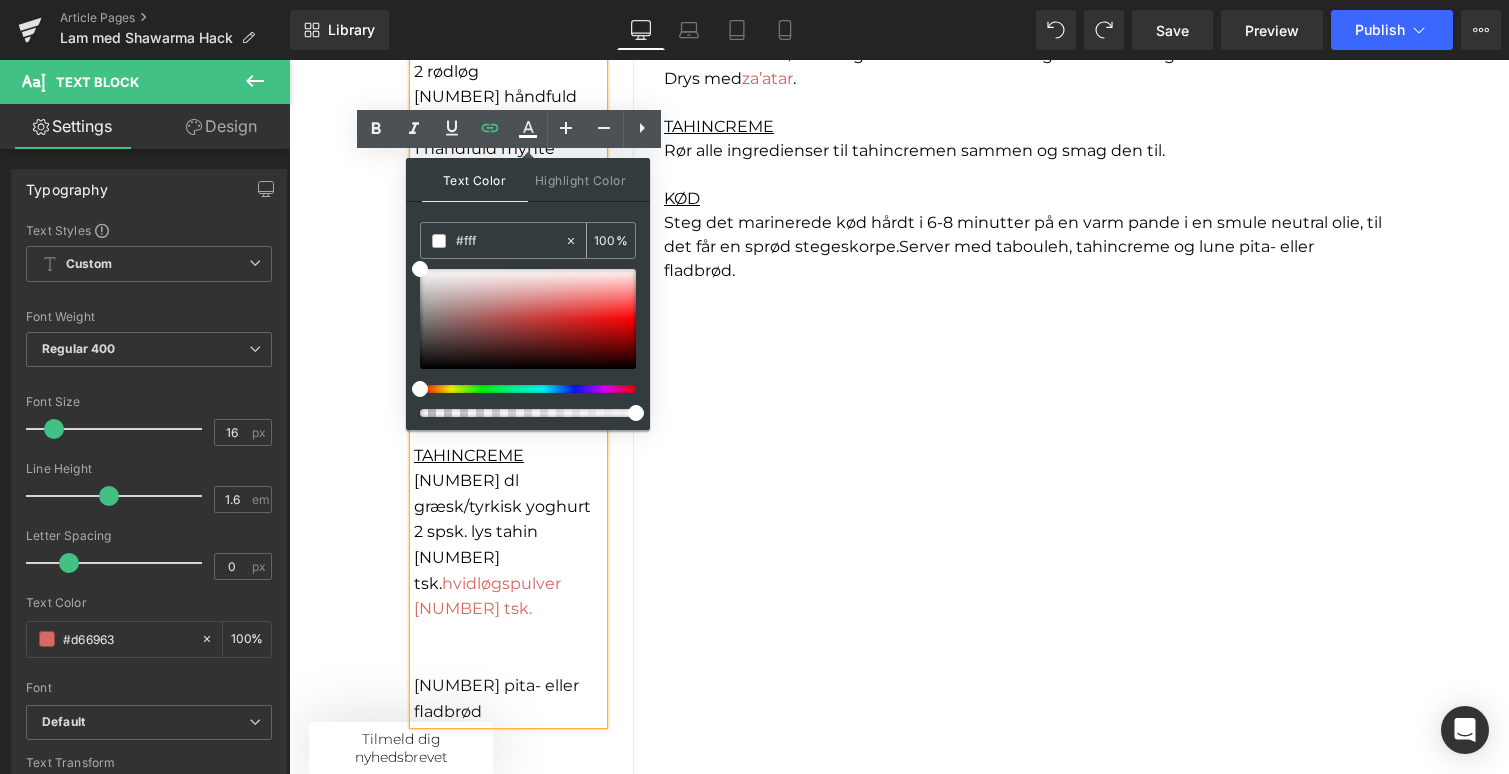 type on "#ff" 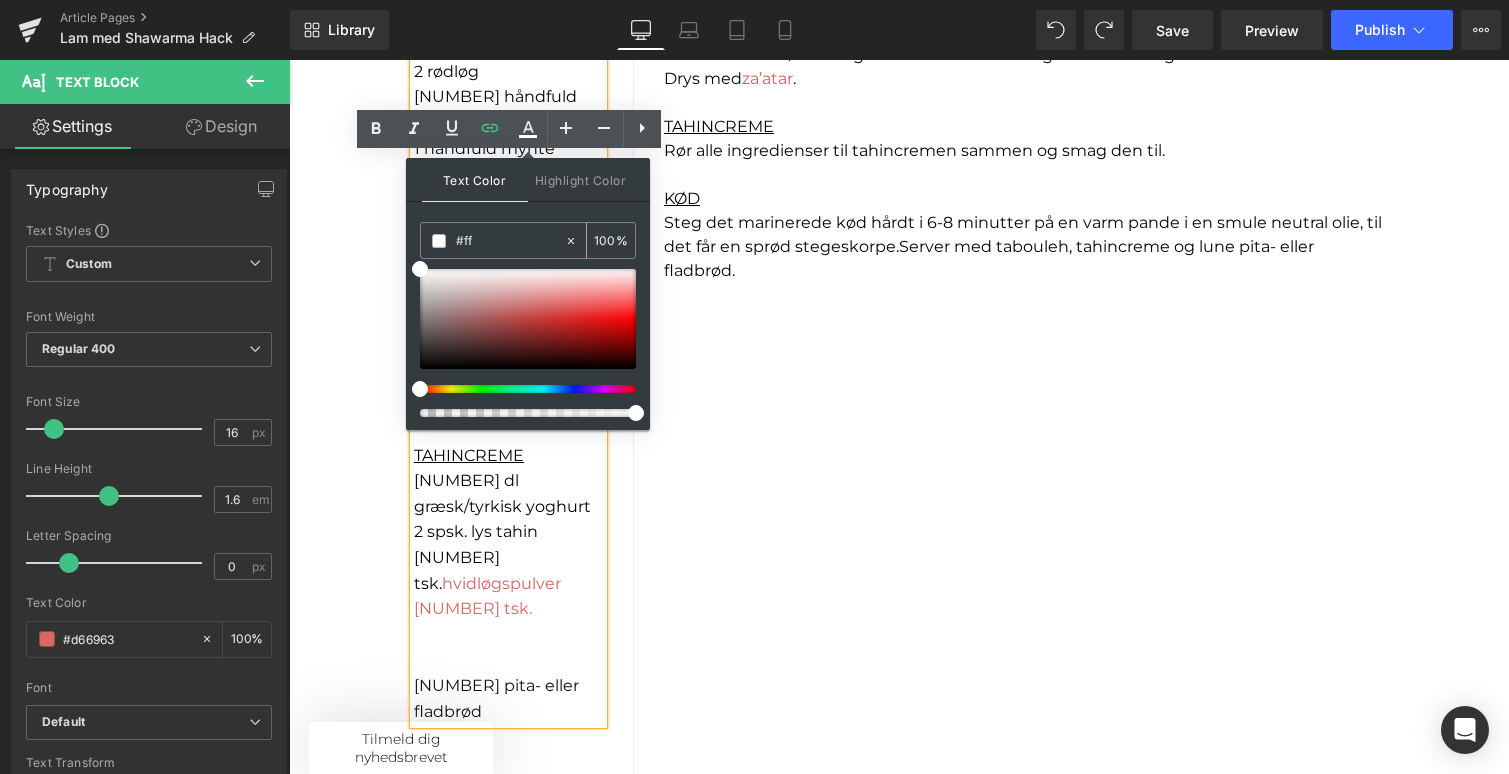 type on "0" 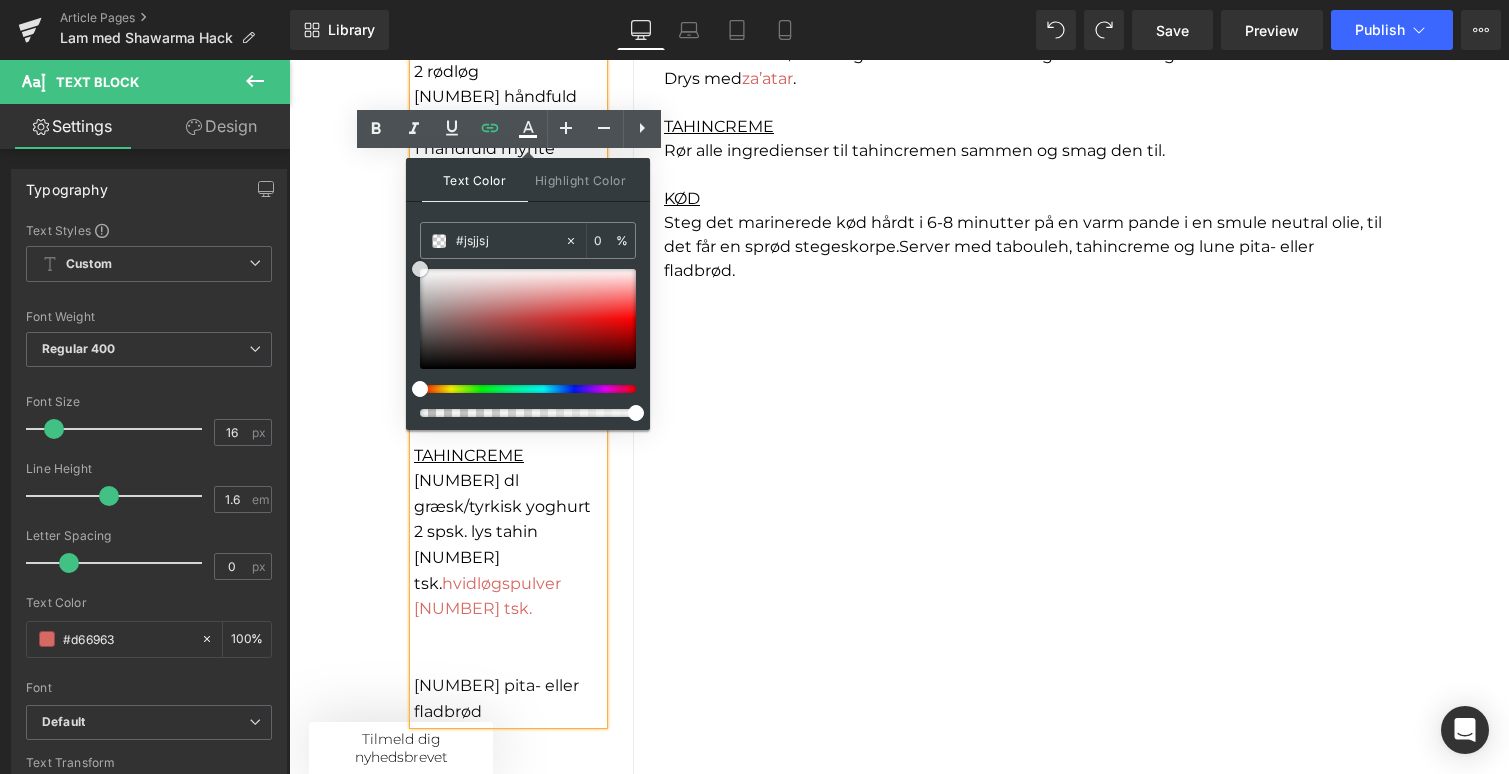 type on "#e34444" 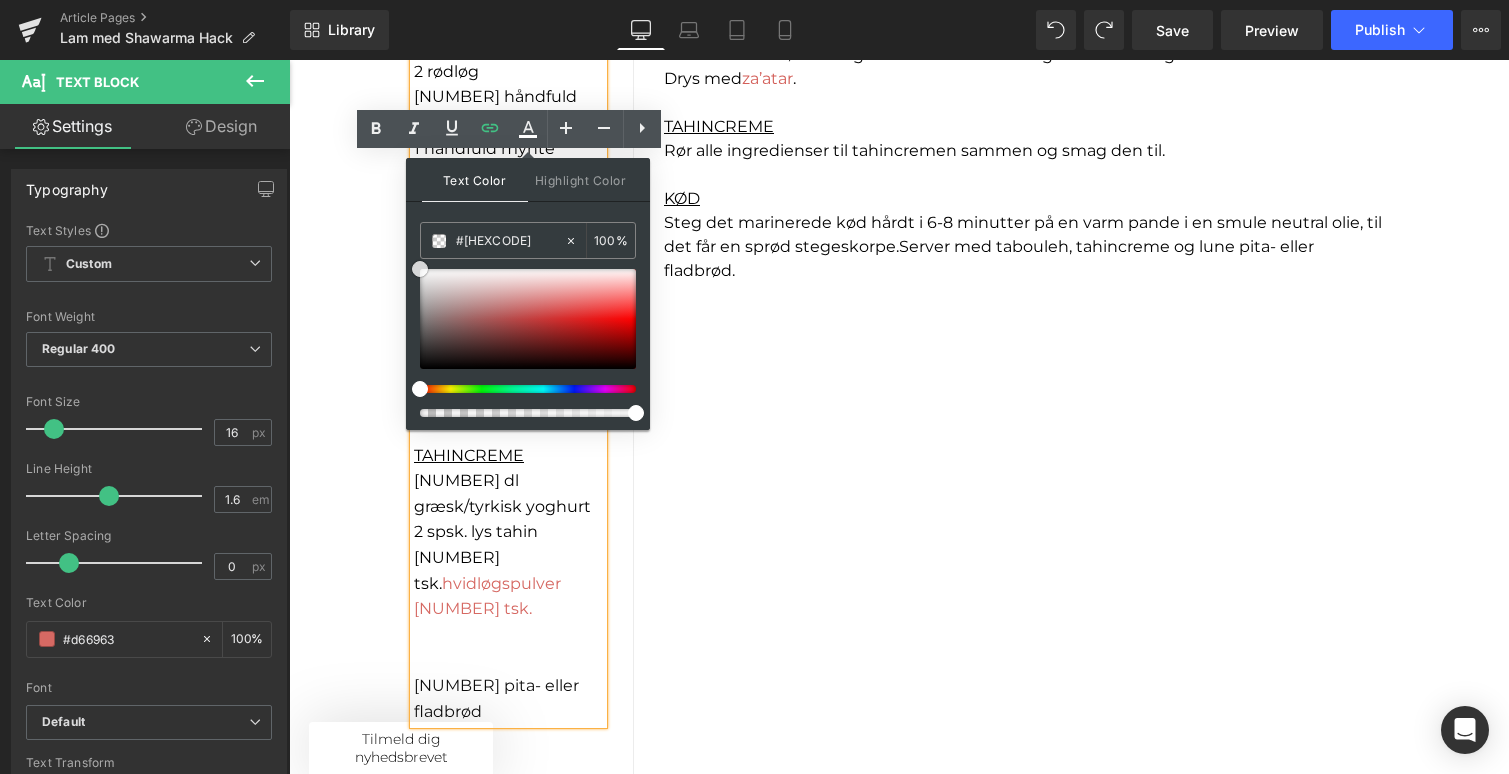 click at bounding box center (528, 319) 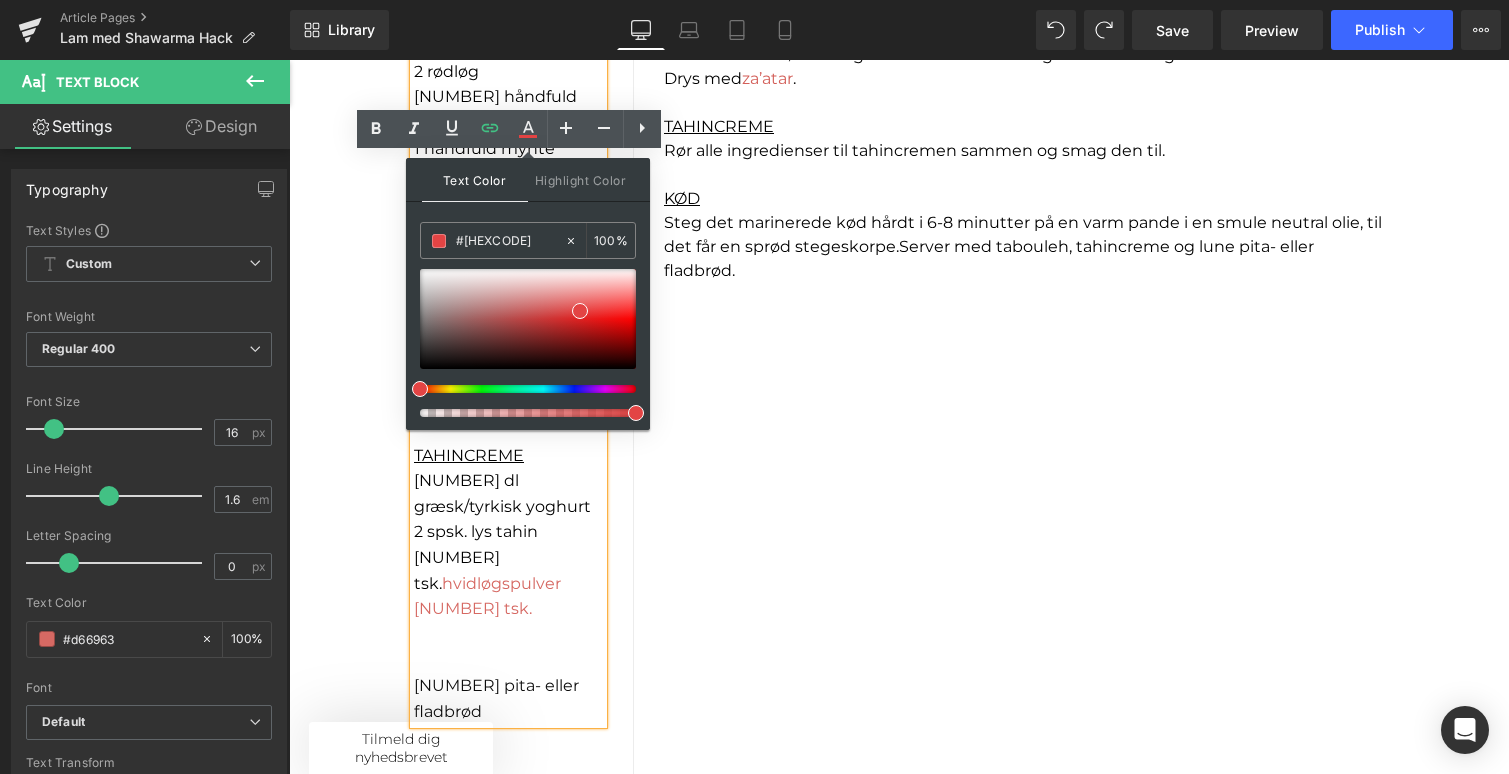 click on "INGREDIENSER   KØD 300 g lammefilet 2 rødløg 2 spsk.  Shawarma Hack 3 spsk. olivenolie TABOULEH 2 dl couscous 2 rødløg 1 håndfuld bredbladet persille 1 håndfuld mynte 1 granatæble 2 tsk.  Za'atar DRESSING Revet skal af 1 økologisk citron Saft af 1/2 citron 4 spsk. olivenolie Salt og peber TAHINCREME 2 dl græsk/tyrkisk yoghurt 2 spsk. lys tahin 1 tsk.  hvidløgspulver 1 tsk.  sumak   4 pita- eller fladbrød Text Block         Separator         Row         SÅDAN GØR DU: FORBEREDELSE Skær kødet og løgene i tynde skiver. Bland  Shawarma Hack  med olivenolie og hæld det over kødet og løgene. Massér det godt ind og lad det marinere i mindst 1 time i køleskabet, gerne længere. TABOULEH MED DRESSING Tilbered couscous efter anvisning på pakken, og lad det køle af. Hak krydderurterne fint, og bland med couscous og fintsnittede rødløg. Frigør kernerne fra granatæblet, og bland dem i salaten.  Rør alle ingredienserne til dressingen sammen og vend den i taboulehen. Drys med  za’atar . KØD" at bounding box center (899, 283) 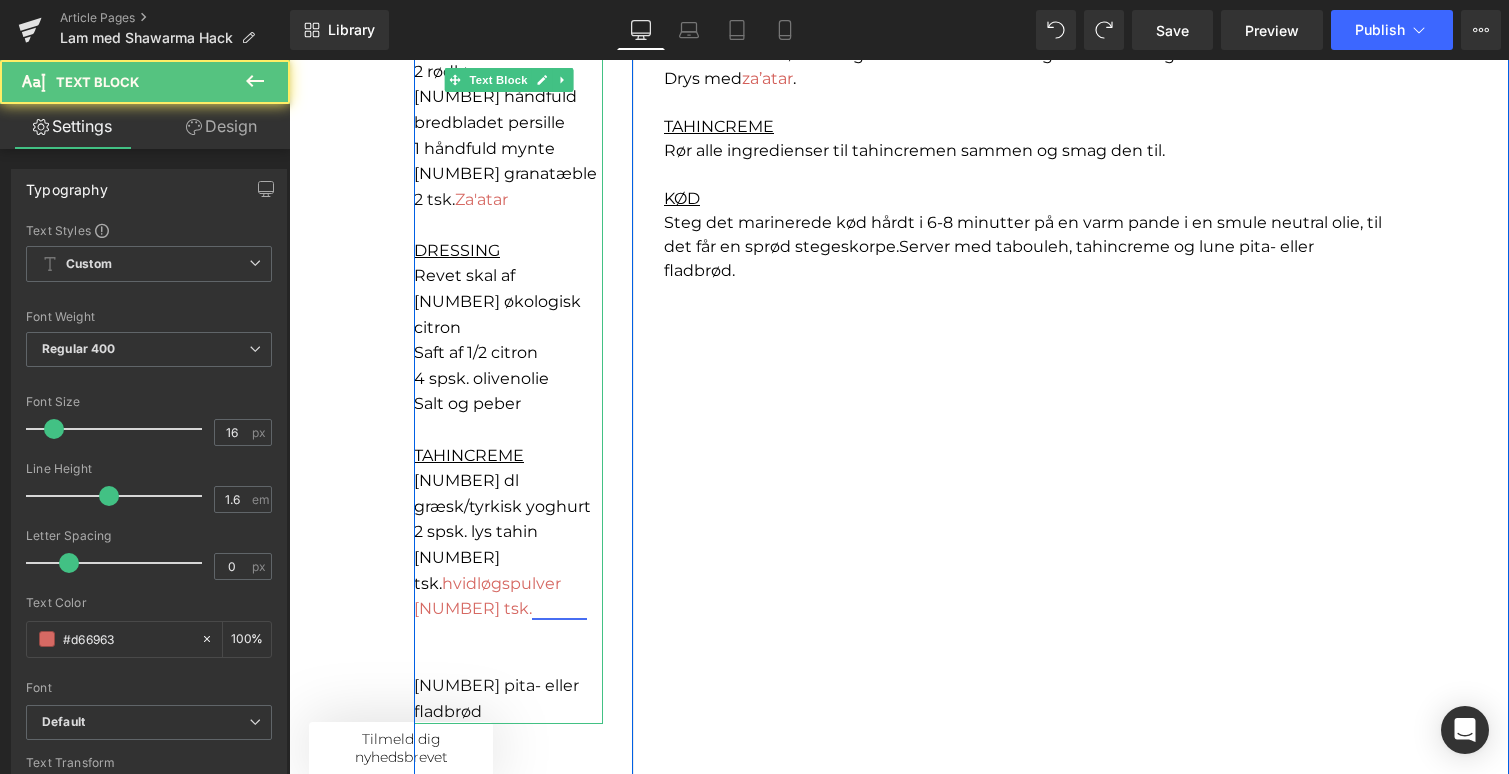 click on "sumak" at bounding box center (559, 608) 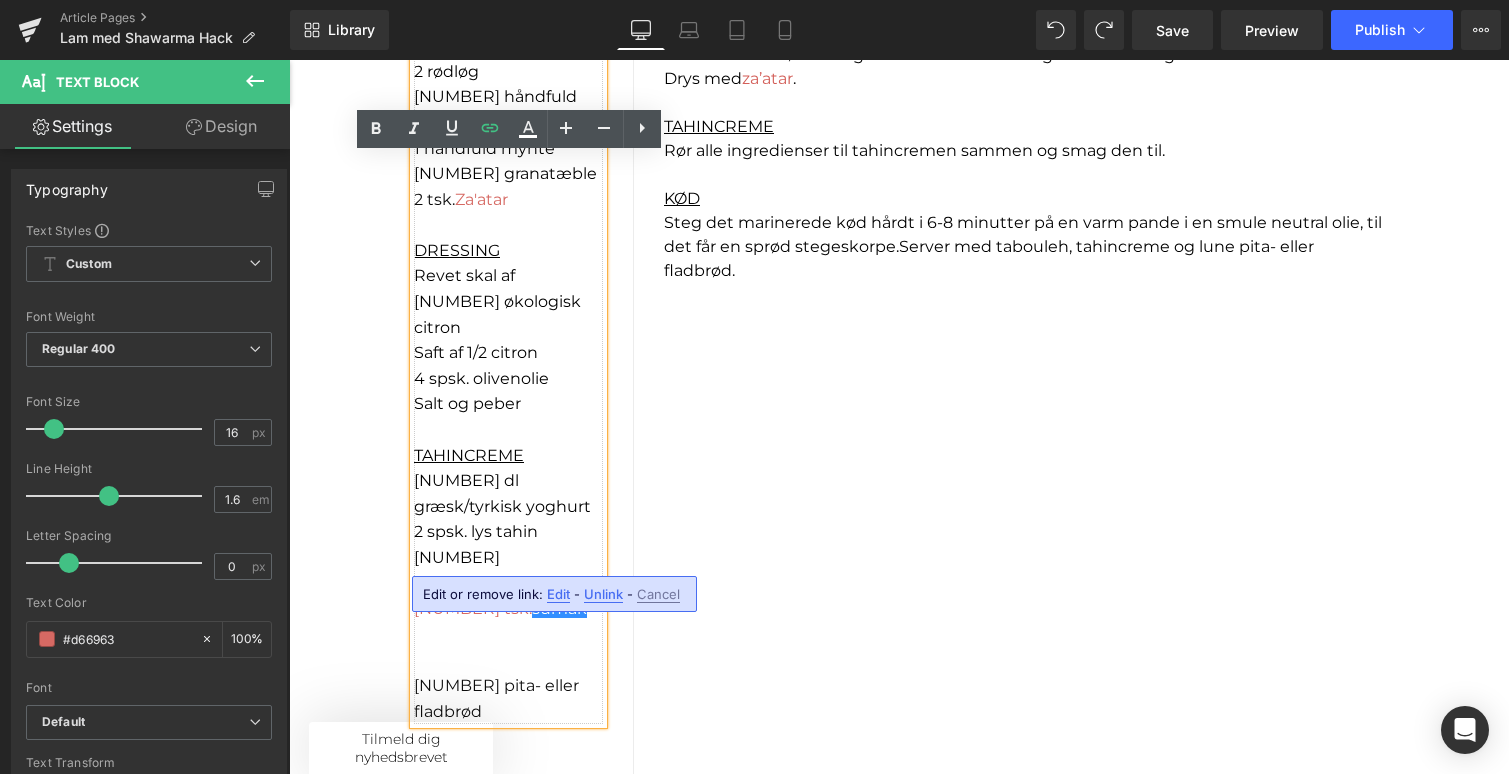 click on "hvidløgspulver" at bounding box center (501, 583) 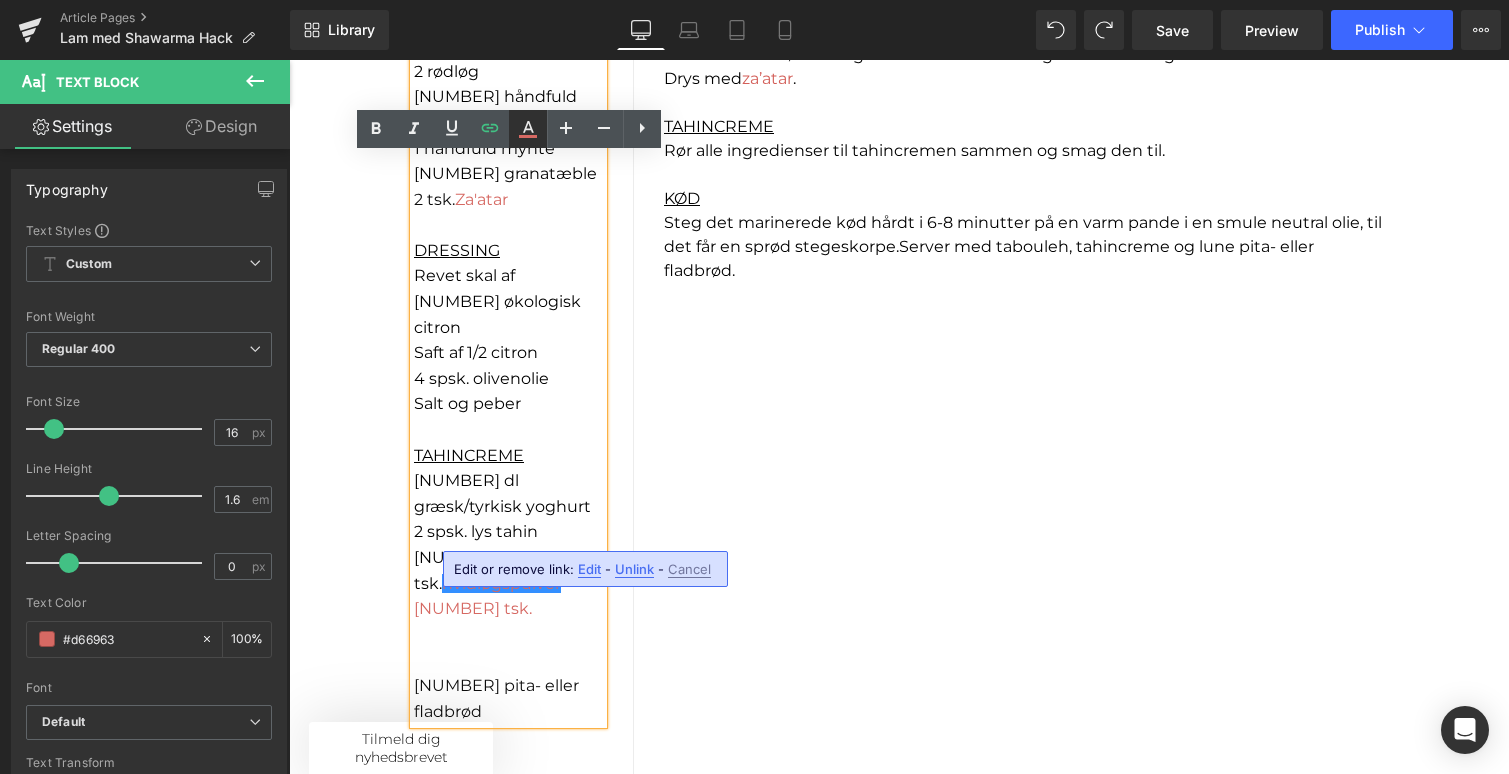 click 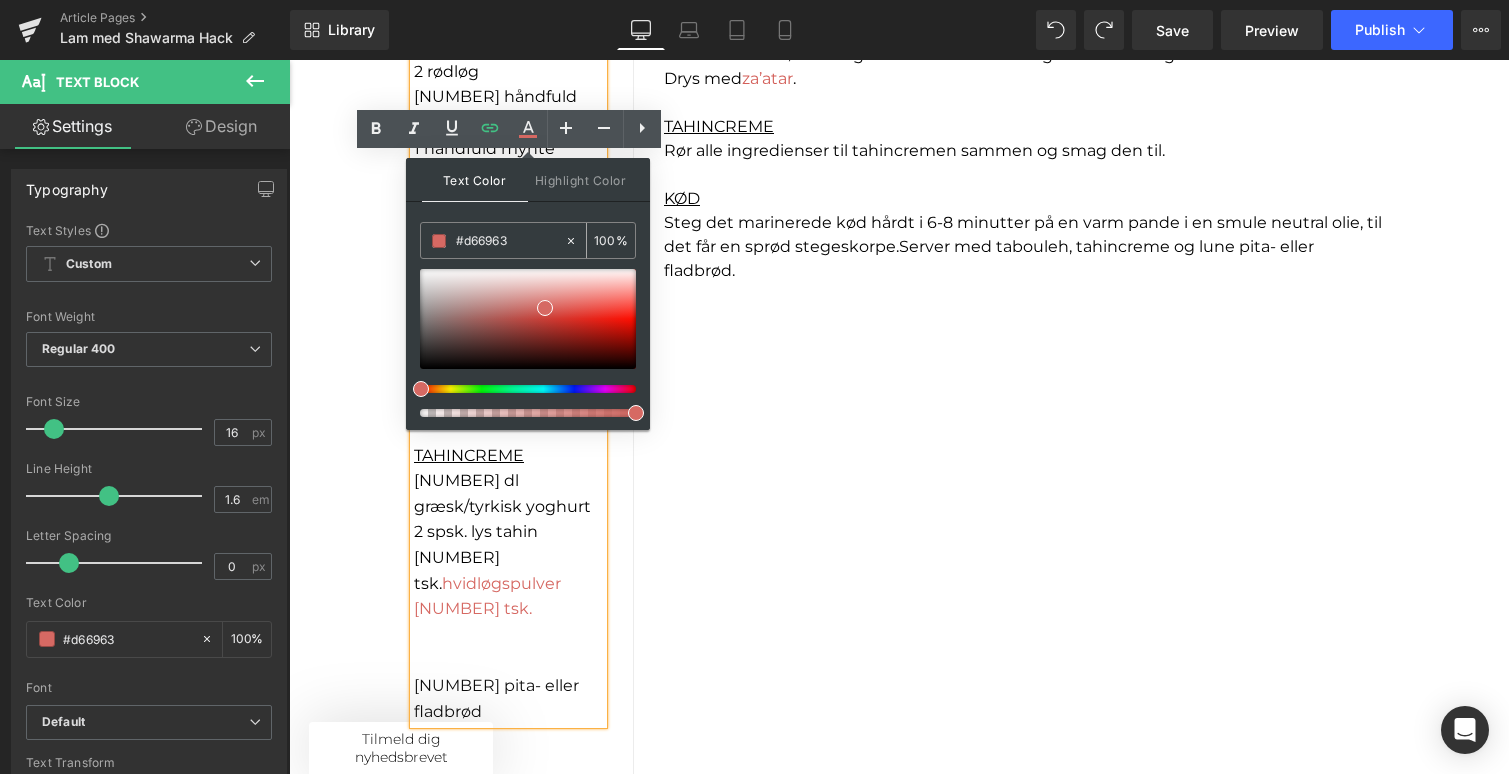 drag, startPoint x: 510, startPoint y: 245, endPoint x: 440, endPoint y: 245, distance: 70 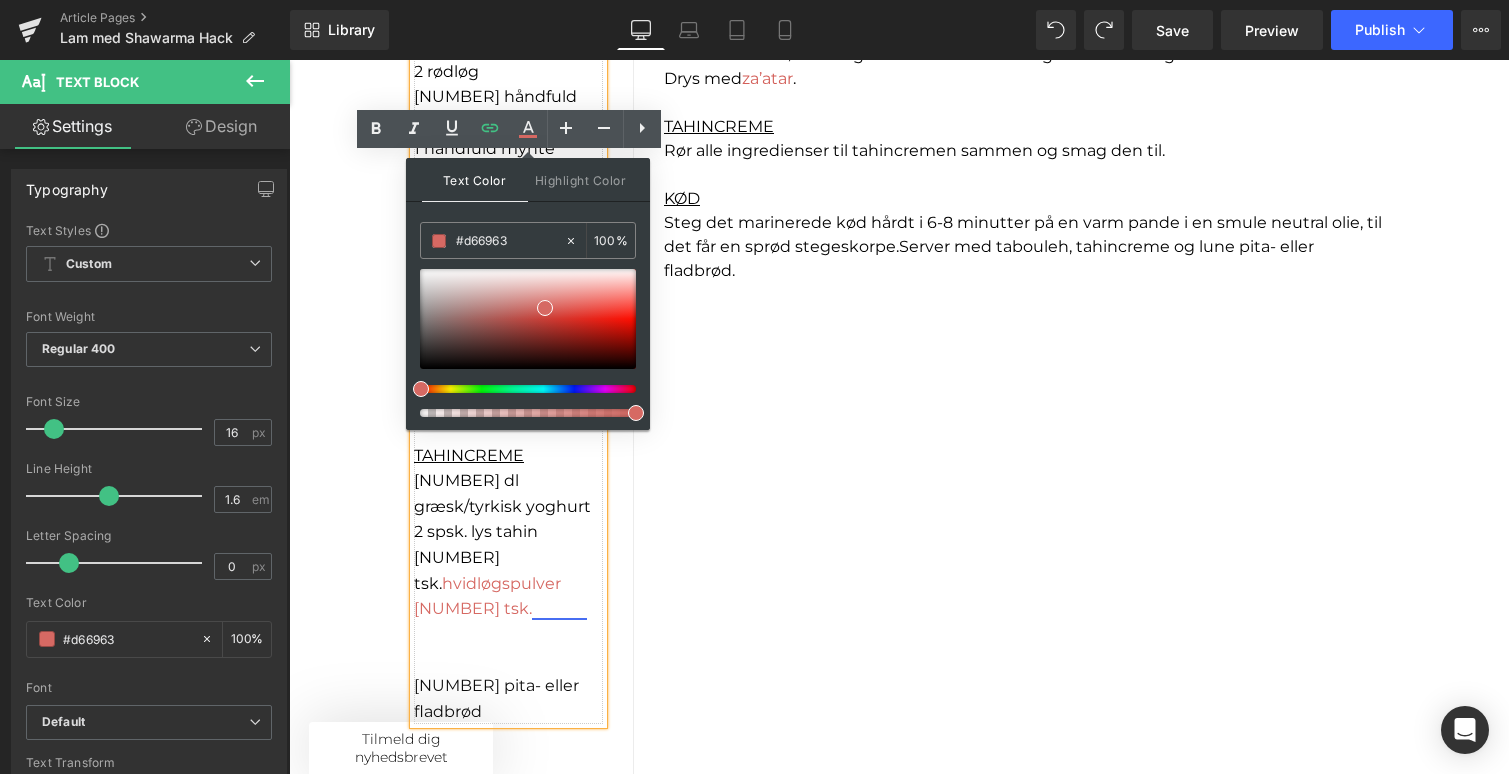 click on "sumak" at bounding box center (559, 608) 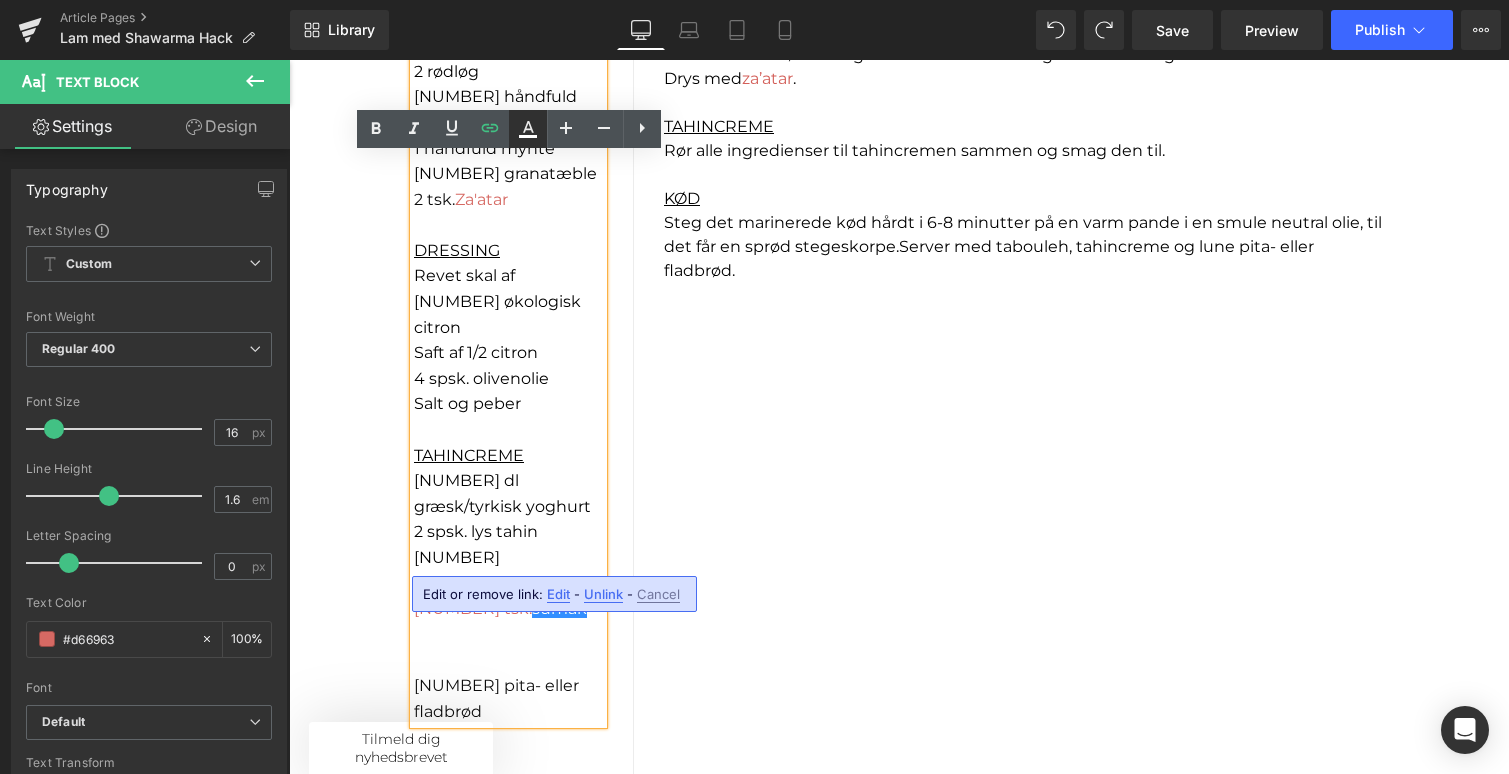 click 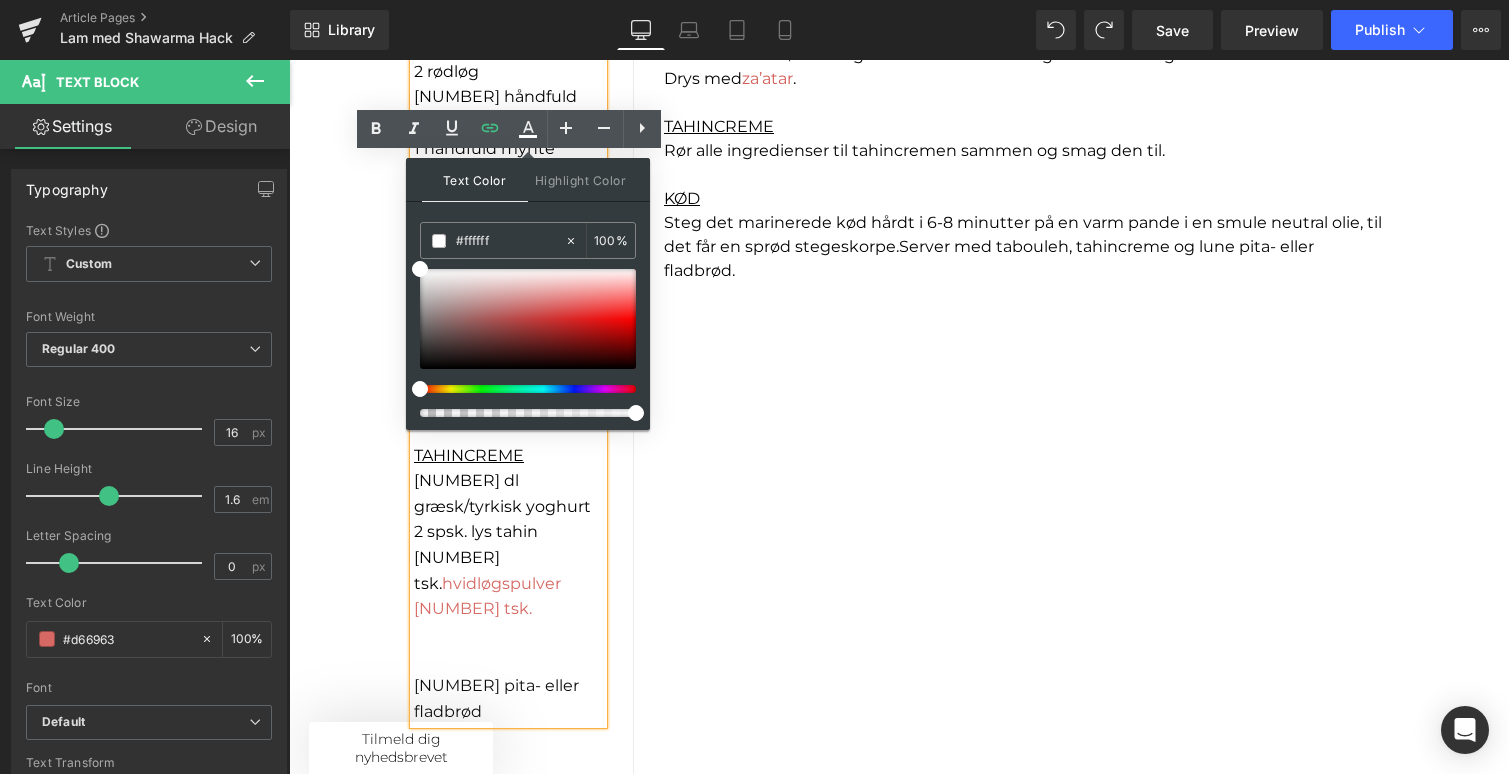 drag, startPoint x: 790, startPoint y: 299, endPoint x: 401, endPoint y: 238, distance: 393.75372 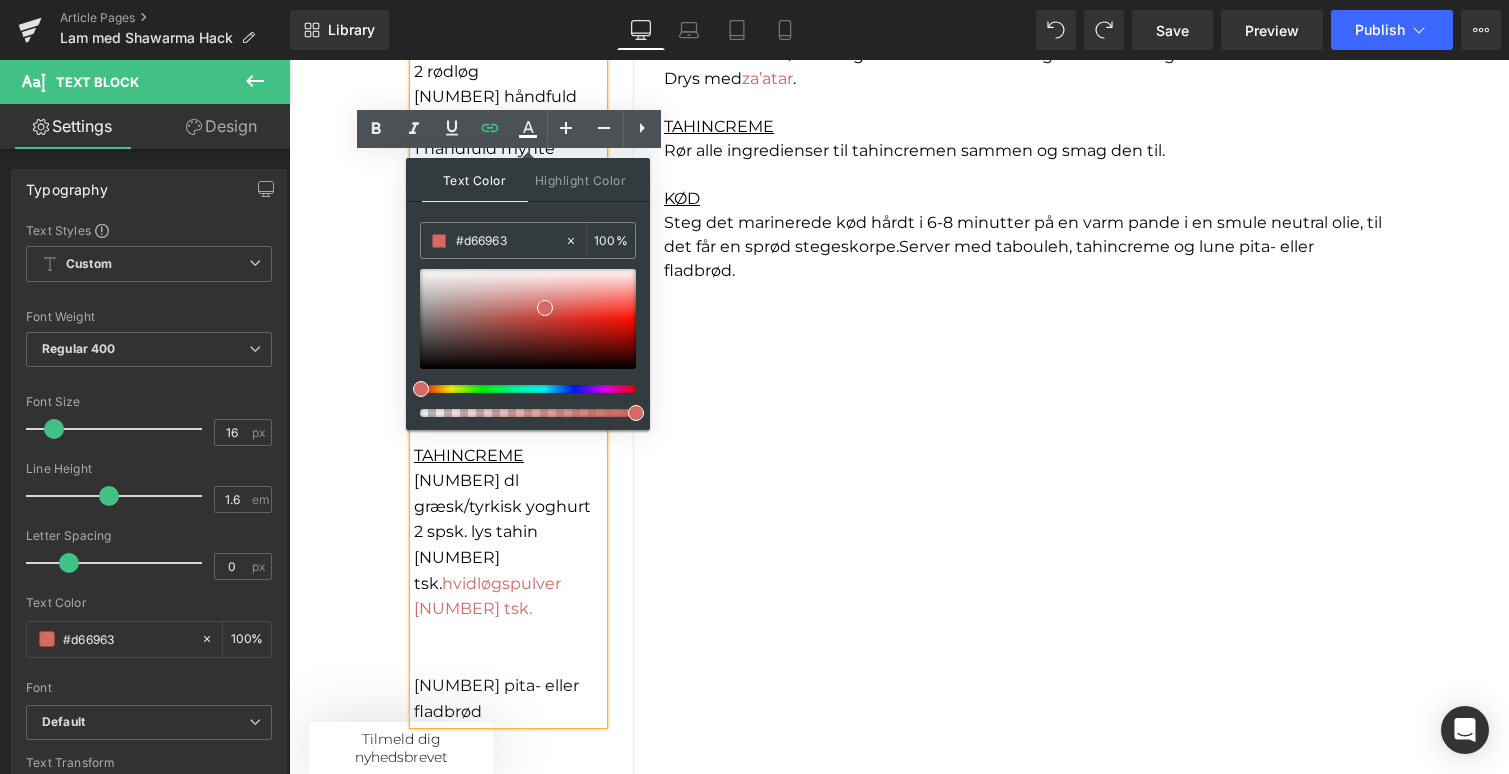 type on "#d66963" 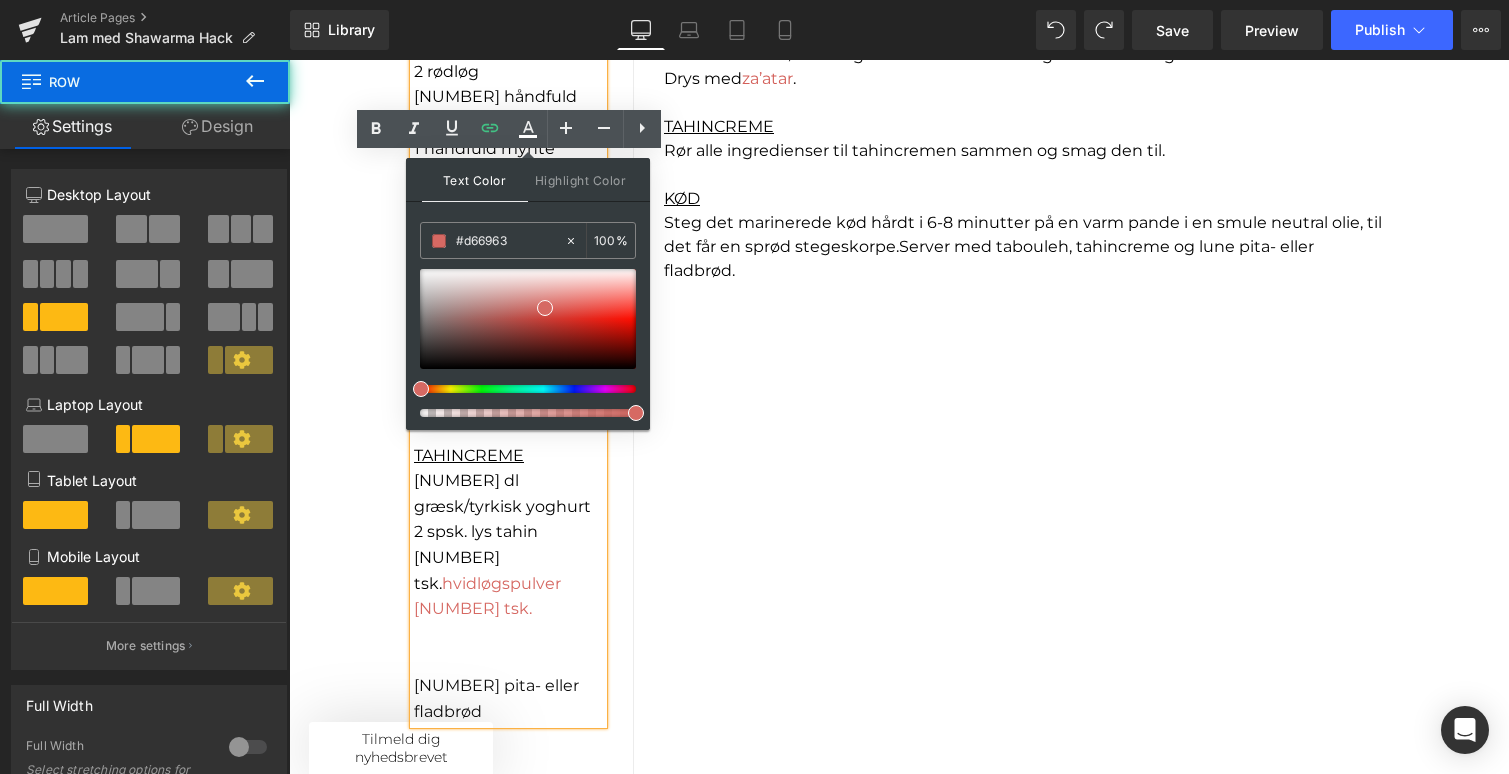 click on "INGREDIENSER   KØD 300 g lammefilet 2 rødløg 2 spsk.  Shawarma Hack 3 spsk. olivenolie TABOULEH 2 dl couscous 2 rødløg 1 håndfuld bredbladet persille 1 håndfuld mynte 1 granatæble 2 tsk.  Za'atar DRESSING Revet skal af 1 økologisk citron Saft af 1/2 citron 4 spsk. olivenolie Salt og peber TAHINCREME 2 dl græsk/tyrkisk yoghurt 2 spsk. lys tahin 1 tsk.  hvidløgspulver 1 tsk.  sumak   4 pita- eller fladbrød Text Block         Separator         Row         SÅDAN GØR DU: FORBEREDELSE Skær kødet og løgene i tynde skiver. Bland  Shawarma Hack  med olivenolie og hæld det over kødet og løgene. Massér det godt ind og lad det marinere i mindst 1 time i køleskabet, gerne længere. TABOULEH MED DRESSING Tilbered couscous efter anvisning på pakken, og lad det køle af. Hak krydderurterne fint, og bland med couscous og fintsnittede rødløg. Frigør kernerne fra granatæblet, og bland dem i salaten.  Rør alle ingredienserne til dressingen sammen og vend den i taboulehen. Drys med  za’atar . KØD" at bounding box center (899, 283) 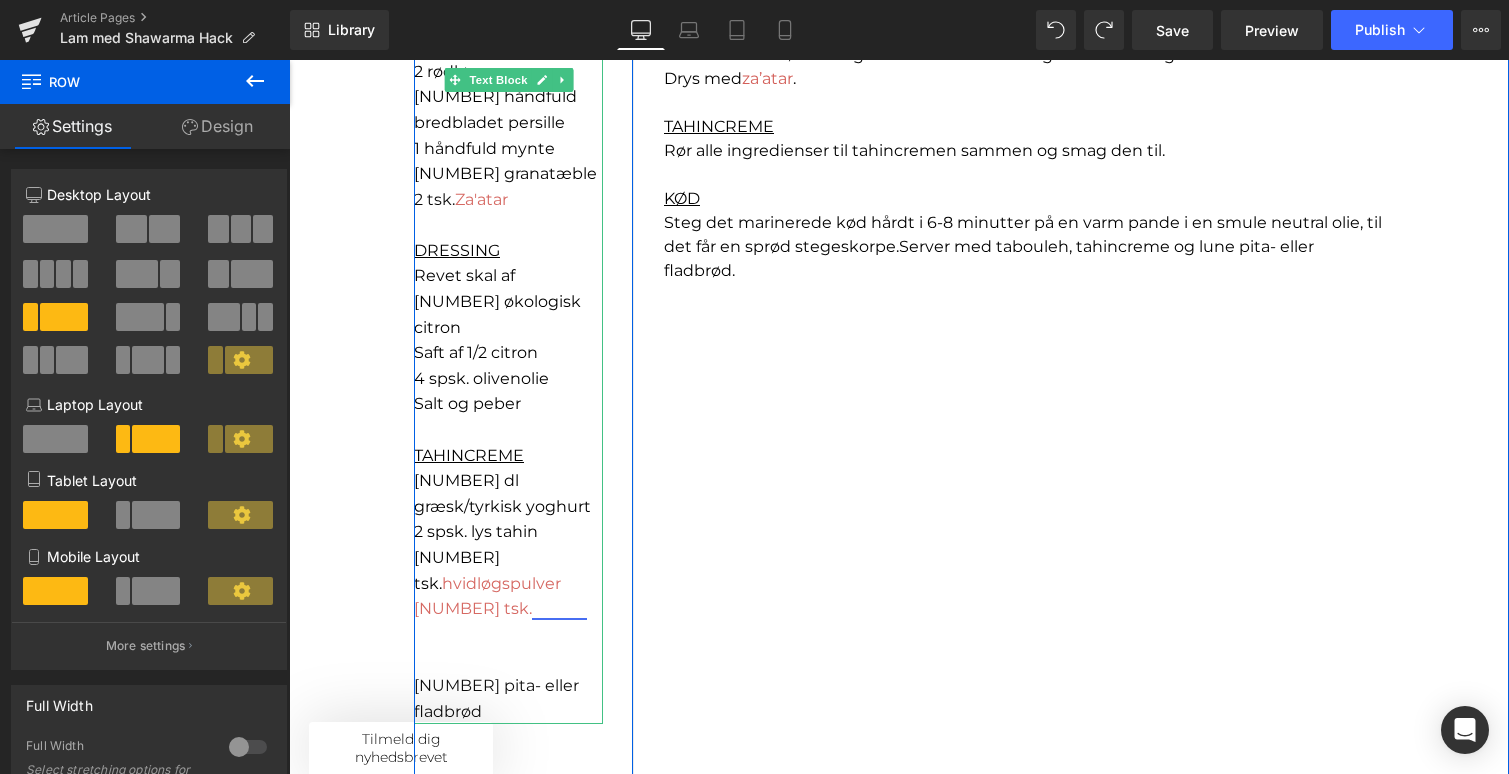 click on "sumak" at bounding box center [559, 608] 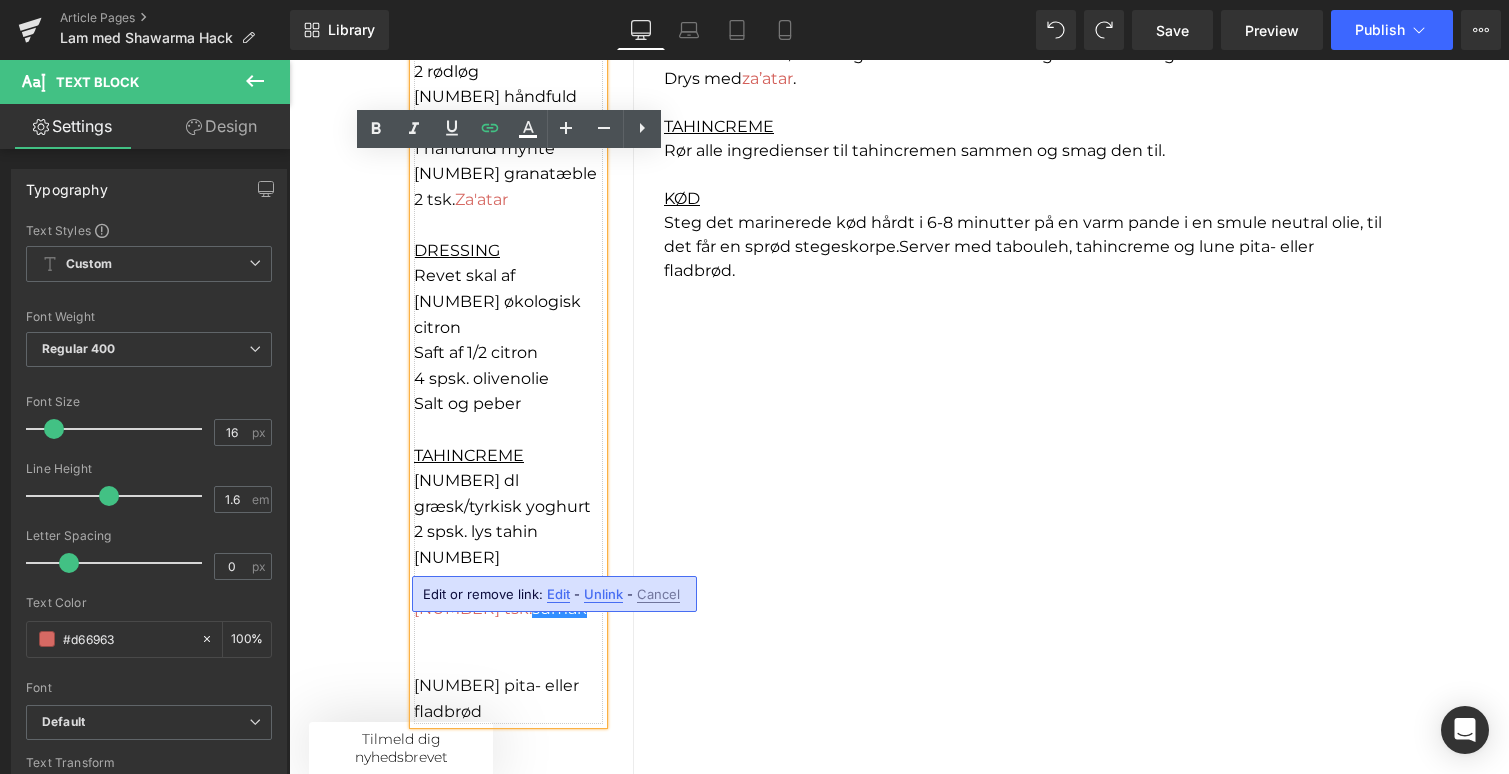 click on "1 tsk.  sumak" at bounding box center (508, 609) 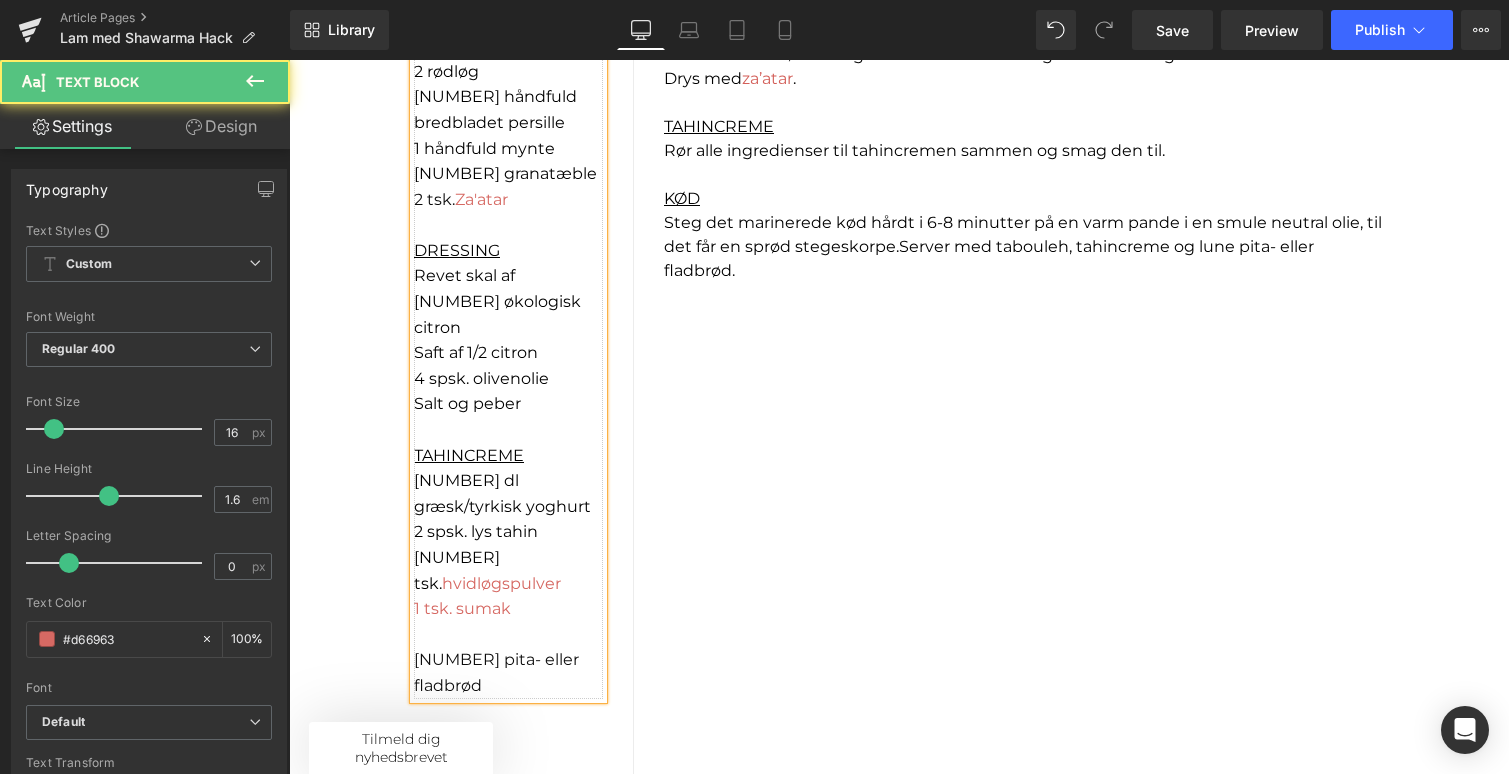 click on "1 tsk. sumak" at bounding box center (508, 609) 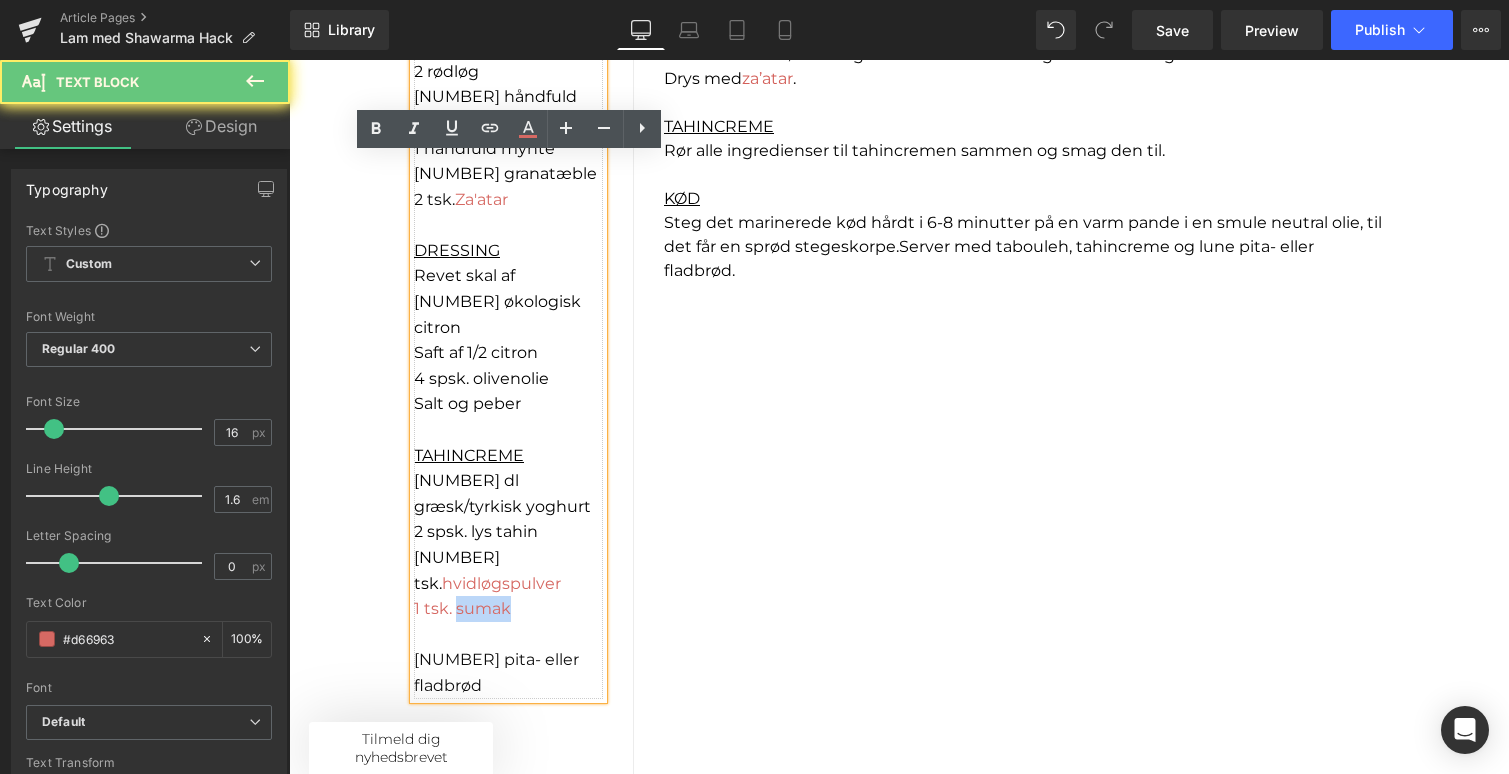 click on "1 tsk. sumak" at bounding box center (508, 609) 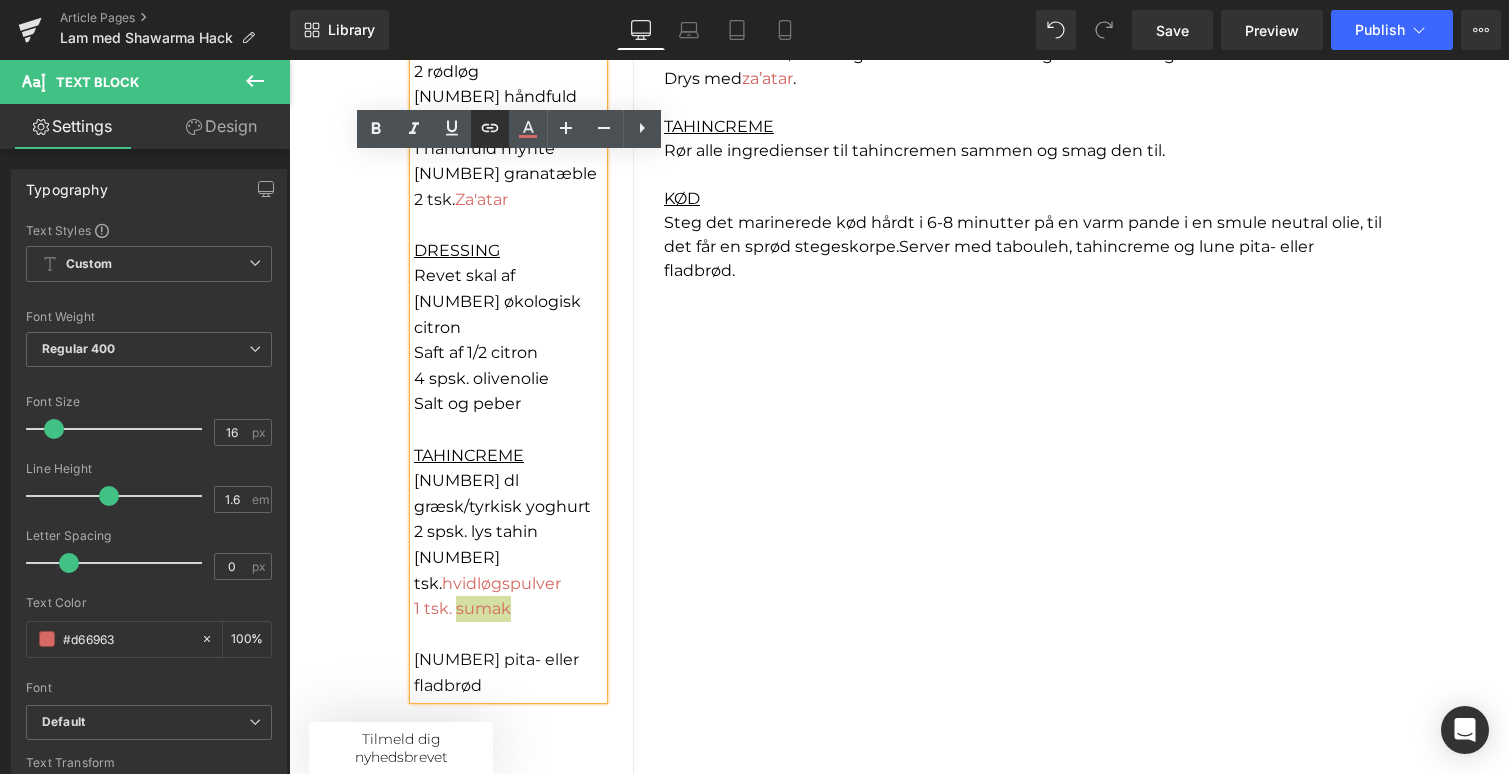 click 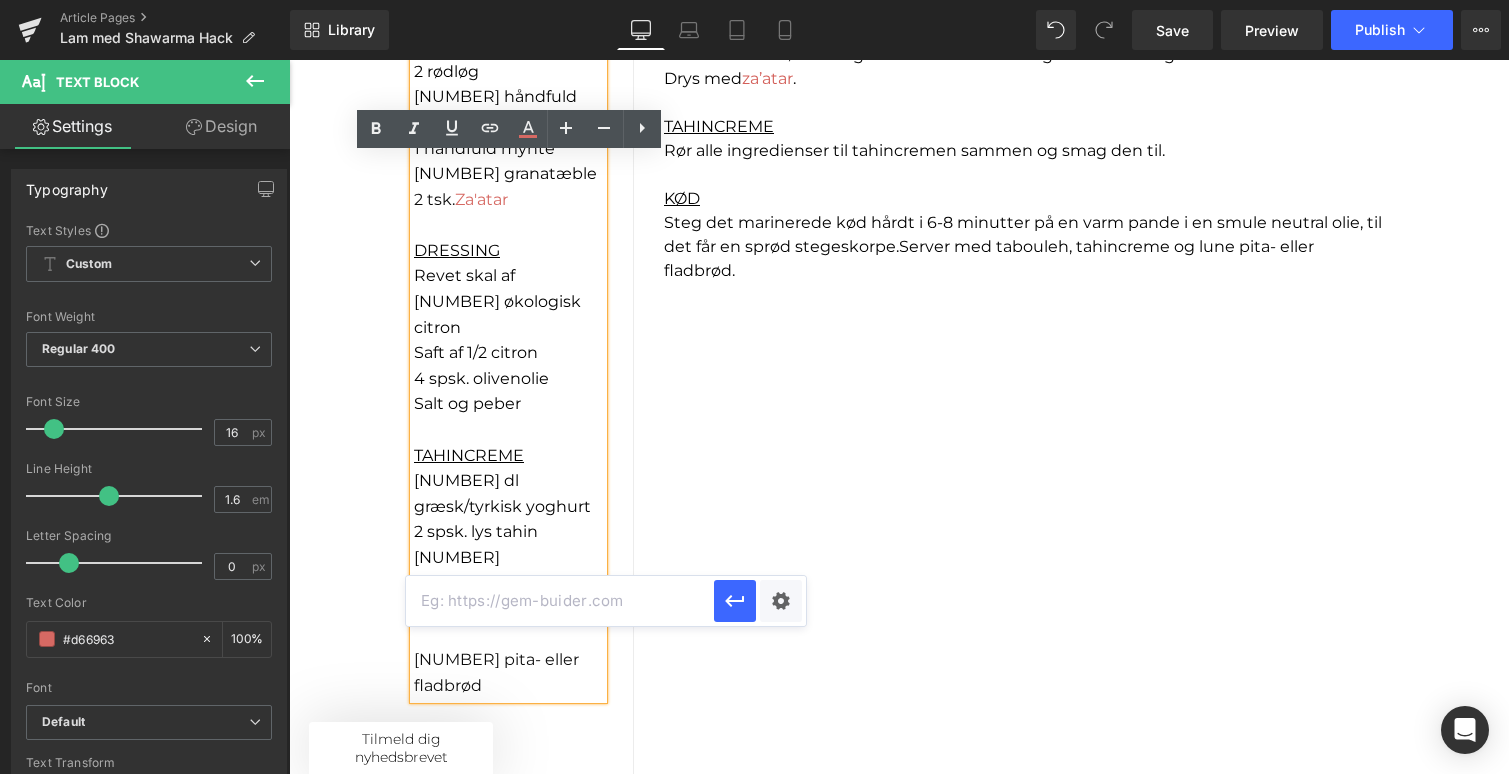 click at bounding box center (560, 601) 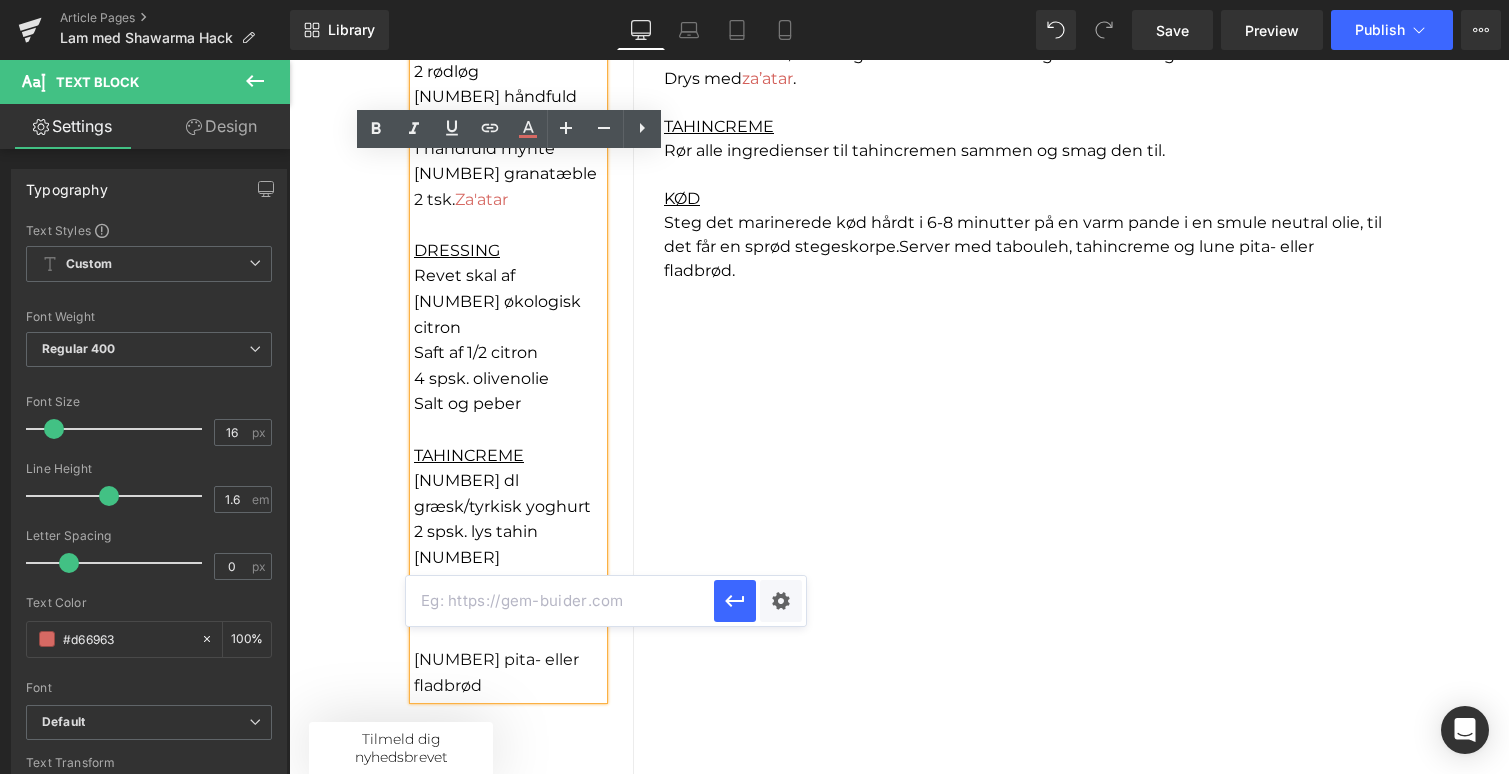 paste on "#d66963" 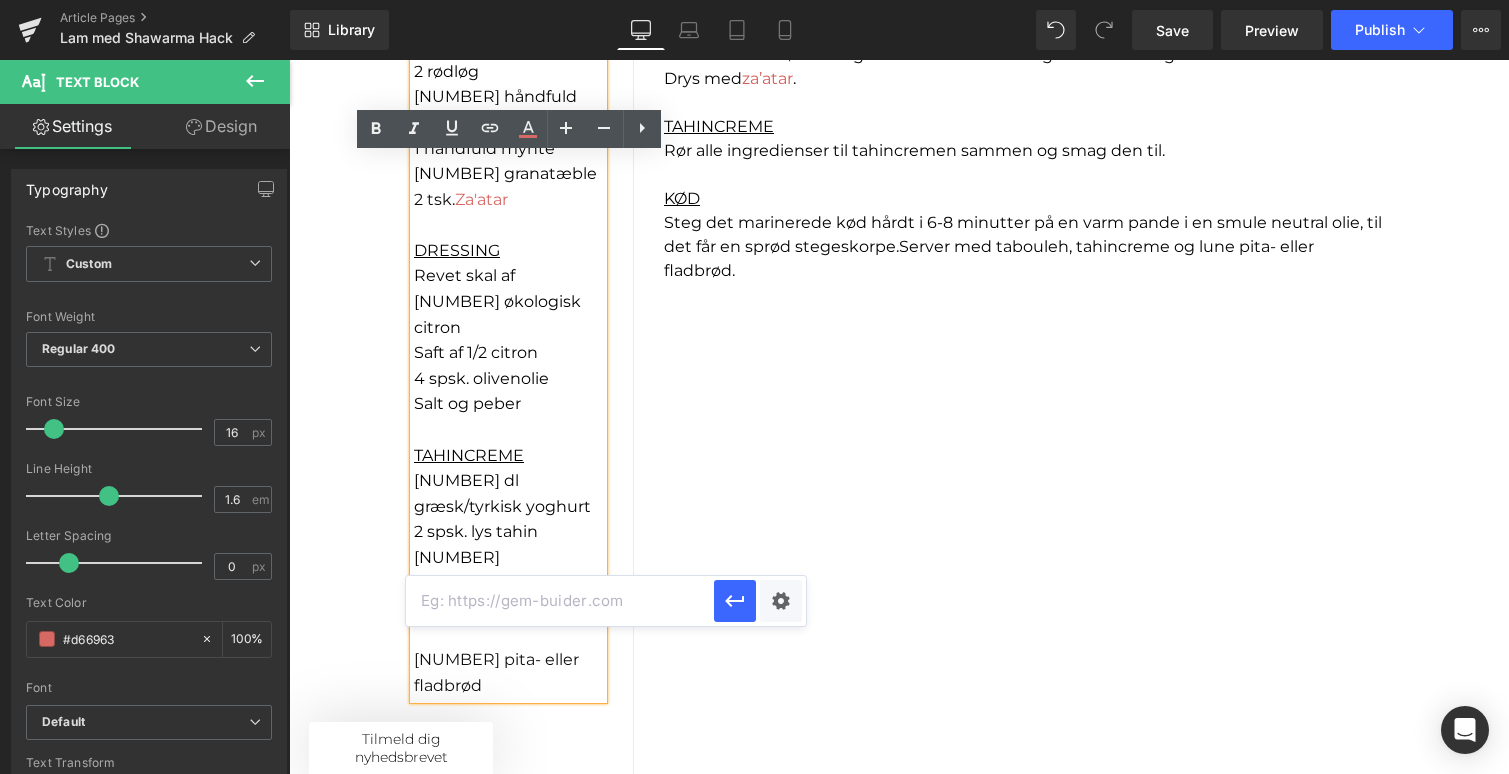 type on "#d66963" 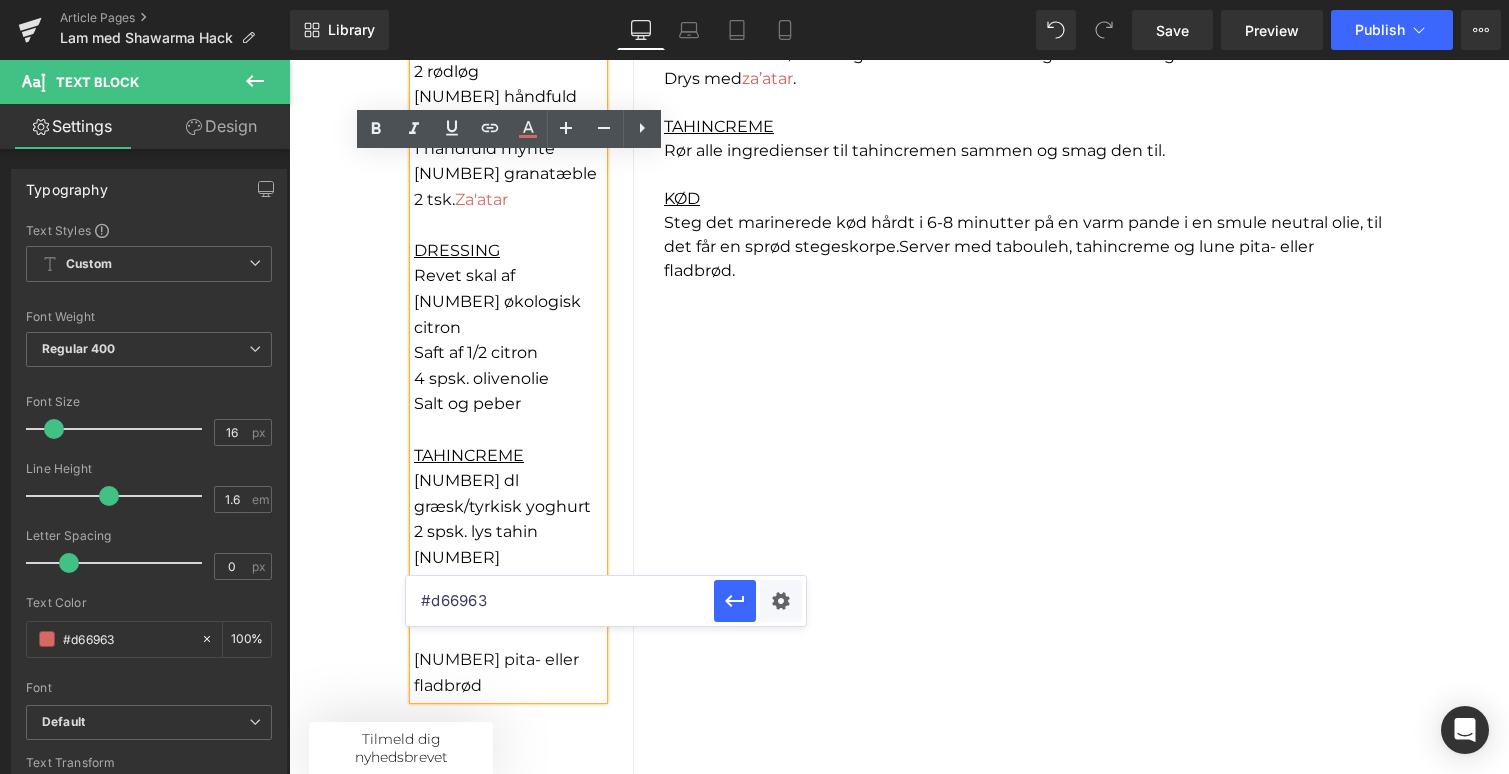 drag, startPoint x: 800, startPoint y: 669, endPoint x: 385, endPoint y: 606, distance: 419.7547 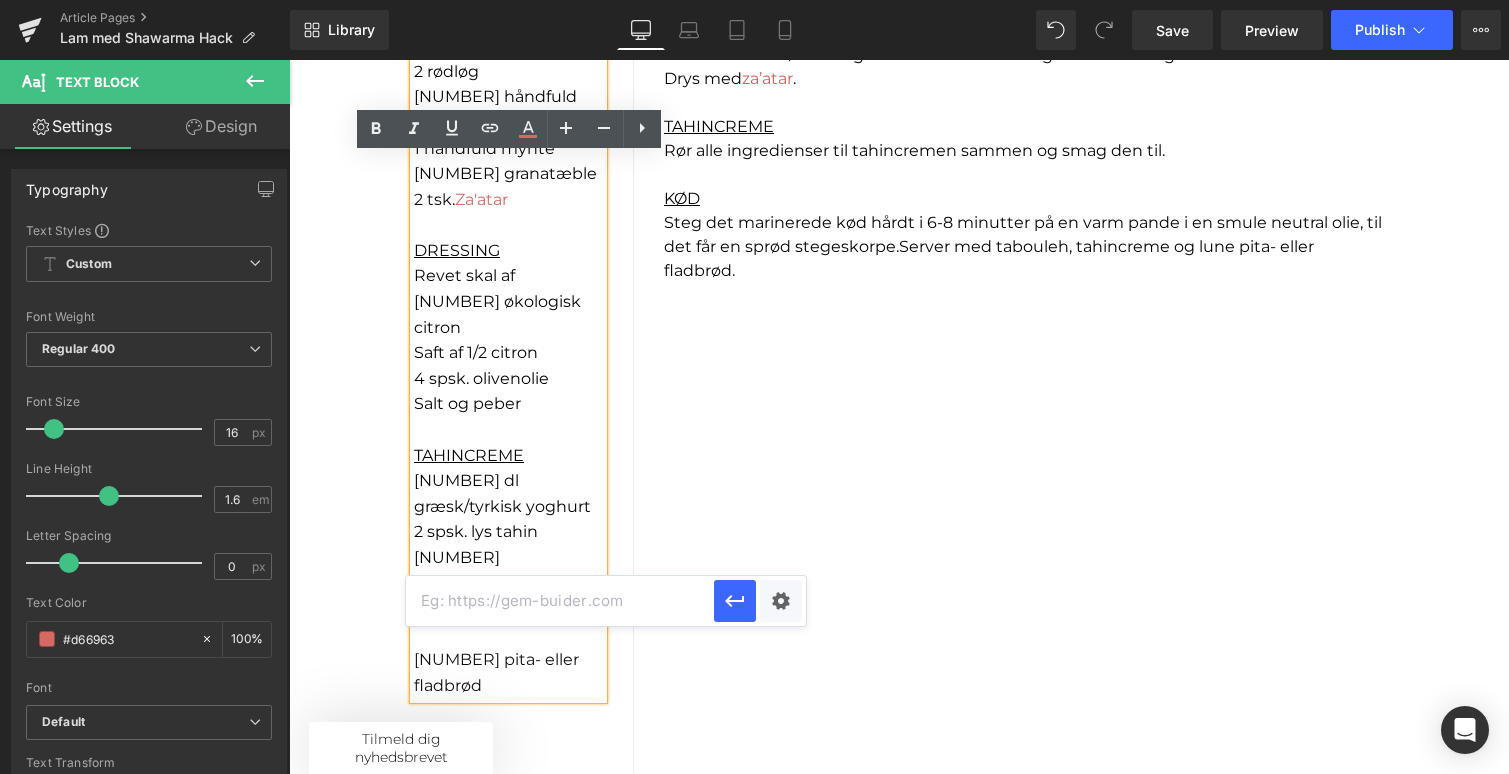 click at bounding box center [560, 601] 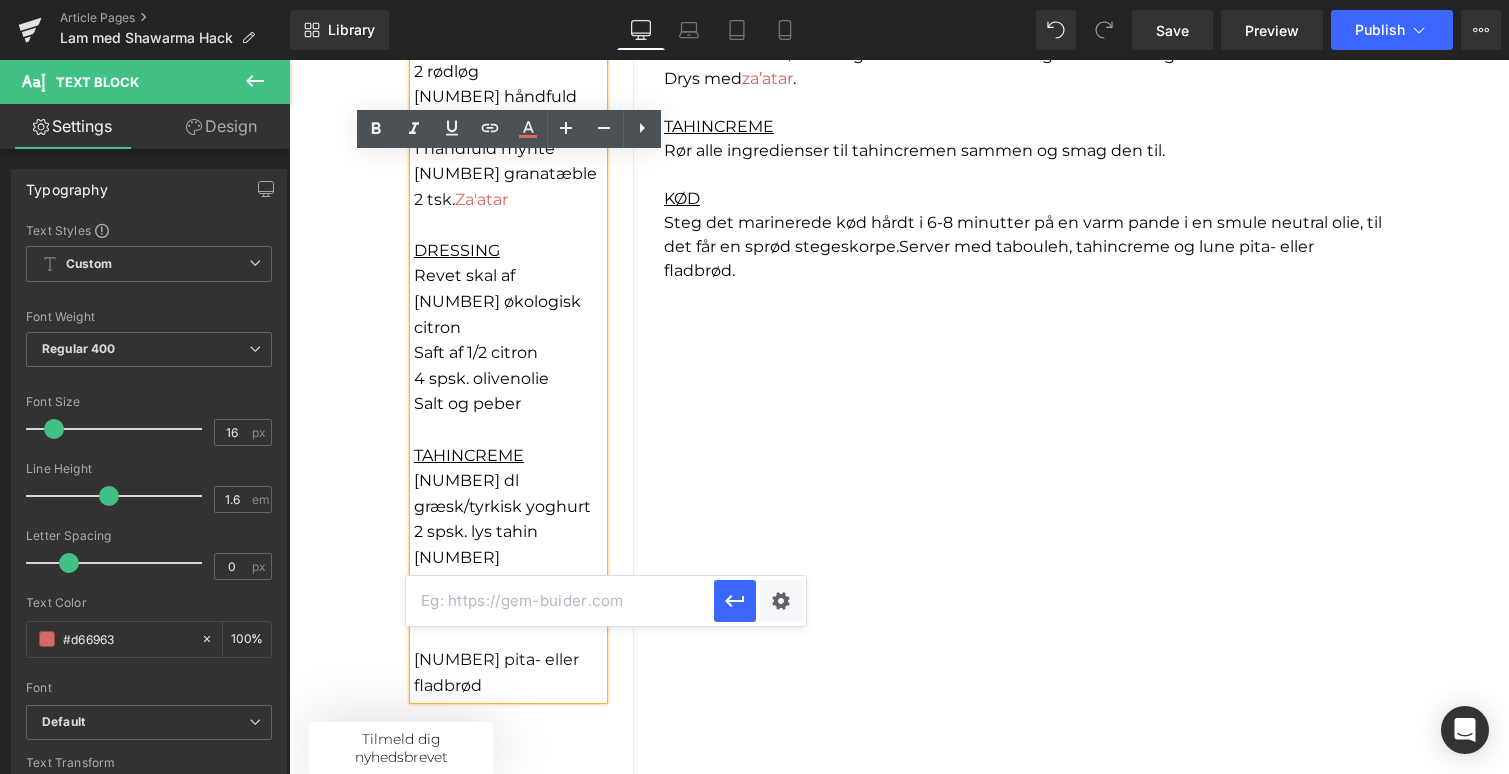 paste on "https://millmortar.com/collections/basiskrydderier/products/sumak-oekologisk-50-g" 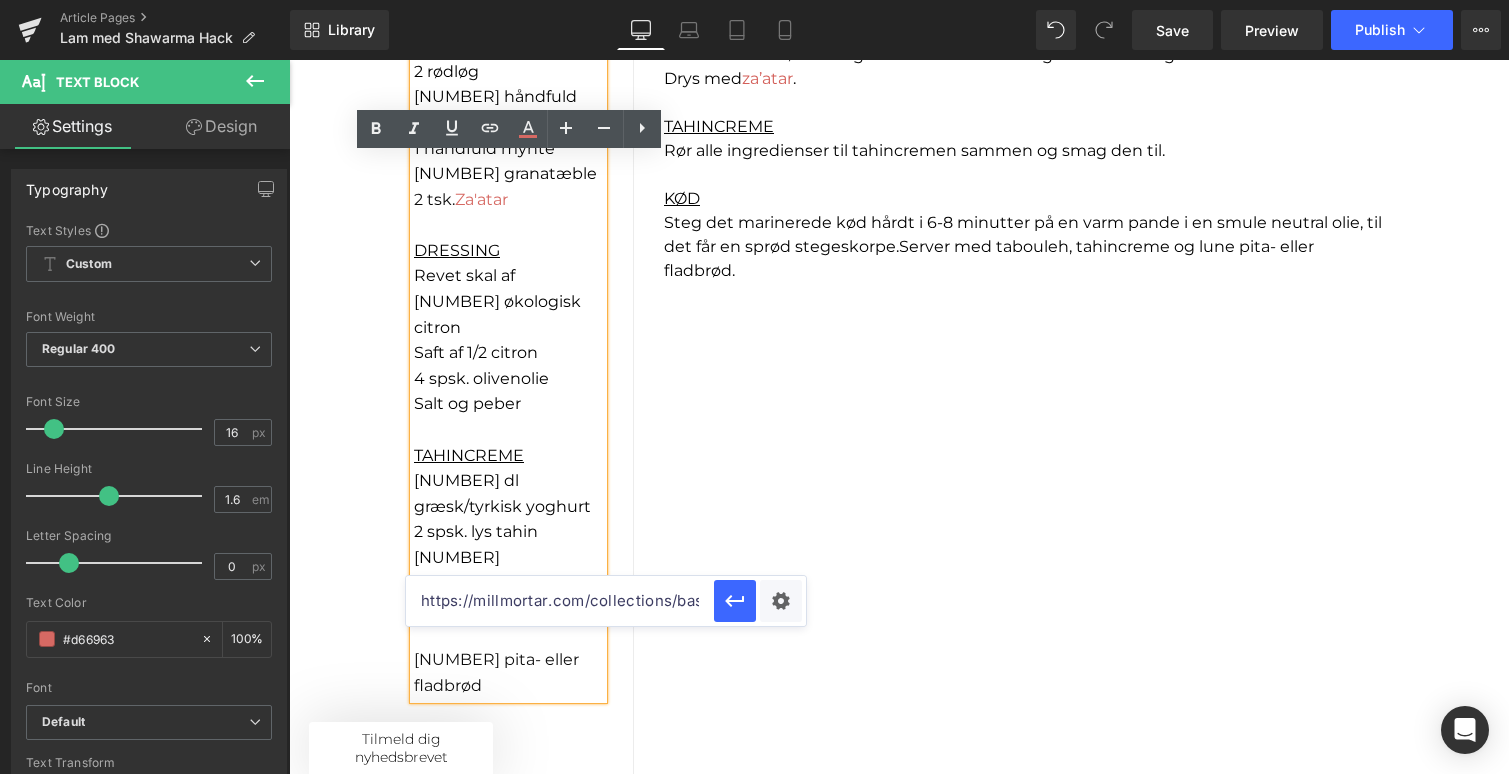 scroll, scrollTop: 0, scrollLeft: 345, axis: horizontal 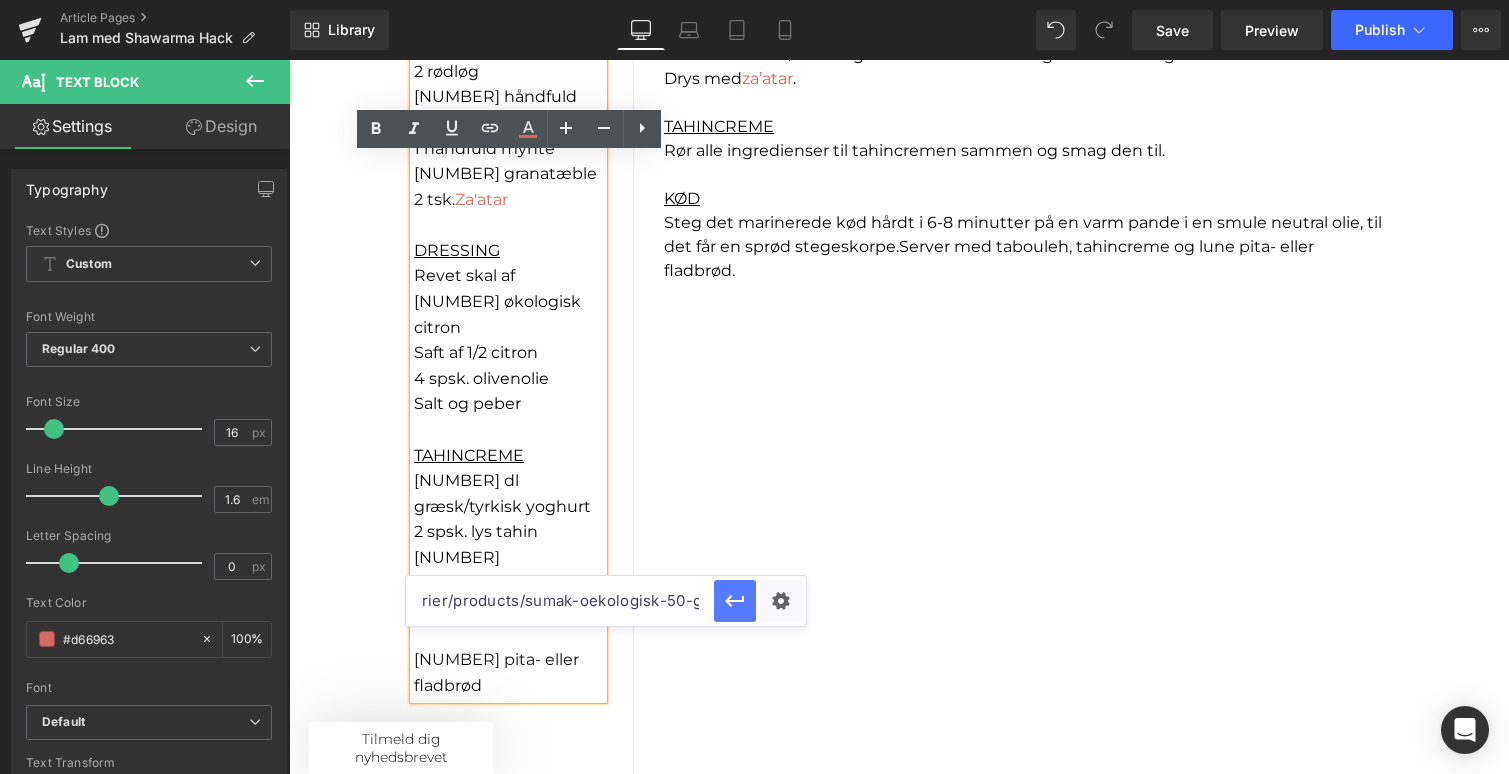 type on "https://millmortar.com/collections/basiskrydderier/products/sumak-oekologisk-50-g" 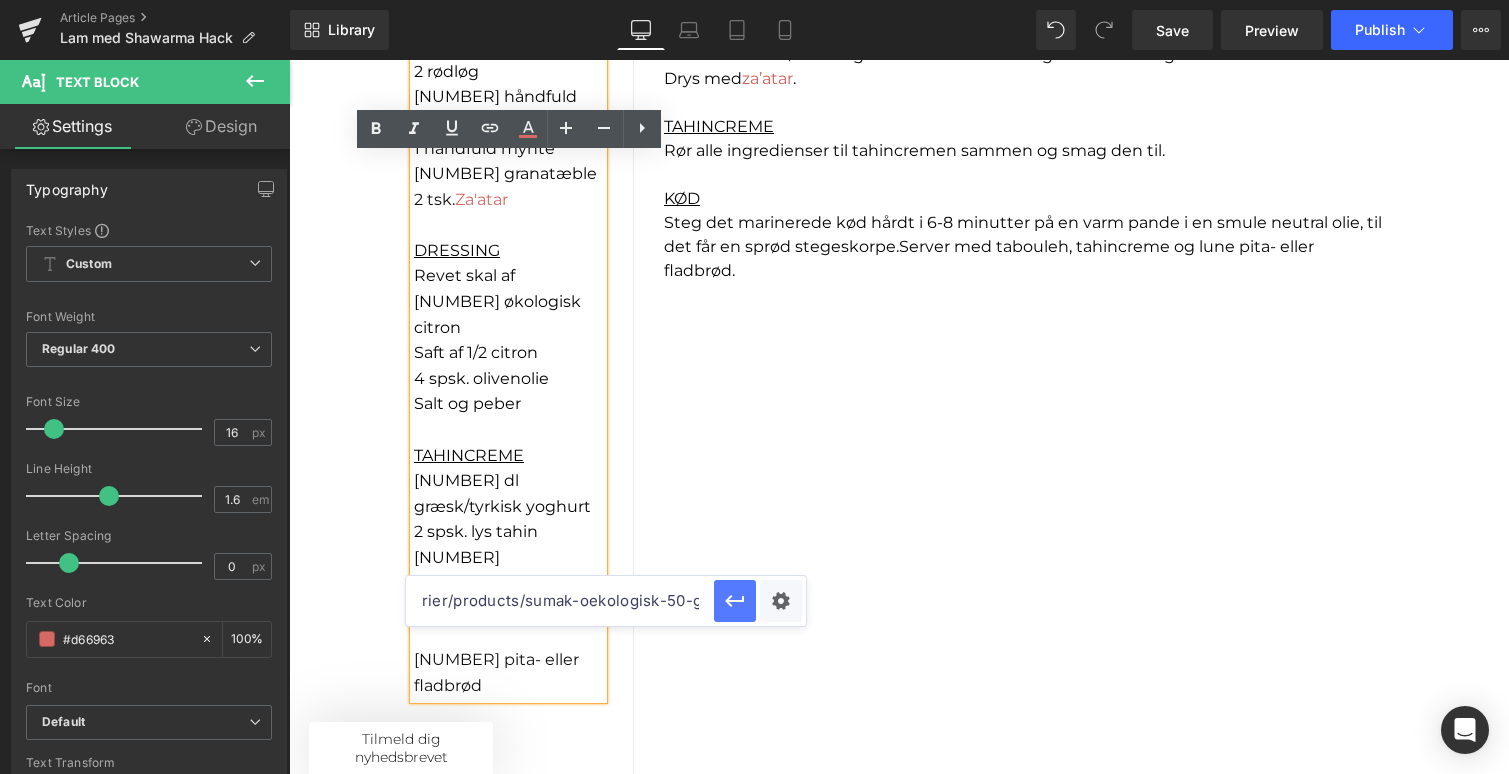 scroll, scrollTop: 0, scrollLeft: 0, axis: both 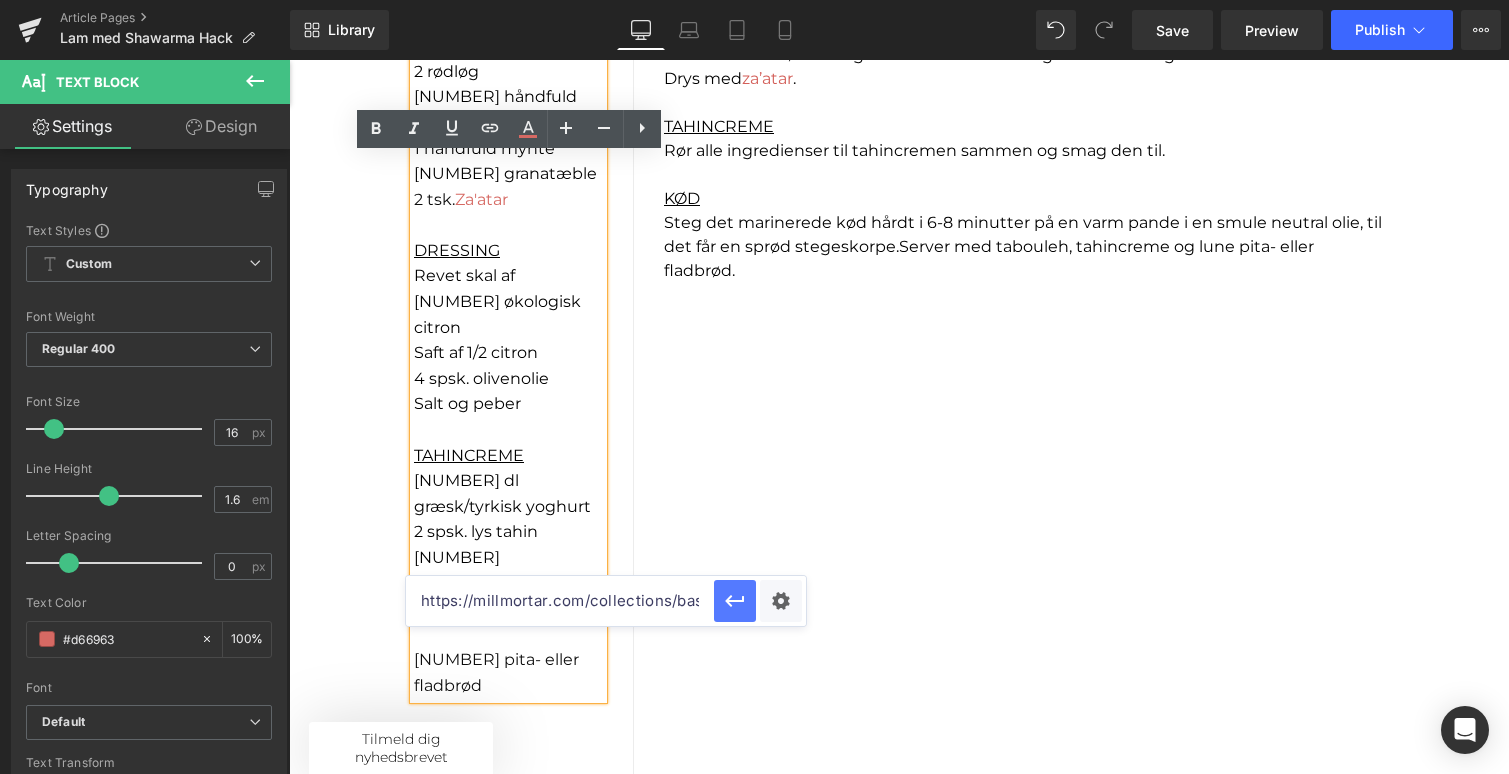 click 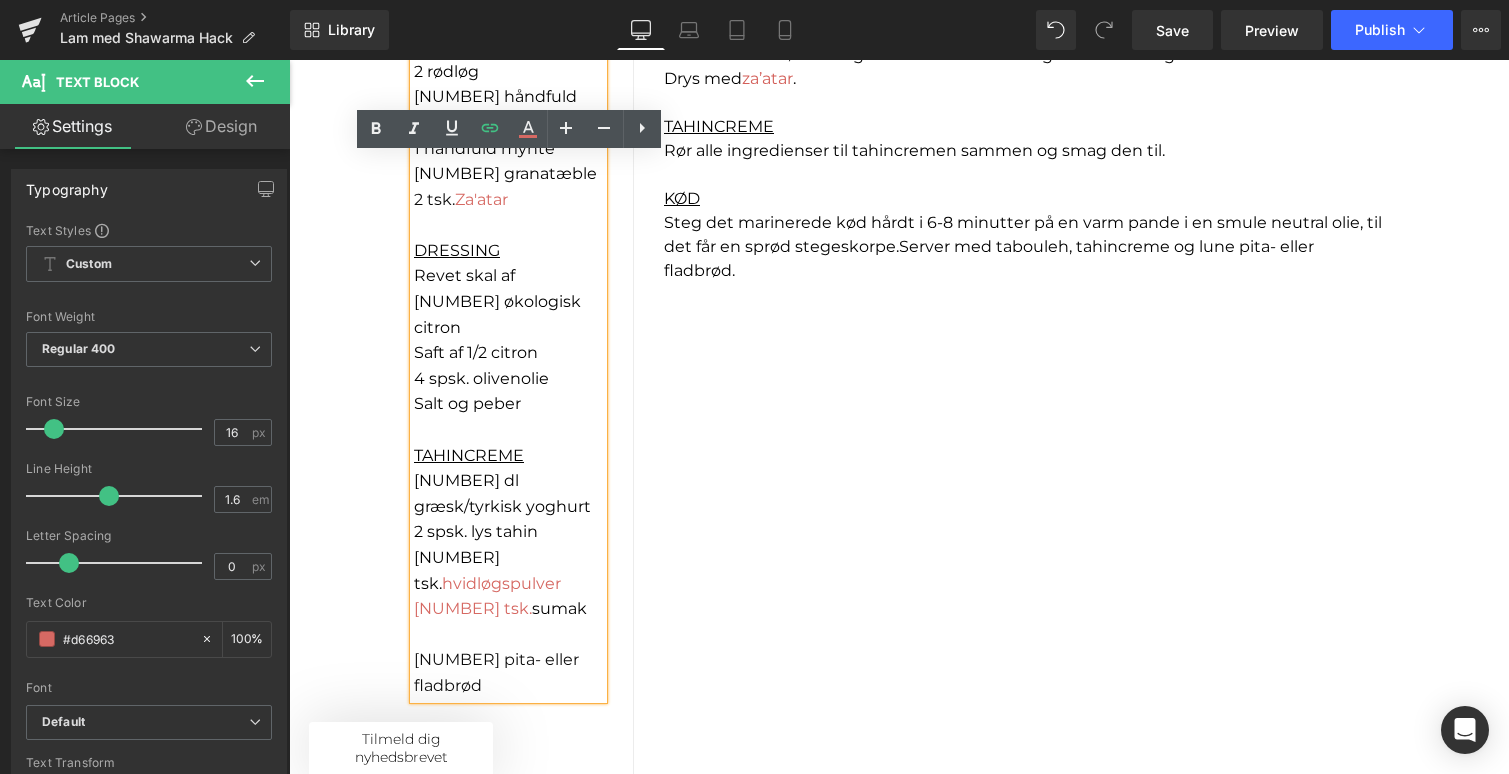 click on "INGREDIENSER   KØD 300 g lammefilet 2 rødløg 2 spsk.  Shawarma Hack 3 spsk. olivenolie TABOULEH 2 dl couscous 2 rødløg 1 håndfuld bredbladet persille 1 håndfuld mynte 1 granatæble 2 tsk.  Za'atar DRESSING Revet skal af 1 økologisk citron Saft af 1/2 citron 4 spsk. olivenolie Salt og peber TAHINCREME 2 dl græsk/tyrkisk yoghurt 2 spsk. lys tahin 1 tsk.  hvidløgspulver 1 tsk.  sumak 4 pita- eller fladbrød Text Block         Separator         Row         SÅDAN GØR DU: FORBEREDELSE Skær kødet og løgene i tynde skiver. Bland  Shawarma Hack  med olivenolie og hæld det over kødet og løgene. Massér det godt ind og lad det marinere i mindst 1 time i køleskabet, gerne længere. TABOULEH MED DRESSING Tilbered couscous efter anvisning på pakken, og lad det køle af. Hak krydderurterne fint, og bland med couscous og fintsnittede rødløg. Frigør kernerne fra granatæblet, og bland dem i salaten.  Rør alle ingredienserne til dressingen sammen og vend den i taboulehen. Drys med  za’atar . KØD" at bounding box center [899, 270] 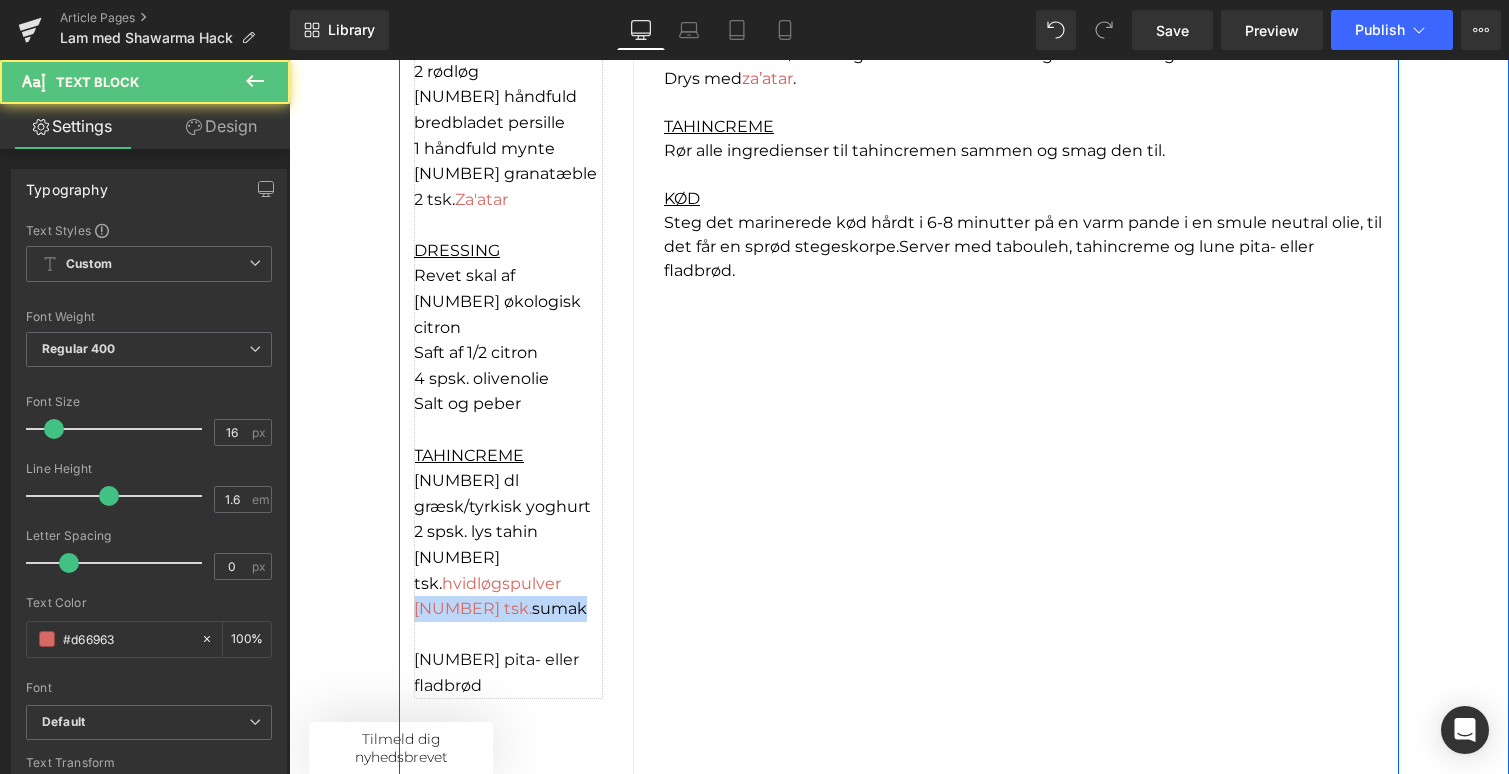 drag, startPoint x: 519, startPoint y: 560, endPoint x: 408, endPoint y: 557, distance: 111.040535 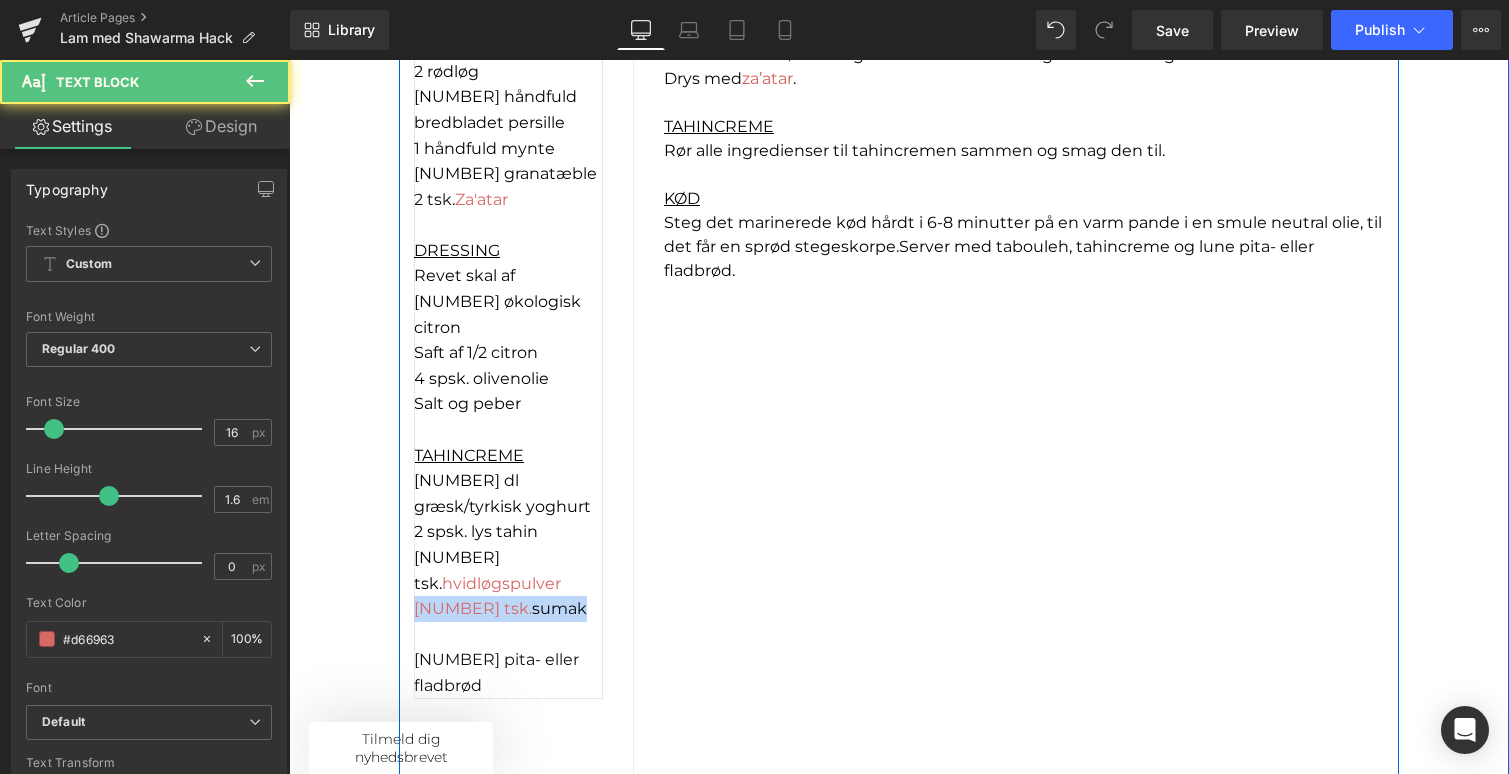 click on "INGREDIENSER   KØD 300 g lammefilet 2 rødløg 2 spsk.  Shawarma Hack 3 spsk. olivenolie TABOULEH 2 dl couscous 2 rødløg 1 håndfuld bredbladet persille 1 håndfuld mynte 1 granatæble 2 tsk.  Za'atar DRESSING Revet skal af 1 økologisk citron Saft af 1/2 citron 4 spsk. olivenolie Salt og peber TAHINCREME 2 dl græsk/tyrkisk yoghurt 2 spsk. lys tahin 1 tsk.  hvidløgspulver 1 tsk.  sumak 4 pita- eller fladbrød Text Block         Separator         Row" at bounding box center (524, 302) 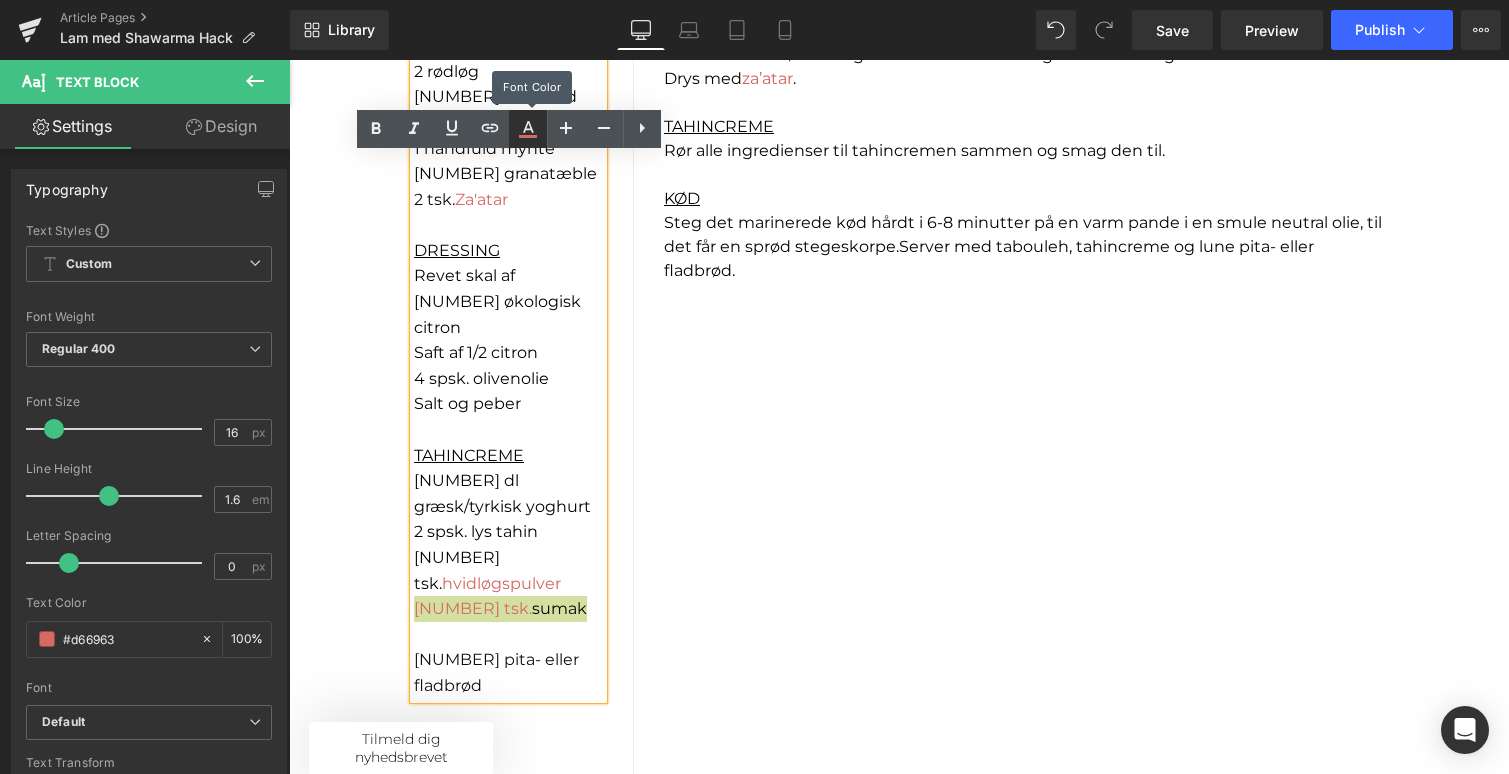 click 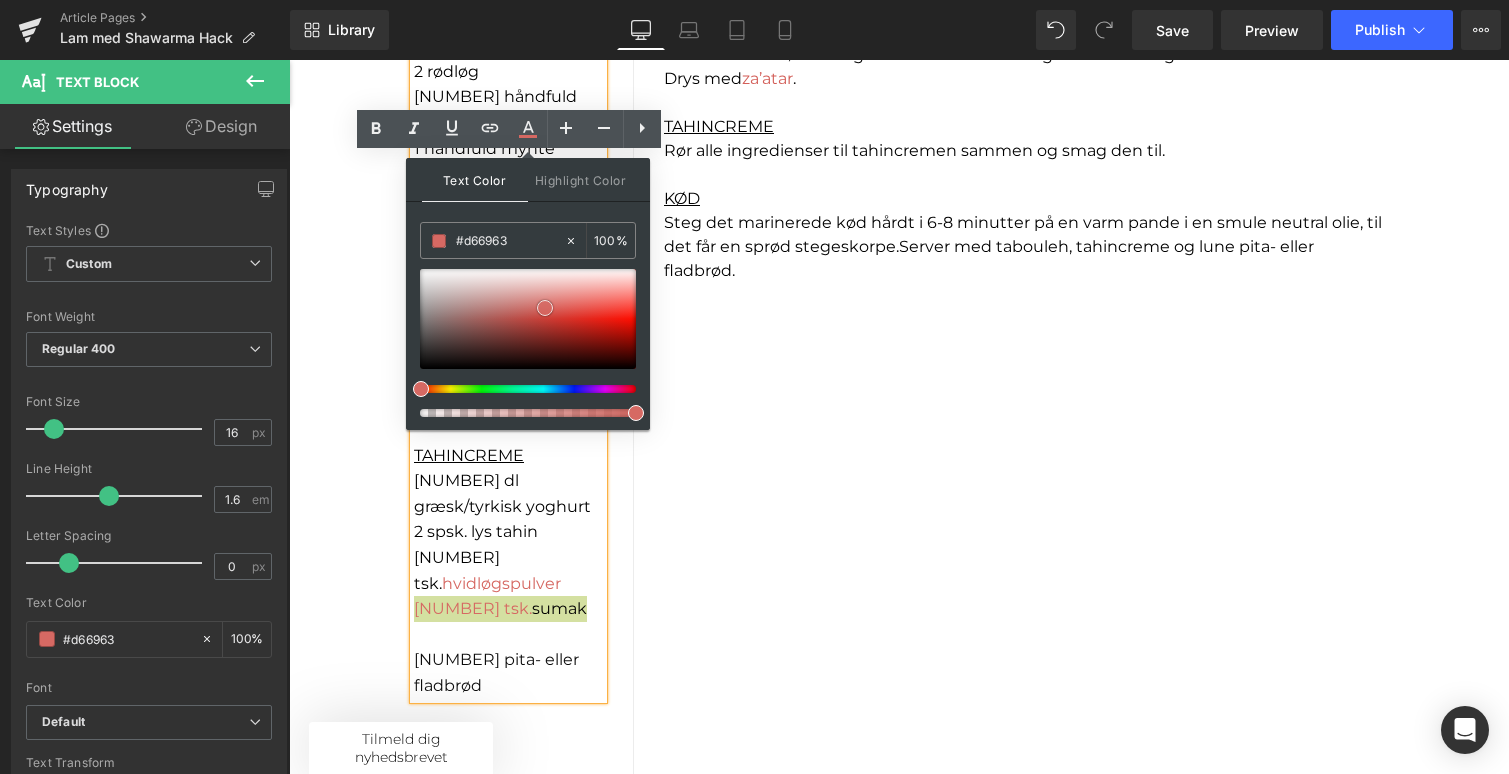 click at bounding box center [545, 308] 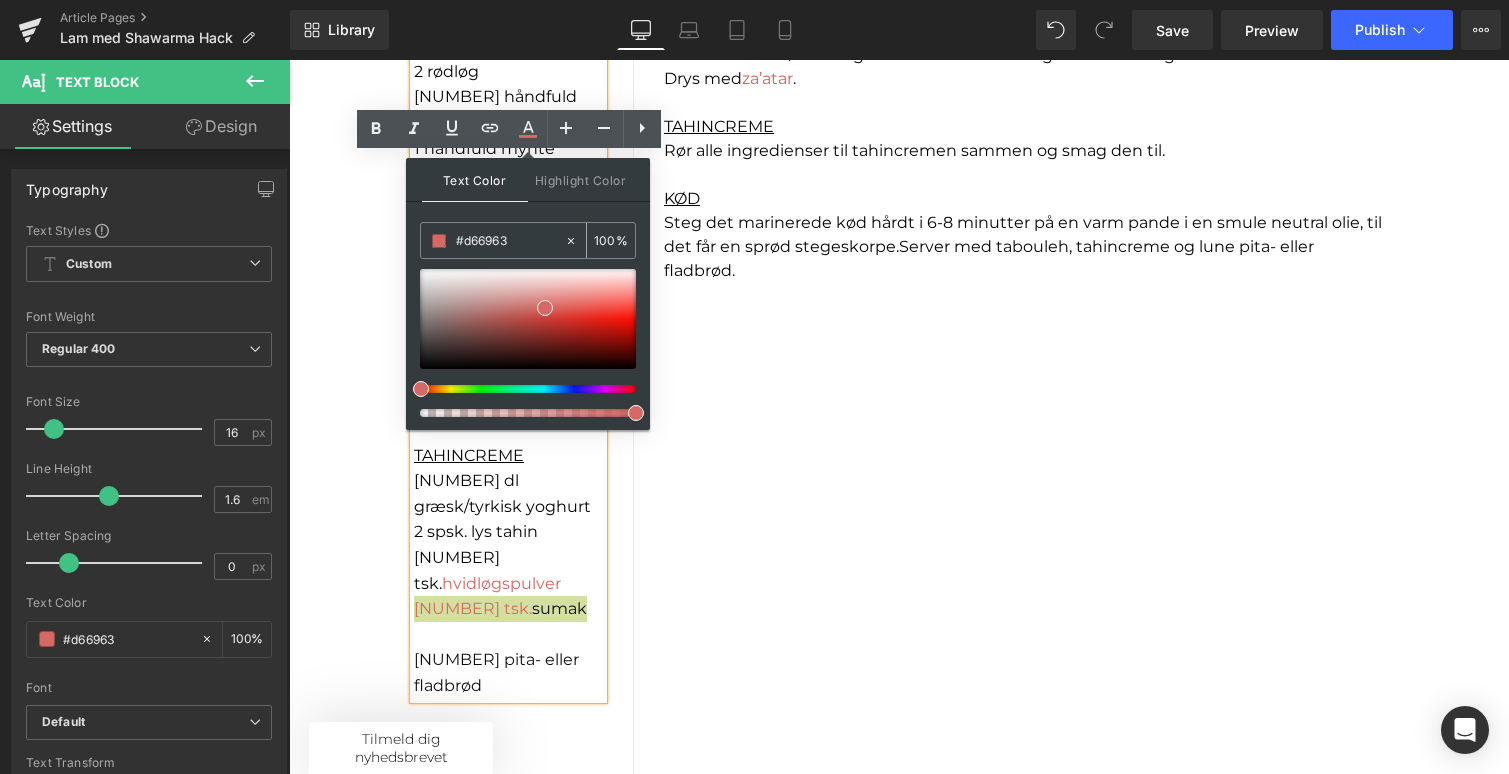 click on "#d66963" at bounding box center [510, 241] 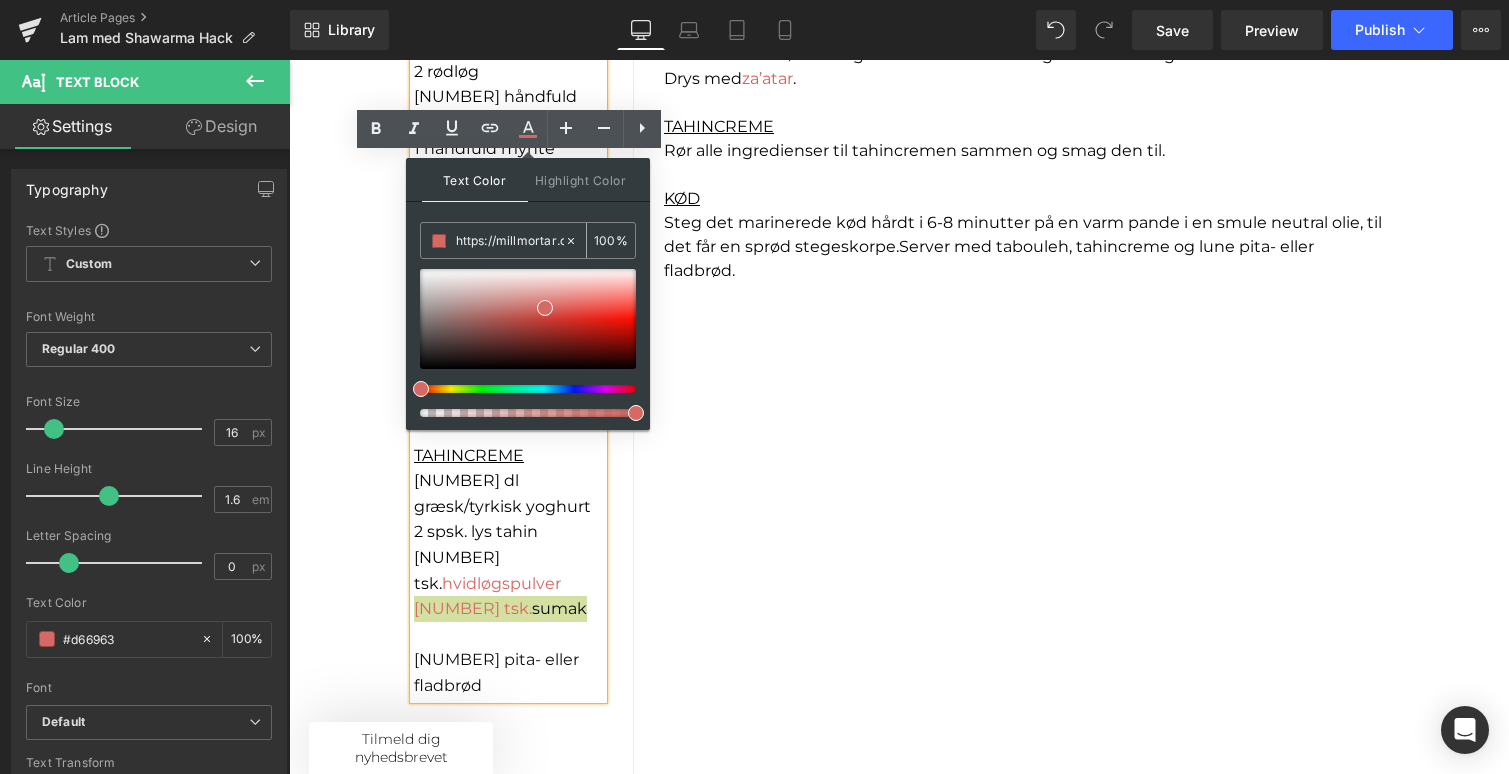 scroll, scrollTop: 0, scrollLeft: 386, axis: horizontal 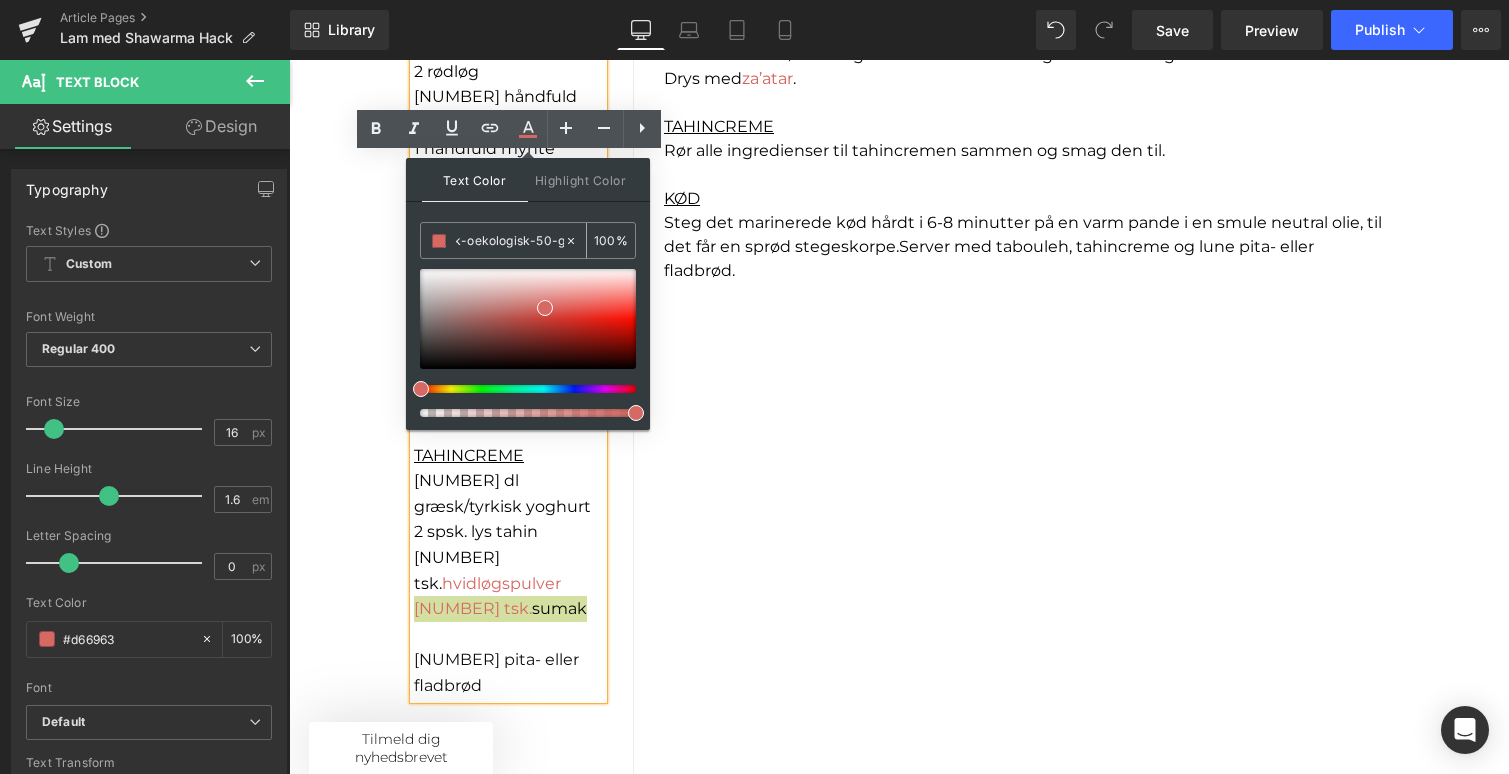 type on "0" 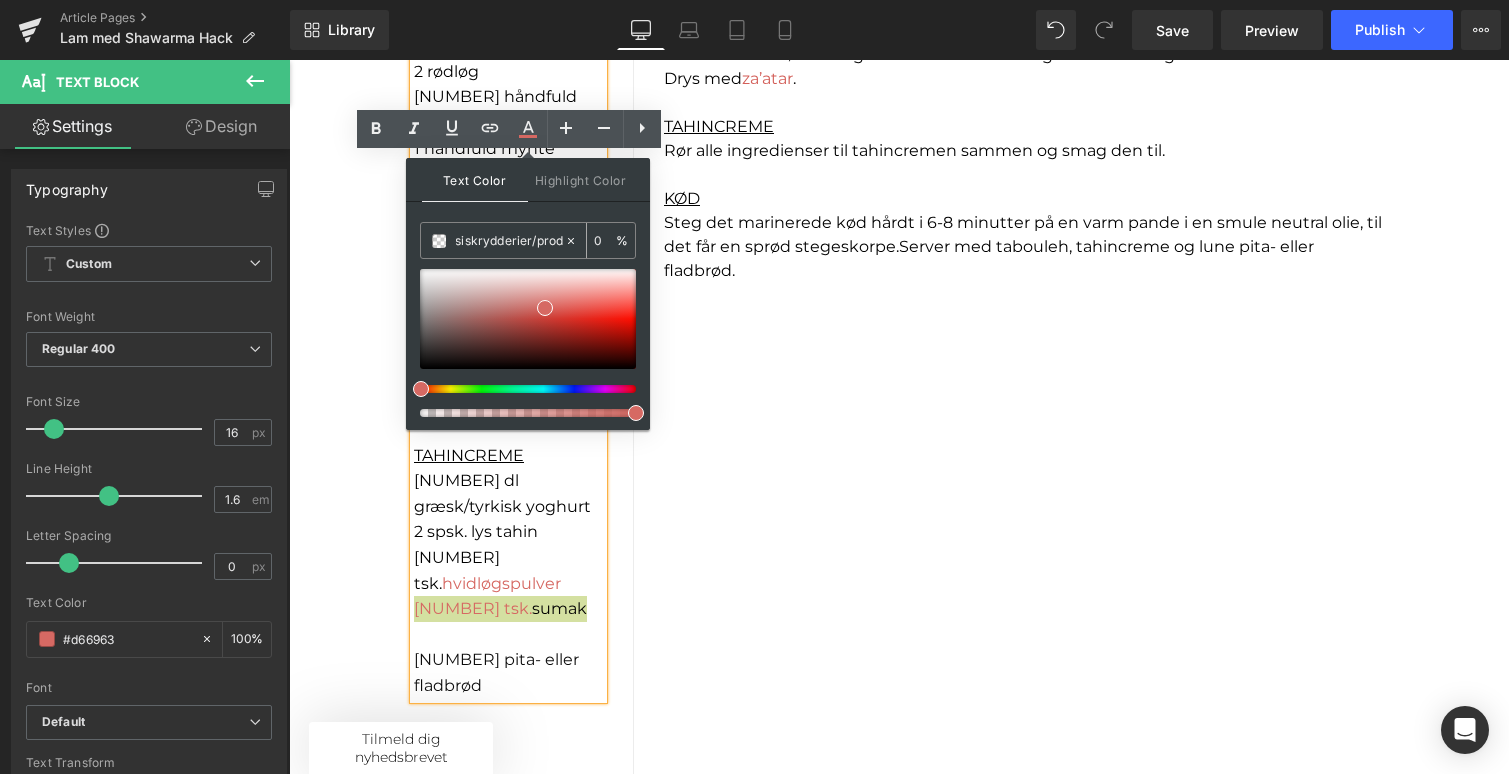 scroll, scrollTop: 0, scrollLeft: 0, axis: both 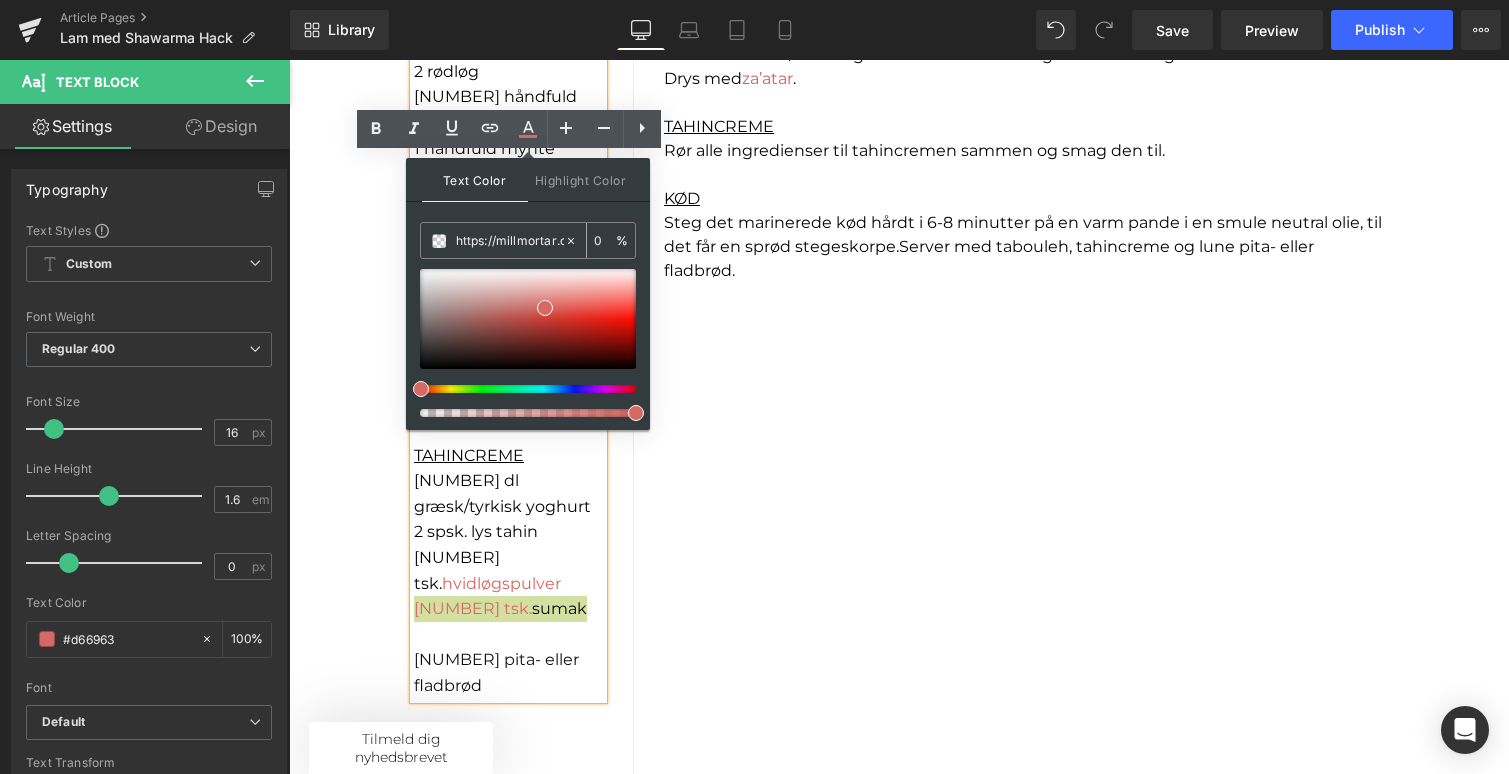 click 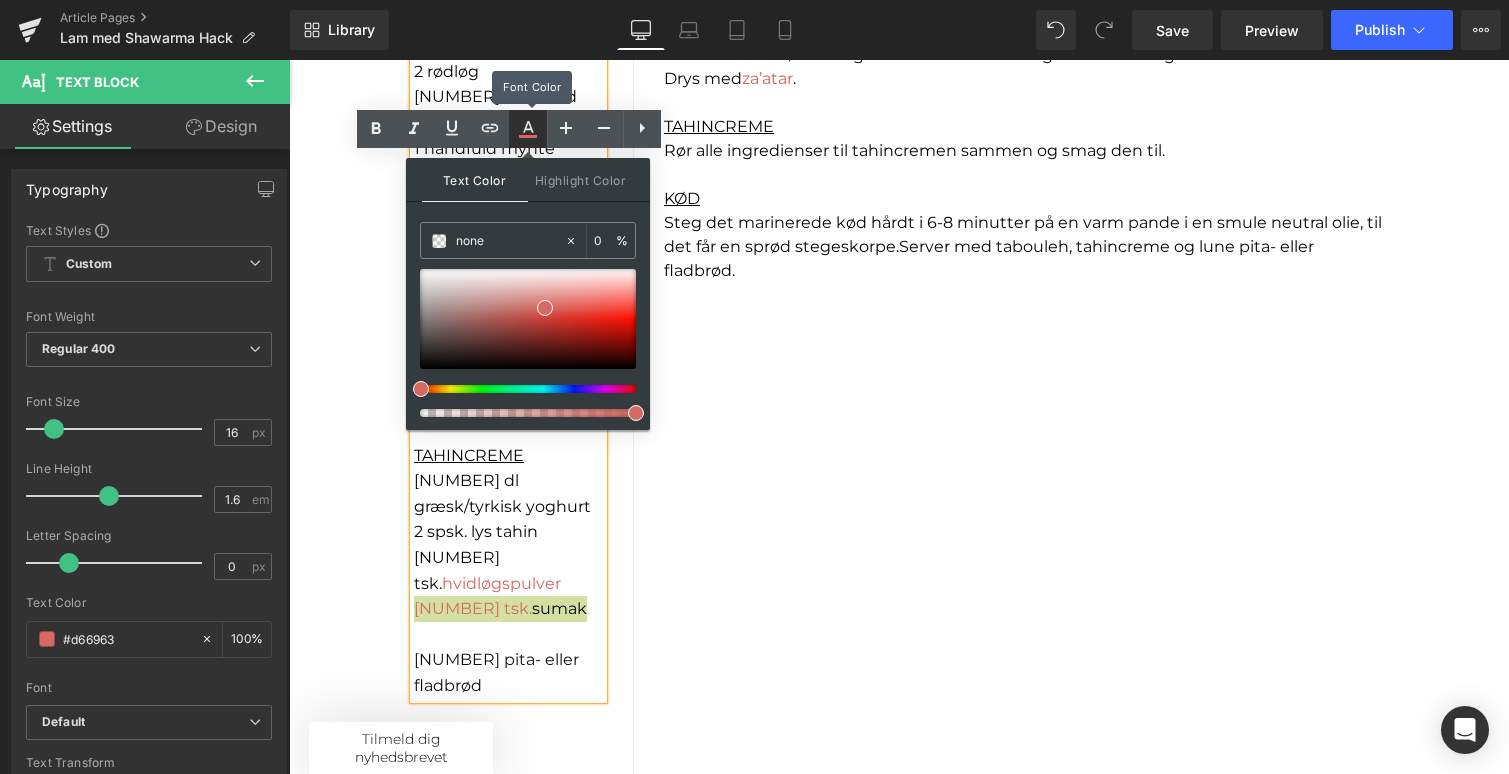 click 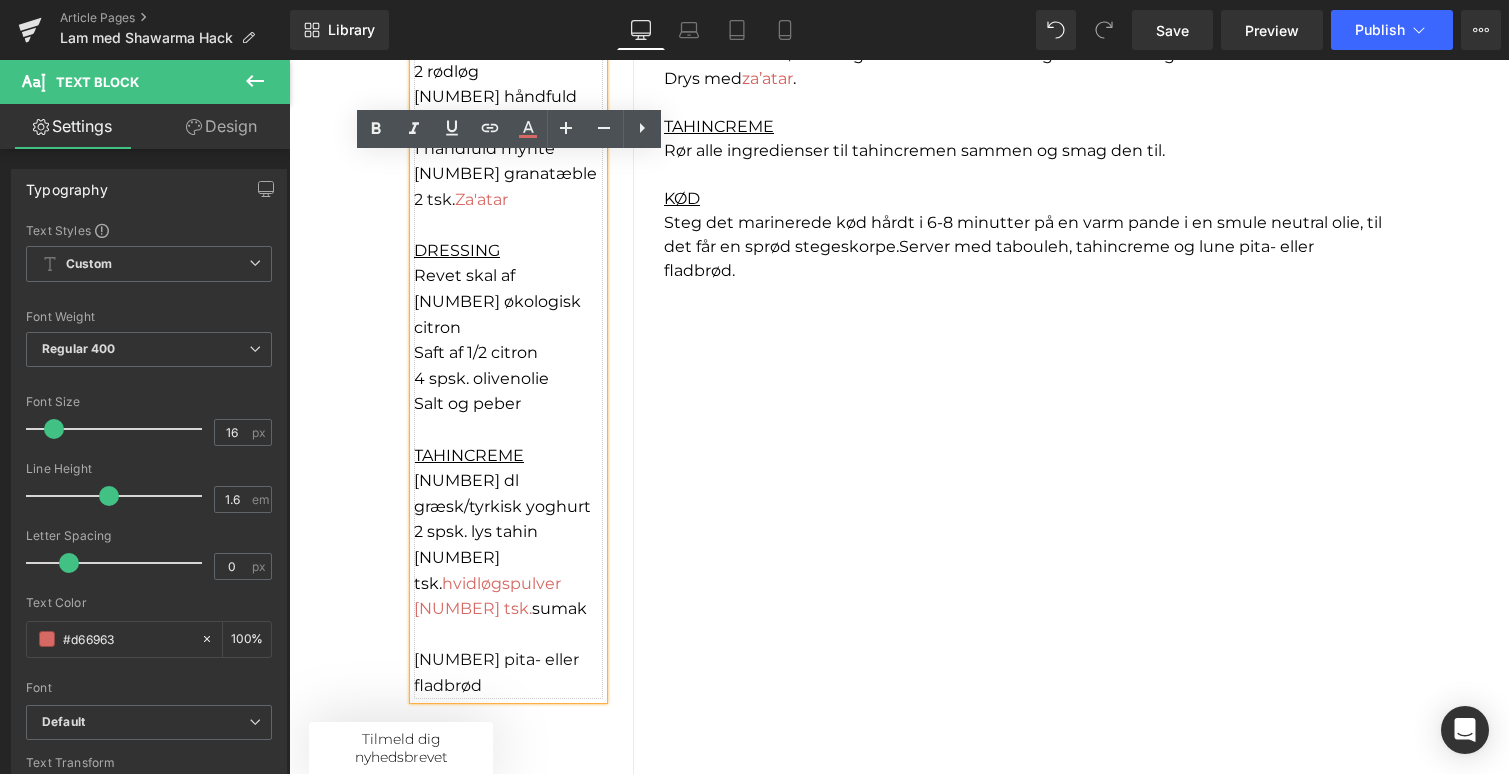 click on "INGREDIENSER   KØD 300 g lammefilet 2 rødløg 2 spsk.  Shawarma Hack 3 spsk. olivenolie TABOULEH 2 dl couscous 2 rødløg 1 håndfuld bredbladet persille 1 håndfuld mynte 1 granatæble 2 tsk.  Za'atar DRESSING Revet skal af 1 økologisk citron Saft af 1/2 citron 4 spsk. olivenolie Salt og peber TAHINCREME 2 dl græsk/tyrkisk yoghurt 2 spsk. lys tahin 1 tsk.  hvidløgspulver 1 tsk.  sumak 4 pita- eller fladbrød" at bounding box center (508, 251) 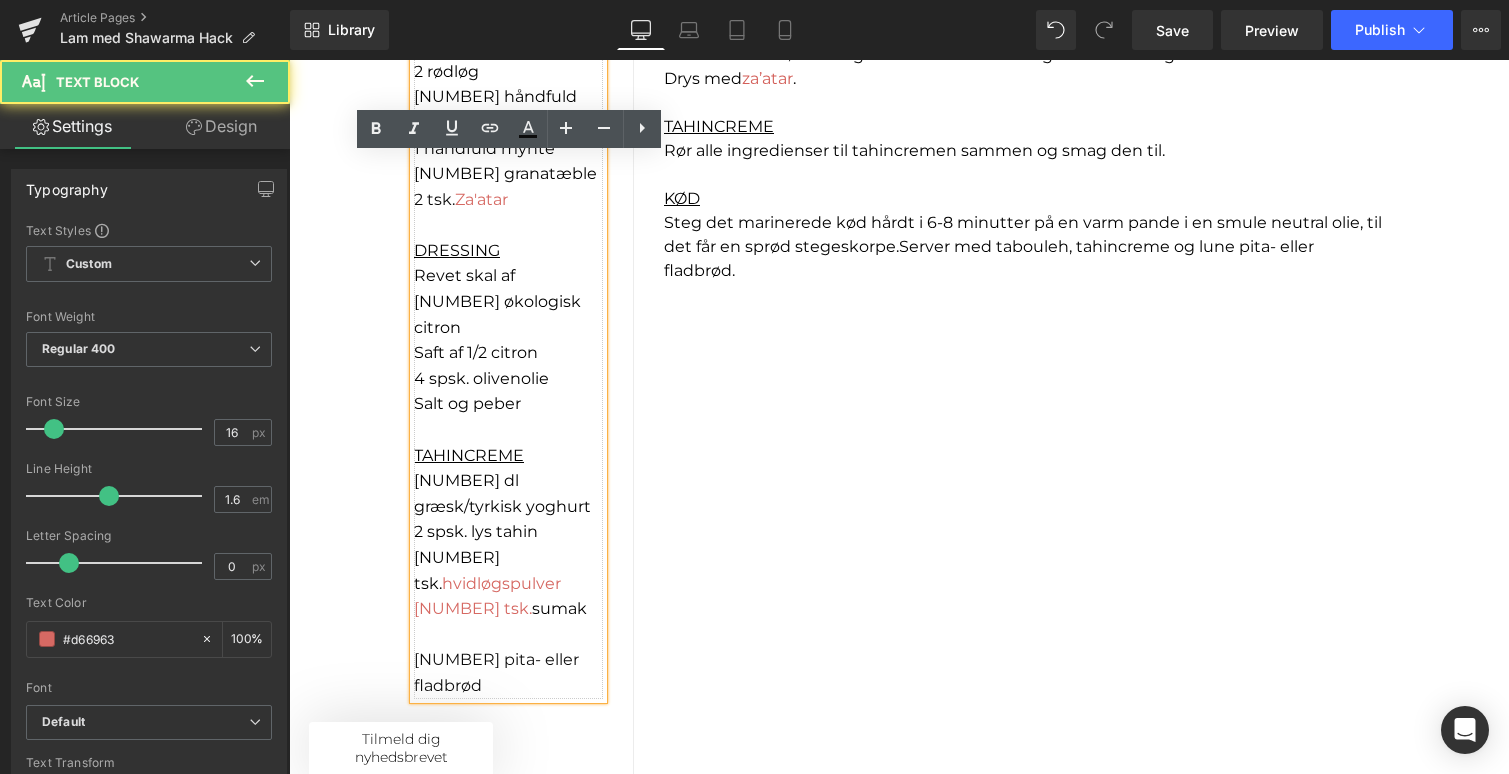 click on "INGREDIENSER   KØD 300 g lammefilet 2 rødløg 2 spsk.  Shawarma Hack 3 spsk. olivenolie TABOULEH 2 dl couscous 2 rødløg 1 håndfuld bredbladet persille 1 håndfuld mynte 1 granatæble 2 tsk.  Za'atar DRESSING Revet skal af 1 økologisk citron Saft af 1/2 citron 4 spsk. olivenolie Salt og peber TAHINCREME 2 dl græsk/tyrkisk yoghurt 2 spsk. lys tahin 1 tsk.  hvidløgspulver 1 tsk.  sumak 4 pita- eller fladbrød" at bounding box center [508, 251] 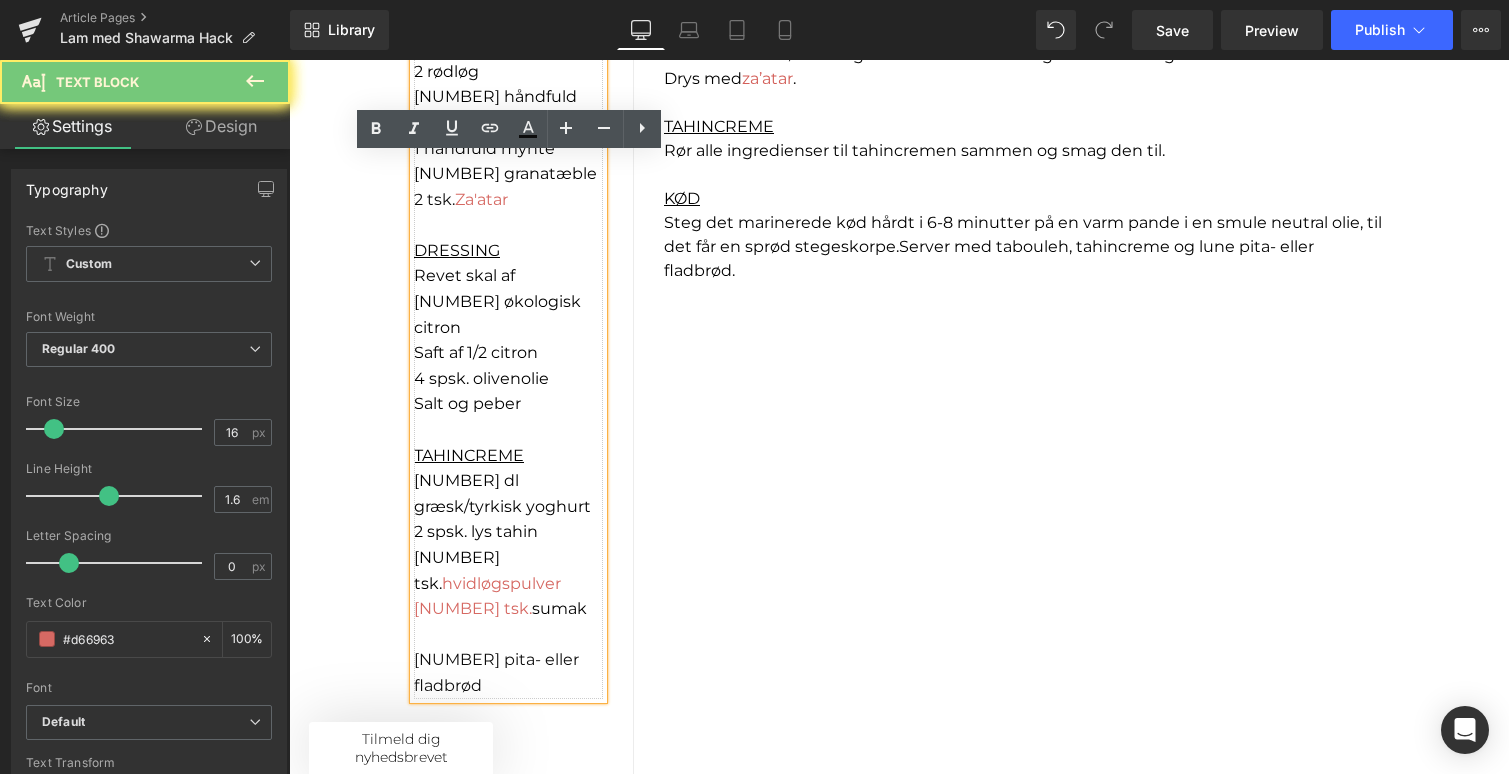 click on "1 tsk.  sumak" at bounding box center (508, 609) 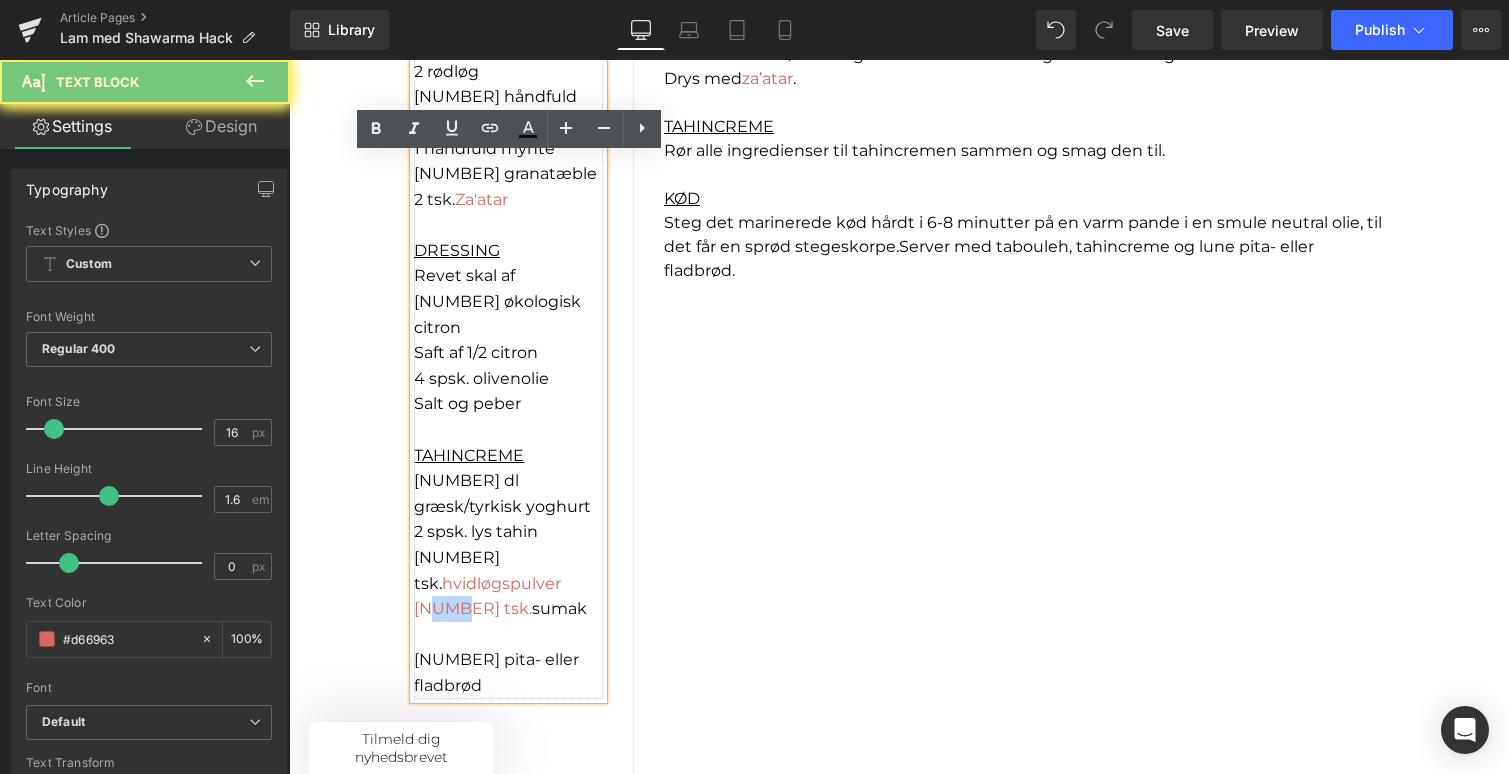 click on "1 tsk.  sumak" at bounding box center (508, 609) 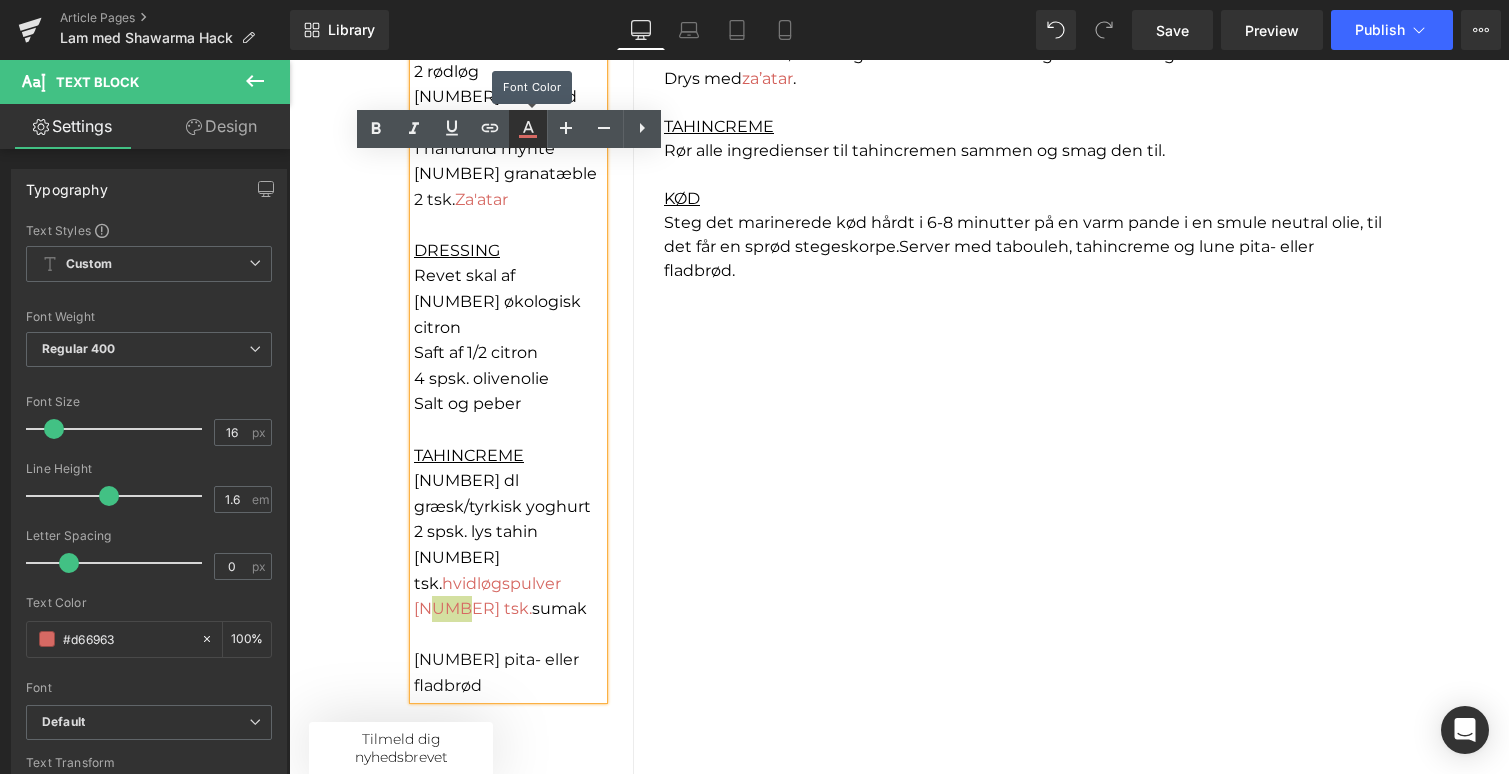 click 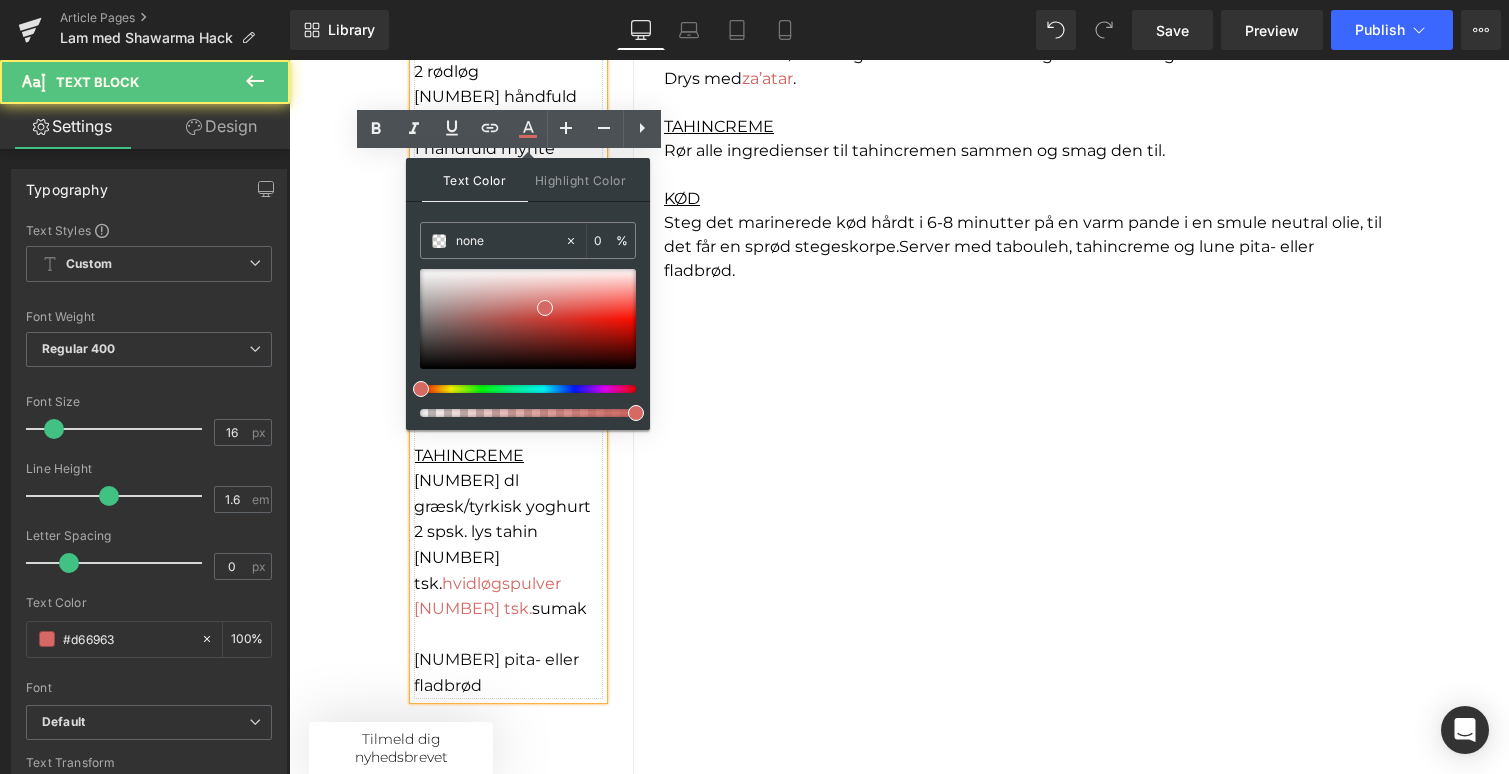 click at bounding box center [508, 635] 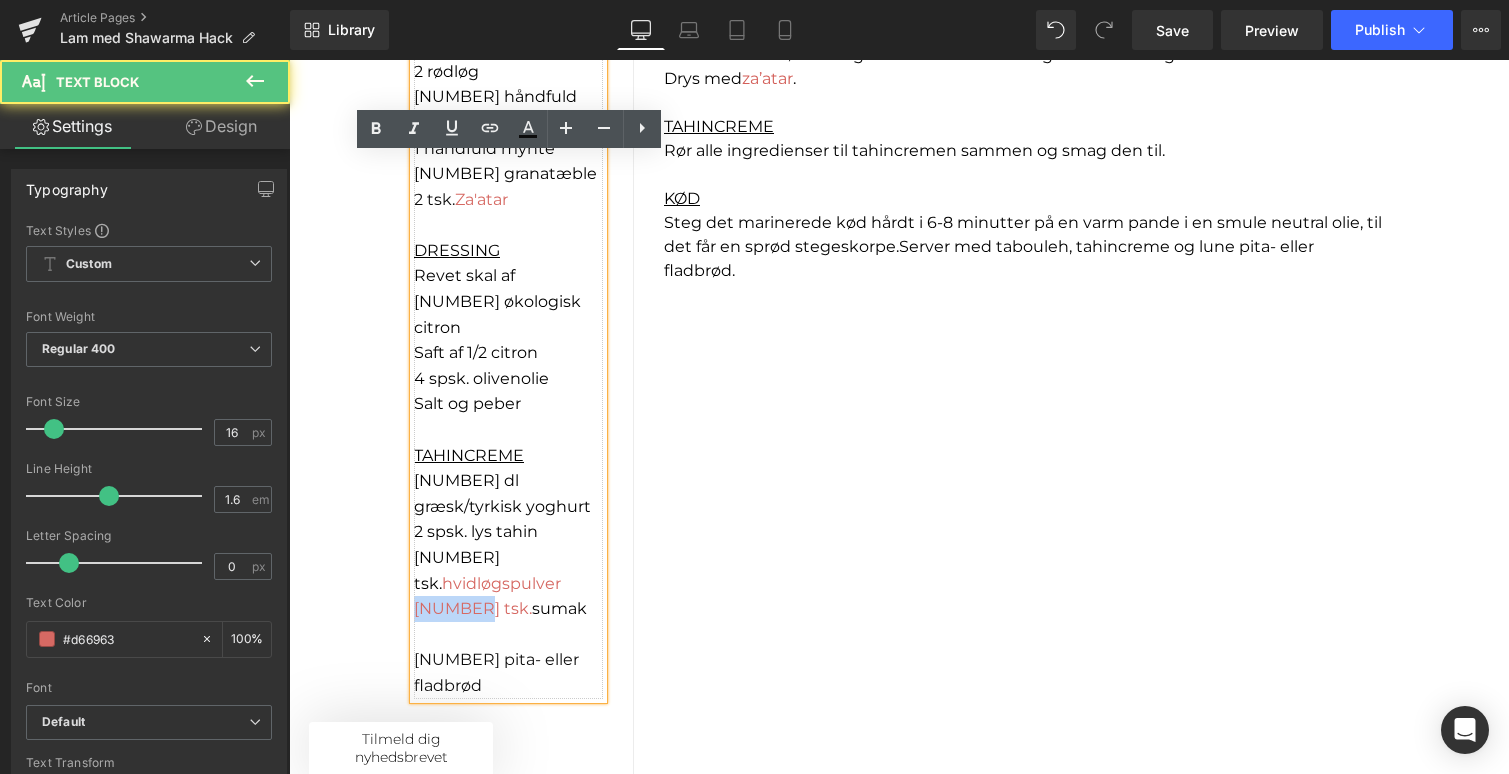 drag, startPoint x: 454, startPoint y: 560, endPoint x: 402, endPoint y: 556, distance: 52.153618 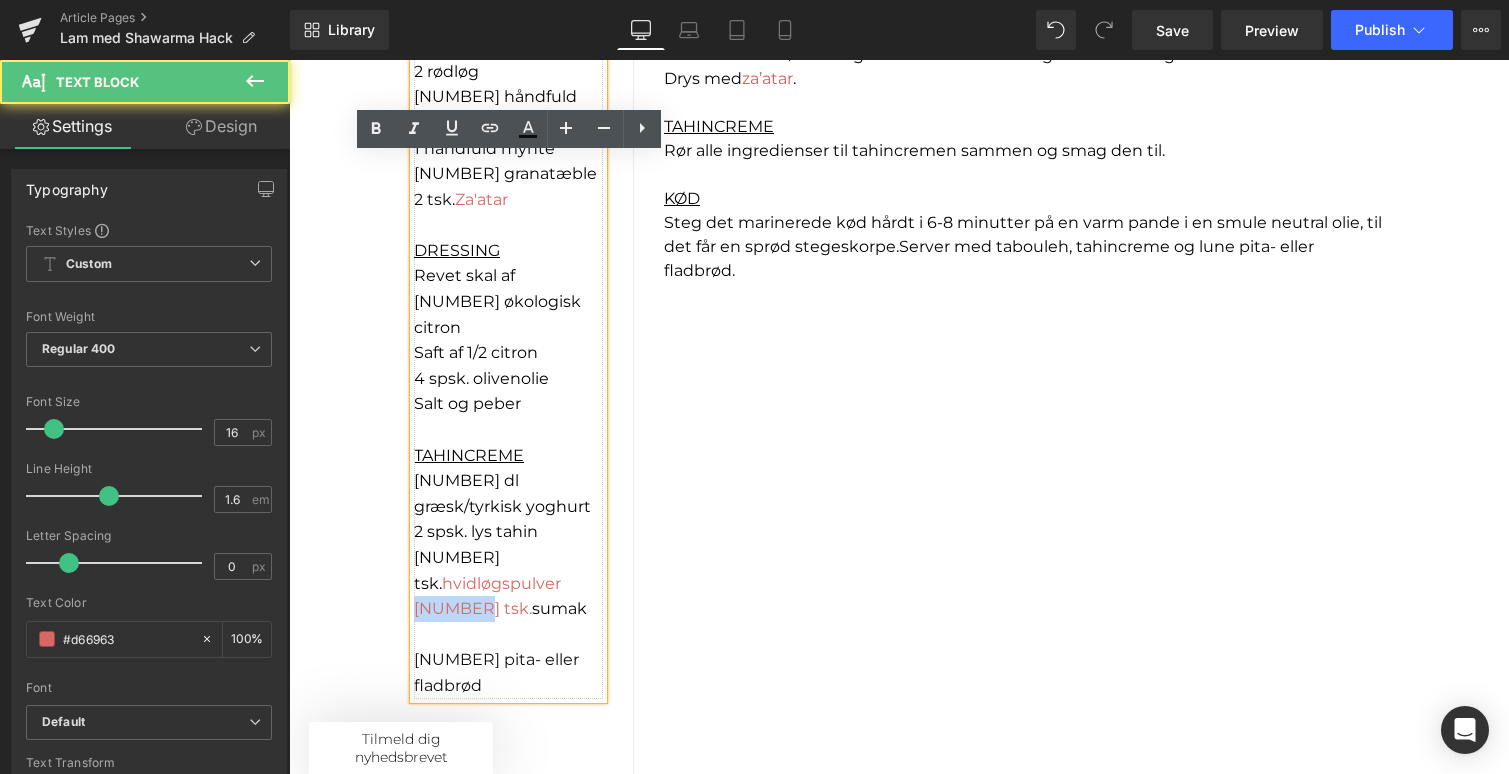 click on "INGREDIENSER   KØD 300 g lammefilet 2 rødløg 2 spsk.  Shawarma Hack 3 spsk. olivenolie TABOULEH 2 dl couscous 2 rødløg 1 håndfuld bredbladet persille 1 håndfuld mynte 1 granatæble 2 tsk.  Za'atar DRESSING Revet skal af 1 økologisk citron Saft af 1/2 citron 4 spsk. olivenolie Salt og peber TAHINCREME 2 dl græsk/tyrkisk yoghurt 2 spsk. lys tahin 1 tsk.  hvidløgspulver 1 tsk.  sumak 4 pita- eller fladbrød Text Block         Separator         Row" at bounding box center [524, 302] 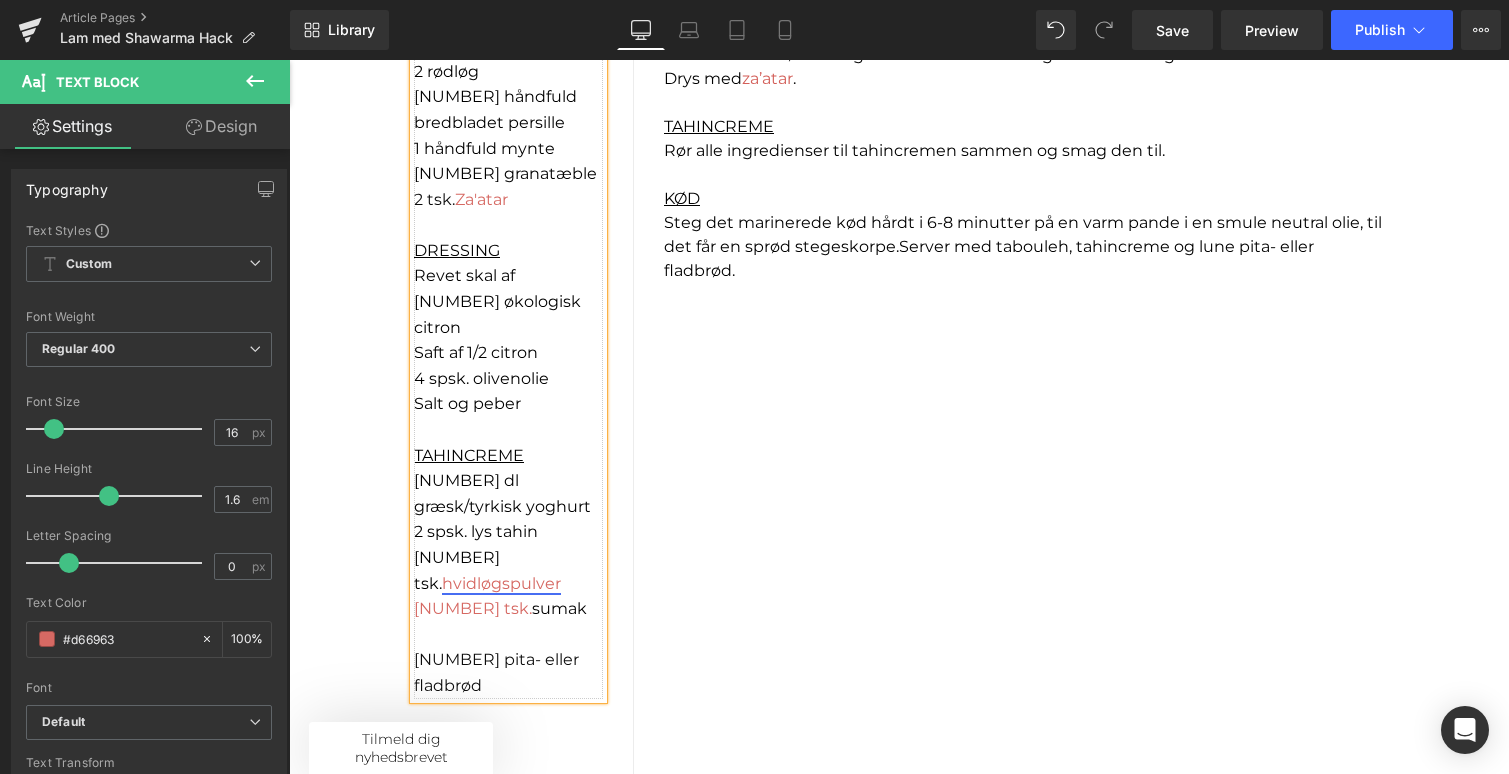 click on "hvidløgspulver" at bounding box center [501, 583] 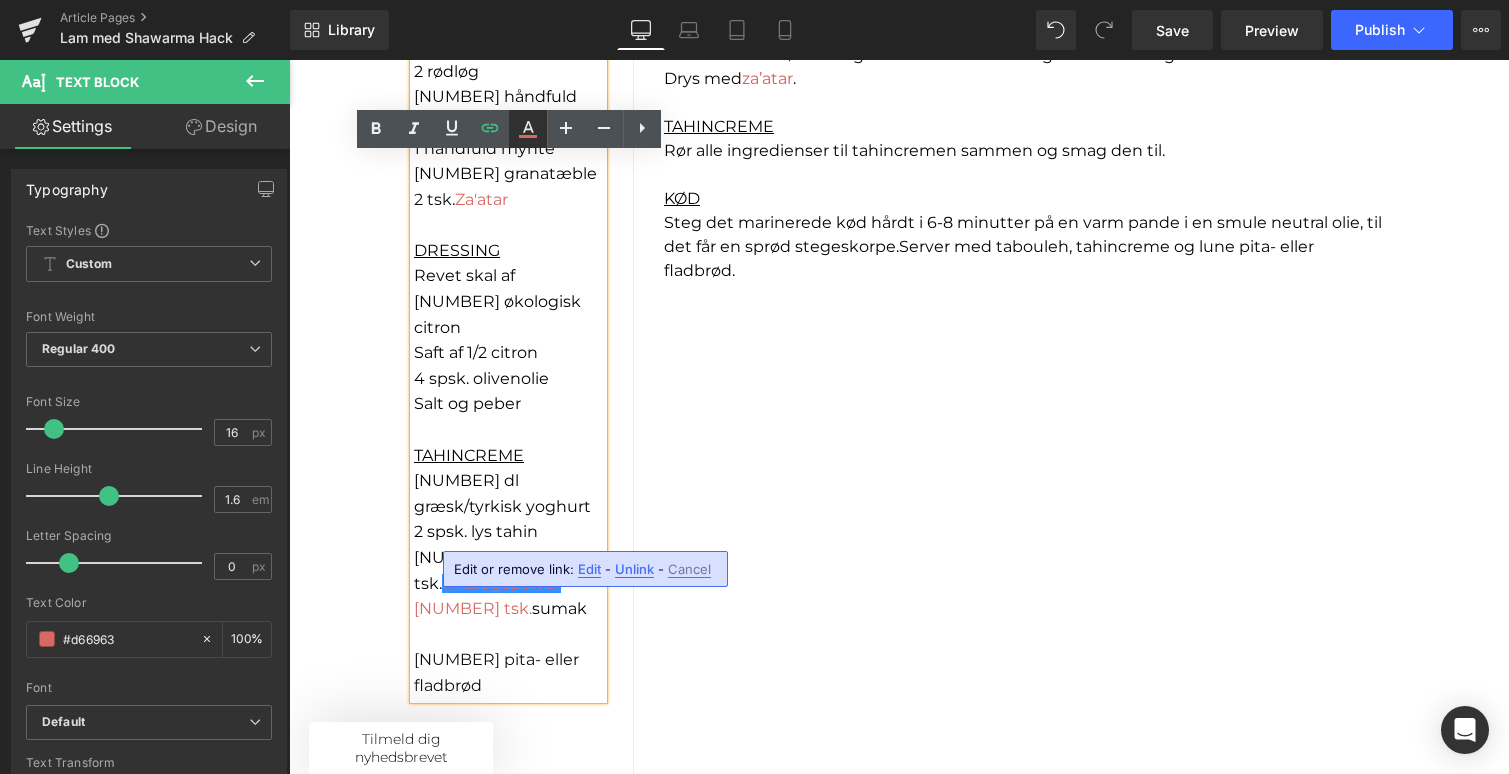 click 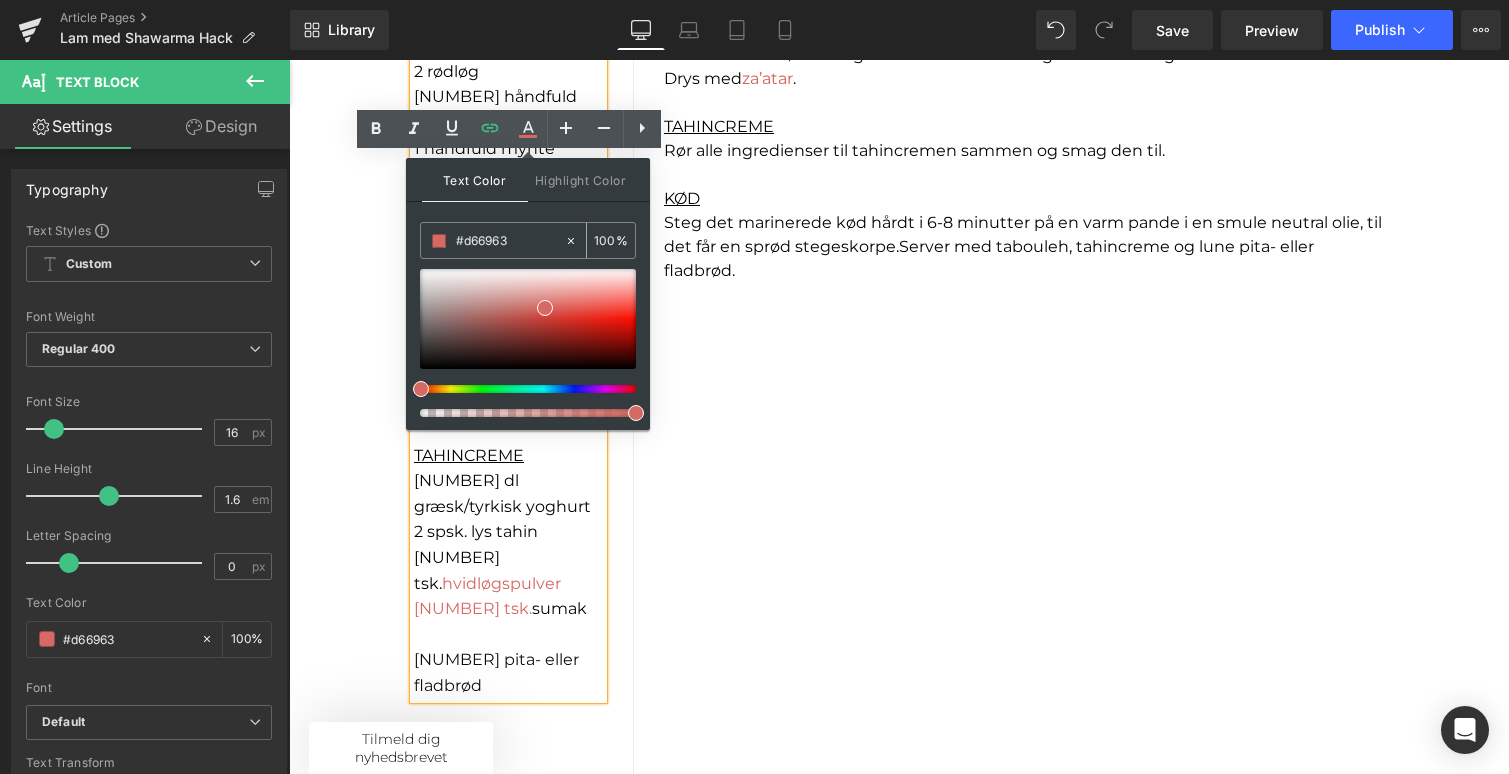 drag, startPoint x: 523, startPoint y: 243, endPoint x: 449, endPoint y: 240, distance: 74.06078 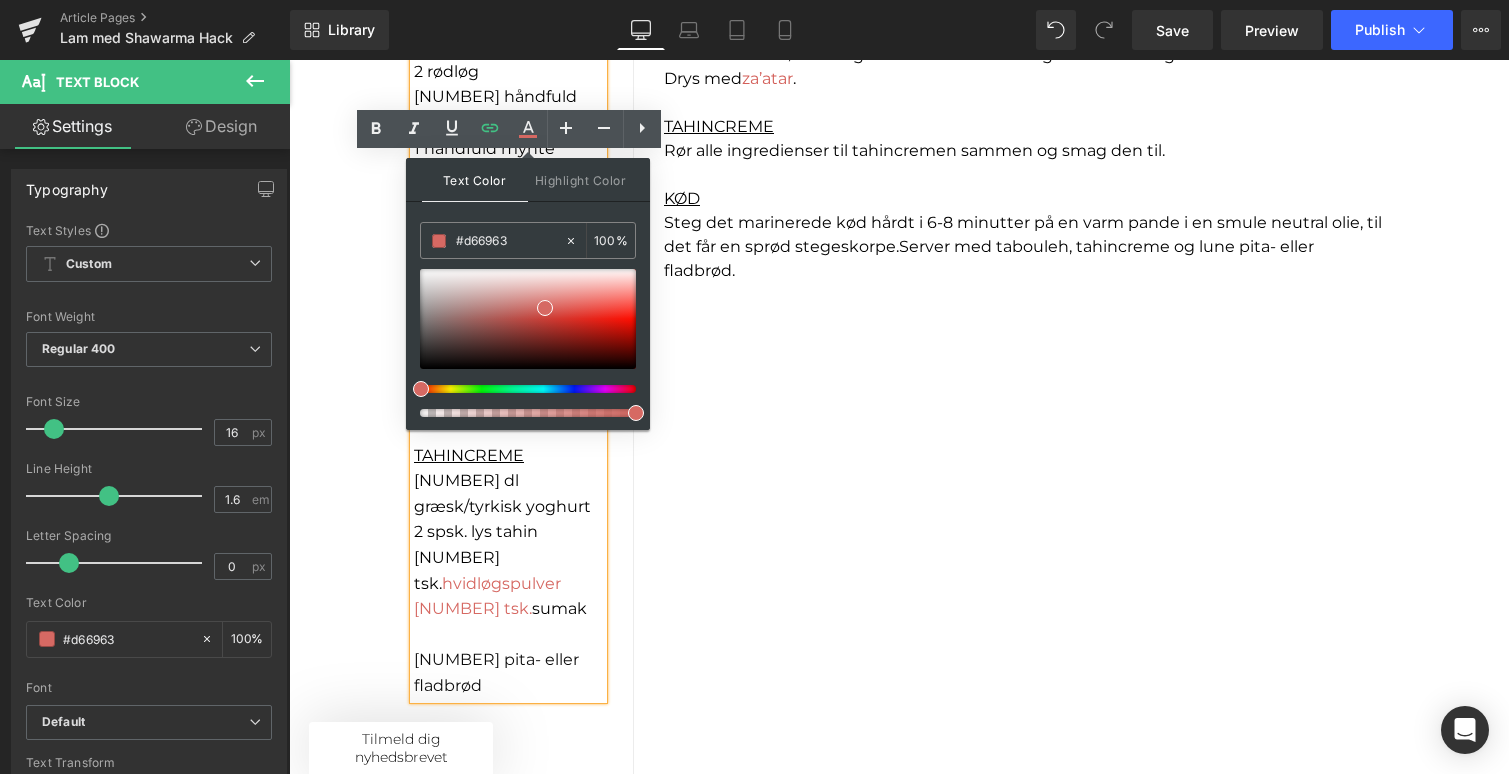click on "INGREDIENSER   KØD 300 g lammefilet 2 rødløg 2 spsk.  Shawarma Hack 3 spsk. olivenolie TABOULEH 2 dl couscous 2 rødløg 1 håndfuld bredbladet persille 1 håndfuld mynte 1 granatæble 2 tsk.  Za'atar DRESSING Revet skal af 1 økologisk citron Saft af 1/2 citron 4 spsk. olivenolie Salt og peber TAHINCREME 2 dl græsk/tyrkisk yoghurt 2 spsk. lys tahin 1 tsk.  hvidløgspulver 1 tsk.  sumak 4 pita- eller fladbrød Text Block         Separator         Row         SÅDAN GØR DU: FORBEREDELSE Skær kødet og løgene i tynde skiver. Bland  Shawarma Hack  med olivenolie og hæld det over kødet og løgene. Massér det godt ind og lad det marinere i mindst 1 time i køleskabet, gerne længere. TABOULEH MED DRESSING Tilbered couscous efter anvisning på pakken, og lad det køle af. Hak krydderurterne fint, og bland med couscous og fintsnittede rødløg. Frigør kernerne fra granatæblet, og bland dem i salaten.  Rør alle ingredienserne til dressingen sammen og vend den i taboulehen. Drys med  za’atar . KØD" at bounding box center (899, 270) 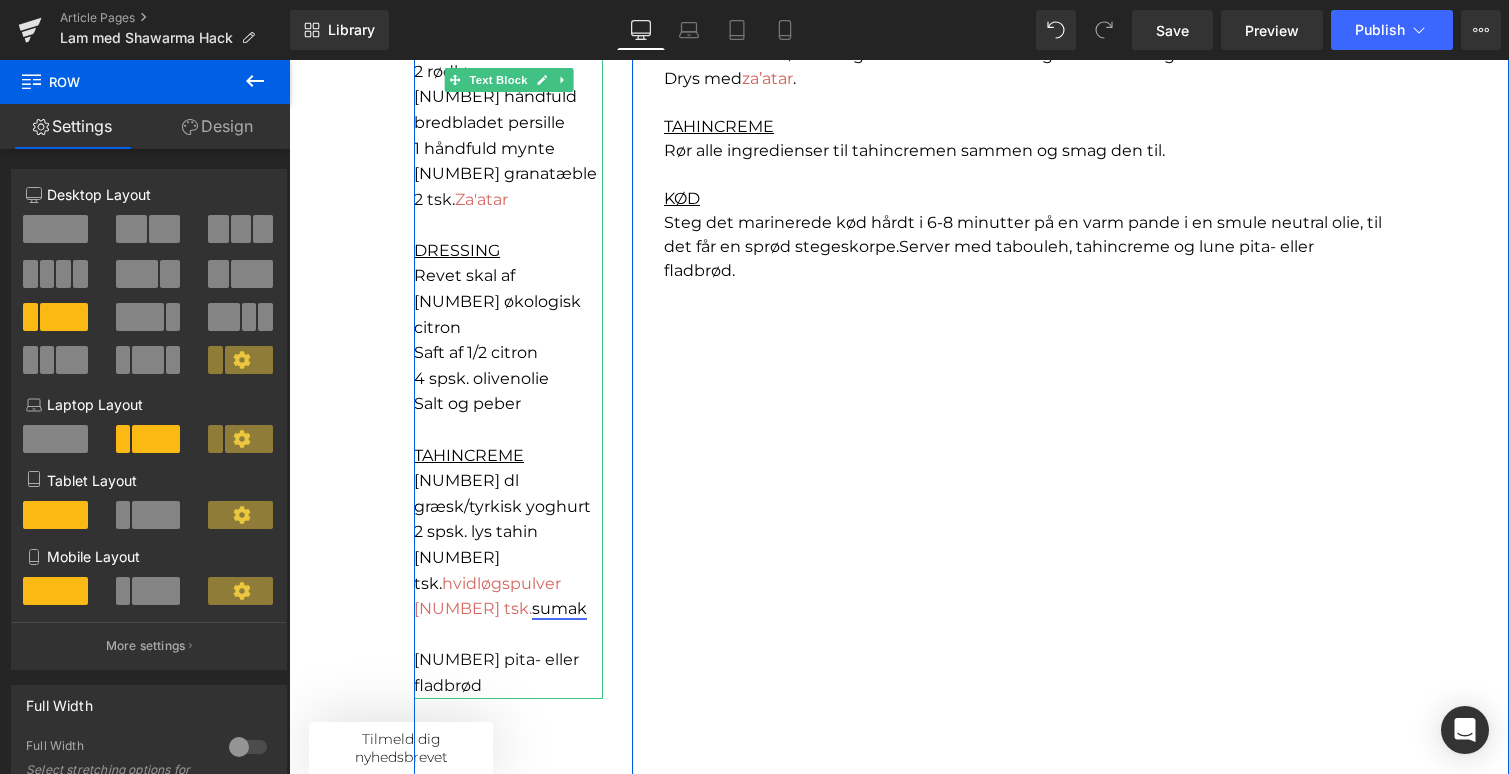 click on "sumak" at bounding box center (559, 608) 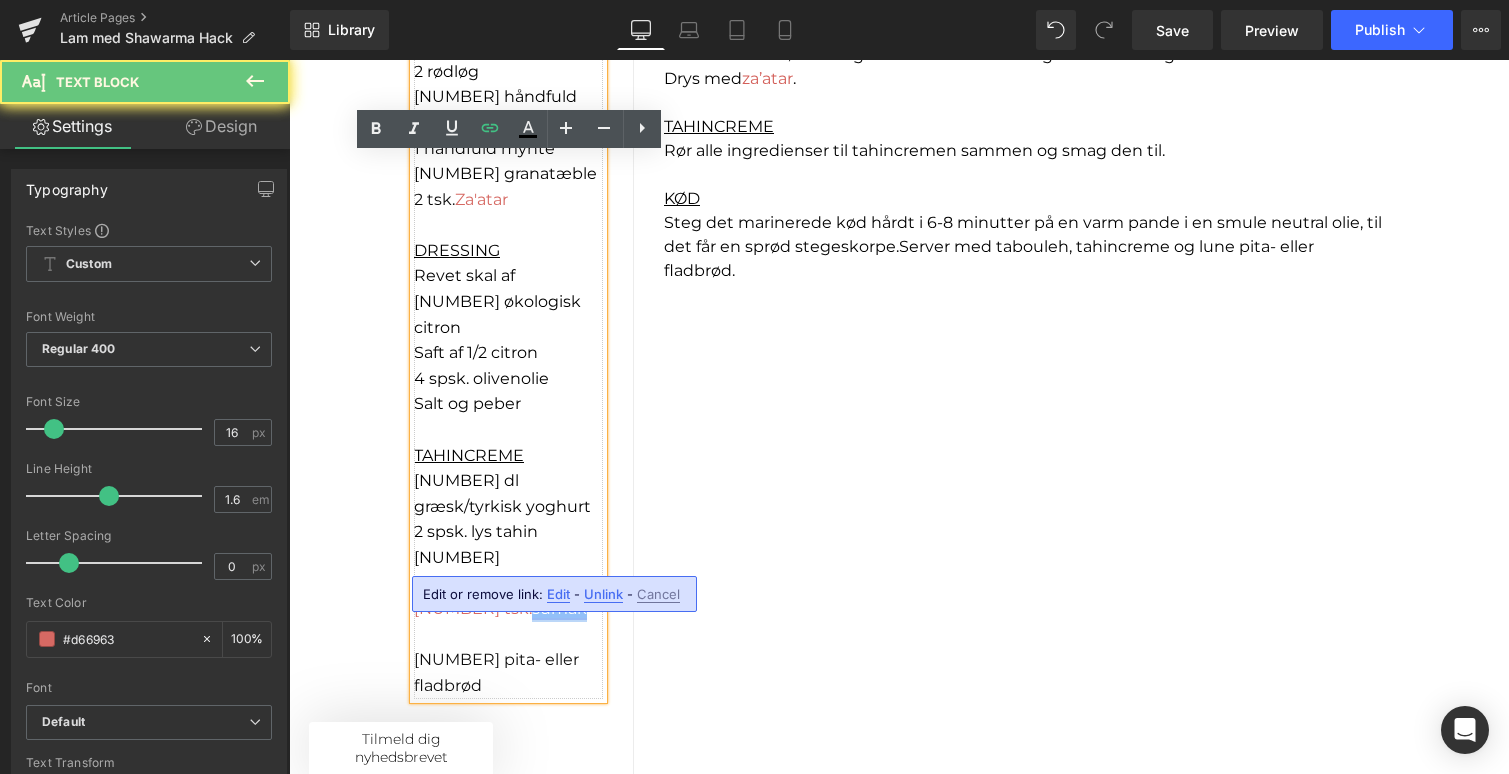 click on "sumak" at bounding box center [559, 608] 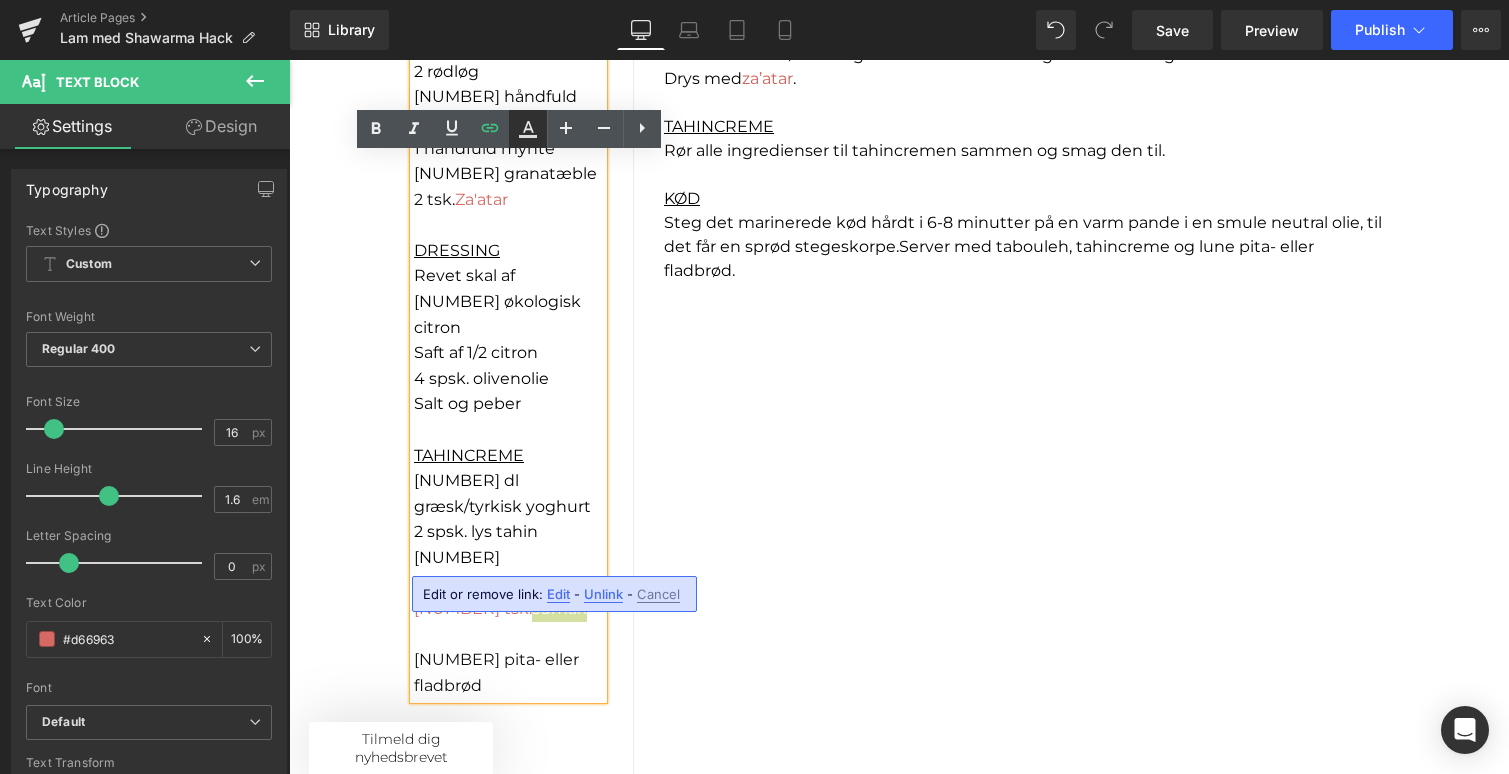 click 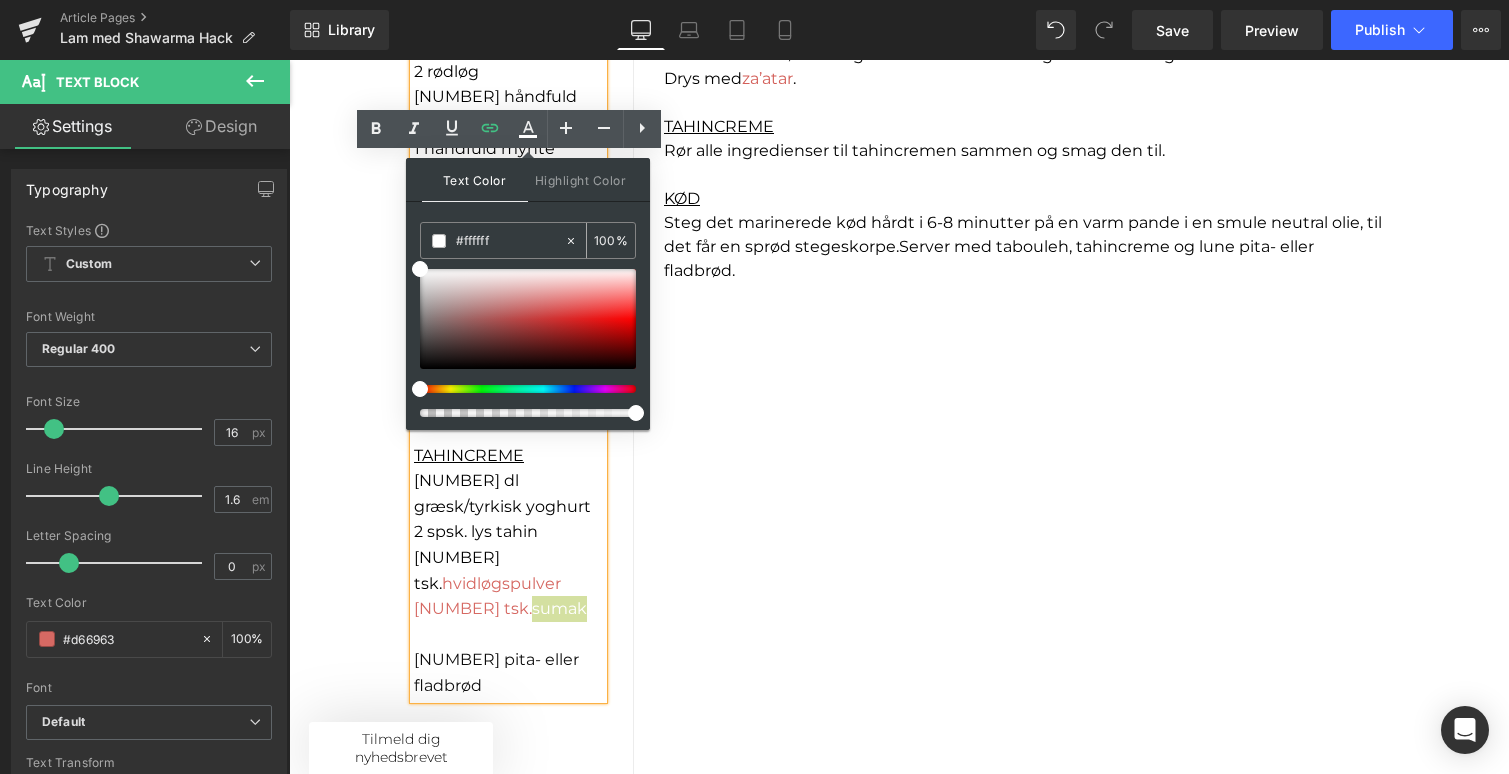 drag, startPoint x: 497, startPoint y: 244, endPoint x: 441, endPoint y: 244, distance: 56 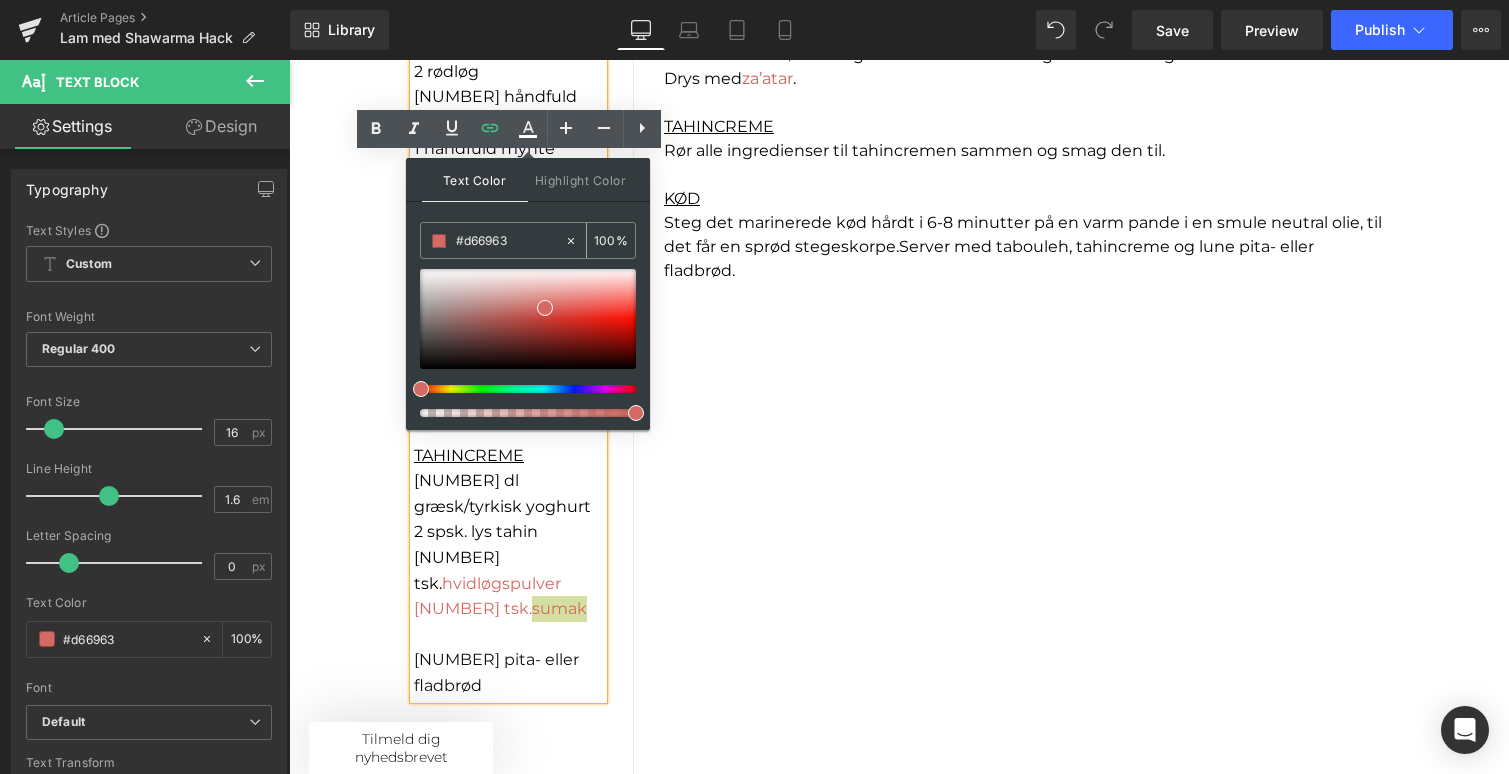 click at bounding box center (439, 241) 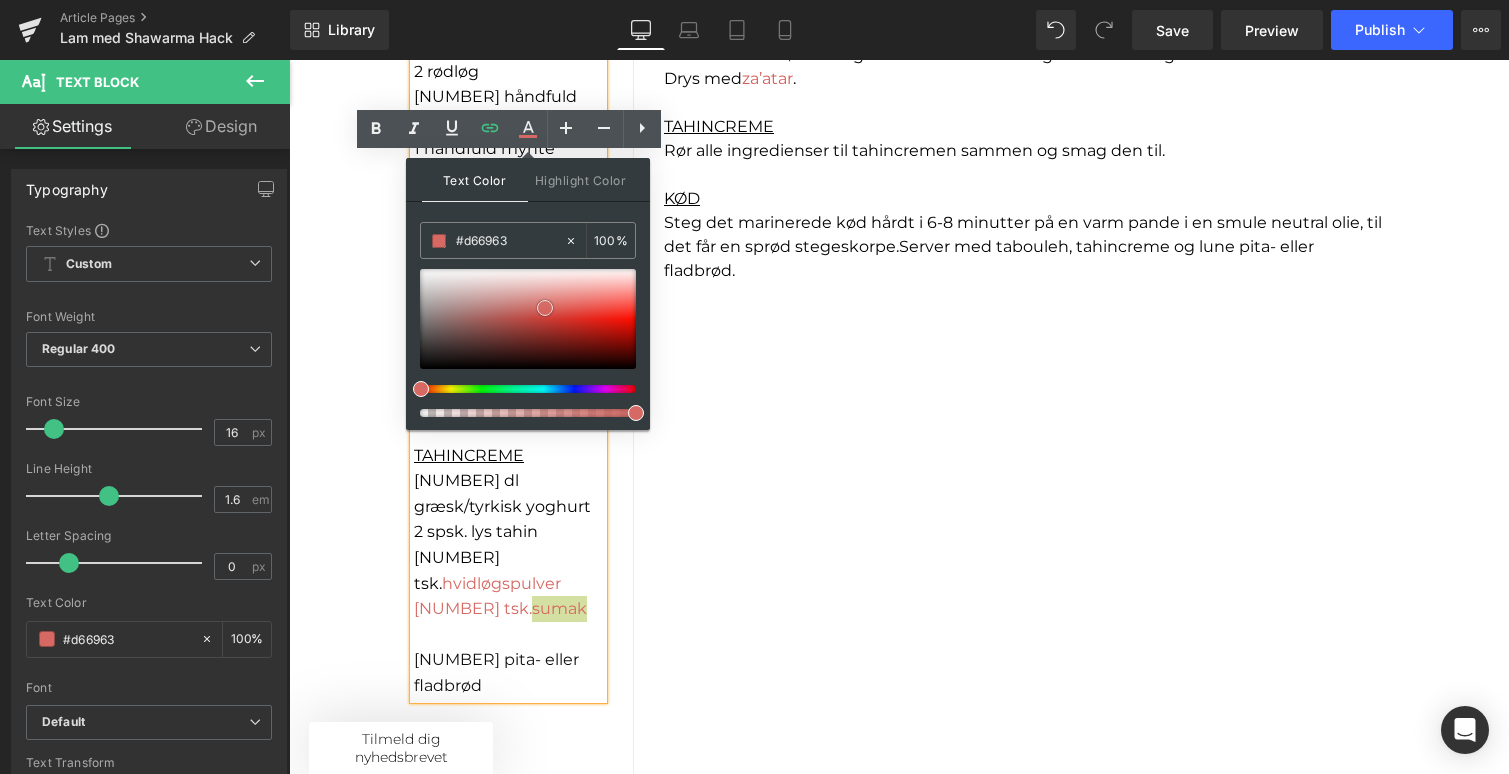click at bounding box center [545, 308] 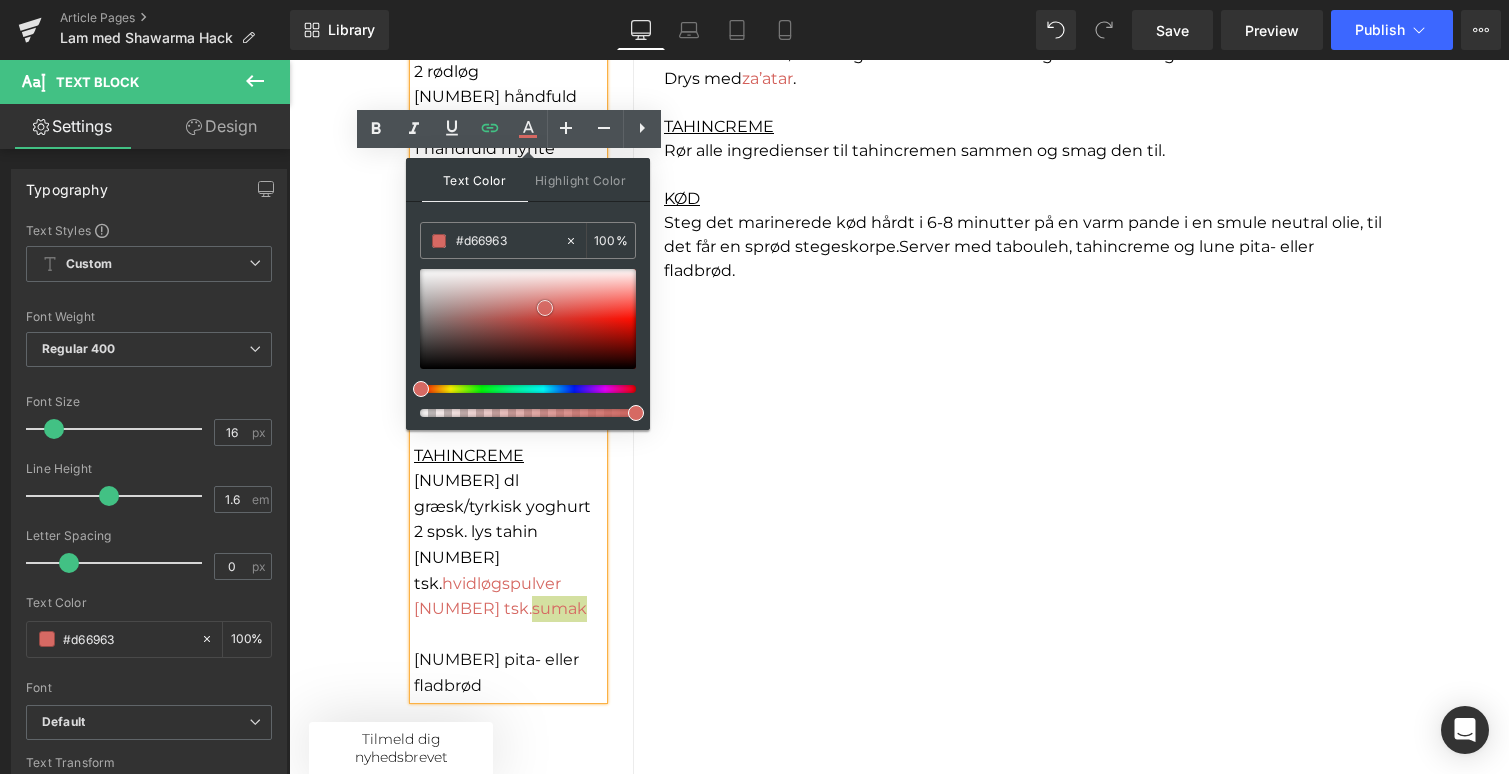 click at bounding box center [545, 308] 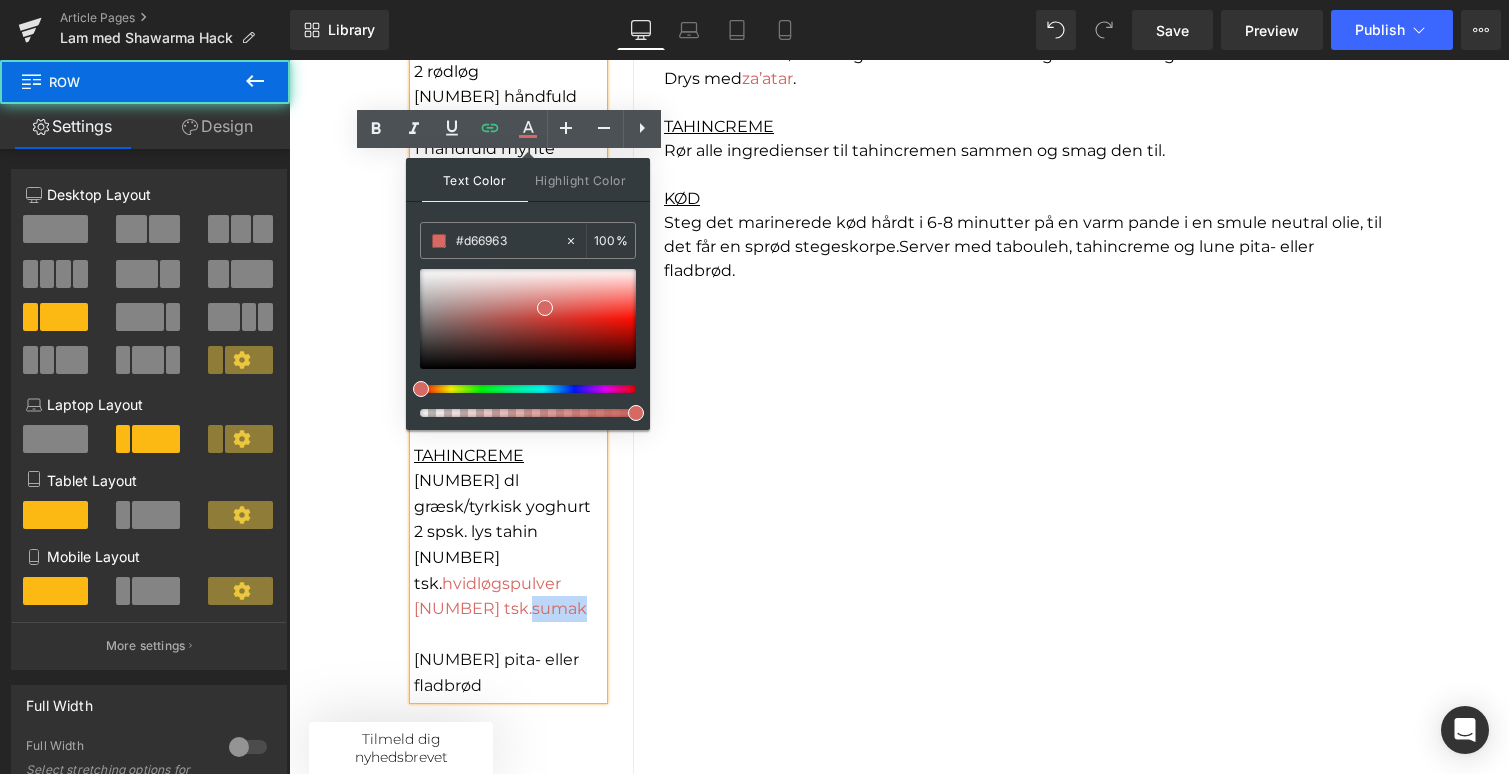 click on "INGREDIENSER   KØD 300 g lammefilet 2 rødløg 2 spsk.  Shawarma Hack 3 spsk. olivenolie TABOULEH 2 dl couscous 2 rødløg 1 håndfuld bredbladet persille 1 håndfuld mynte 1 granatæble 2 tsk.  Za'atar DRESSING Revet skal af 1 økologisk citron Saft af 1/2 citron 4 spsk. olivenolie Salt og peber TAHINCREME 2 dl græsk/tyrkisk yoghurt 2 spsk. lys tahin 1 tsk.  hvidløgspulver 1 tsk.  sumak 4 pita- eller fladbrød Text Block         Separator         Row         SÅDAN GØR DU: FORBEREDELSE Skær kødet og løgene i tynde skiver. Bland  Shawarma Hack  med olivenolie og hæld det over kødet og løgene. Massér det godt ind og lad det marinere i mindst 1 time i køleskabet, gerne længere. TABOULEH MED DRESSING Tilbered couscous efter anvisning på pakken, og lad det køle af. Hak krydderurterne fint, og bland med couscous og fintsnittede rødløg. Frigør kernerne fra granatæblet, og bland dem i salaten.  Rør alle ingredienserne til dressingen sammen og vend den i taboulehen. Drys med  za’atar . KØD" at bounding box center [899, 270] 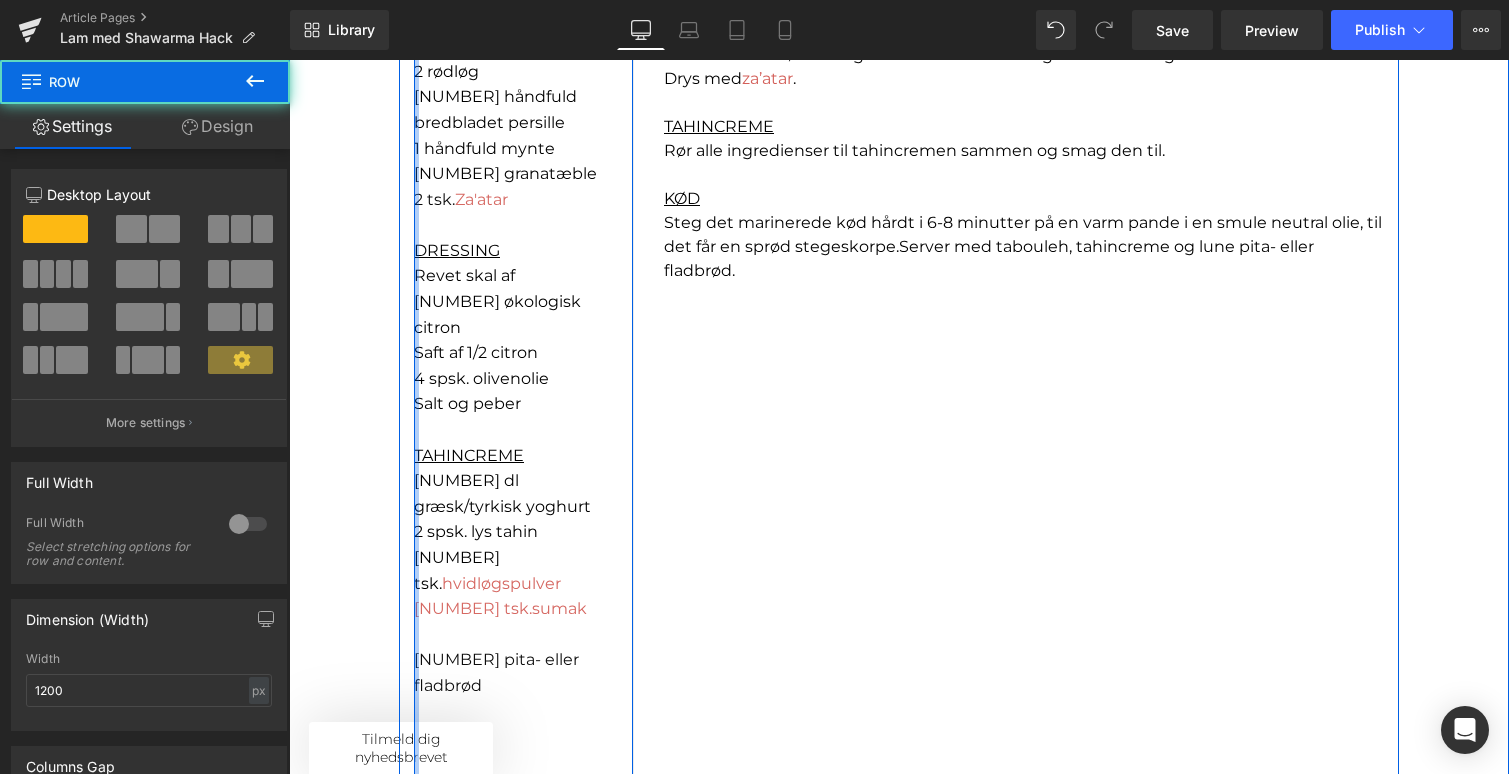click at bounding box center [416, 302] 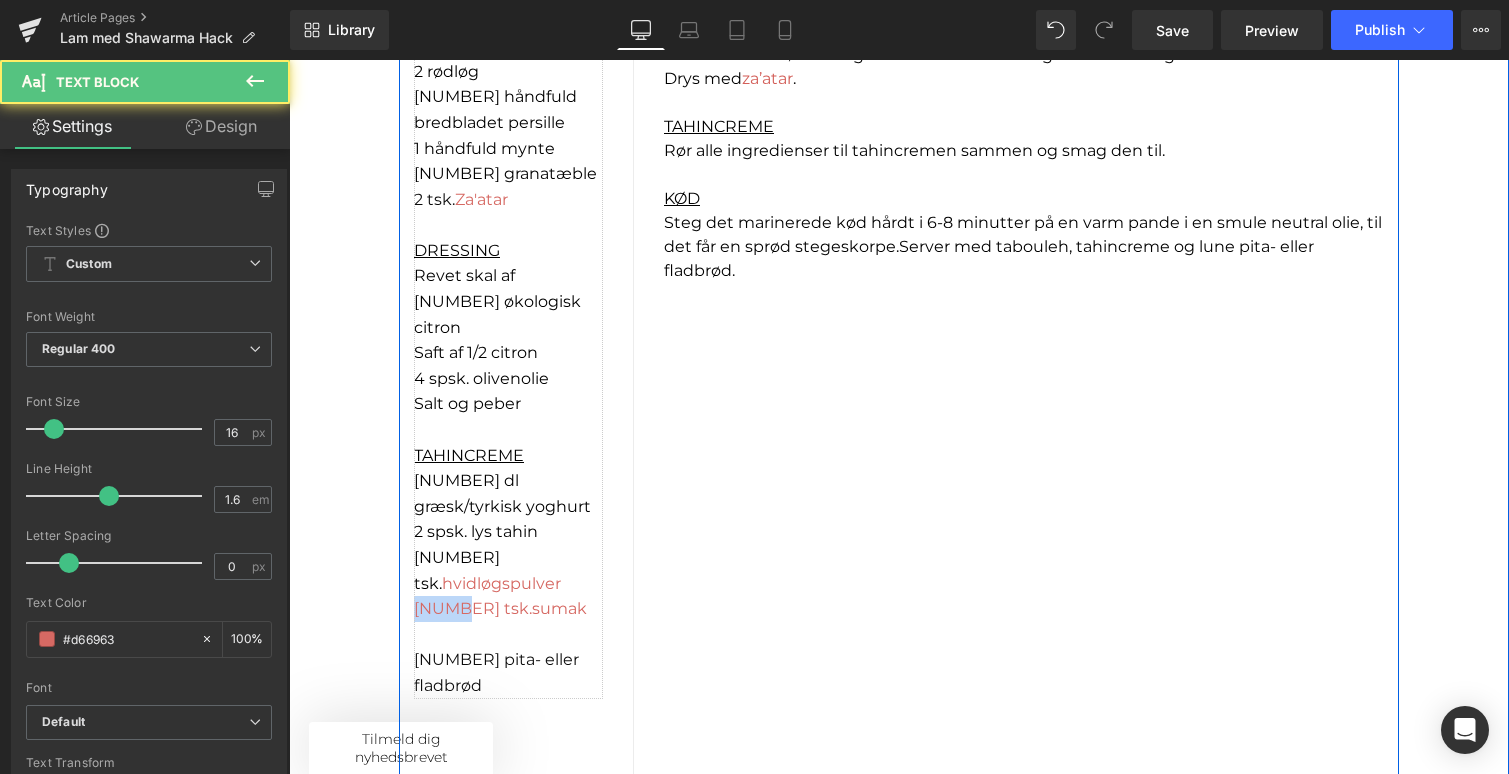 drag, startPoint x: 449, startPoint y: 557, endPoint x: 411, endPoint y: 556, distance: 38.013157 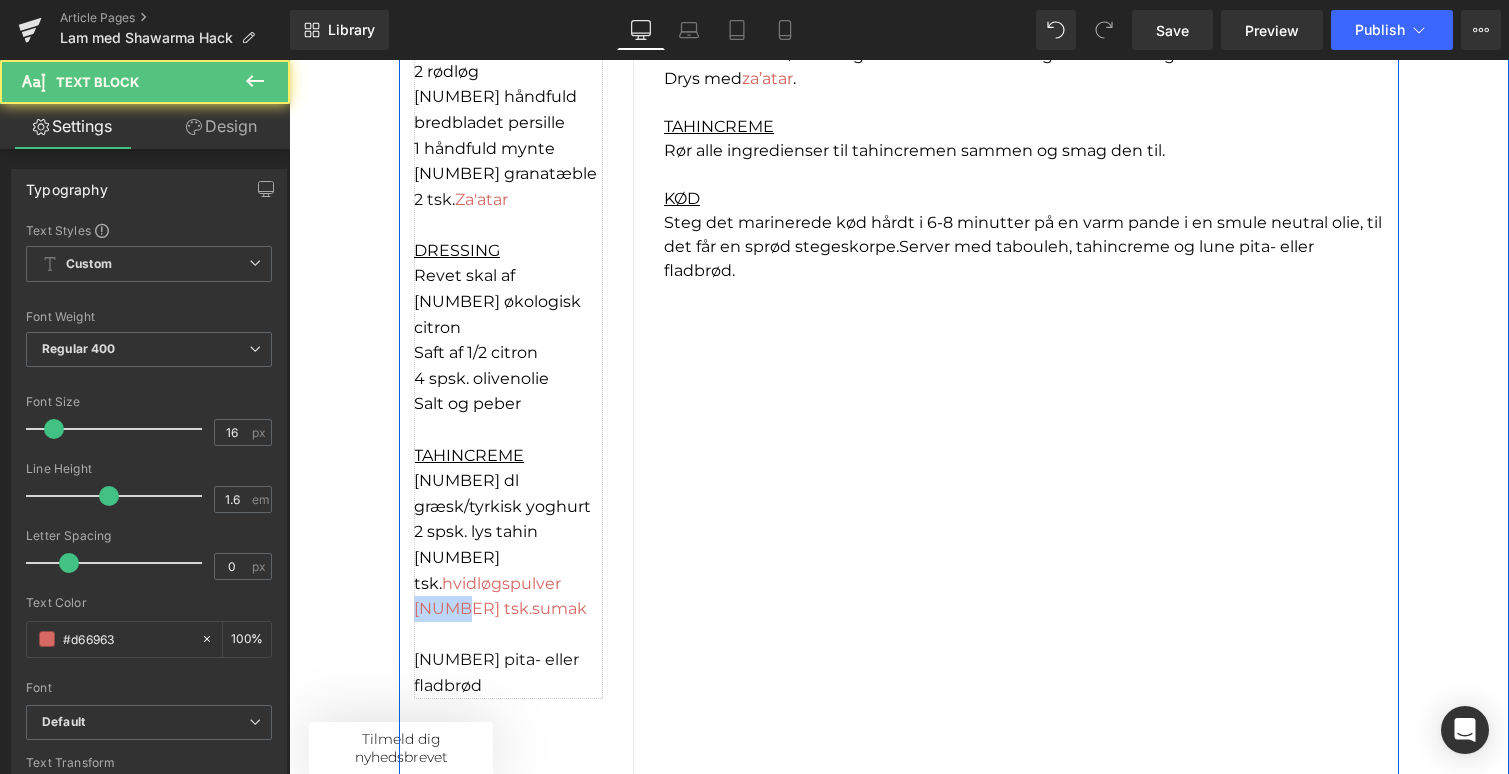 click on "INGREDIENSER   KØD 300 g lammefilet 2 rødløg 2 spsk.  Shawarma Hack 3 spsk. olivenolie TABOULEH 2 dl couscous 2 rødløg 1 håndfuld bredbladet persille 1 håndfuld mynte 1 granatæble 2 tsk.  Za'atar DRESSING Revet skal af 1 økologisk citron Saft af 1/2 citron 4 spsk. olivenolie Salt og peber TAHINCREME 2 dl græsk/tyrkisk yoghurt 2 spsk. lys tahin 1 tsk.  hvidløgspulver 1 tsk.  sumak 4 pita- eller fladbrød Text Block         Separator         Row" at bounding box center (524, 302) 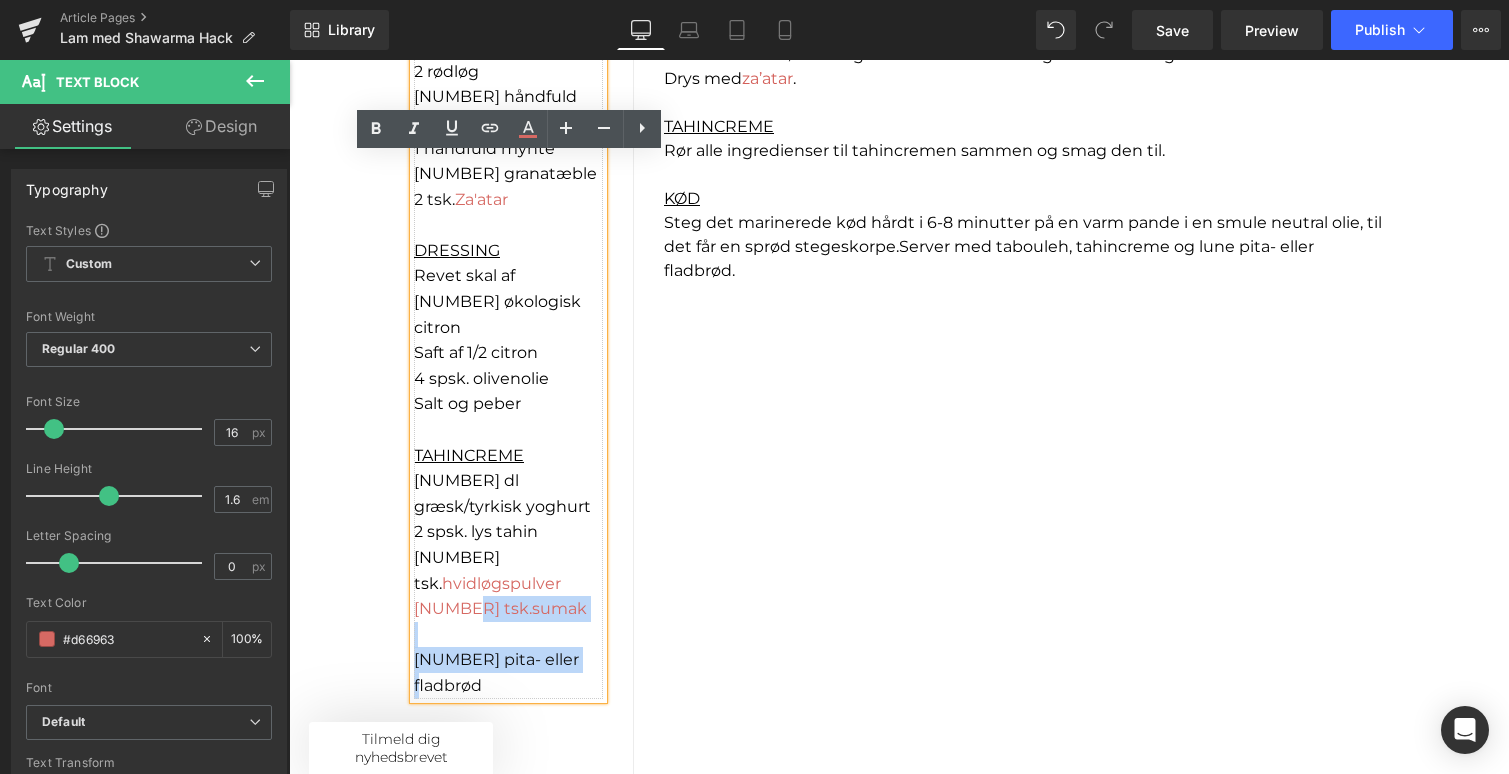drag, startPoint x: 452, startPoint y: 558, endPoint x: 412, endPoint y: 556, distance: 40.04997 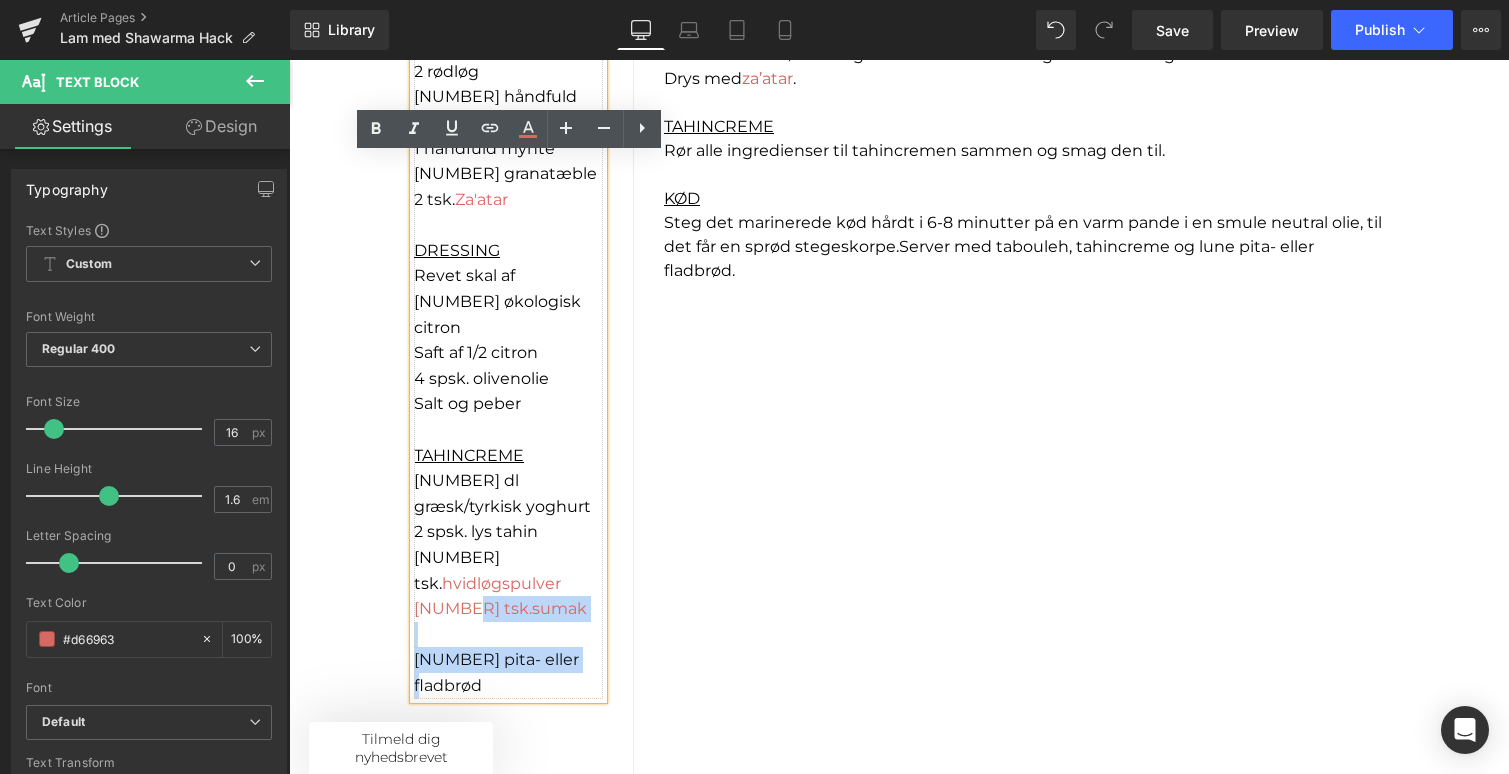 click on "INGREDIENSER   KØD 300 g lammefilet 2 rødløg 2 spsk.  Shawarma Hack 3 spsk. olivenolie TABOULEH 2 dl couscous 2 rødløg 1 håndfuld bredbladet persille 1 håndfuld mynte 1 granatæble 2 tsk.  Za'atar DRESSING Revet skal af 1 økologisk citron Saft af 1/2 citron 4 spsk. olivenolie Salt og peber TAHINCREME 2 dl græsk/tyrkisk yoghurt 2 spsk. lys tahin 1 tsk.  hvidløgspulver 1 tsk.  sumak 4 pita- eller fladbrød" at bounding box center (508, 251) 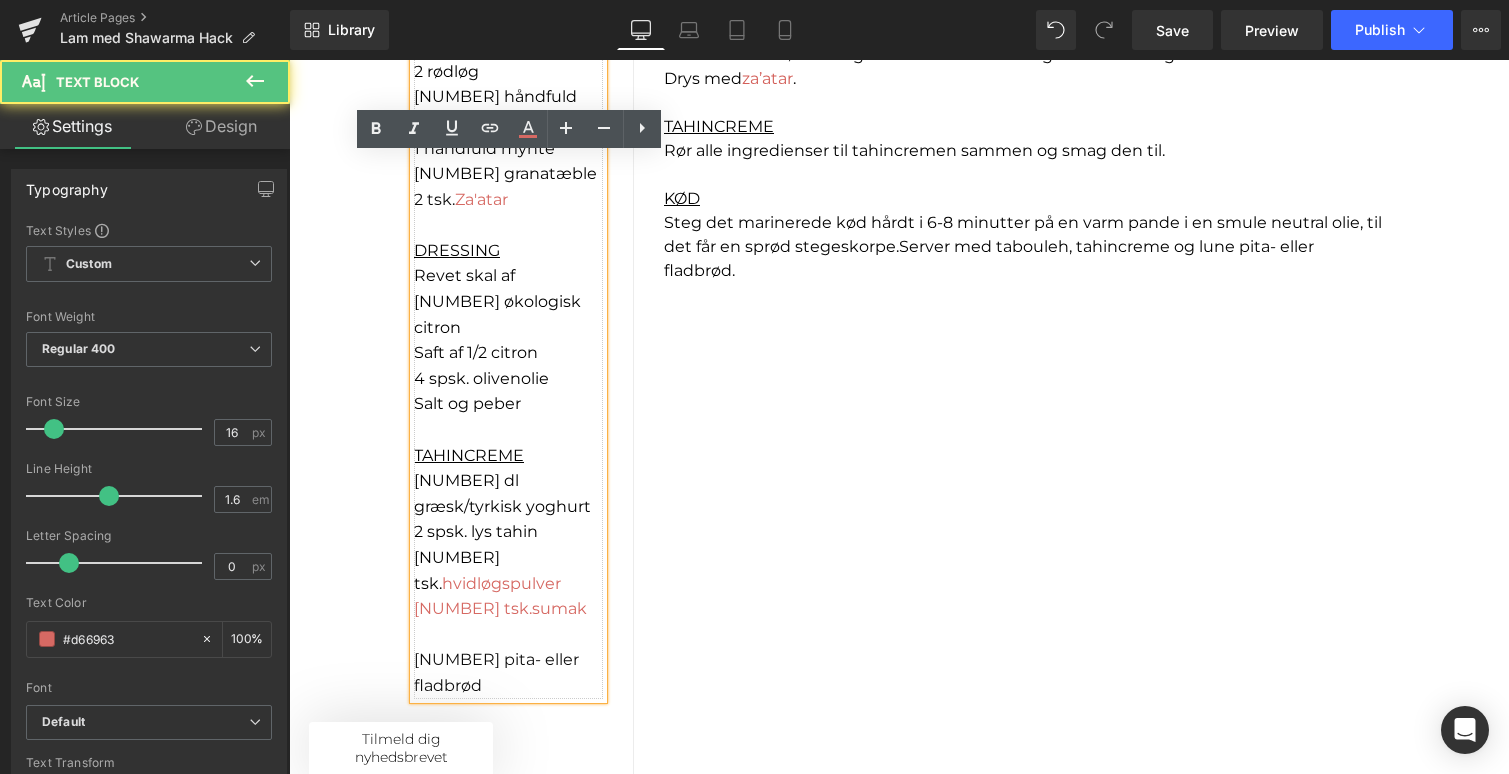 click at bounding box center [508, 635] 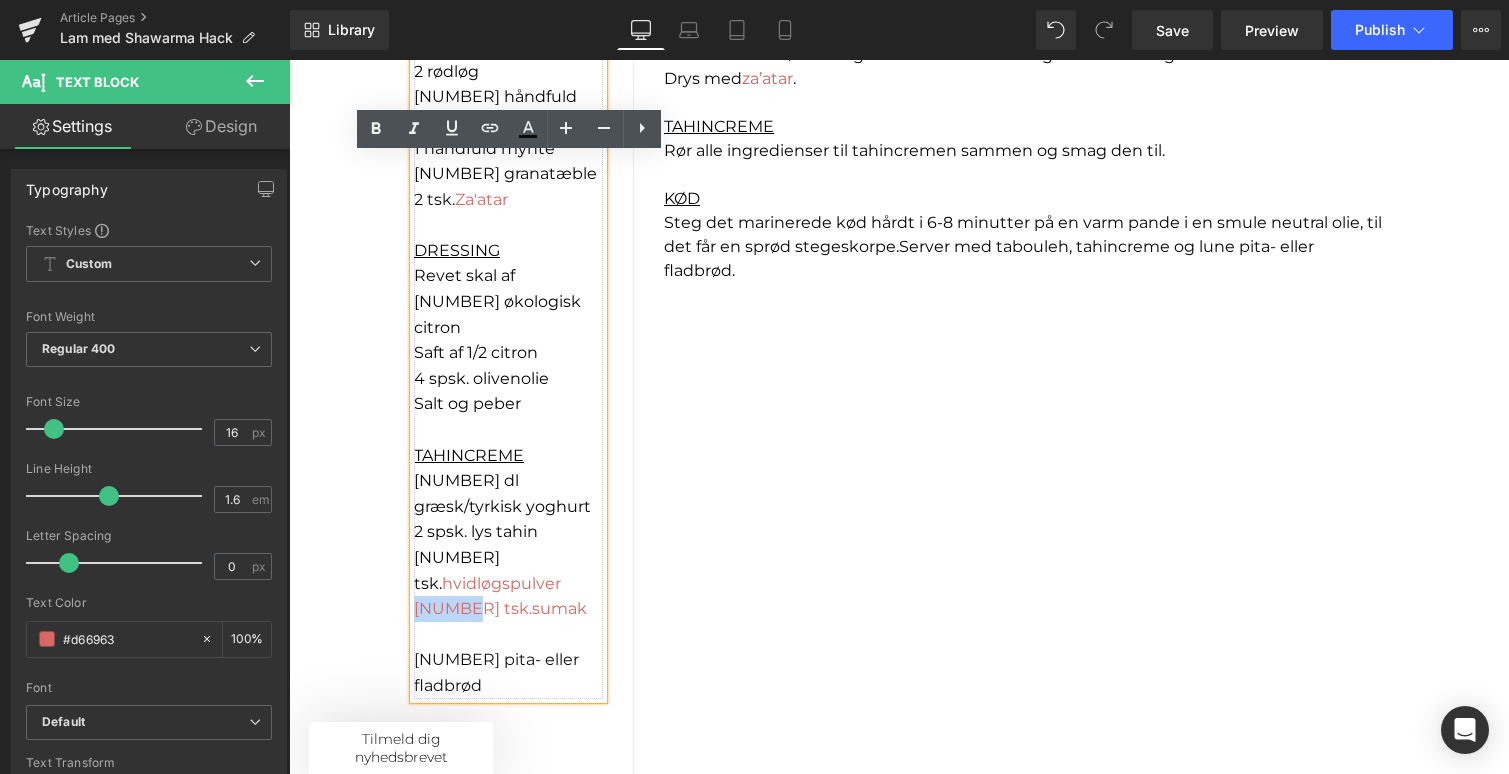 drag, startPoint x: 451, startPoint y: 561, endPoint x: 414, endPoint y: 560, distance: 37.01351 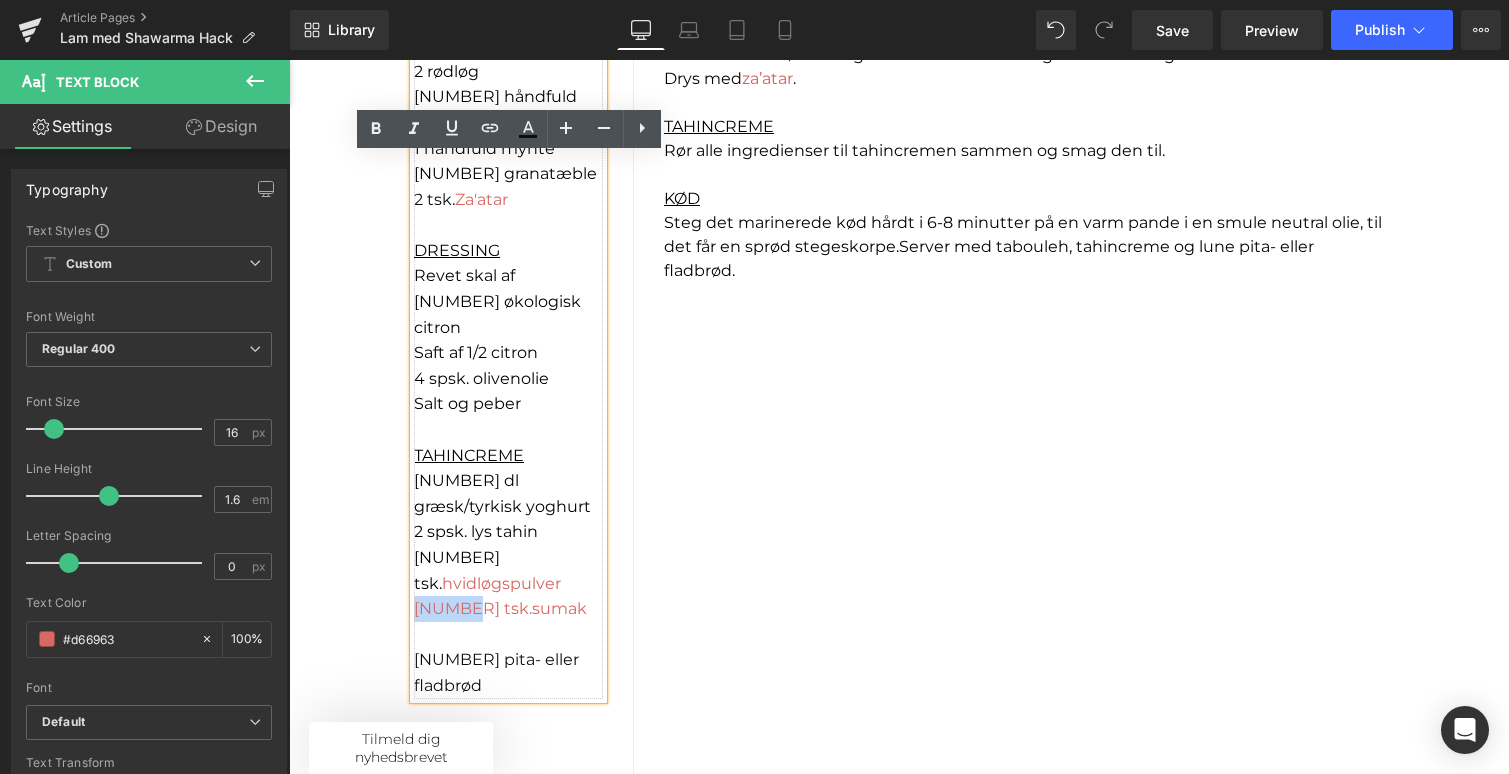 click on "1 tsk.  sumak" at bounding box center (508, 609) 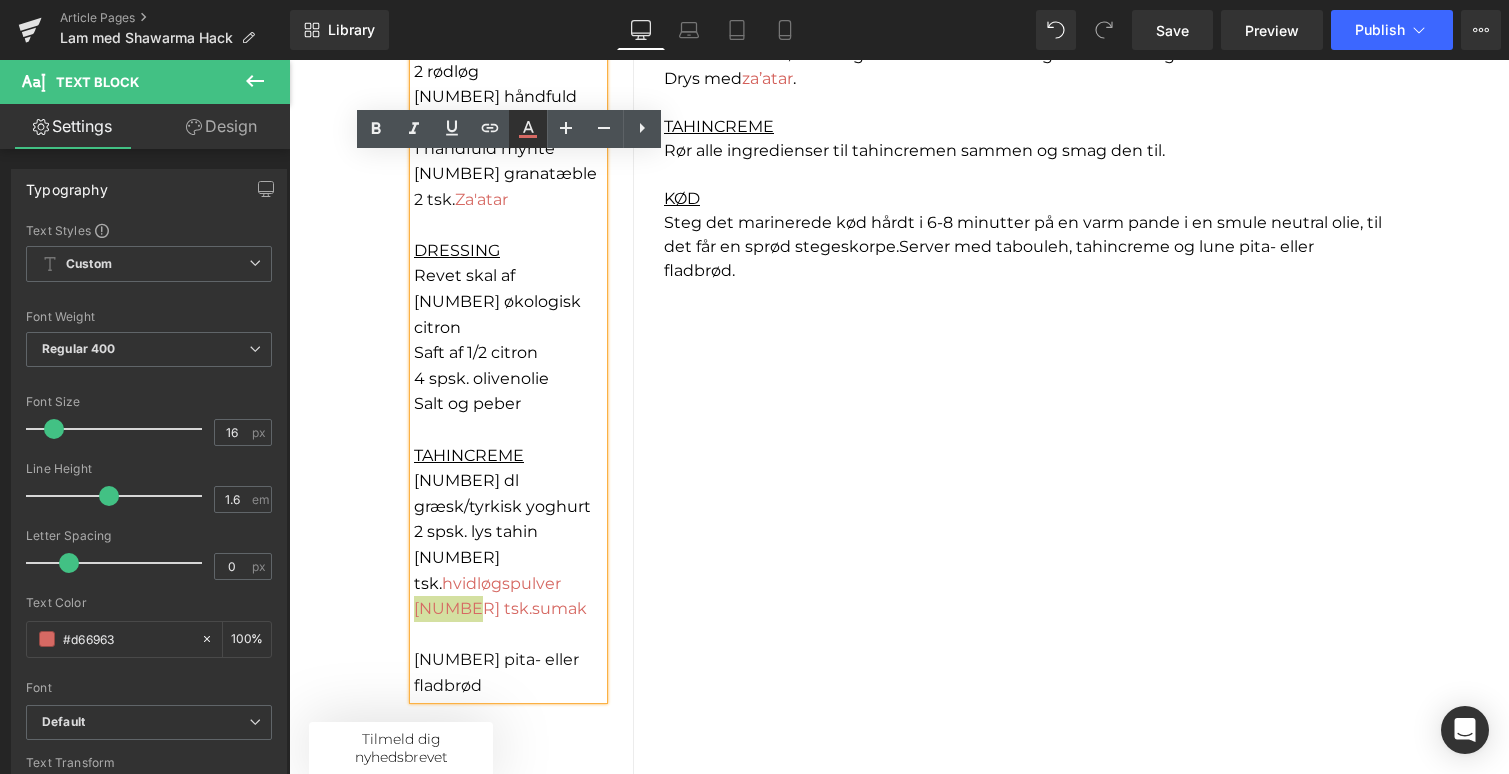 click 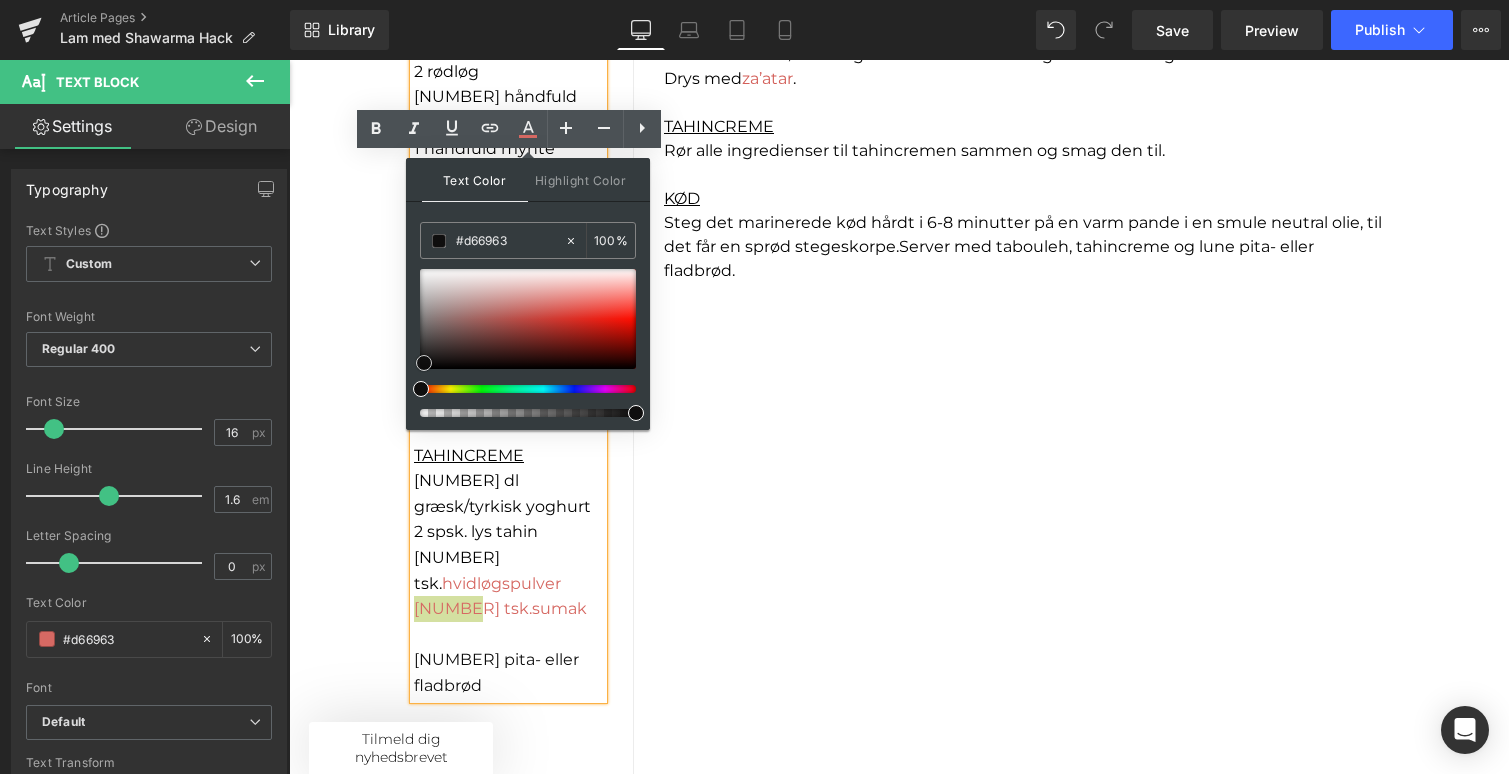type on "#0f0e0e" 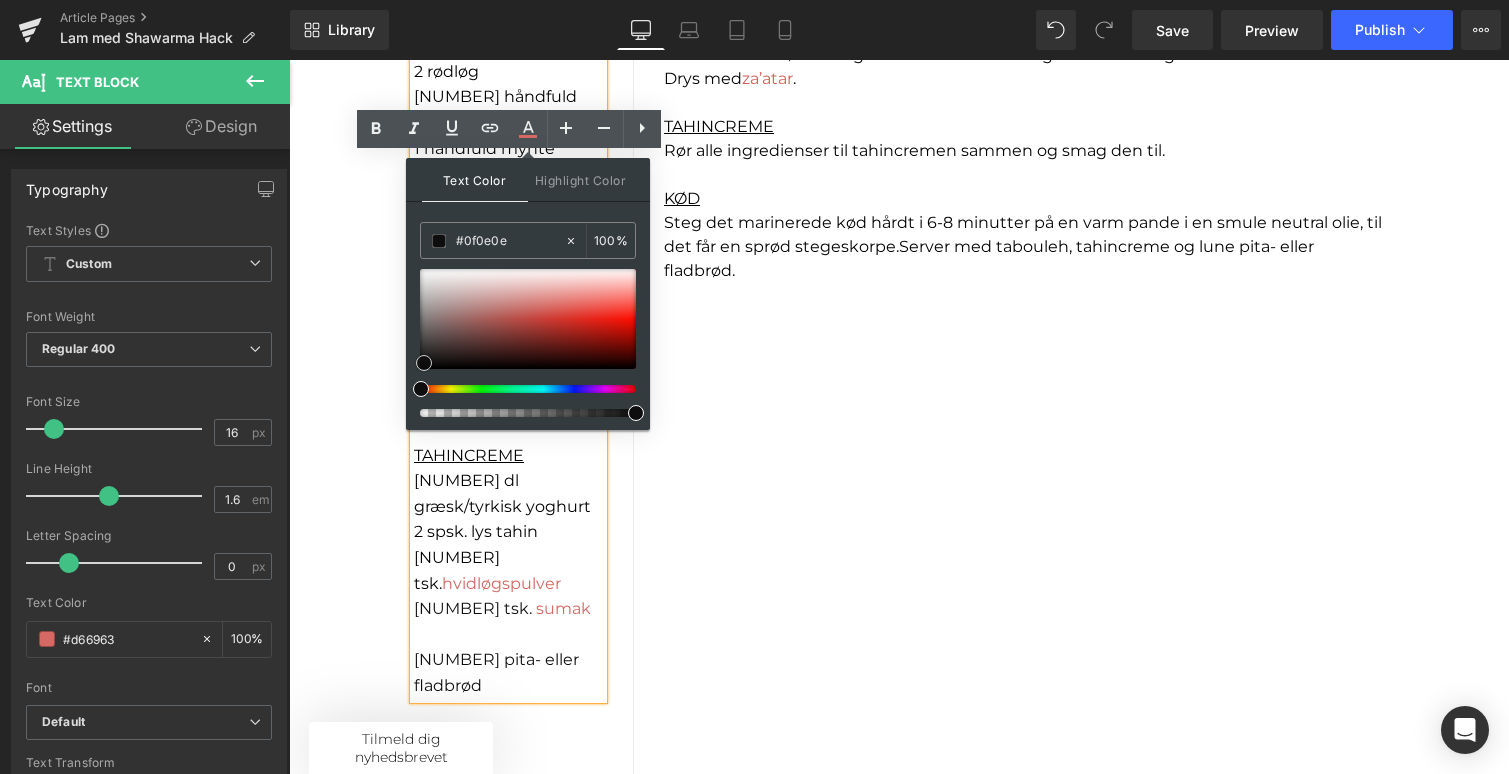 click at bounding box center (528, 319) 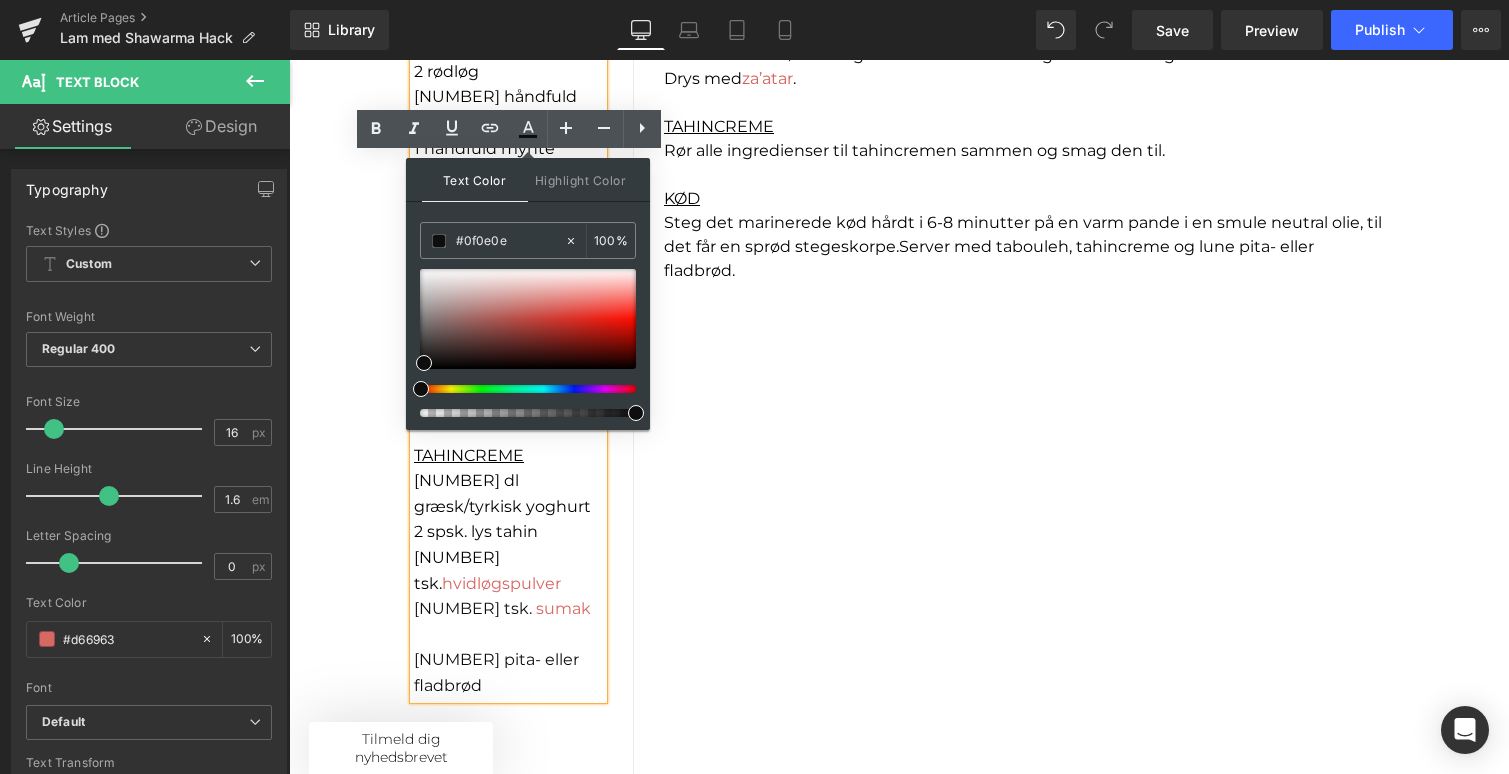 click on "INGREDIENSER   KØD 300 g lammefilet 2 rødløg 2 spsk.  Shawarma Hack 3 spsk. olivenolie TABOULEH 2 dl couscous 2 rødløg 1 håndfuld bredbladet persille 1 håndfuld mynte 1 granatæble 2 tsk.  Za'atar DRESSING Revet skal af 1 økologisk citron Saft af 1/2 citron 4 spsk. olivenolie Salt og peber TAHINCREME 2 dl græsk/tyrkisk yoghurt 2 spsk. lys tahin 1 tsk.  hvidløgspulver 1 tsk.   sumak 4 pita- eller fladbrød Text Block         Separator         Row         SÅDAN GØR DU: FORBEREDELSE Skær kødet og løgene i tynde skiver. Bland  Shawarma Hack  med olivenolie og hæld det over kødet og løgene. Massér det godt ind og lad det marinere i mindst 1 time i køleskabet, gerne længere. TABOULEH MED DRESSING Tilbered couscous efter anvisning på pakken, og lad det køle af. Hak krydderurterne fint, og bland med couscous og fintsnittede rødløg. Frigør kernerne fra granatæblet, og bland dem i salaten.  Rør alle ingredienserne til dressingen sammen og vend den i taboulehen. Drys med  za’atar . KØD" at bounding box center [899, 270] 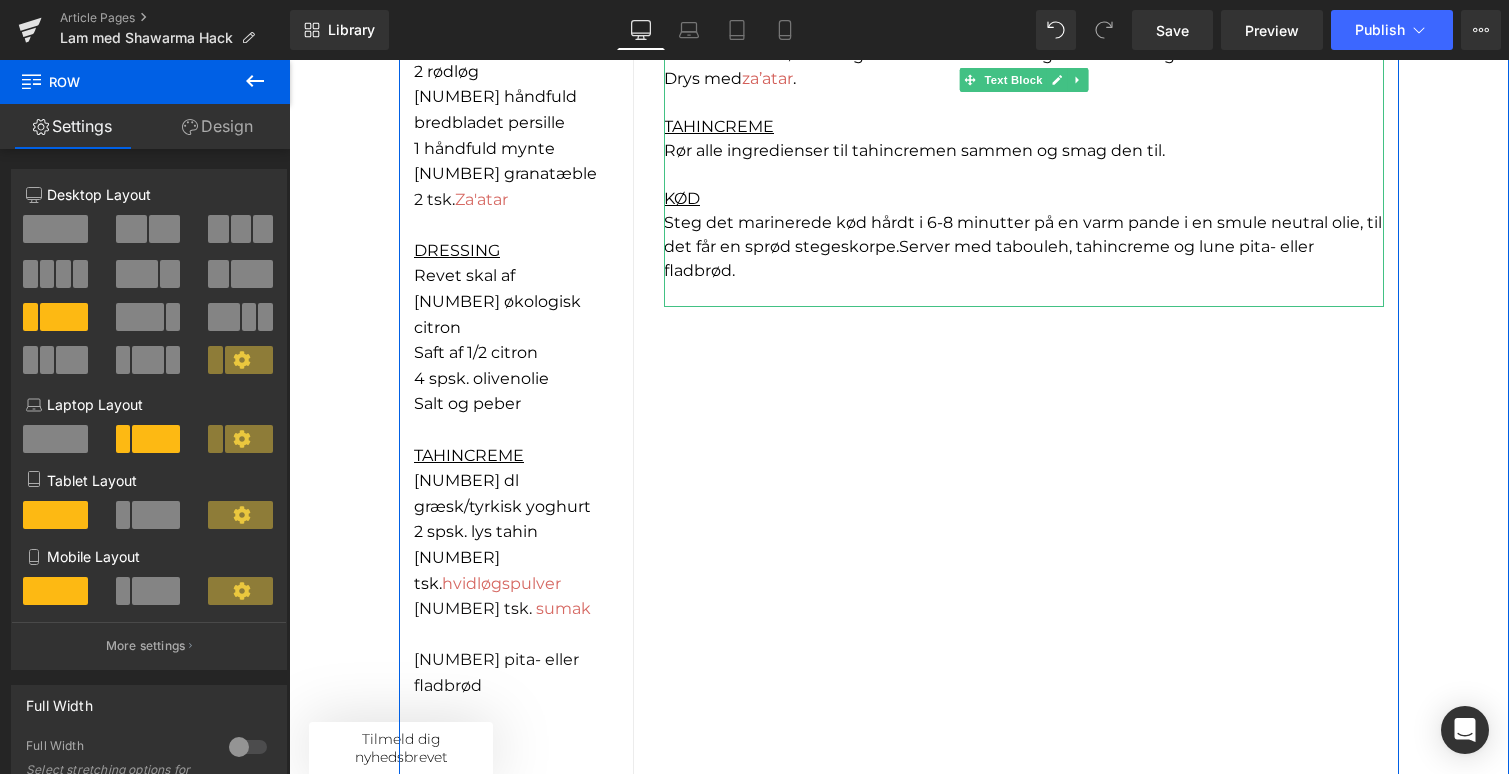 click on "Server med tabouleh, tahincreme og lune pita- eller fladbrød." at bounding box center (989, 258) 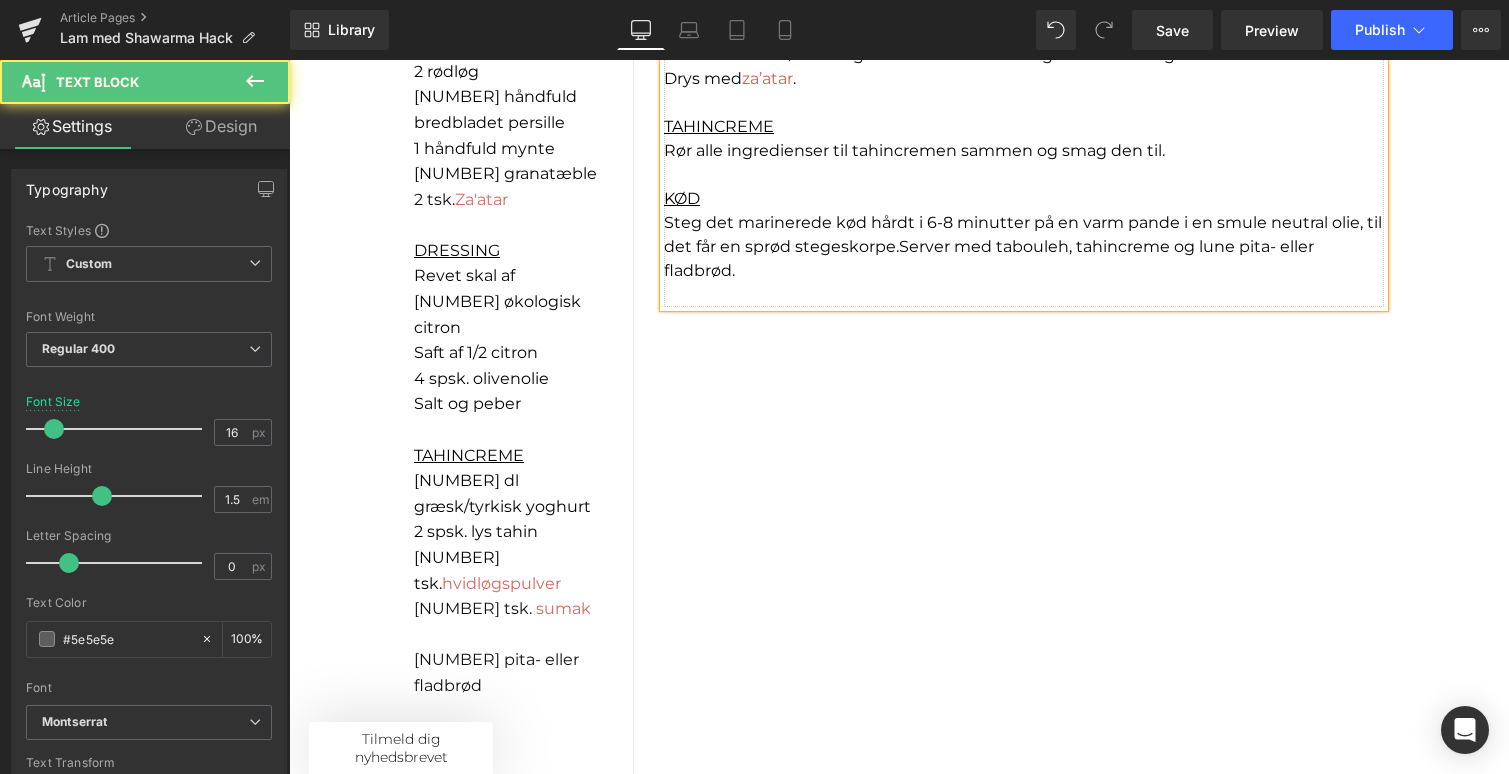 click on "Server med tabouleh, tahincreme og lune pita- eller fladbrød." at bounding box center [989, 258] 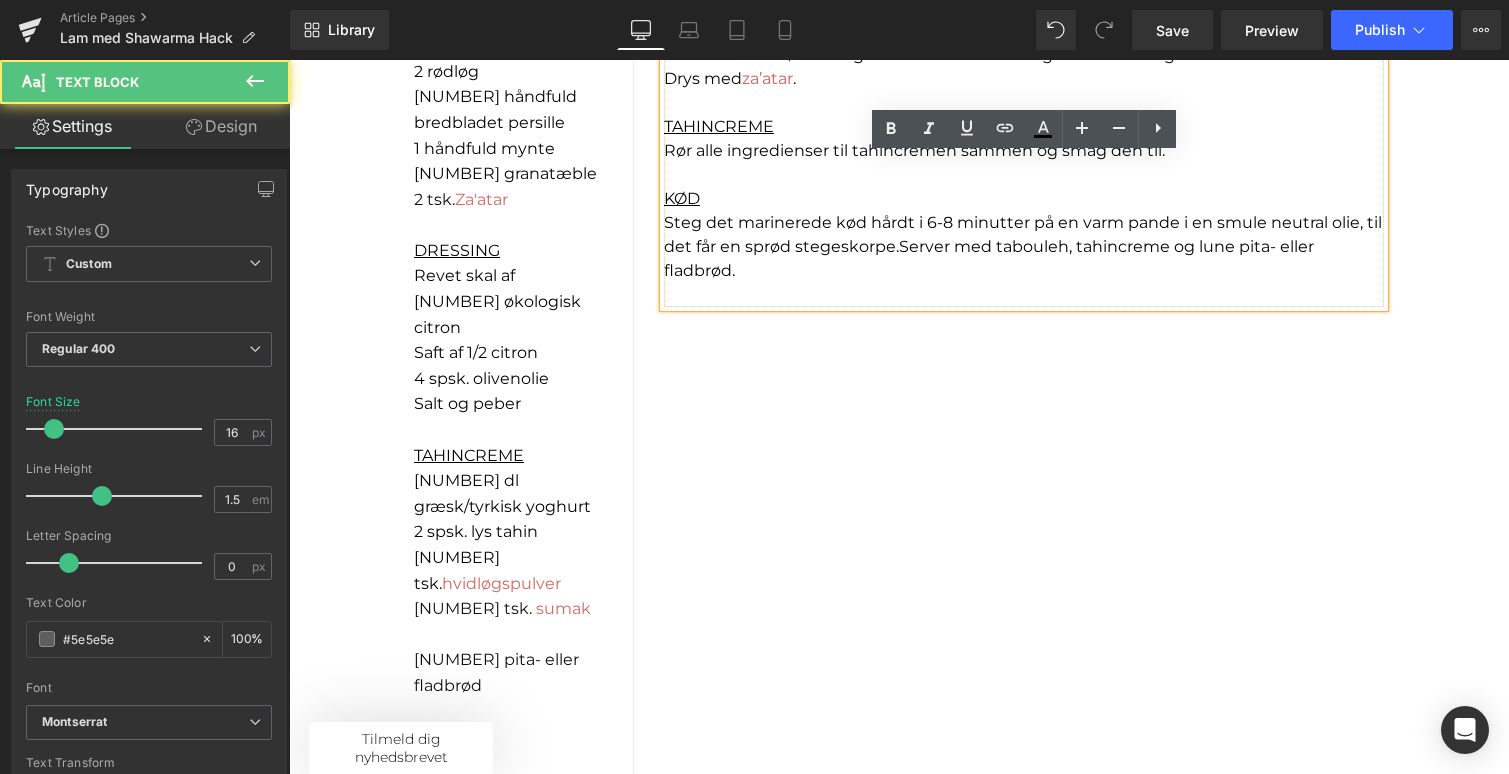 type 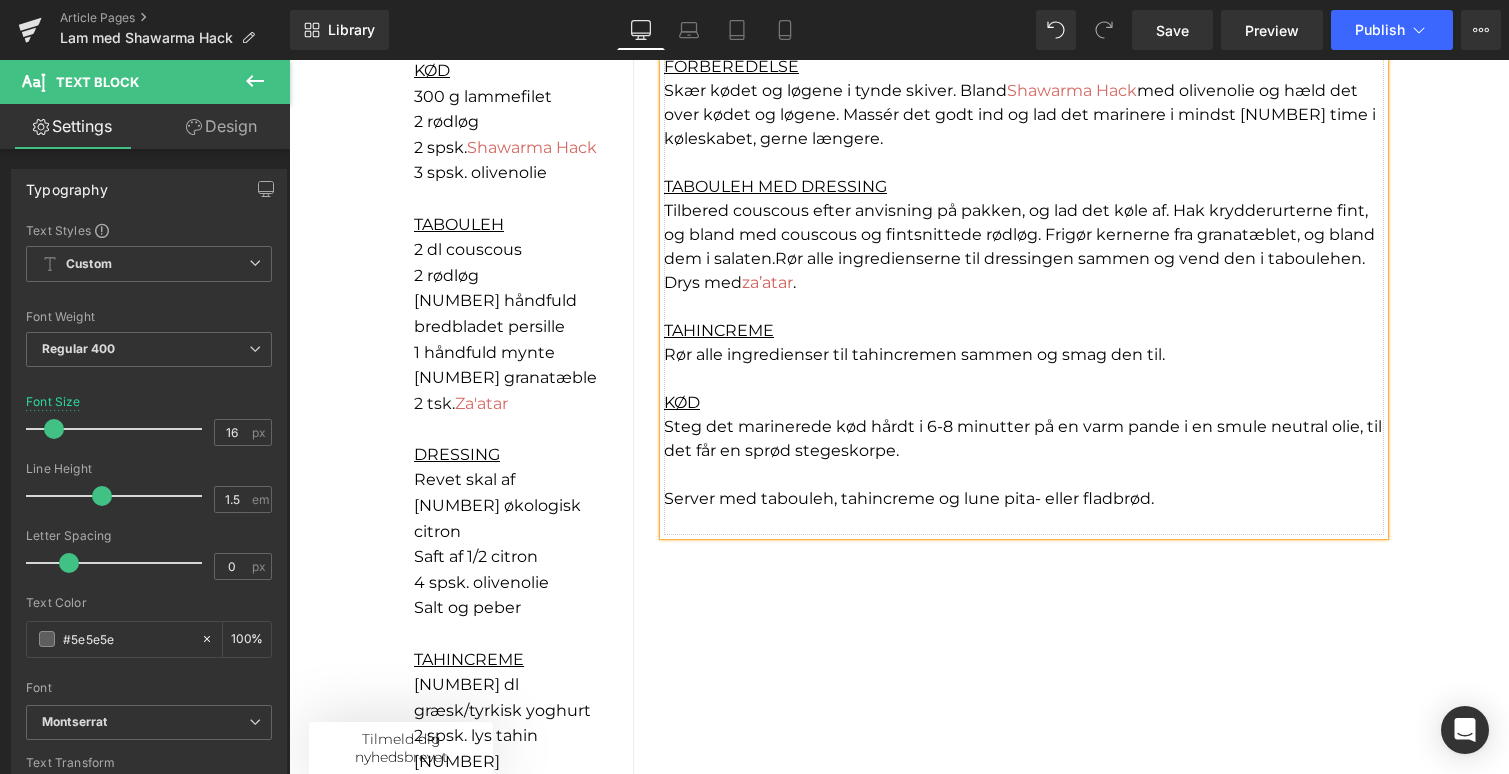 scroll, scrollTop: 1650, scrollLeft: 0, axis: vertical 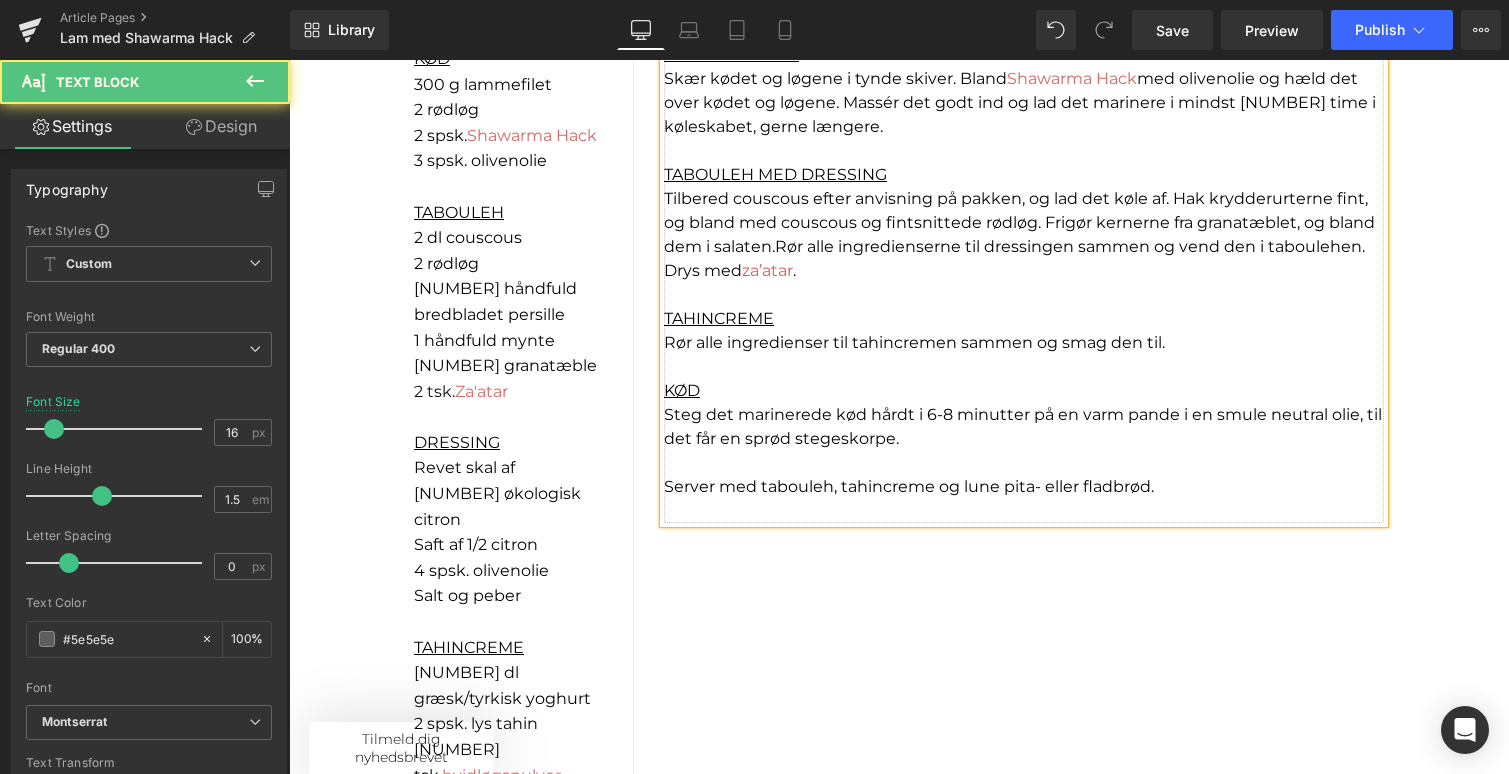 click on "Server med tabouleh, tahincreme og lune pita- eller fladbrød." at bounding box center (909, 486) 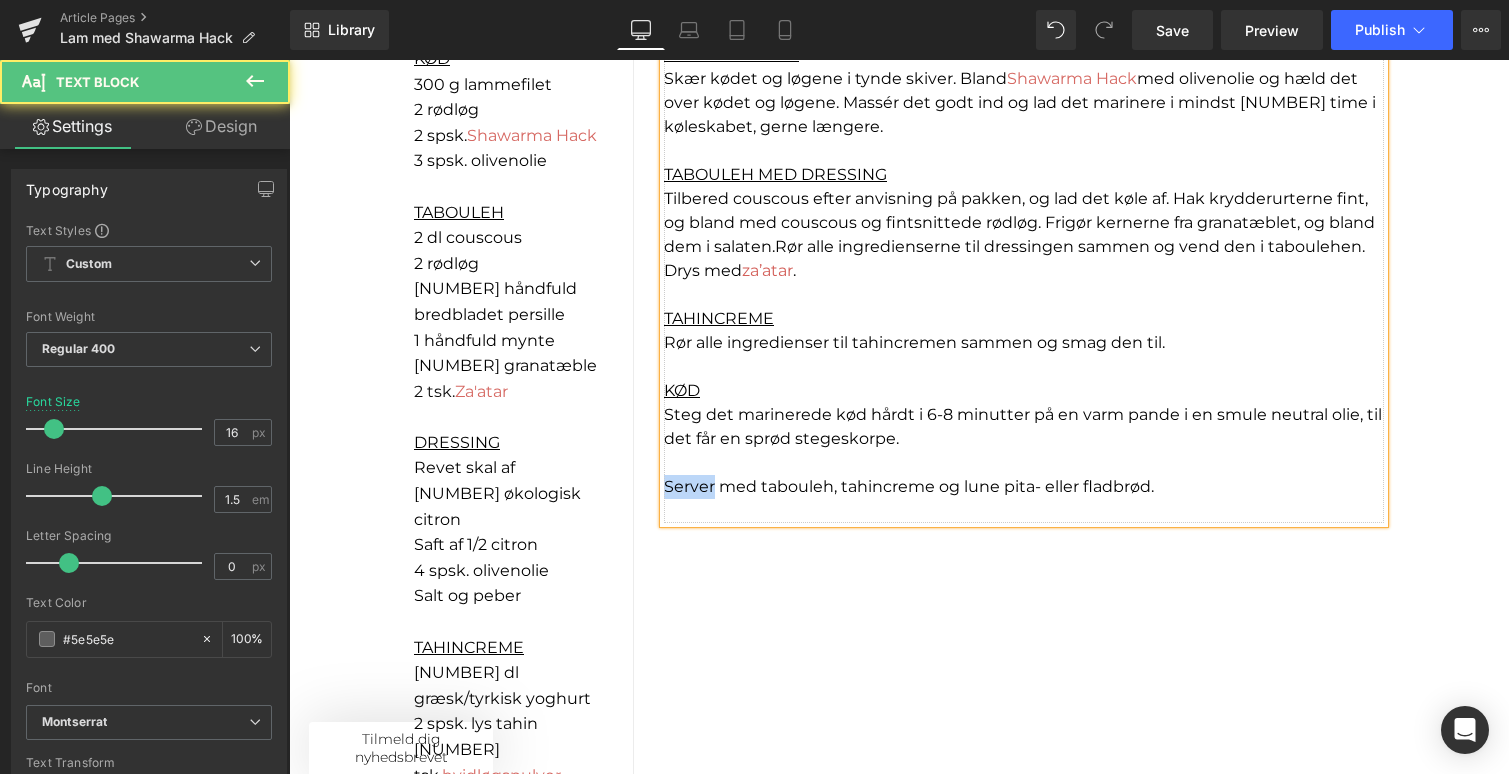 click on "Server med tabouleh, tahincreme og lune pita- eller fladbrød." at bounding box center (909, 486) 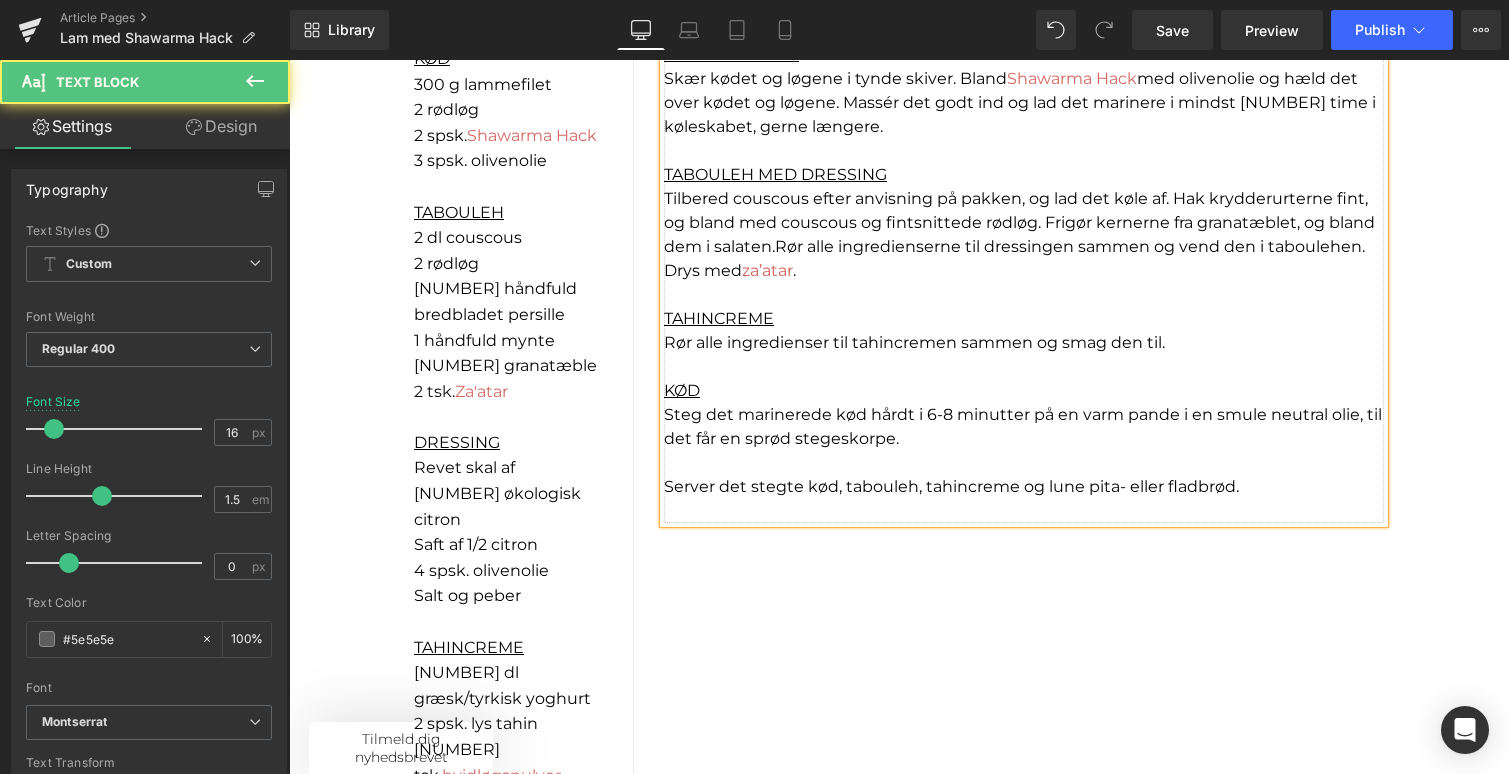 click on "Server det stegte kød, tabouleh, tahincreme og lune pita- eller fladbrød." at bounding box center [951, 486] 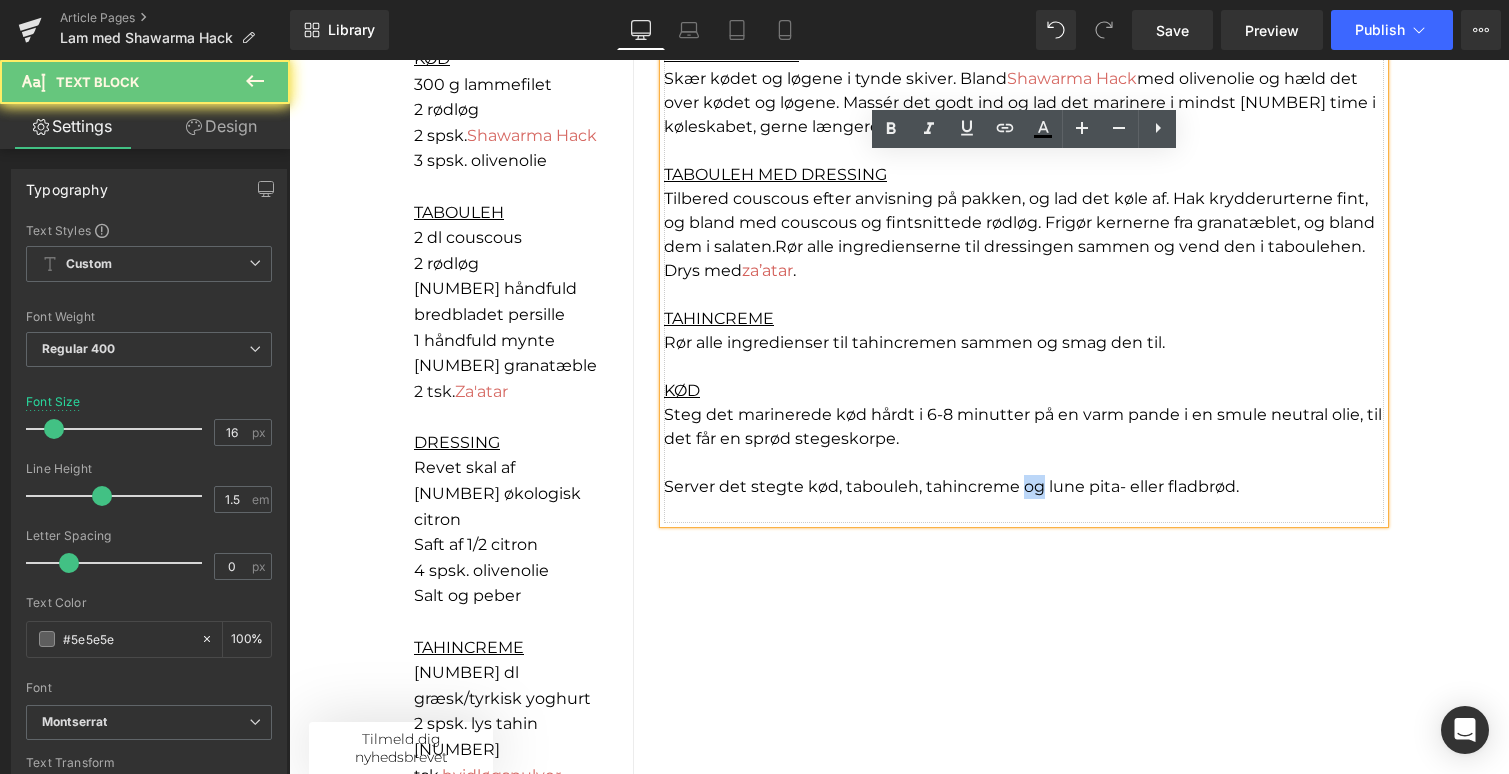 click on "Server det stegte kød, tabouleh, tahincreme og lune pita- eller fladbrød." at bounding box center (951, 486) 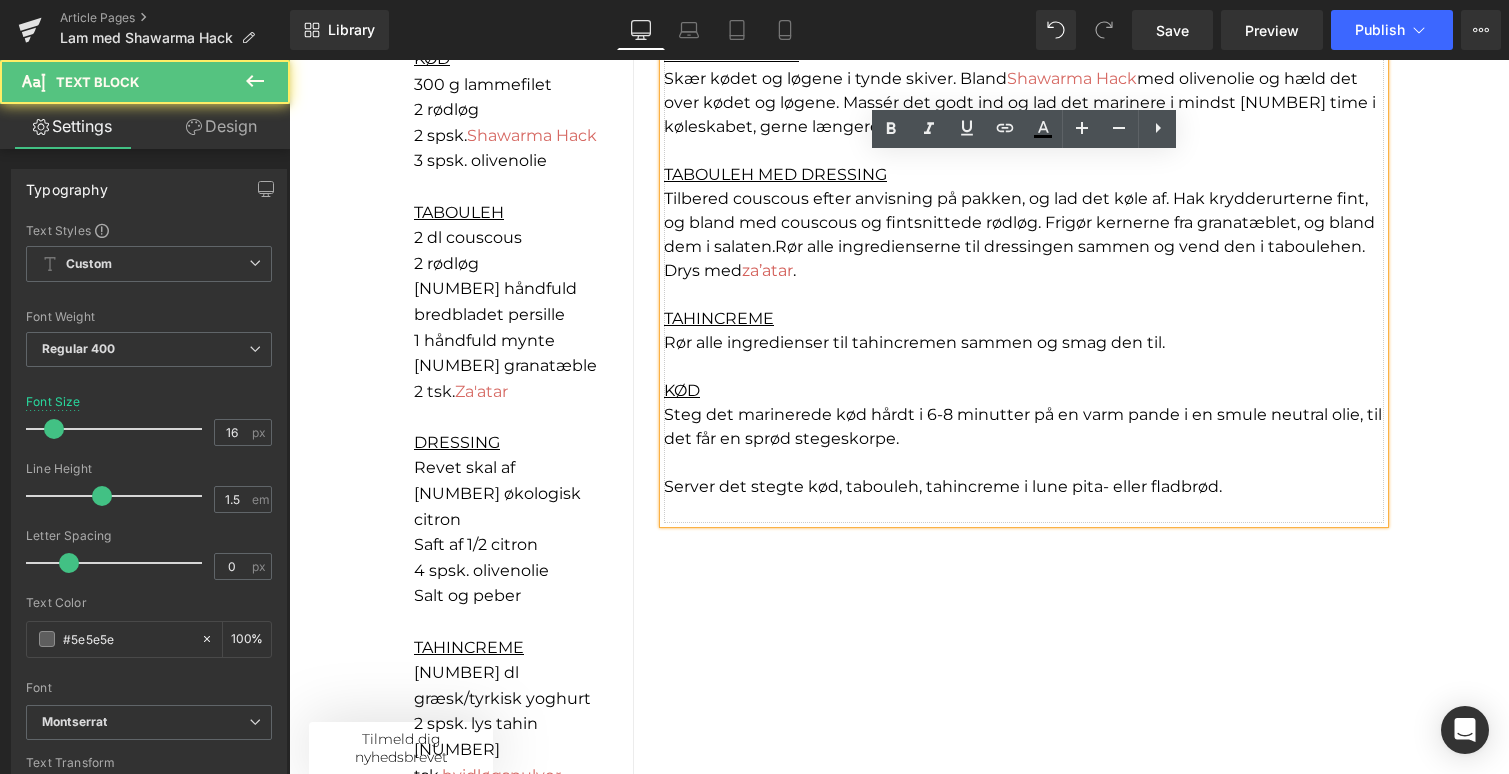 click on "Server det stegte kød, tabouleh, tahincreme i lune pita- eller fladbrød." at bounding box center (943, 486) 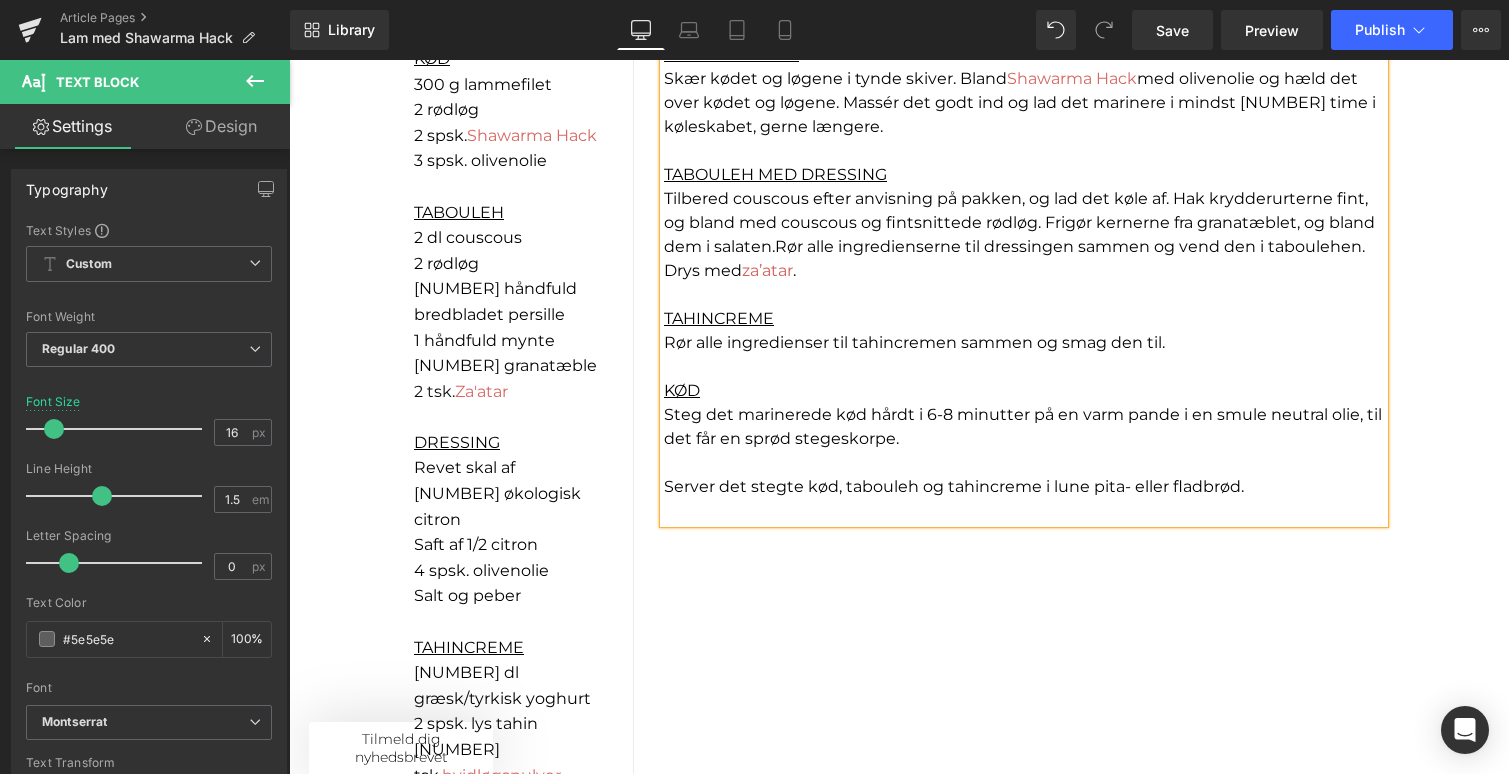click on "INGREDIENSER   KØD 300 g lammefilet 2 rødløg 2 spsk.  Shawarma Hack 3 spsk. olivenolie TABOULEH 2 dl couscous 2 rødløg 1 håndfuld bredbladet persille 1 håndfuld mynte 1 granatæble 2 tsk.  Za'atar DRESSING Revet skal af 1 økologisk citron Saft af 1/2 citron 4 spsk. olivenolie Salt og peber TAHINCREME 2 dl græsk/tyrkisk yoghurt 2 spsk. lys tahin 1 tsk.  hvidløgspulver 1 tsk.   sumak 4 pita- eller fladbrød Text Block         Separator         Row         SÅDAN GØR DU: FORBEREDELSE Skær kødet og løgene i tynde skiver. Bland  Shawarma Hack  med olivenolie og hæld det over kødet og løgene. Massér det godt ind og lad det marinere i mindst 1 time i køleskabet, gerne længere. TABOULEH MED DRESSING Tilbered couscous efter anvisning på pakken, og lad det køle af. Hak krydderurterne fint, og bland med couscous og fintsnittede rødløg. Frigør kernerne fra granatæblet, og bland dem i salaten.  Rør alle ingredienserne til dressingen sammen og vend den i taboulehen. Drys med  za’atar . KØD" at bounding box center [899, 462] 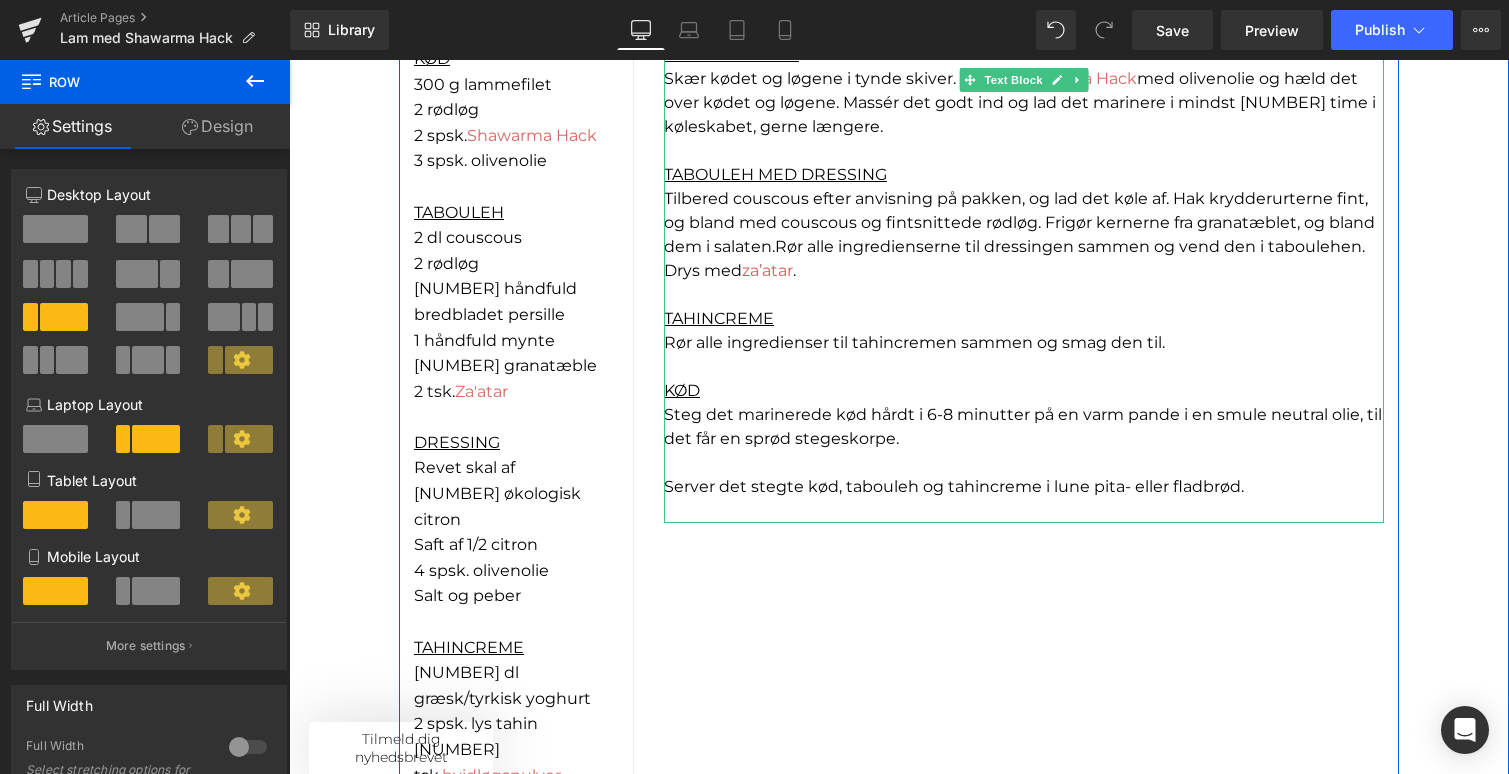click on "Server det stegte kød, tabouleh og tahincreme i lune pita- eller fladbrød." at bounding box center [1024, 487] 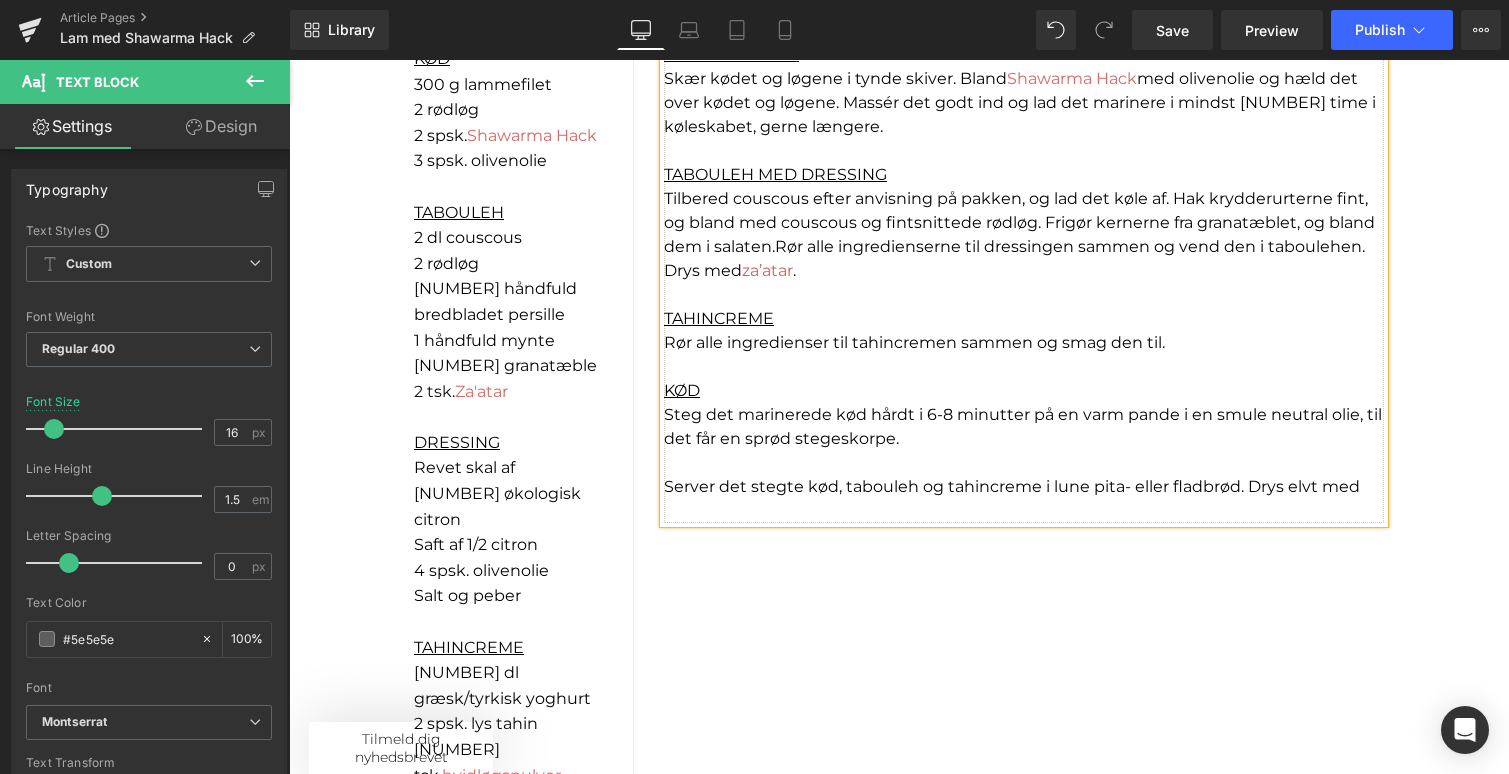 click on "Server det stegte kød, tabouleh og tahincreme i lune pita- eller fladbrød. Drys elvt med" at bounding box center (1012, 486) 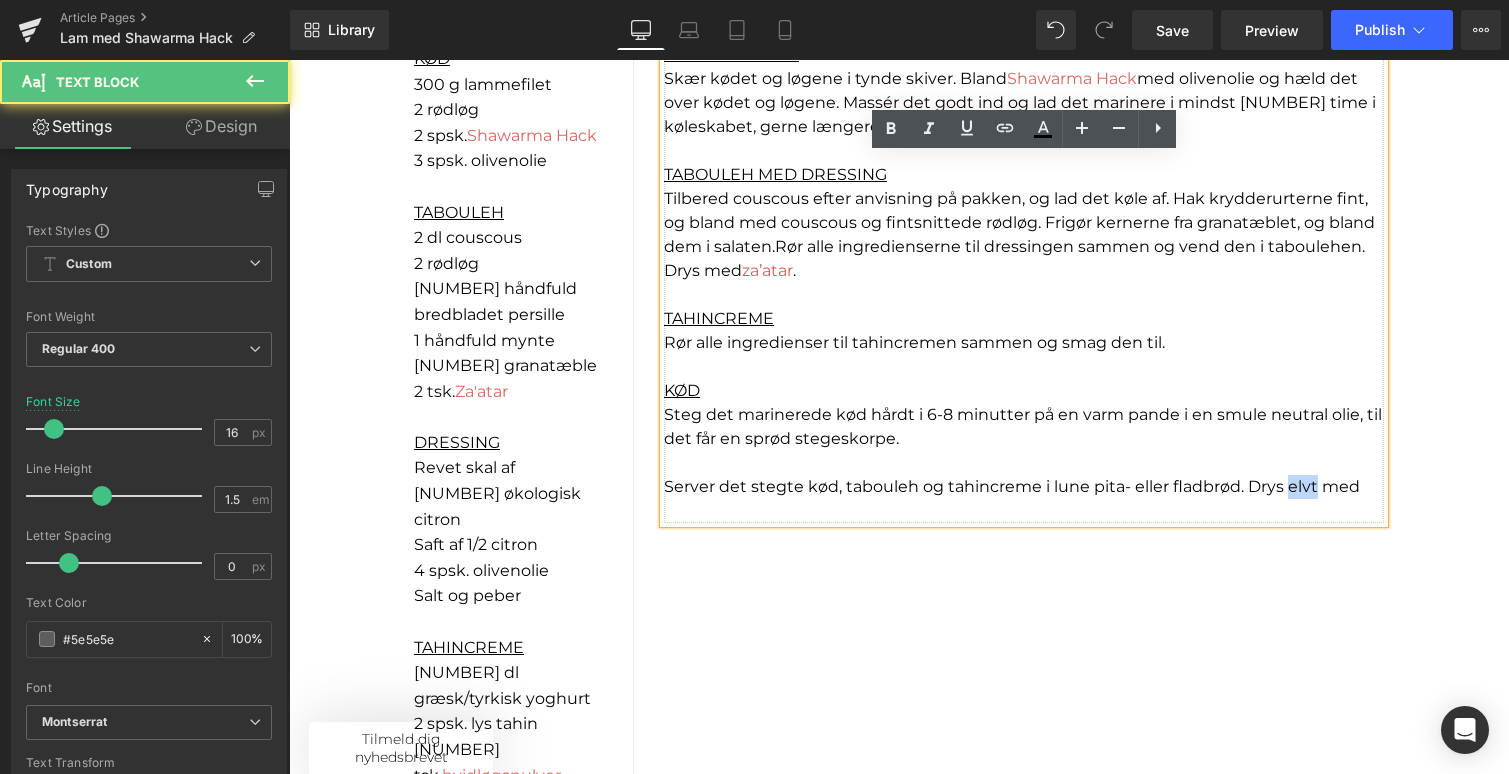 click on "Server det stegte kød, tabouleh og tahincreme i lune pita- eller fladbrød. Drys elvt med" at bounding box center [1012, 486] 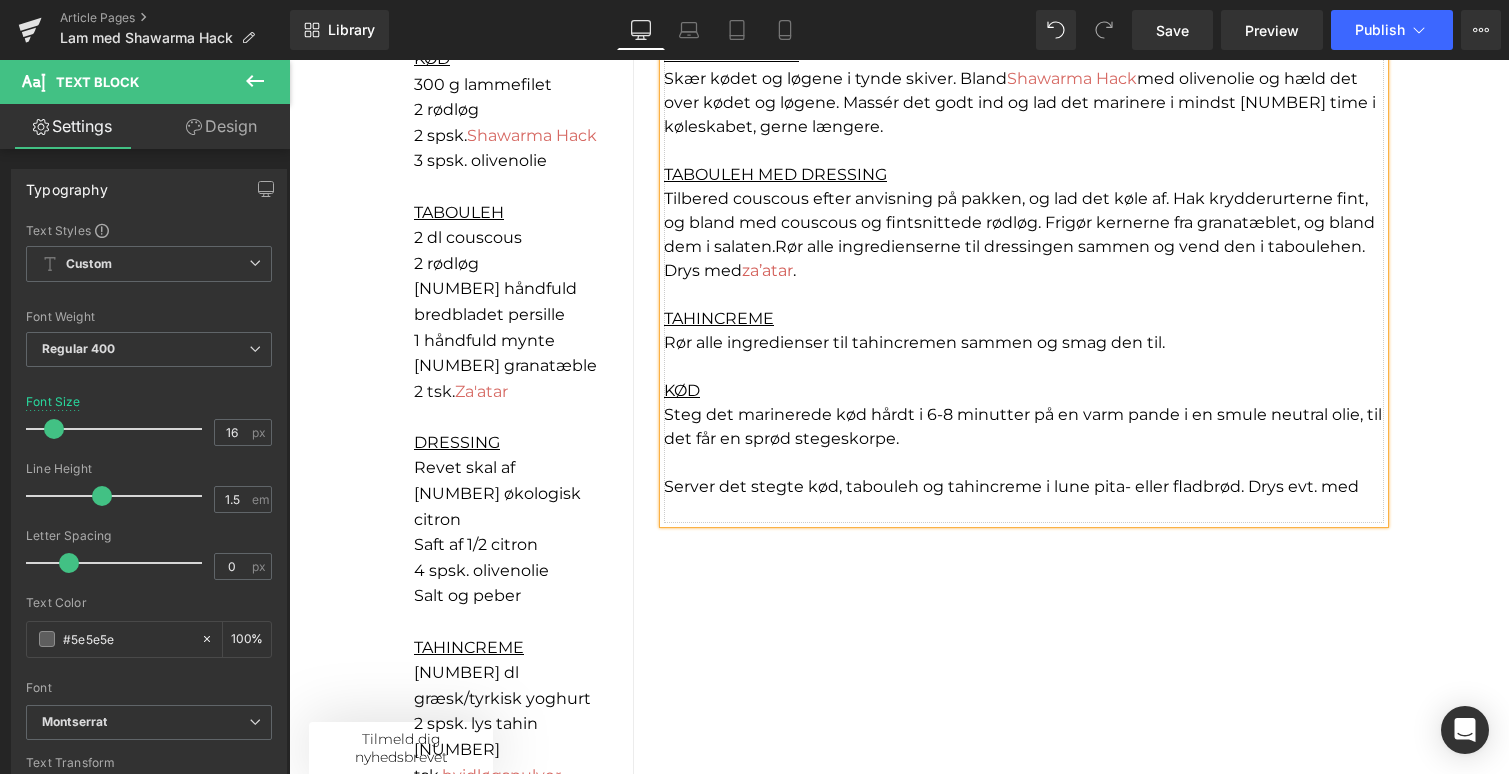 click on "Server det stegte kød, tabouleh og tahincreme i lune pita- eller fladbrød. Drys evt. med" at bounding box center [1024, 487] 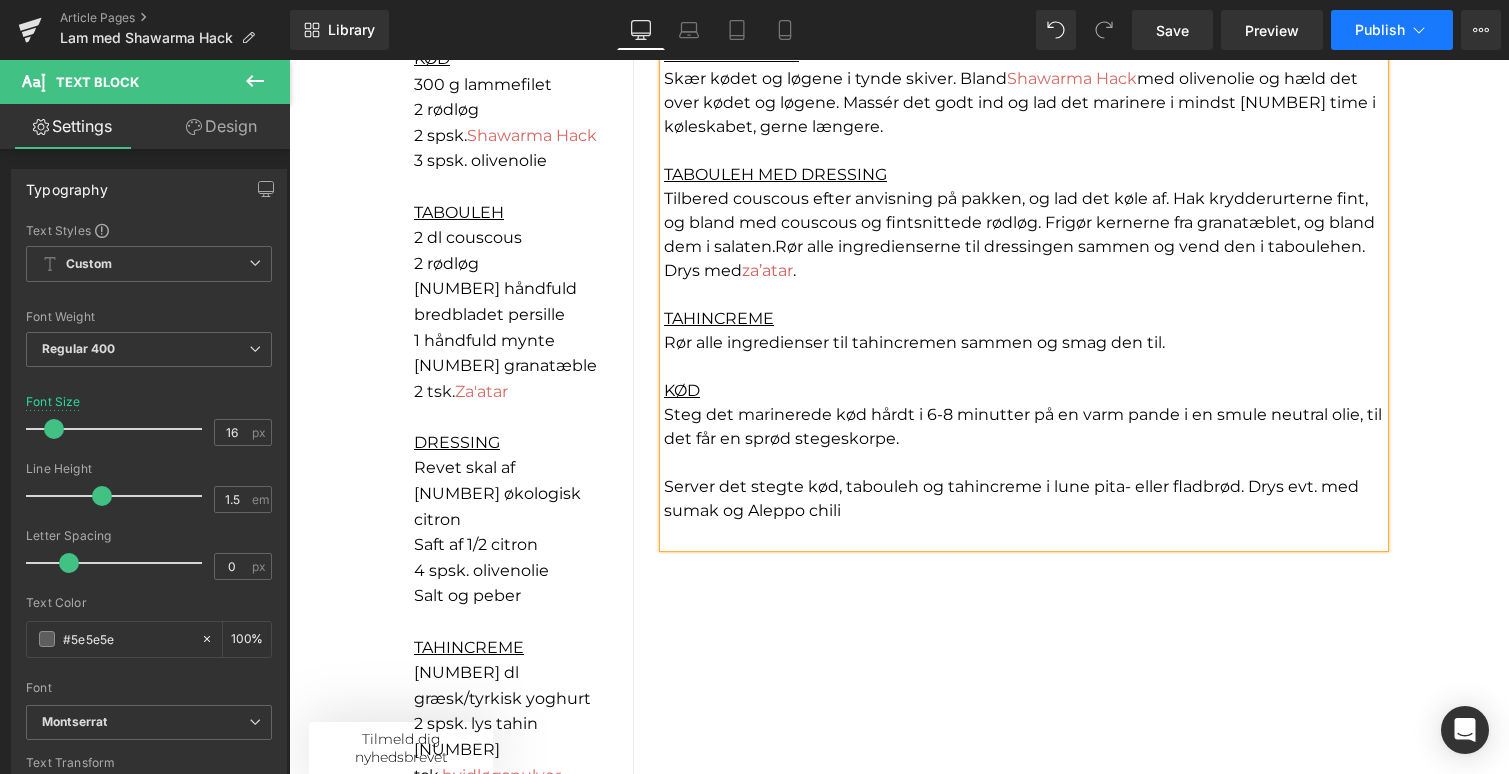 click on "Publish" at bounding box center (1380, 30) 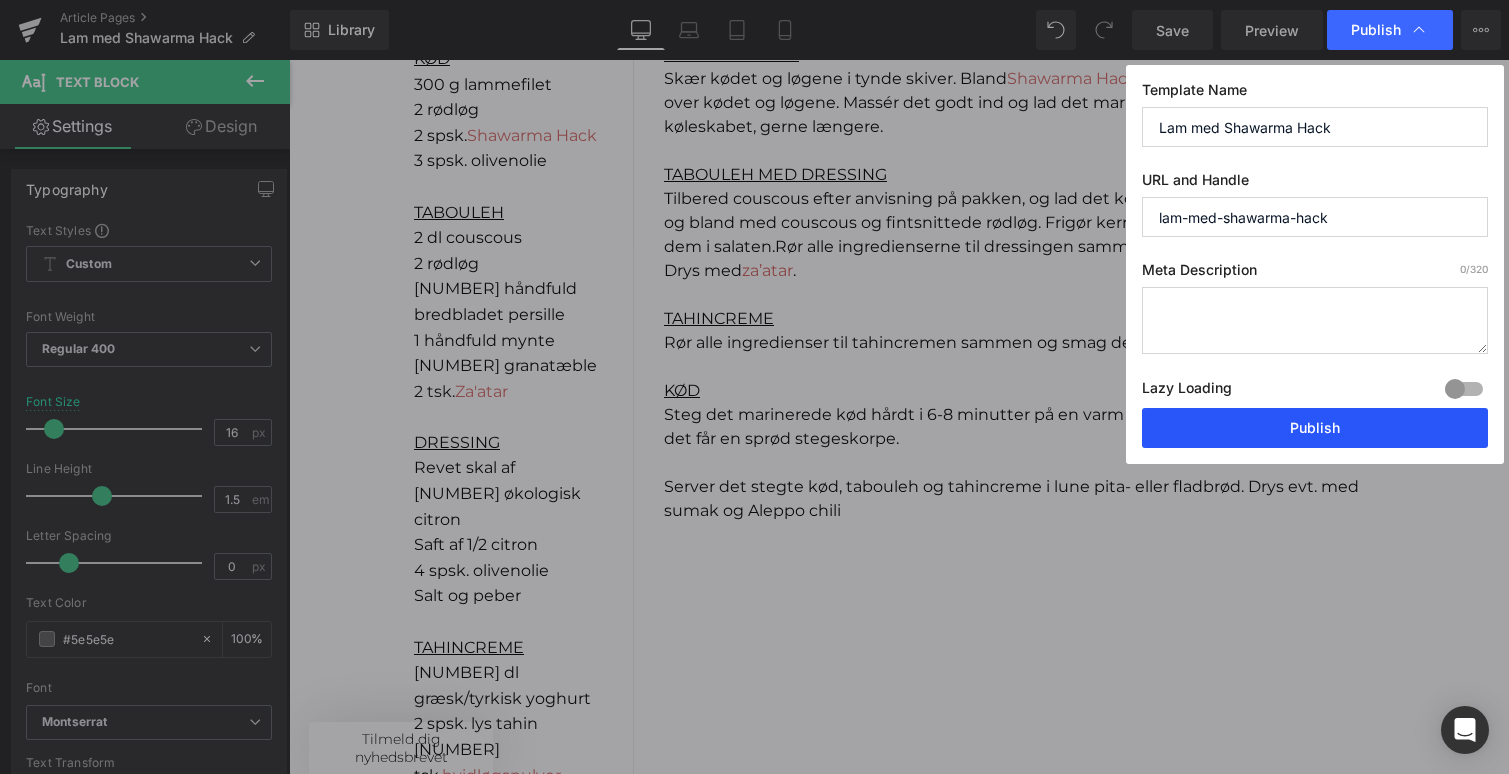 click on "Publish" at bounding box center [1315, 428] 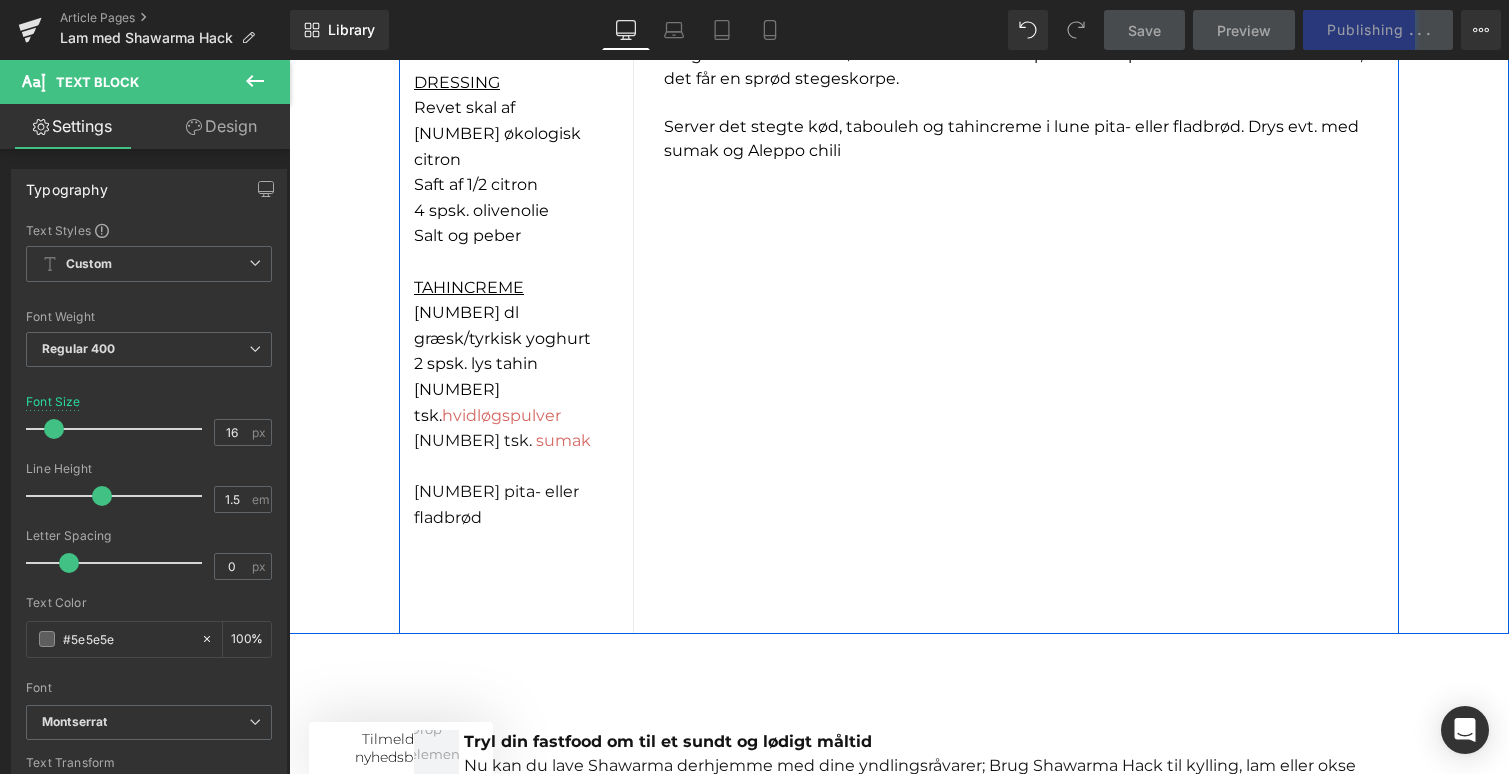 scroll, scrollTop: 2022, scrollLeft: 0, axis: vertical 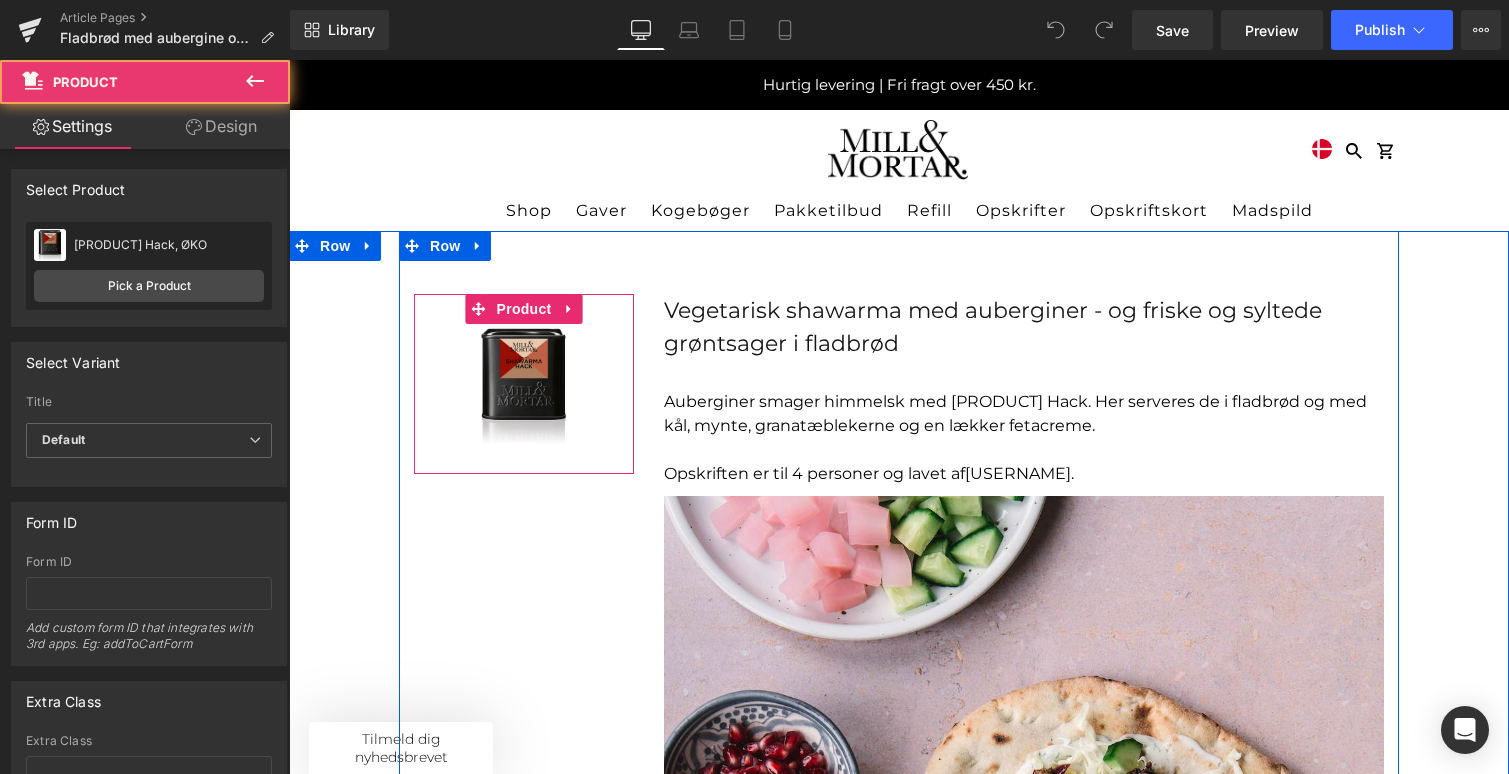 click on "Sale Off
(P) Image
Product" at bounding box center (524, 384) 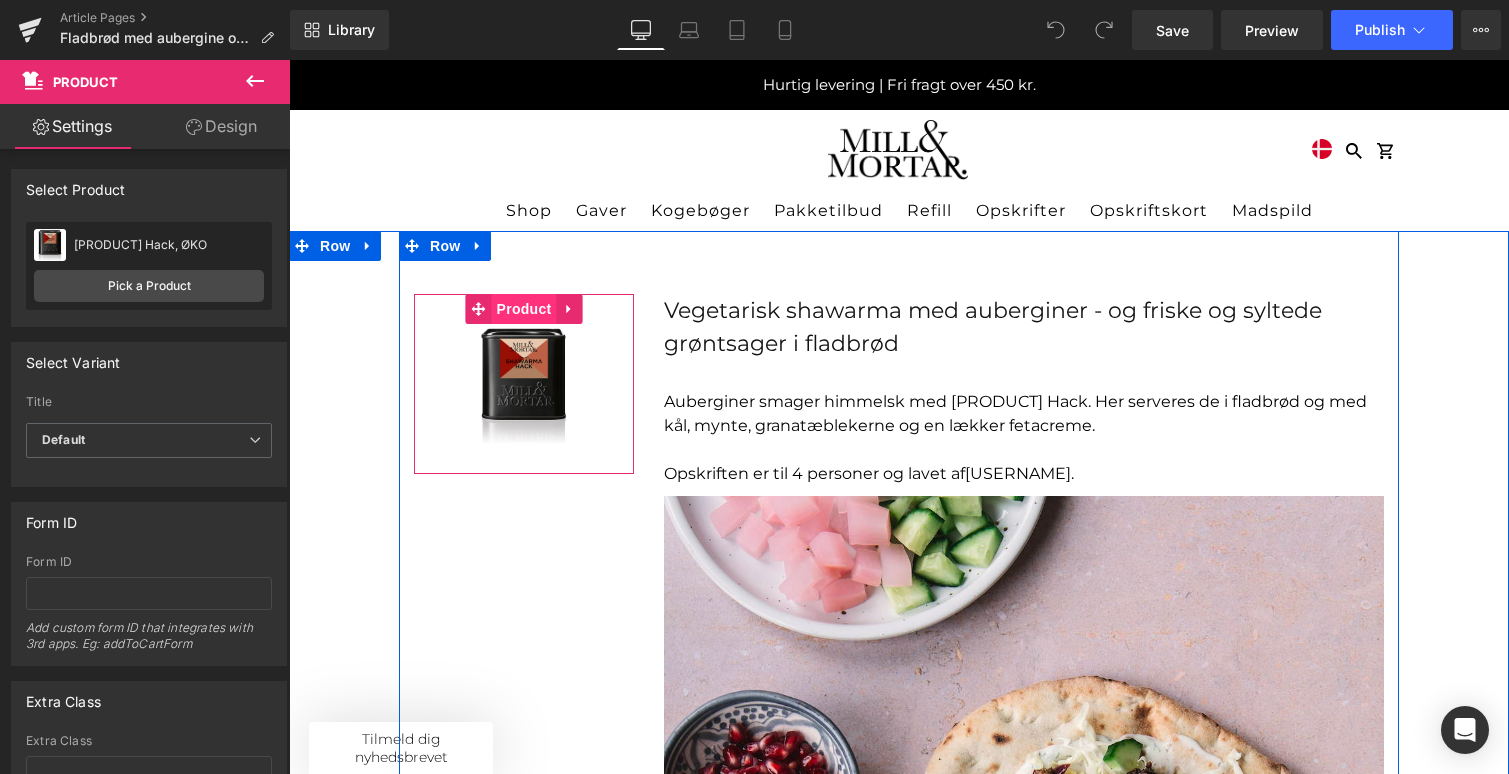 click on "Product" at bounding box center (524, 309) 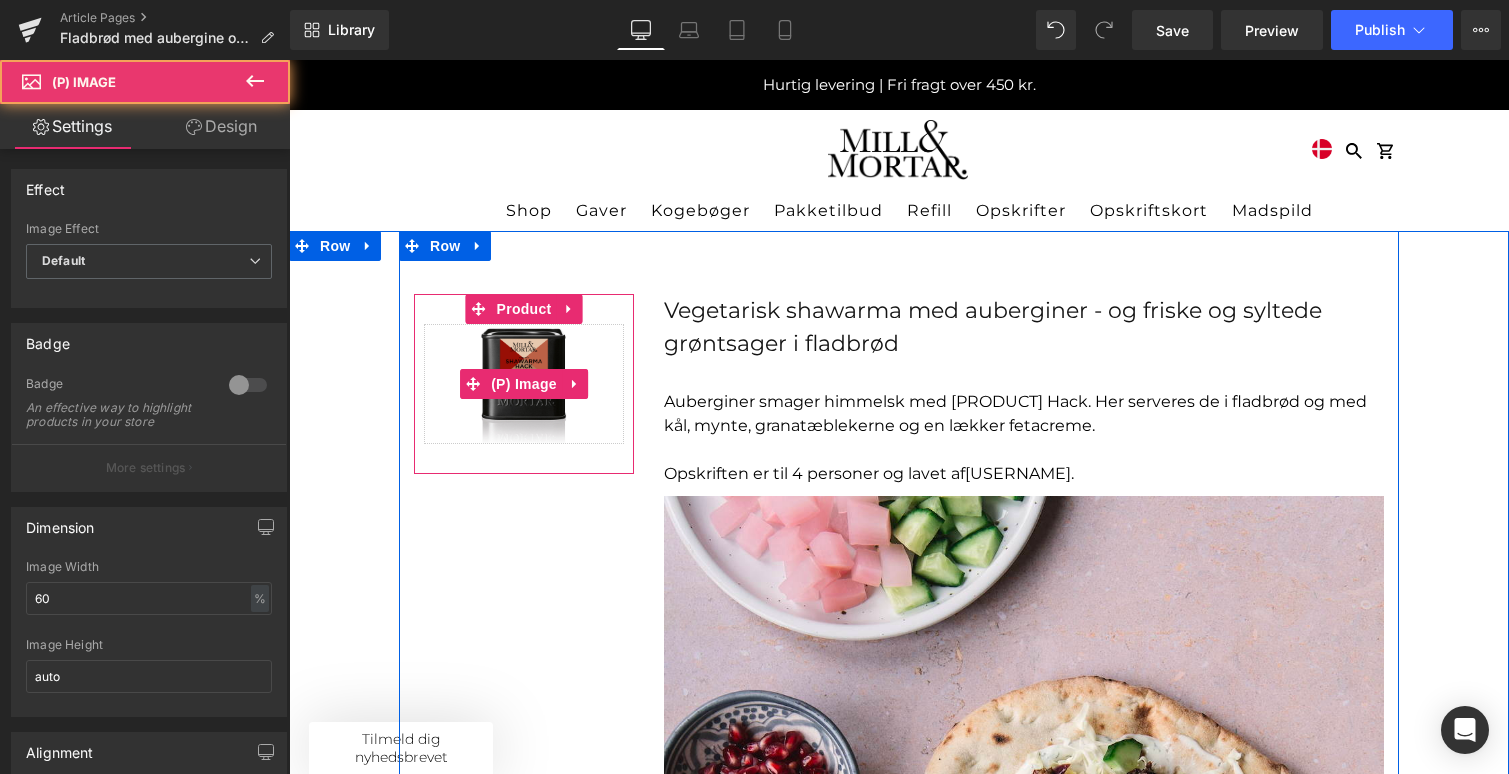 click on "Sale Off" at bounding box center [524, 384] 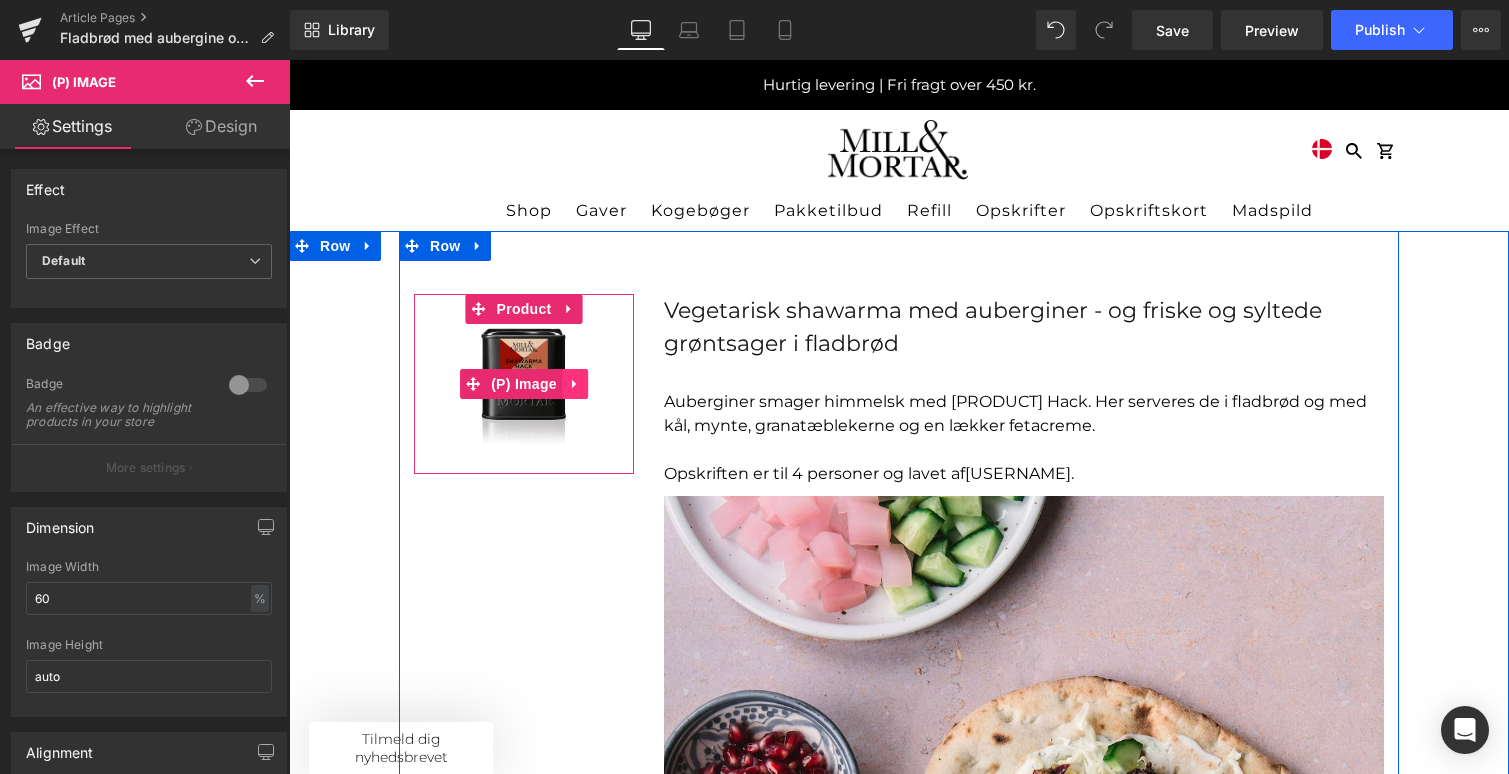 click 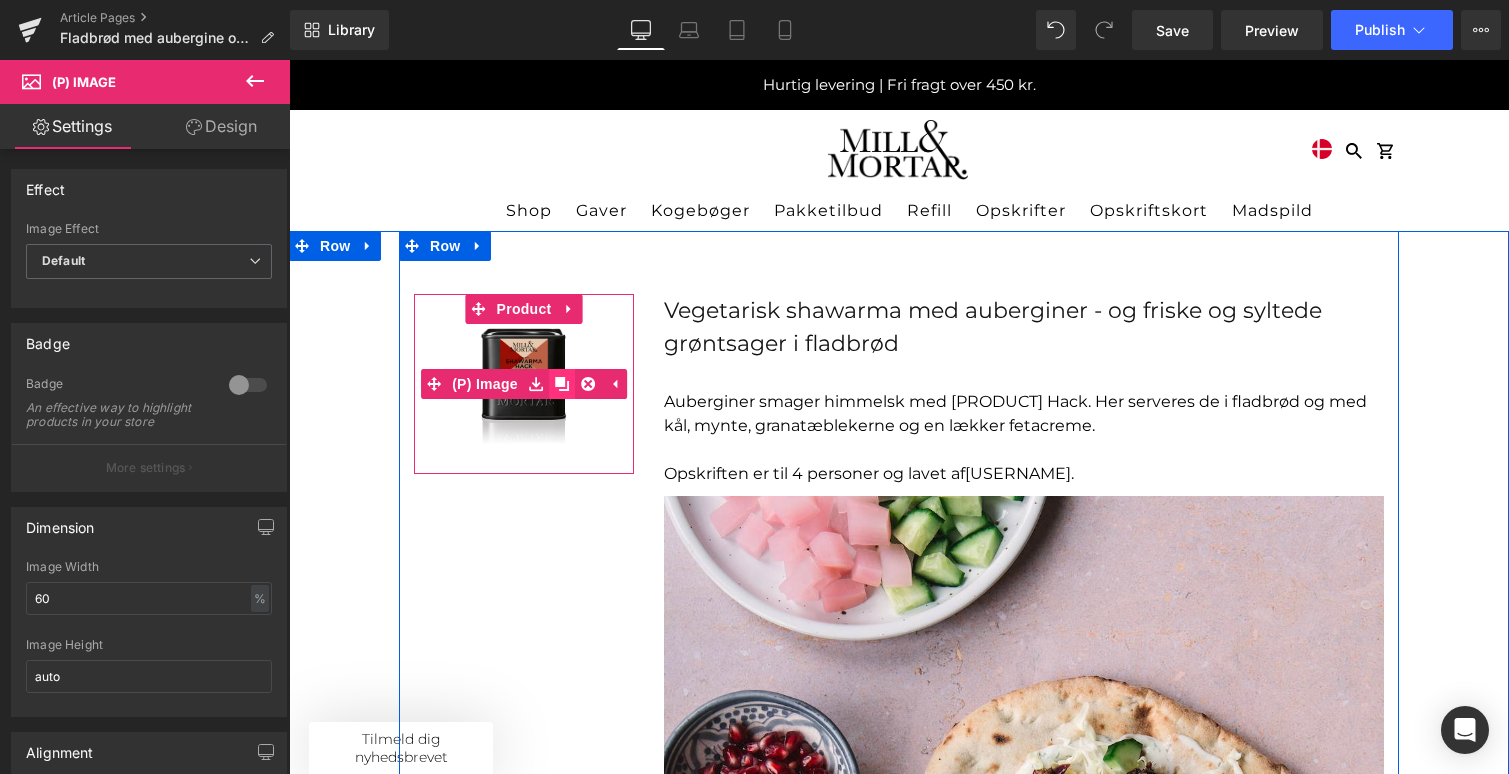scroll, scrollTop: 0, scrollLeft: 0, axis: both 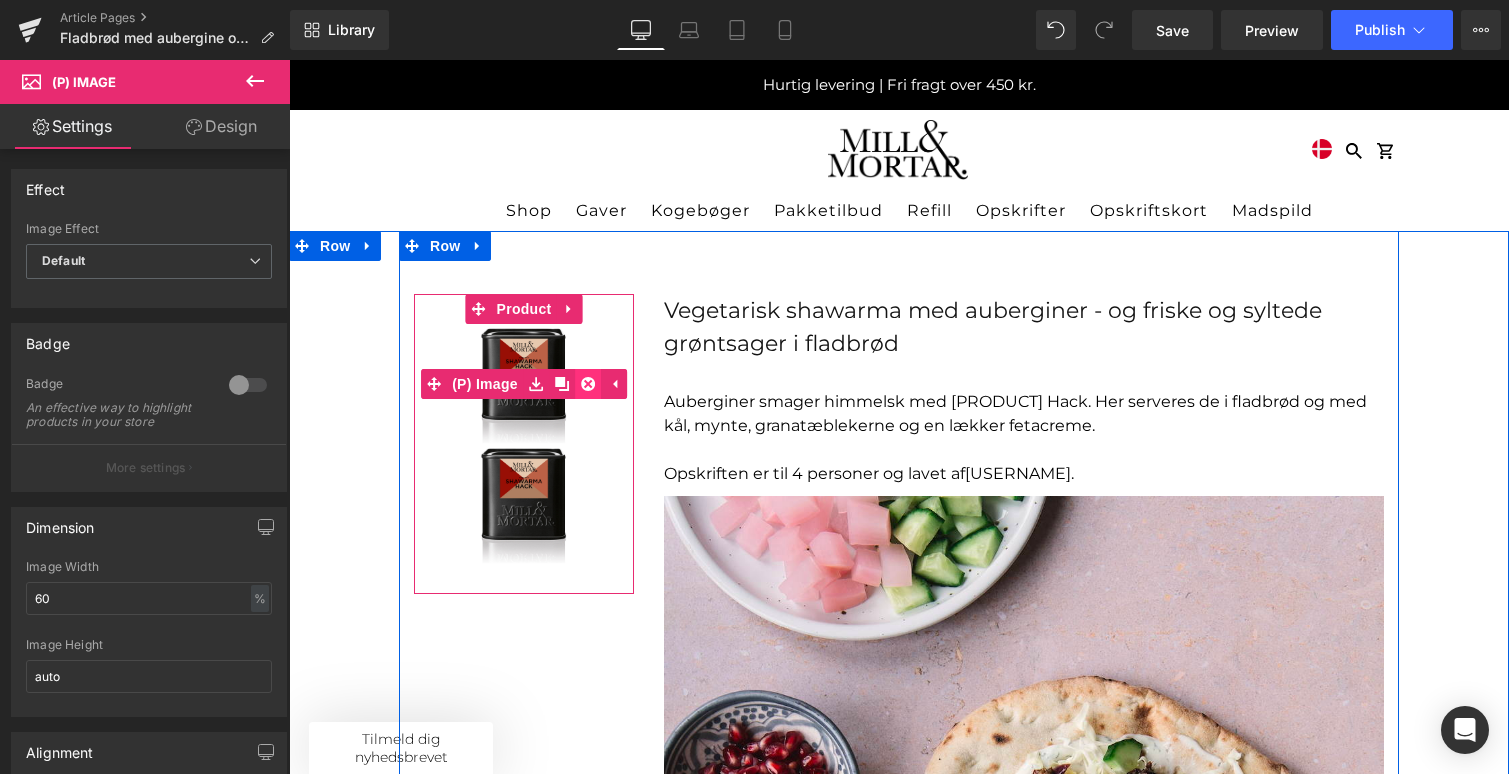 click 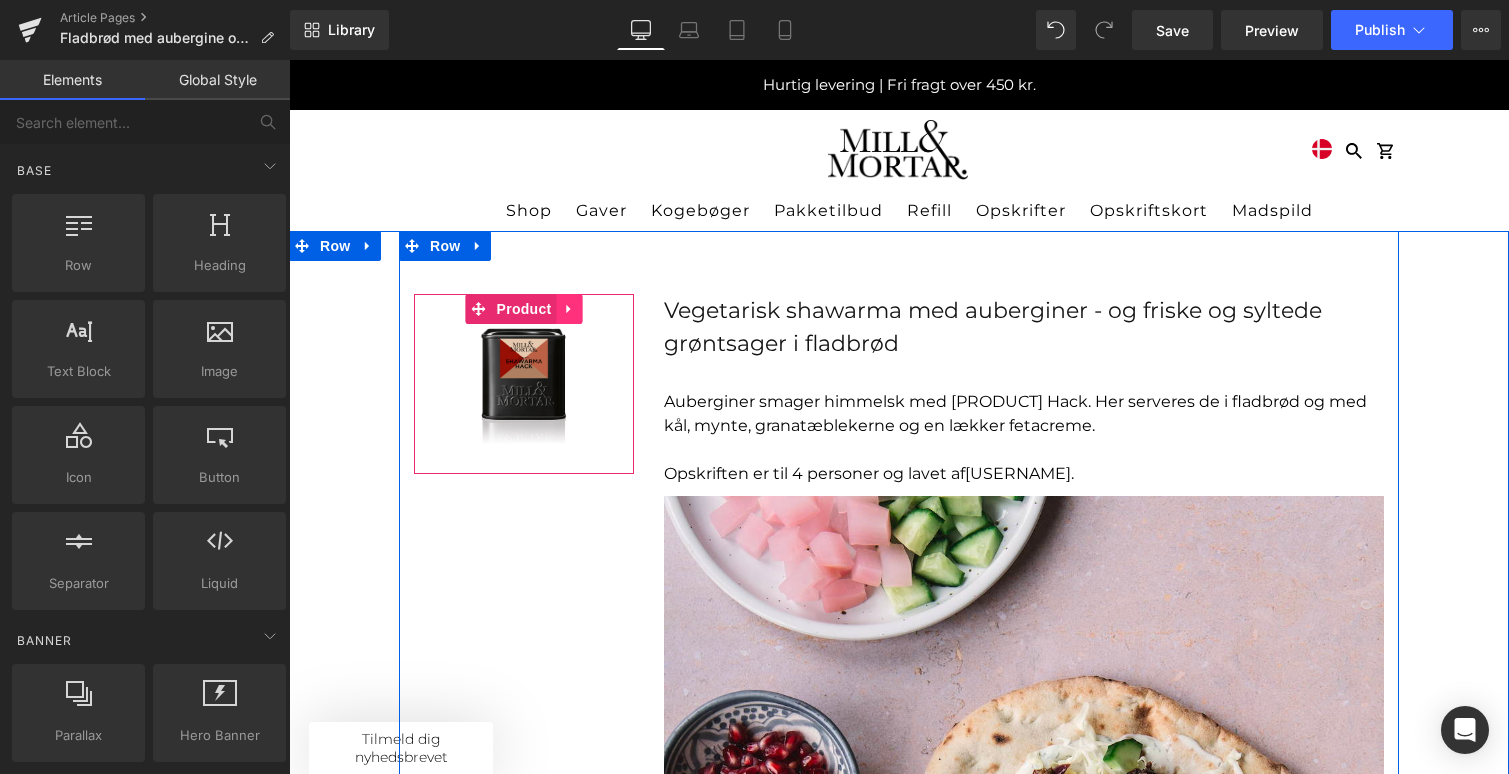 click 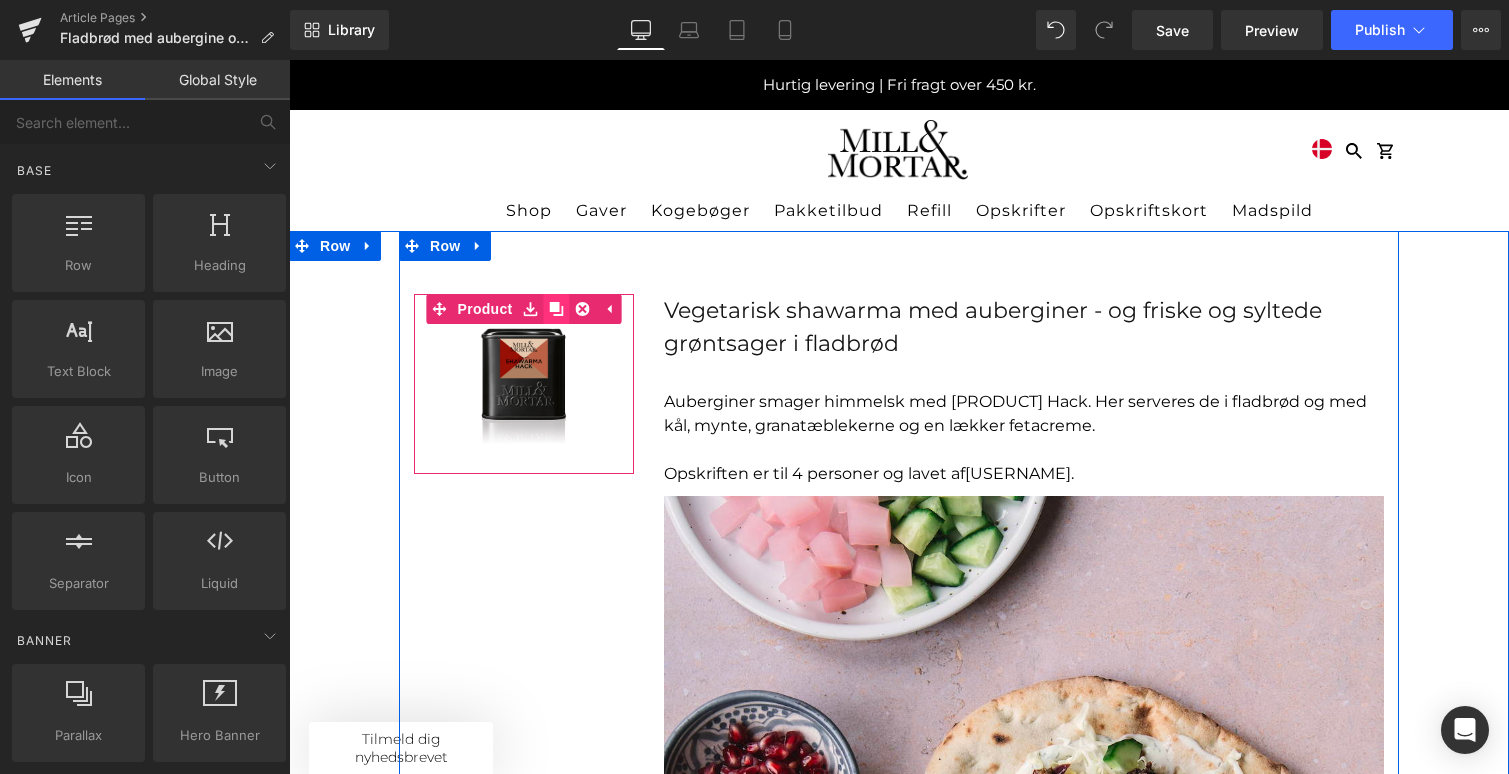 click 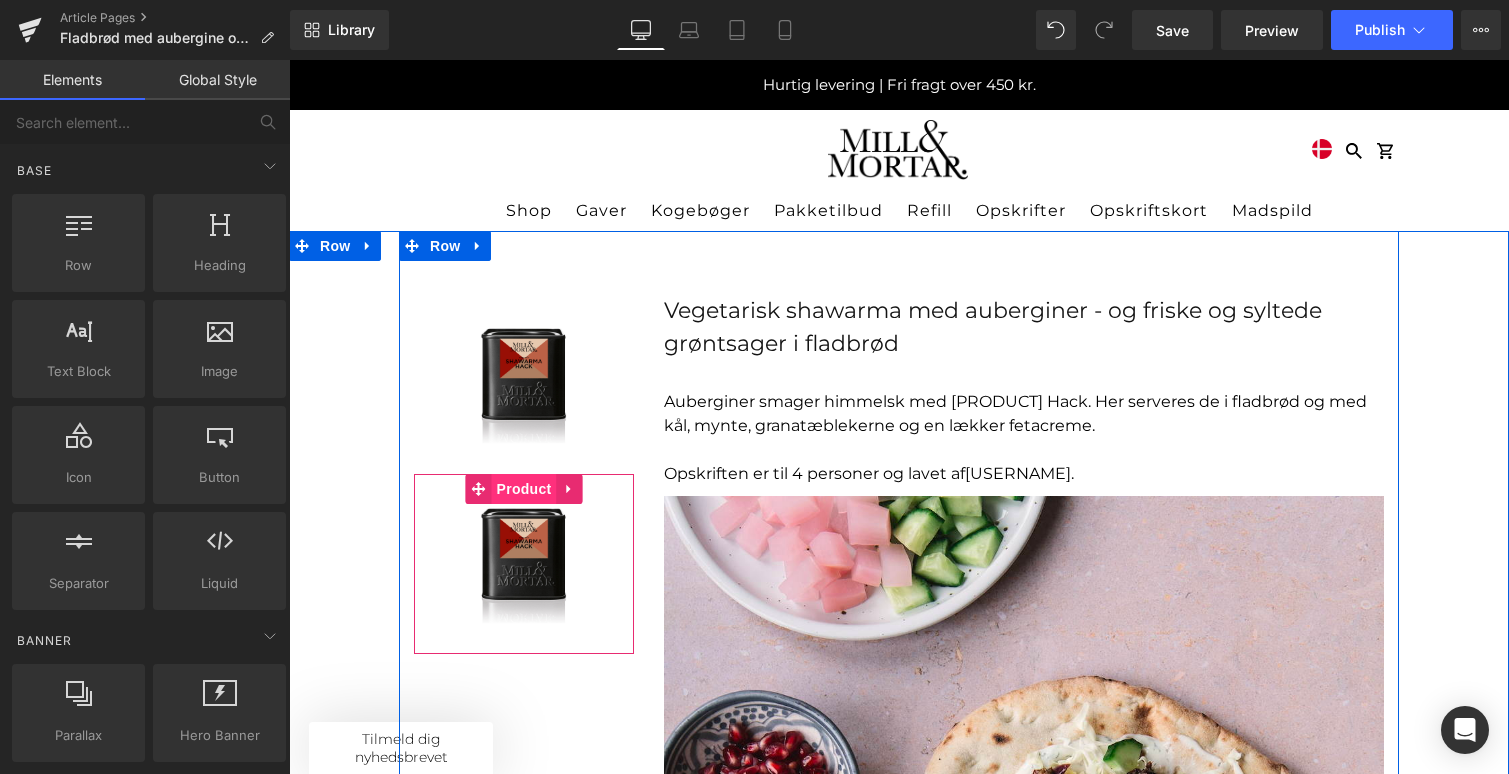 click on "Product" at bounding box center (524, 489) 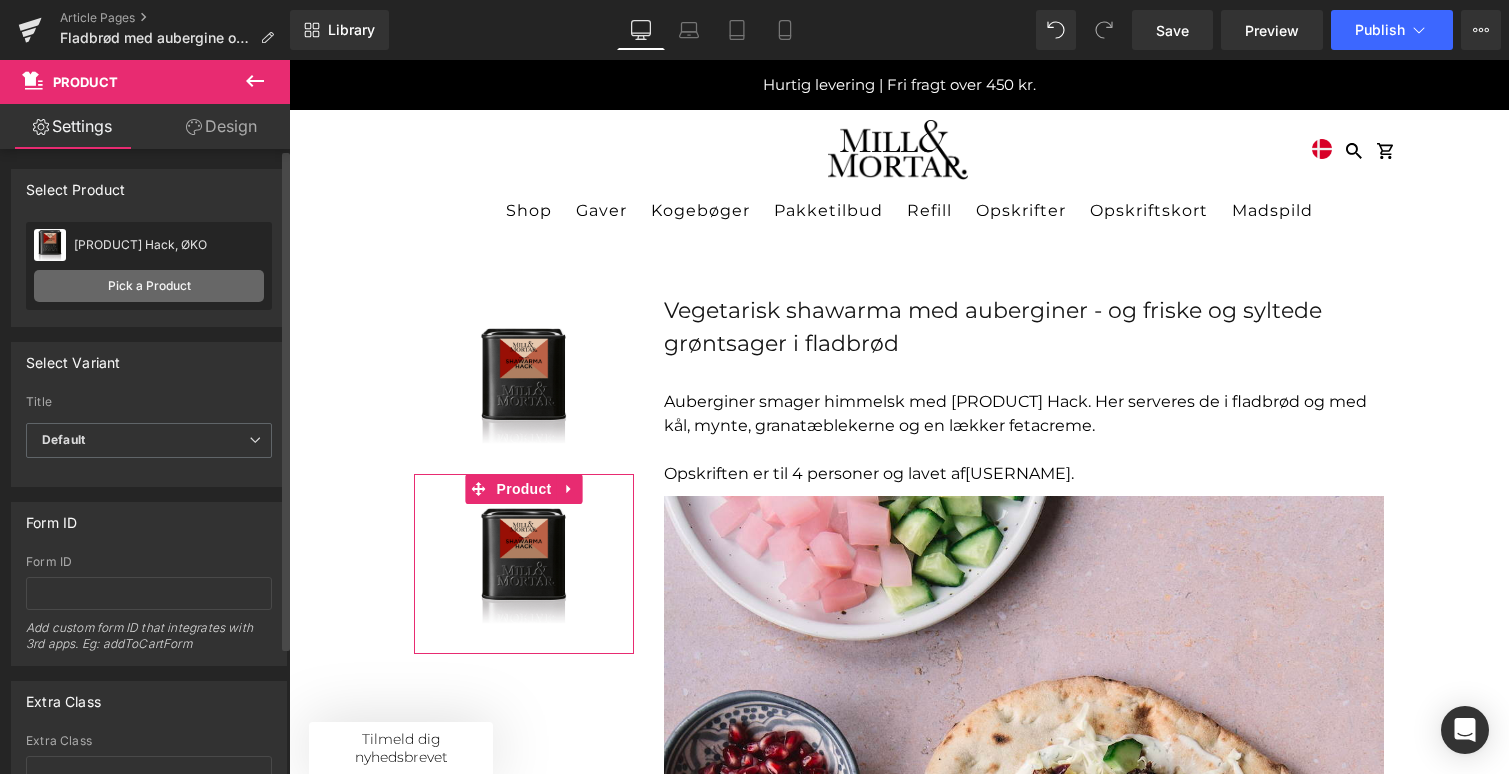 click on "Pick a Product" at bounding box center [149, 286] 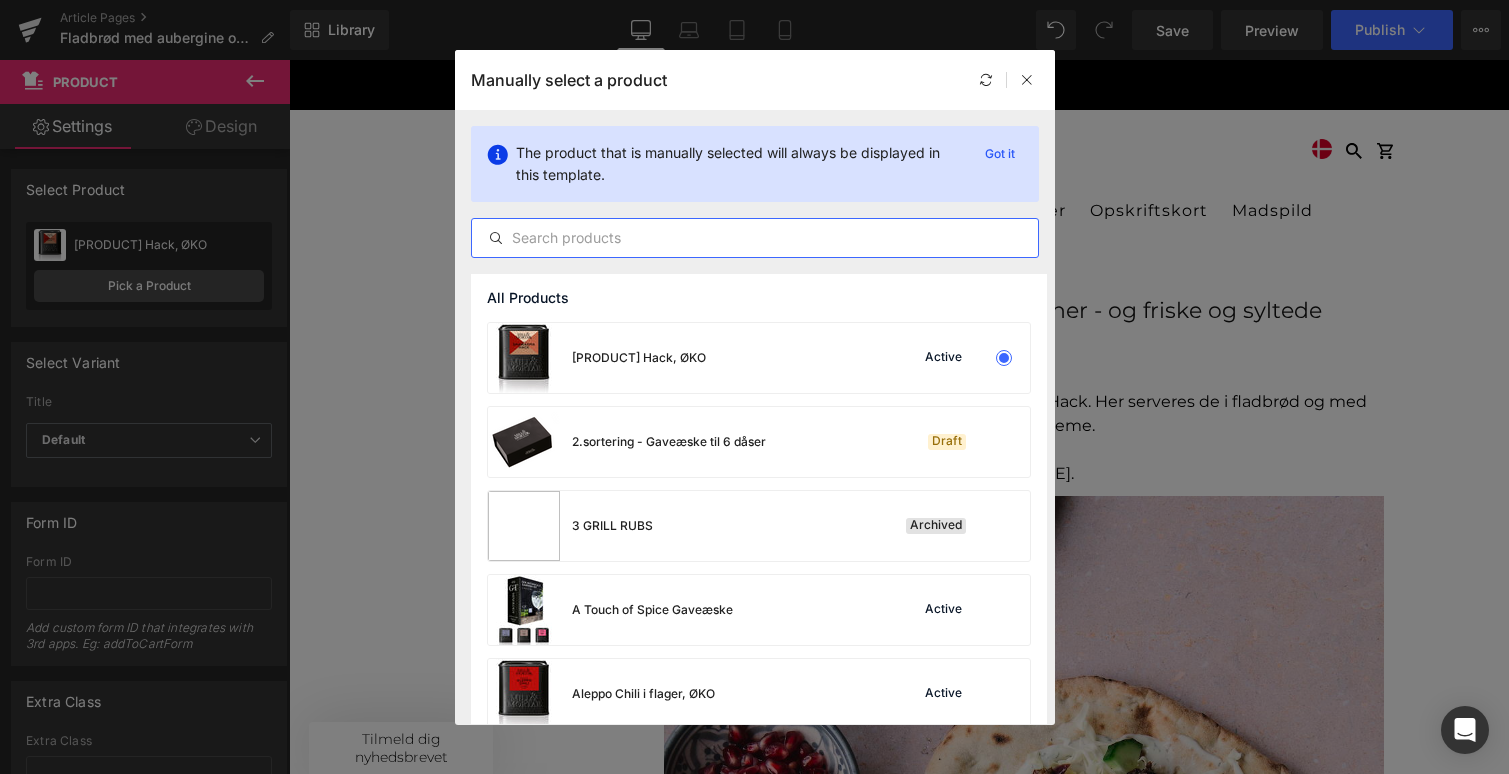 click at bounding box center (755, 238) 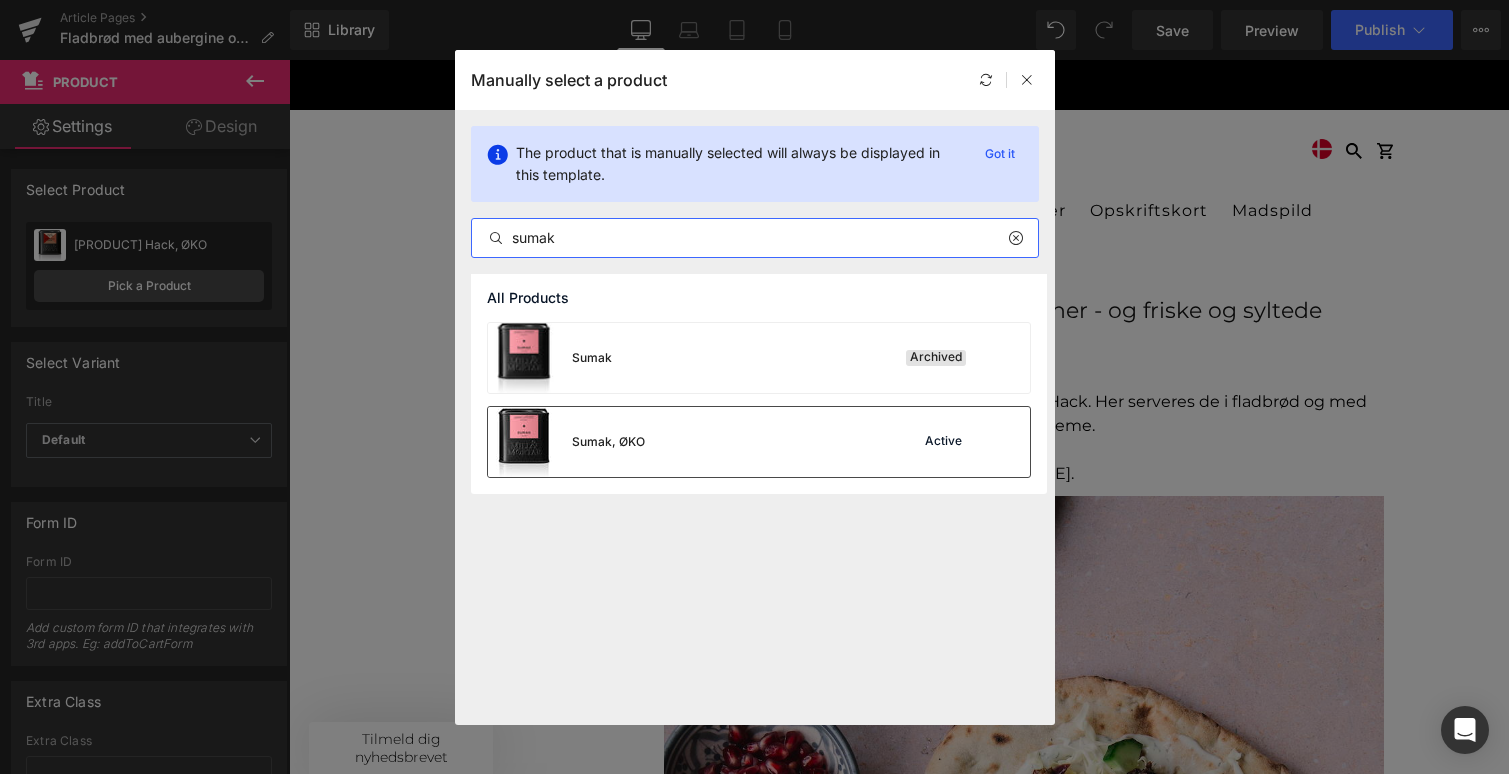 type on "sumak" 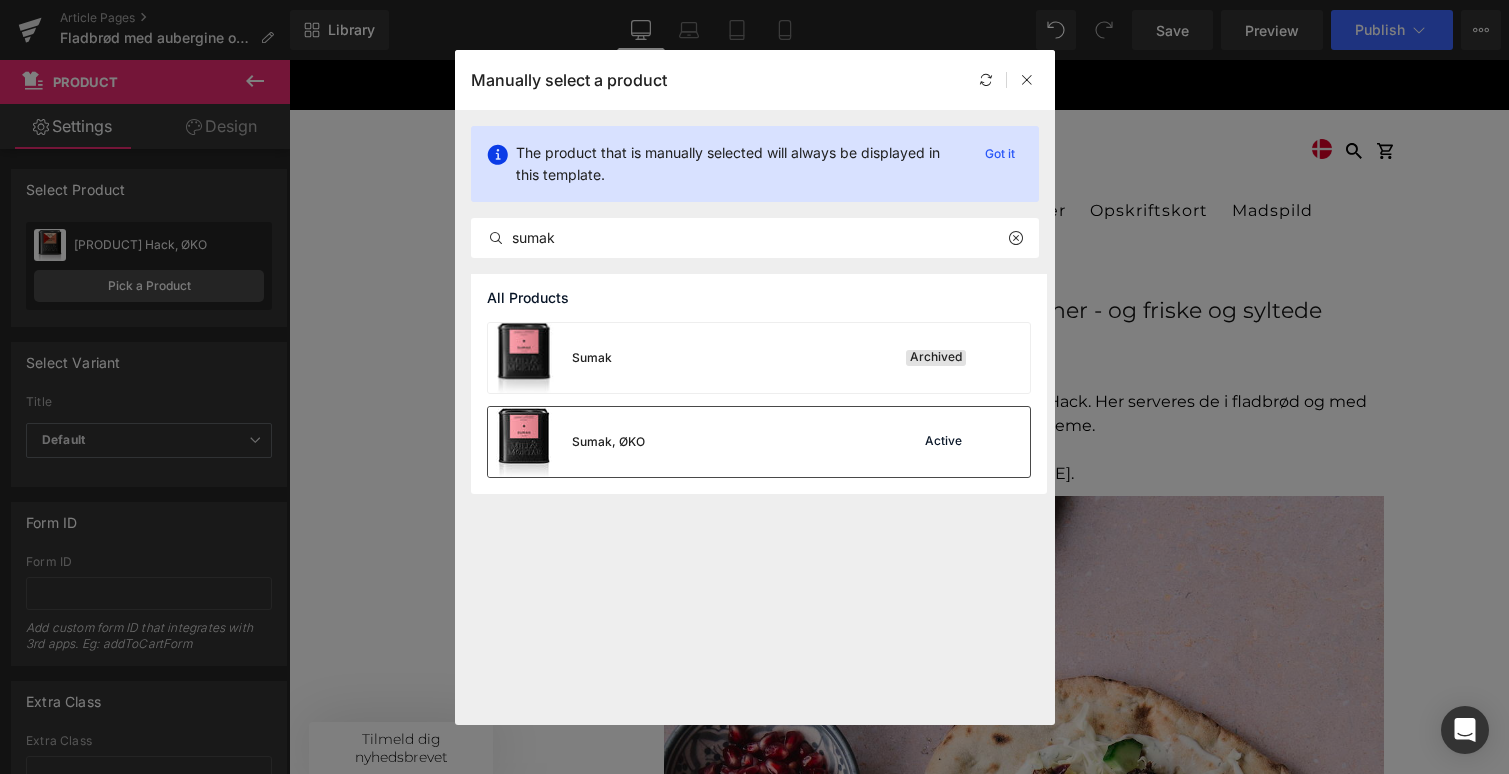 click on "Sumak, ØKO Active" at bounding box center [759, 442] 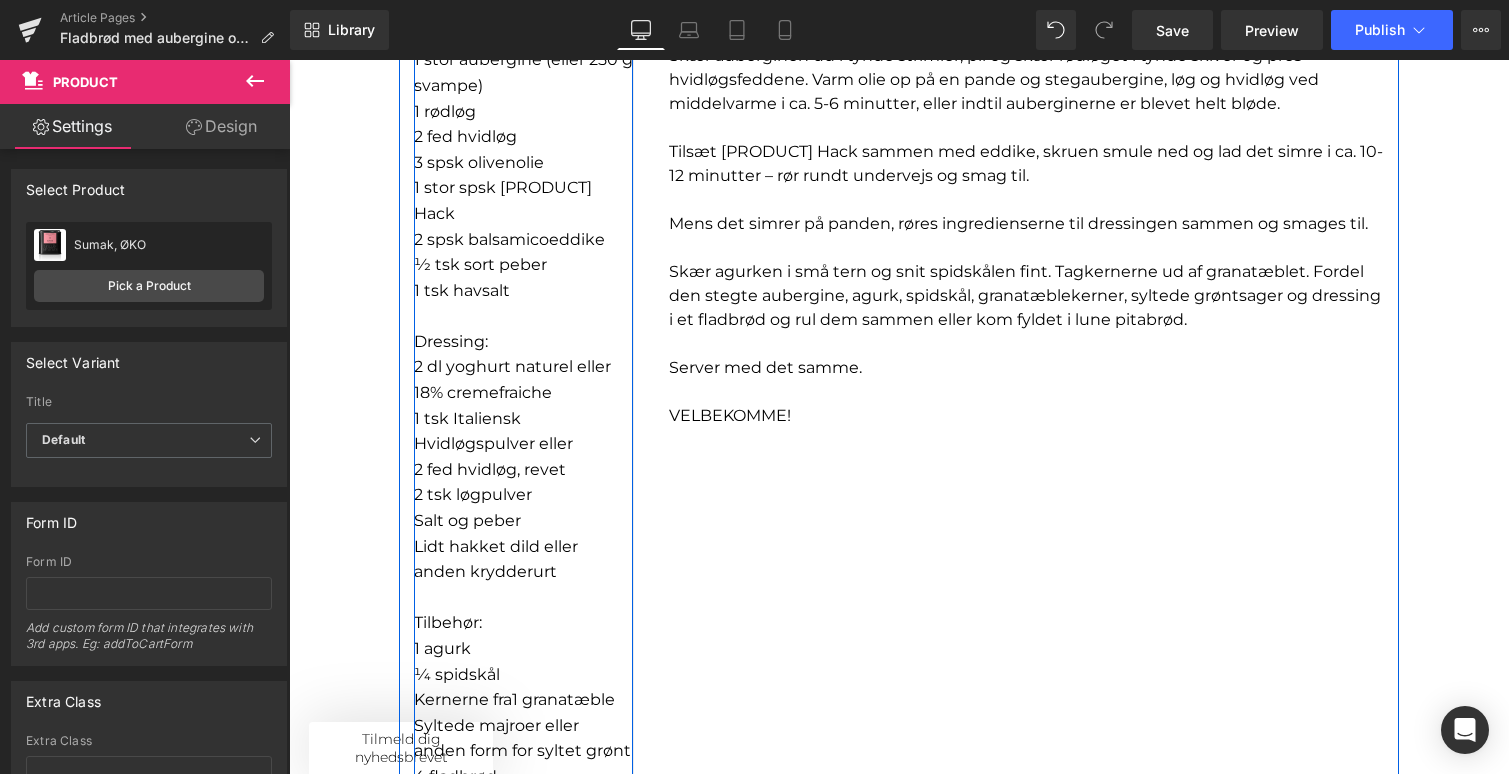 scroll, scrollTop: 1363, scrollLeft: 0, axis: vertical 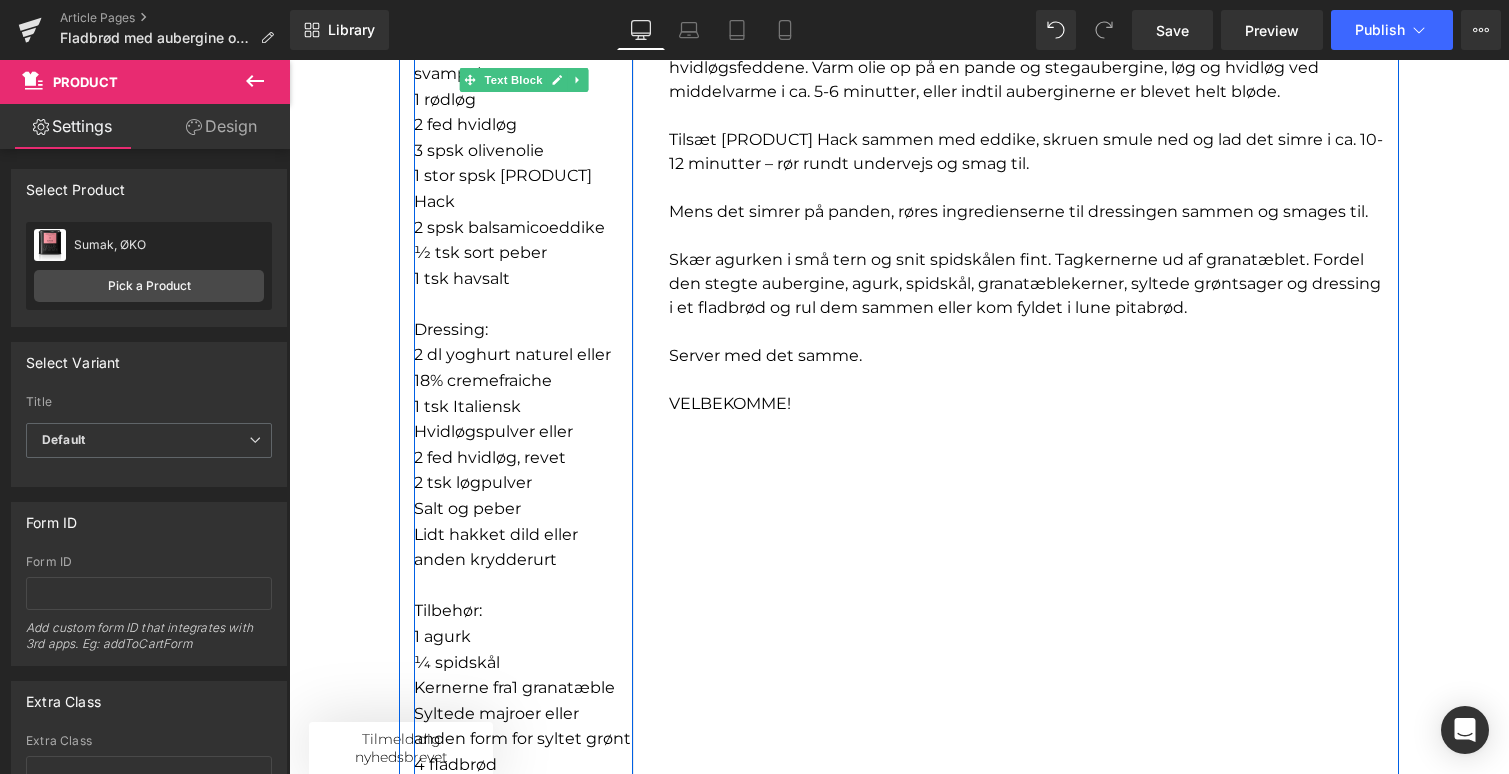 click on "2 tsk løgpulver" at bounding box center [523, 483] 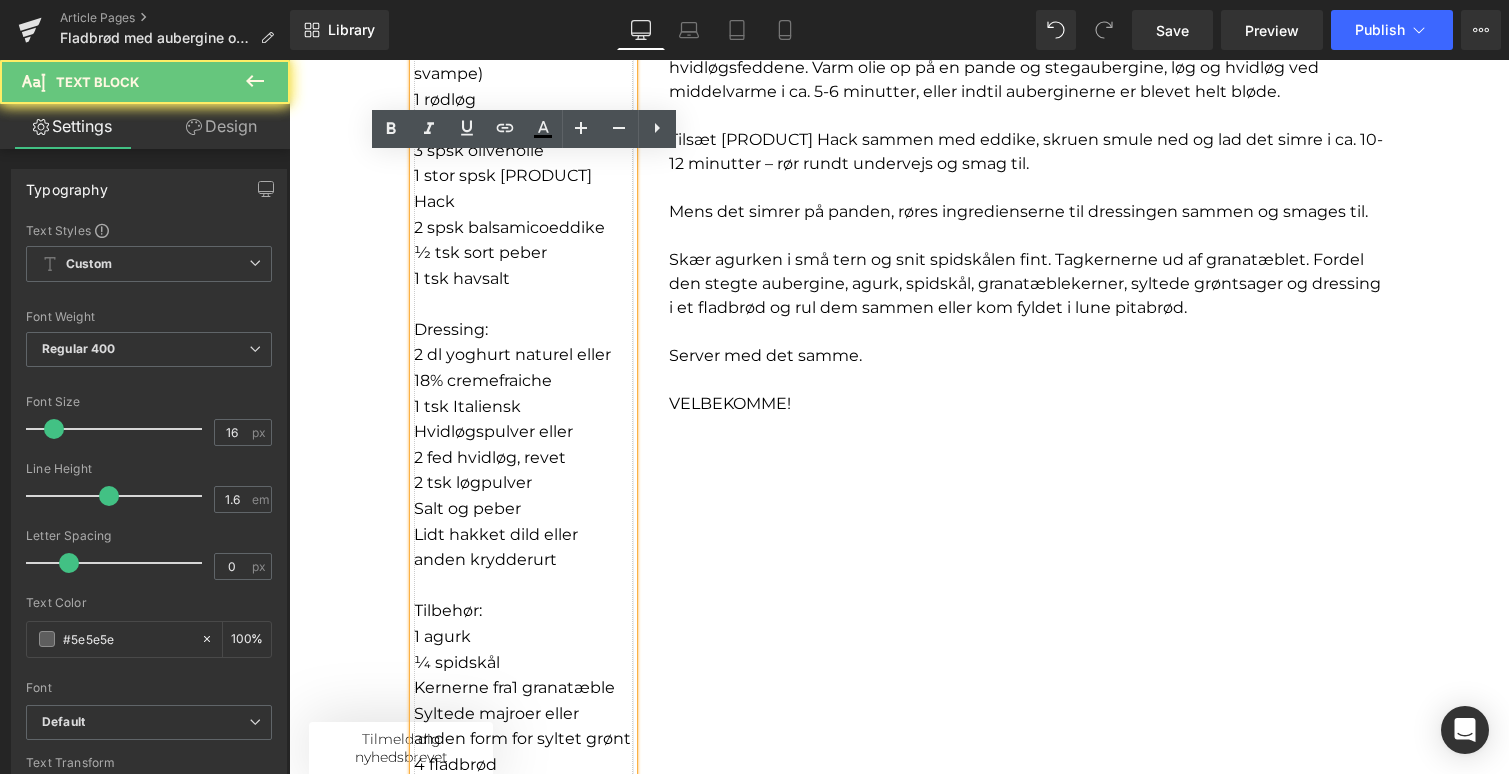 click on "2 tsk løgpulver" at bounding box center (523, 483) 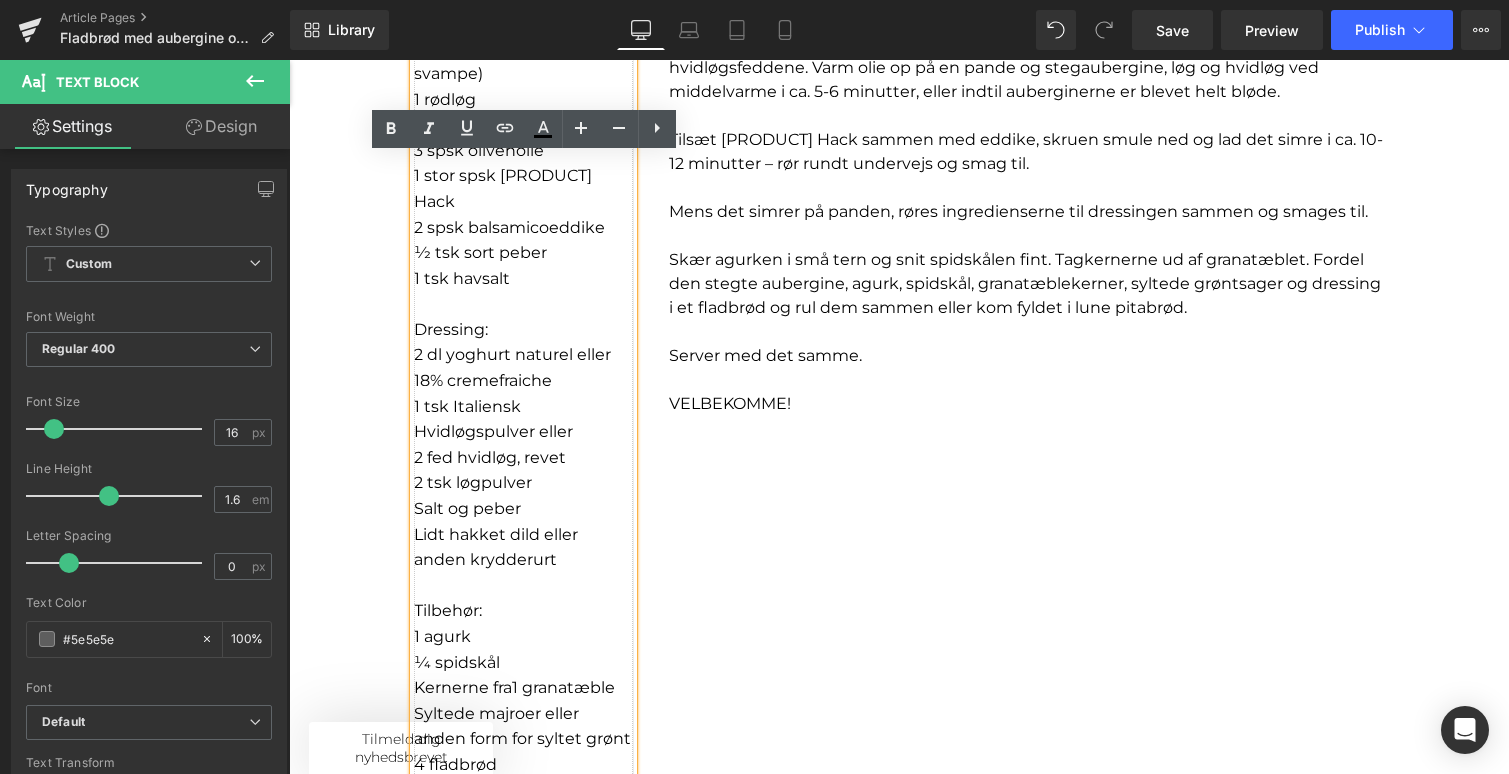 type 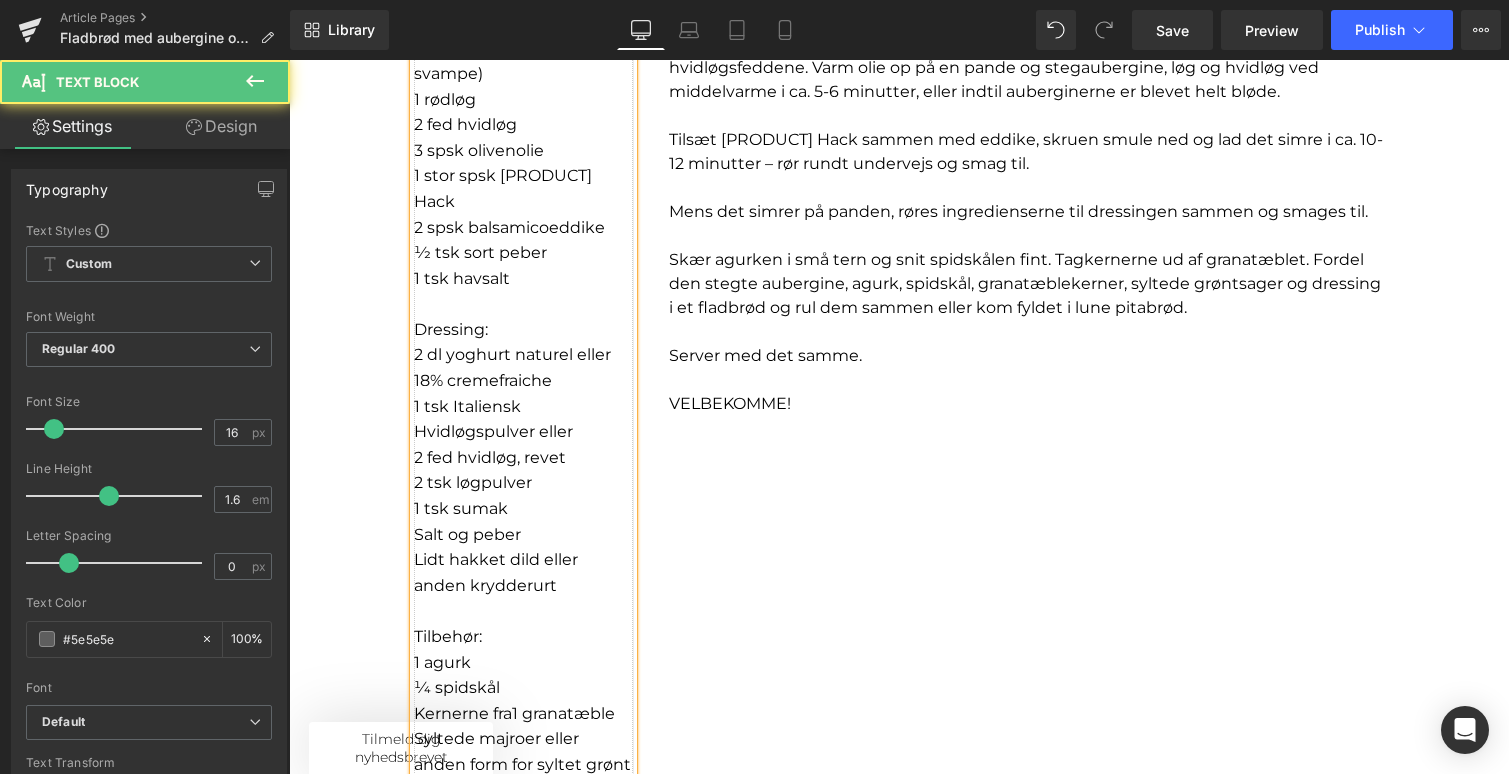 click on "1 tsk sumak" at bounding box center (461, 508) 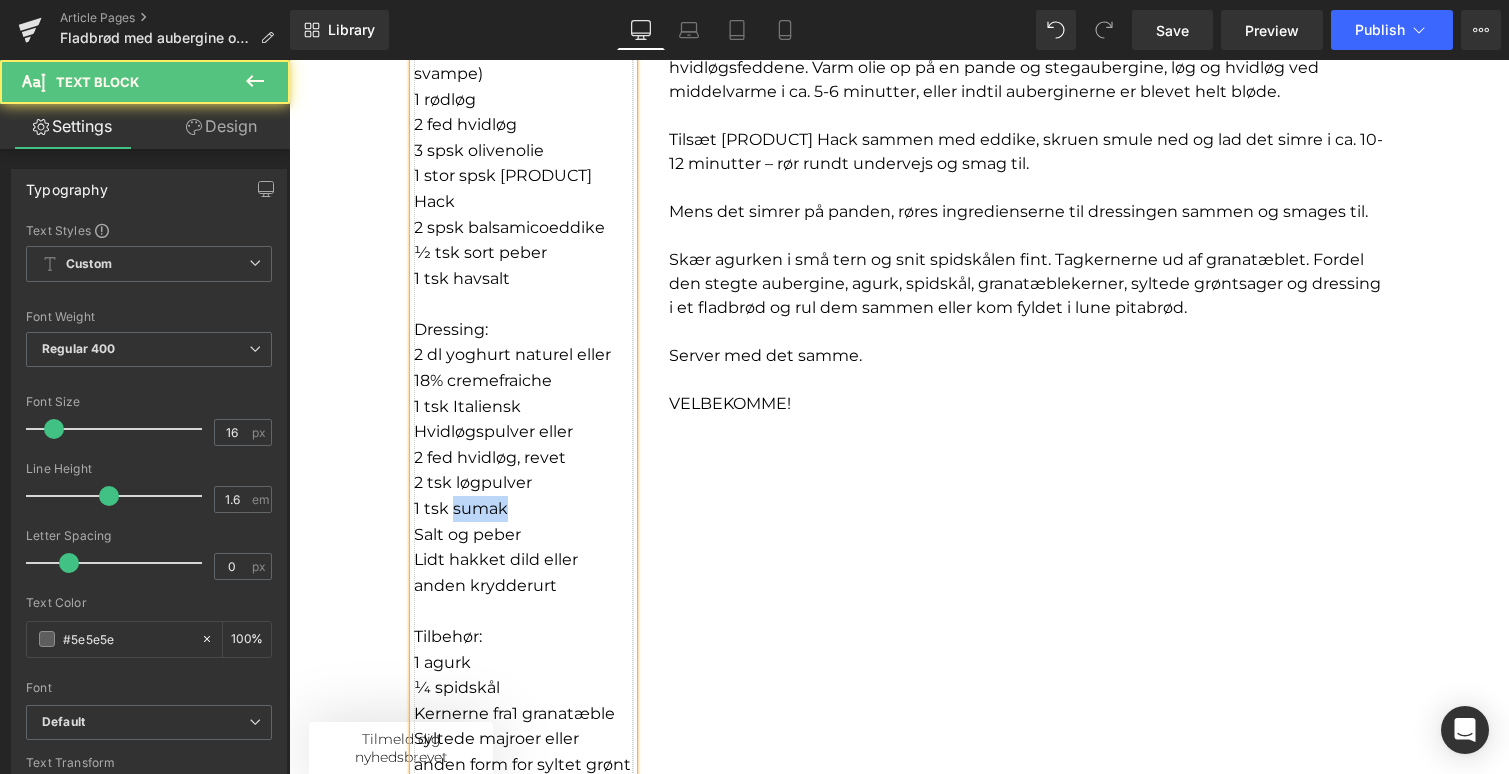 click on "1 tsk sumak" at bounding box center (461, 508) 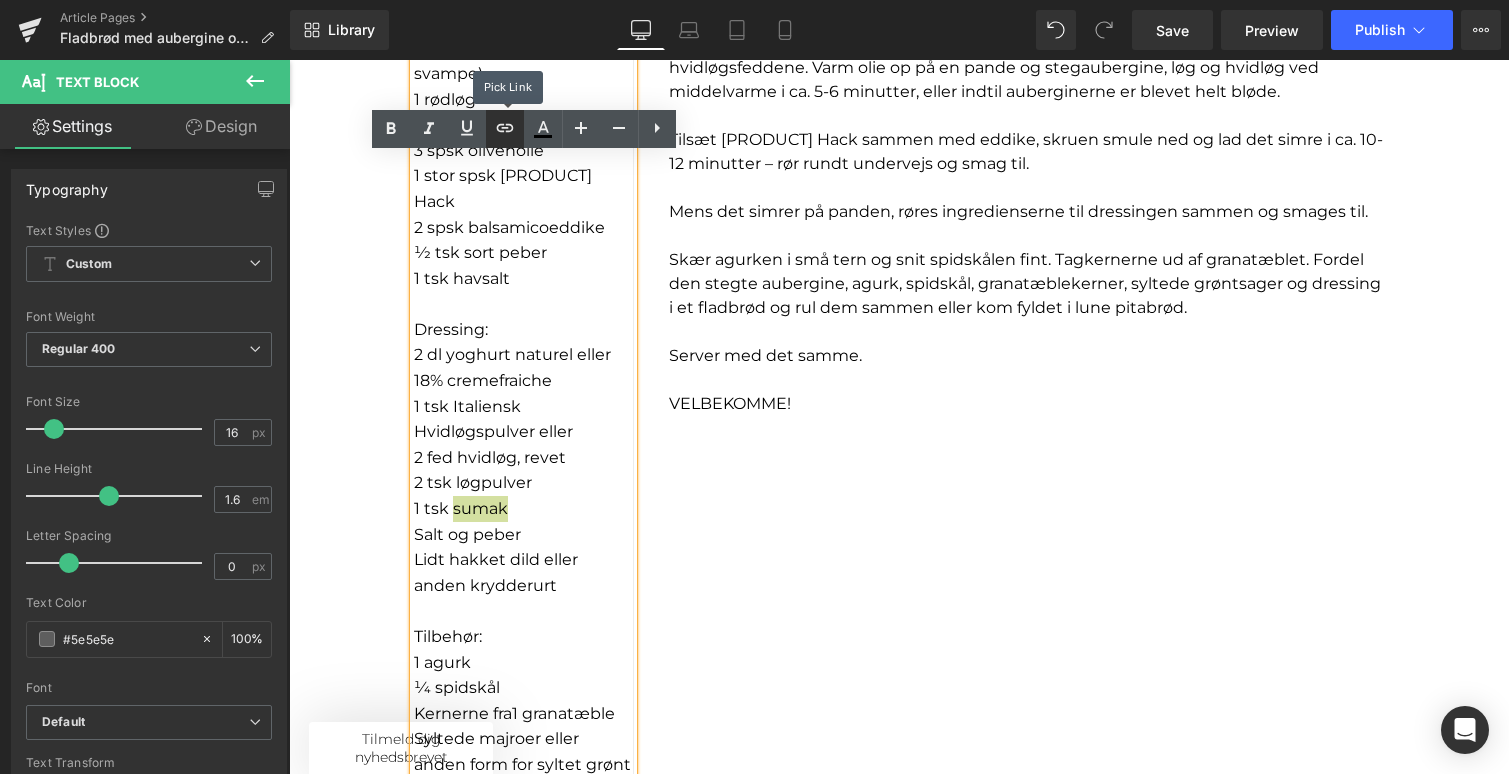 click 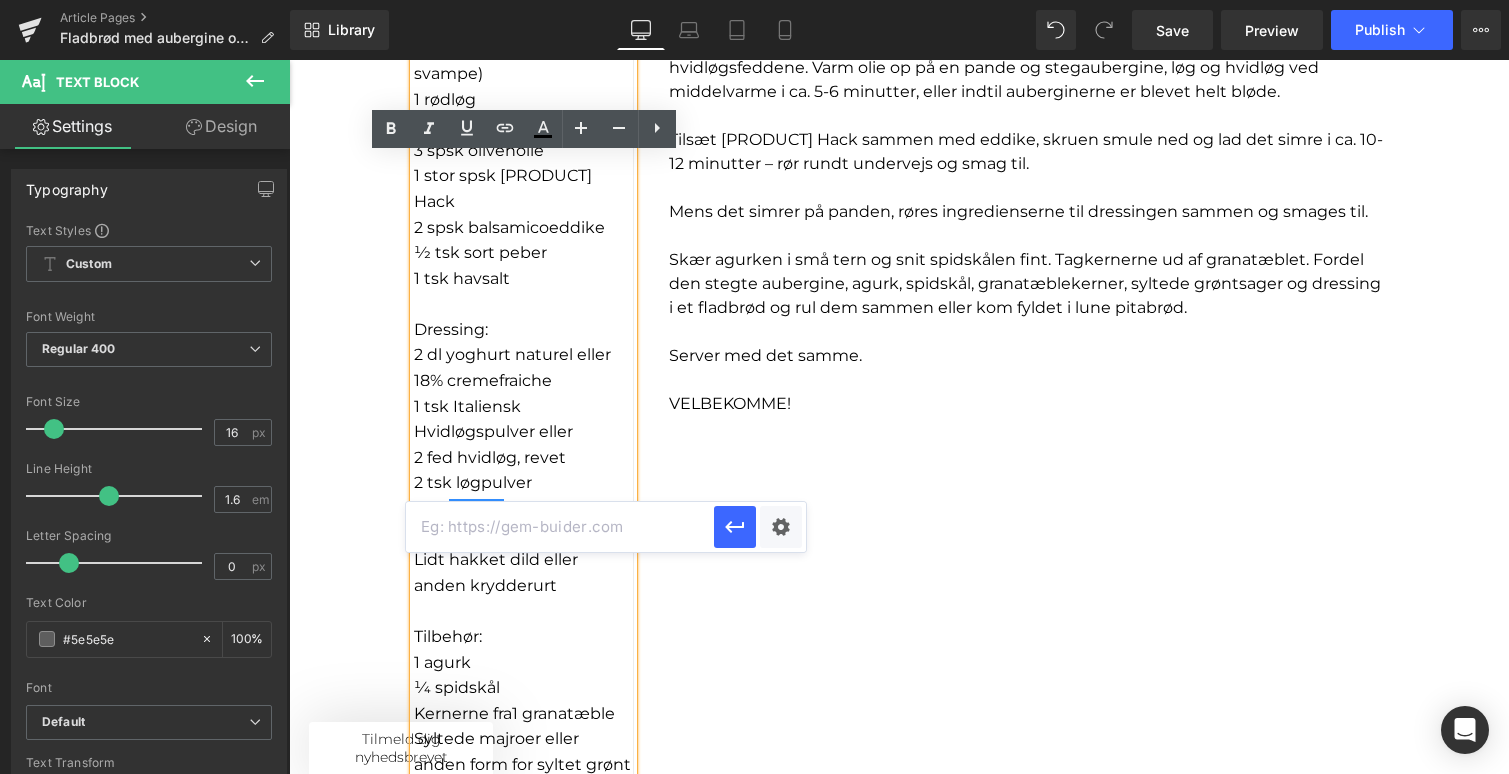 click at bounding box center (560, 527) 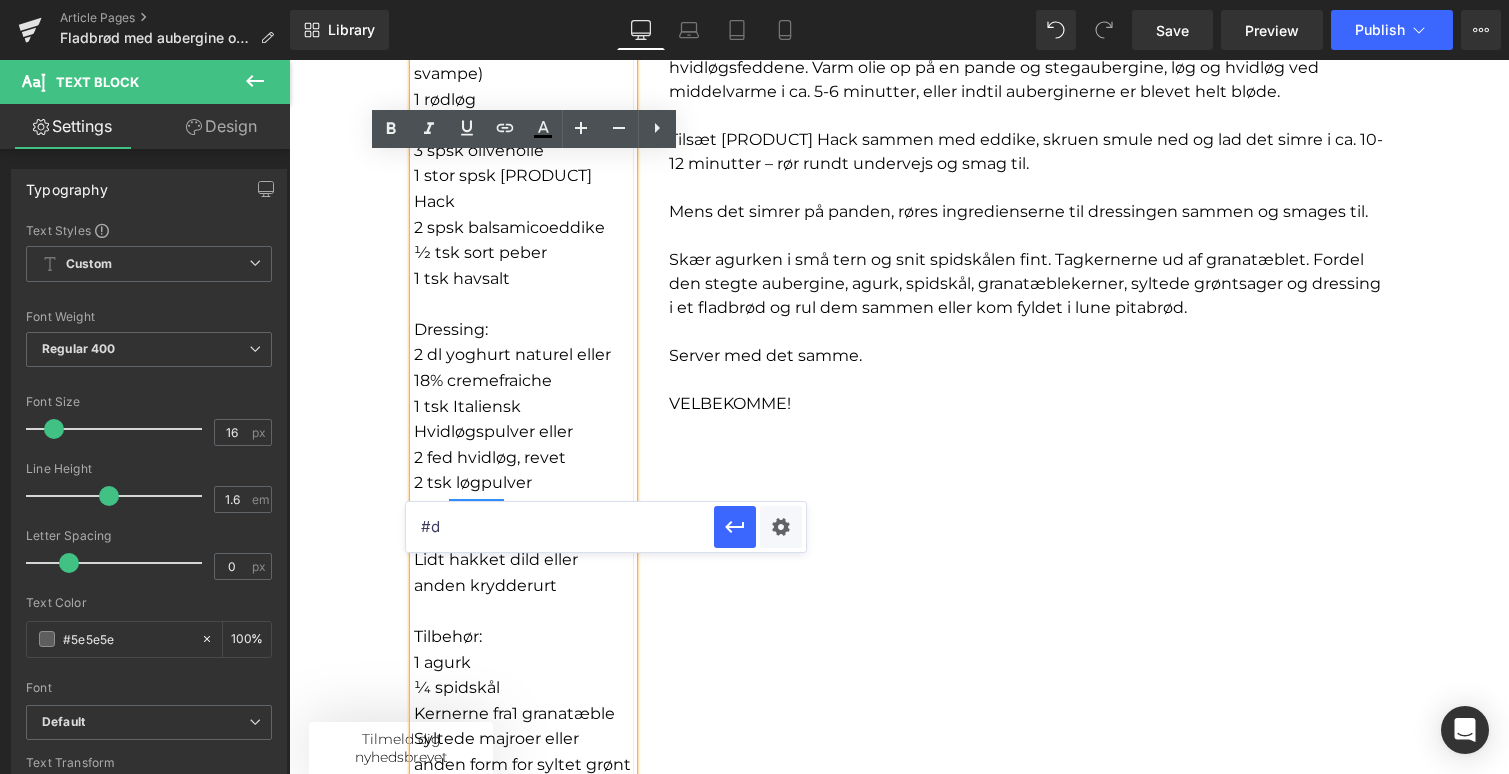 type on "#" 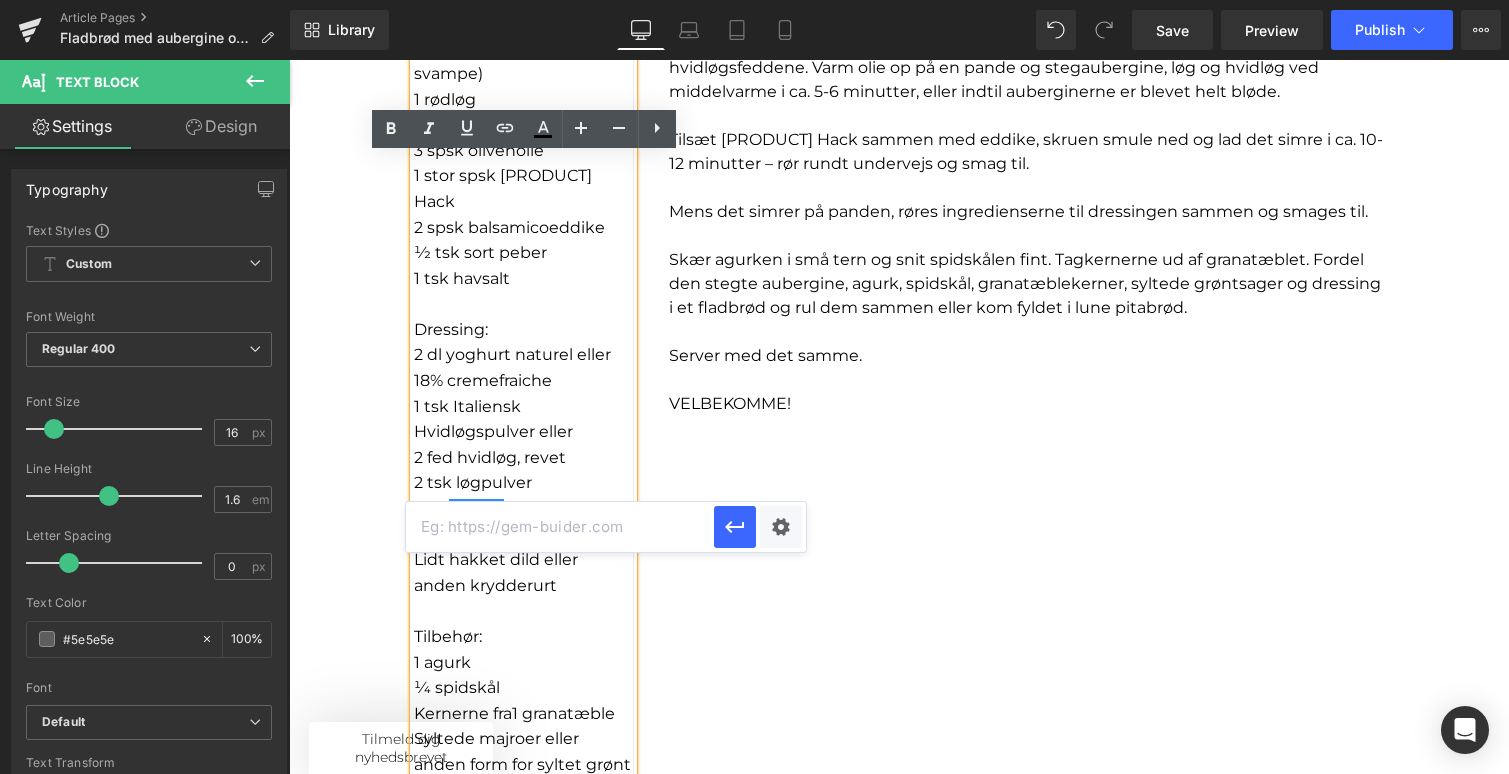 click at bounding box center (560, 527) 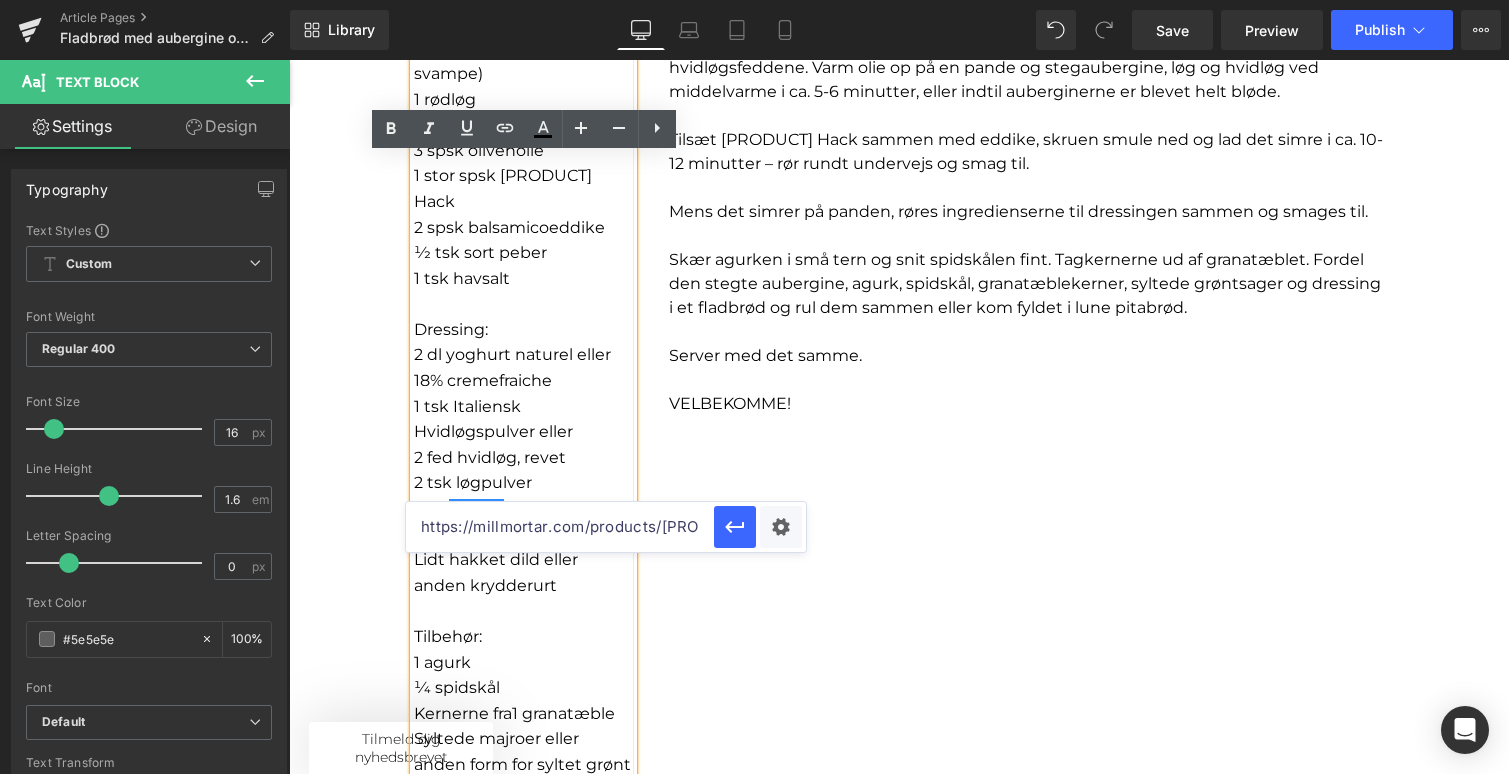 scroll, scrollTop: 0, scrollLeft: 139, axis: horizontal 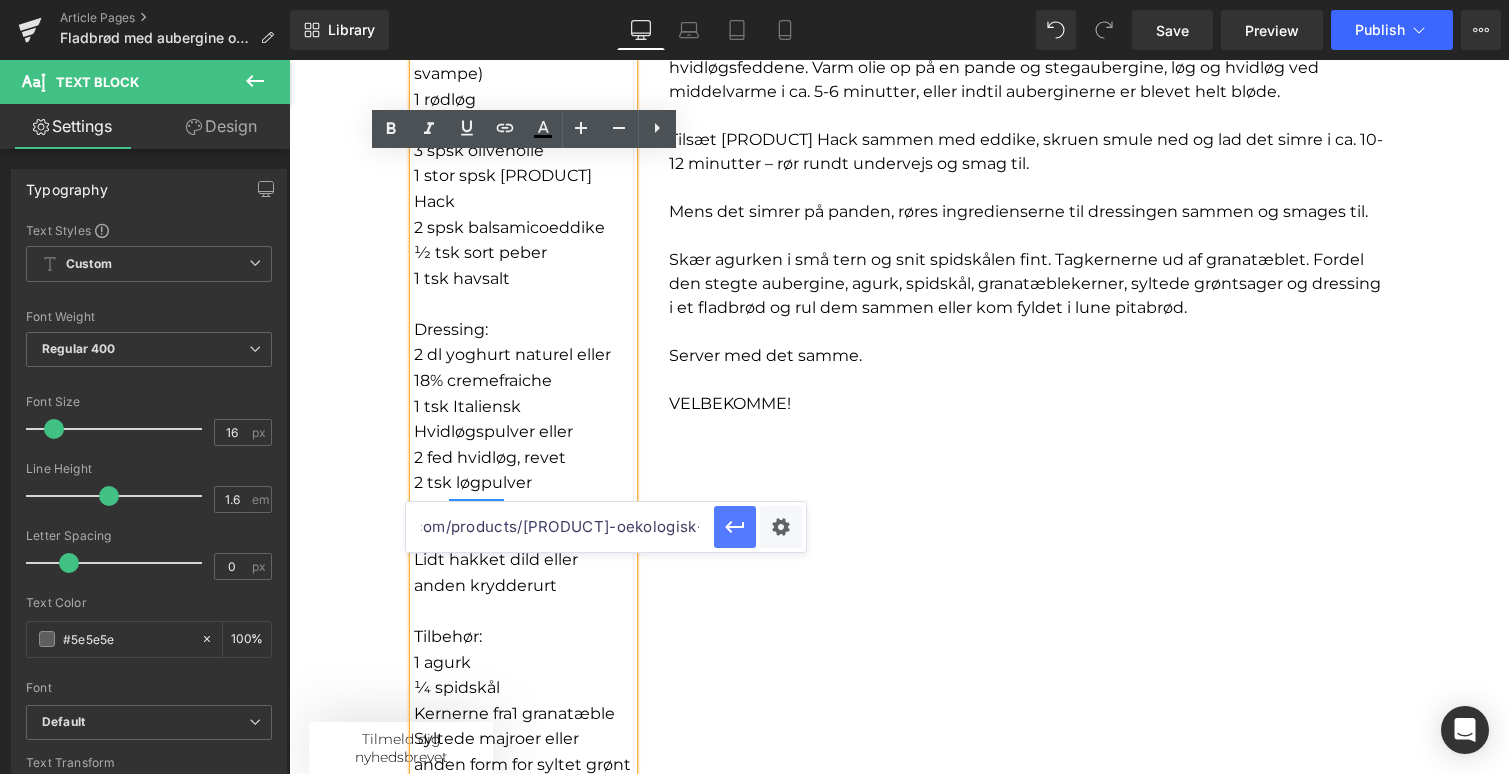 type on "https://millmortar.com/products/[PRODUCT]-oekologisk-50-g" 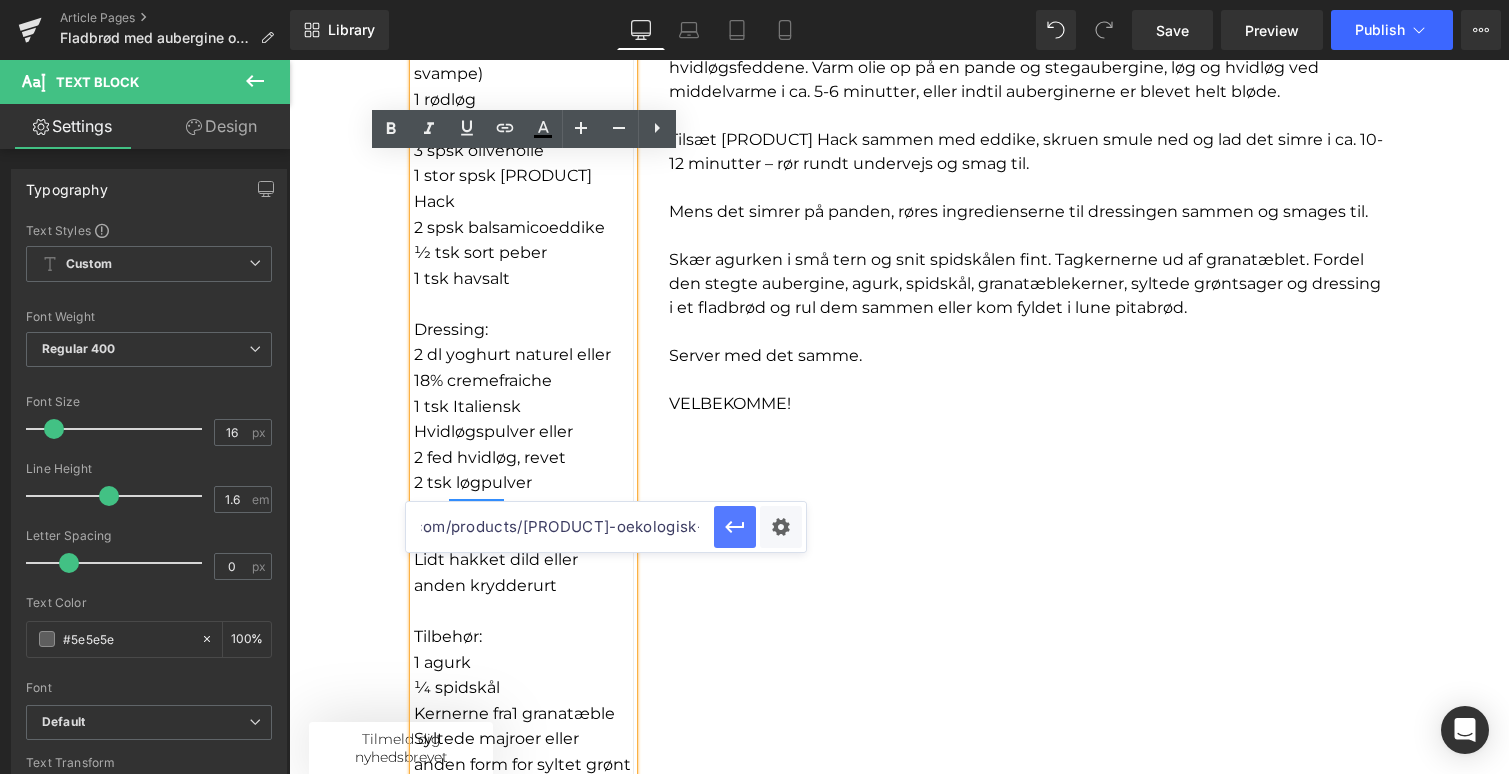 scroll, scrollTop: 0, scrollLeft: 0, axis: both 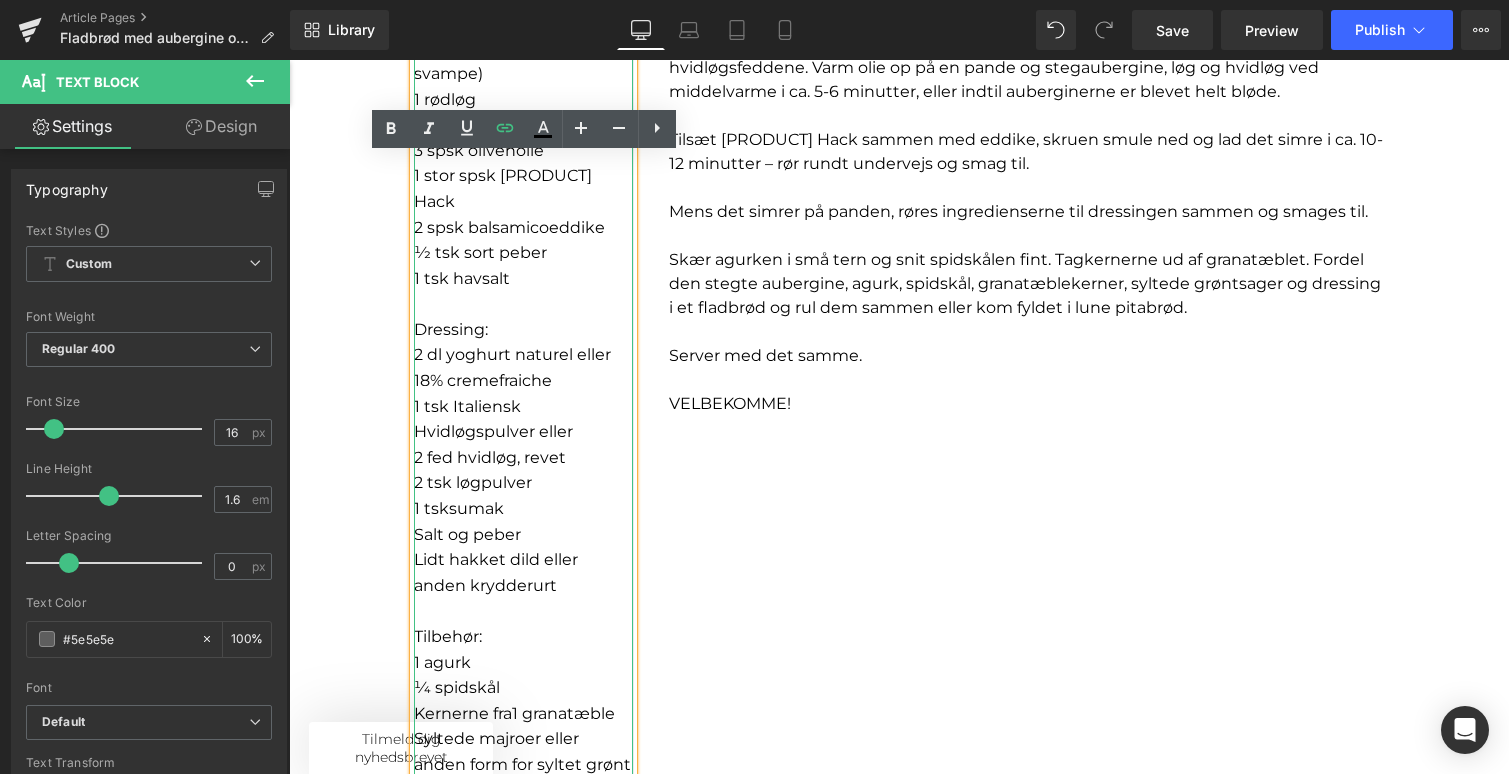 click on "Salt og peber" at bounding box center [523, 535] 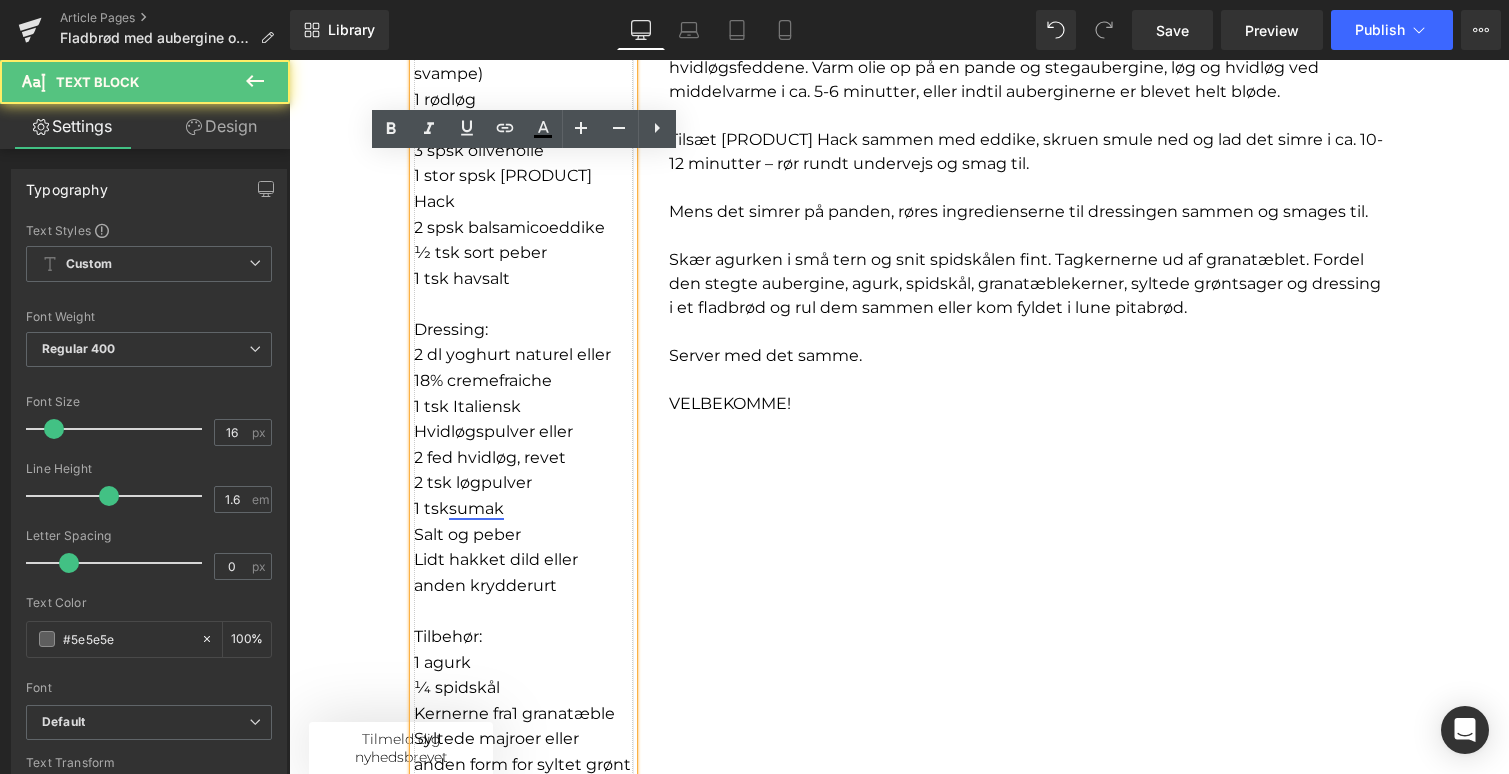 click on "sumak" at bounding box center [476, 508] 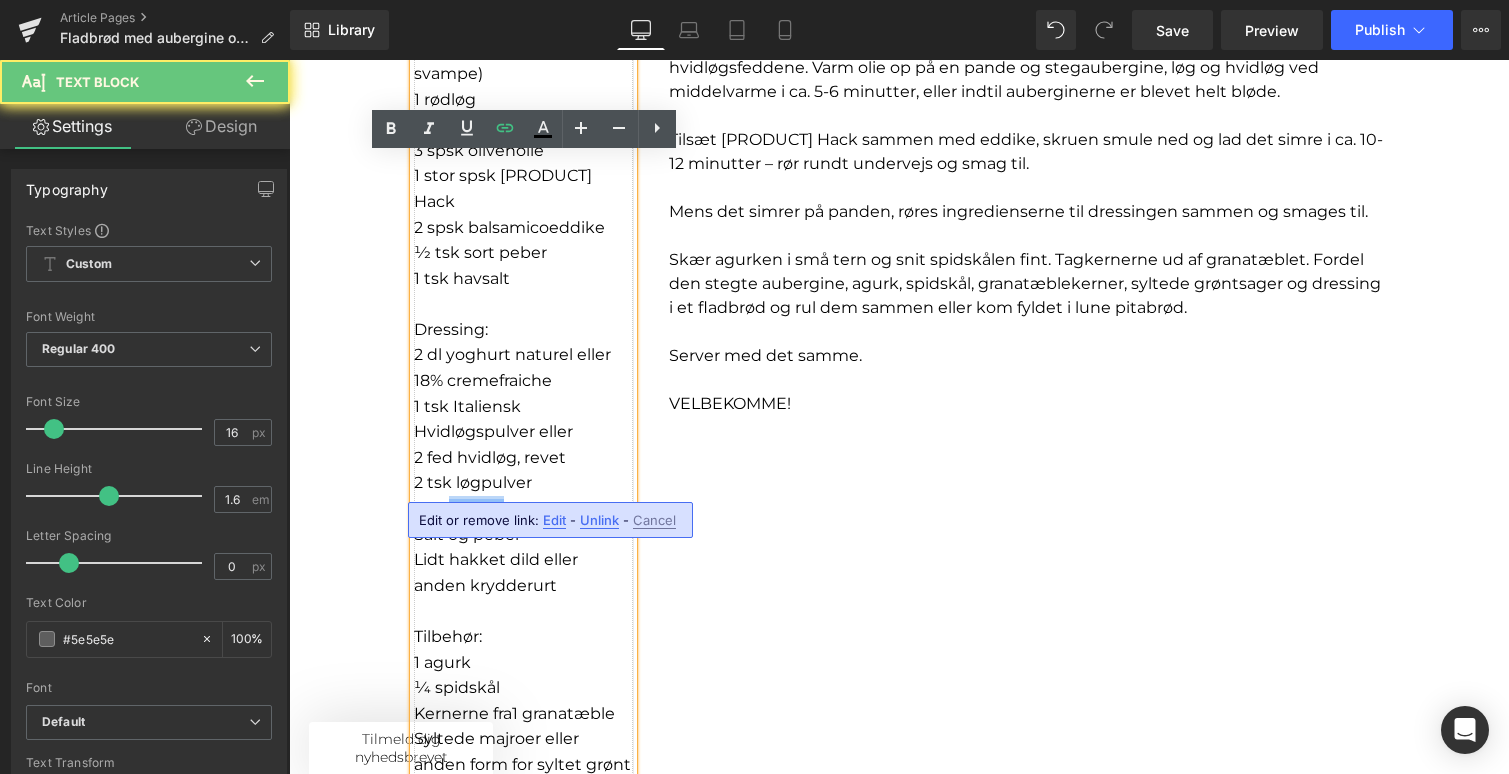 click on "sumak" at bounding box center [476, 508] 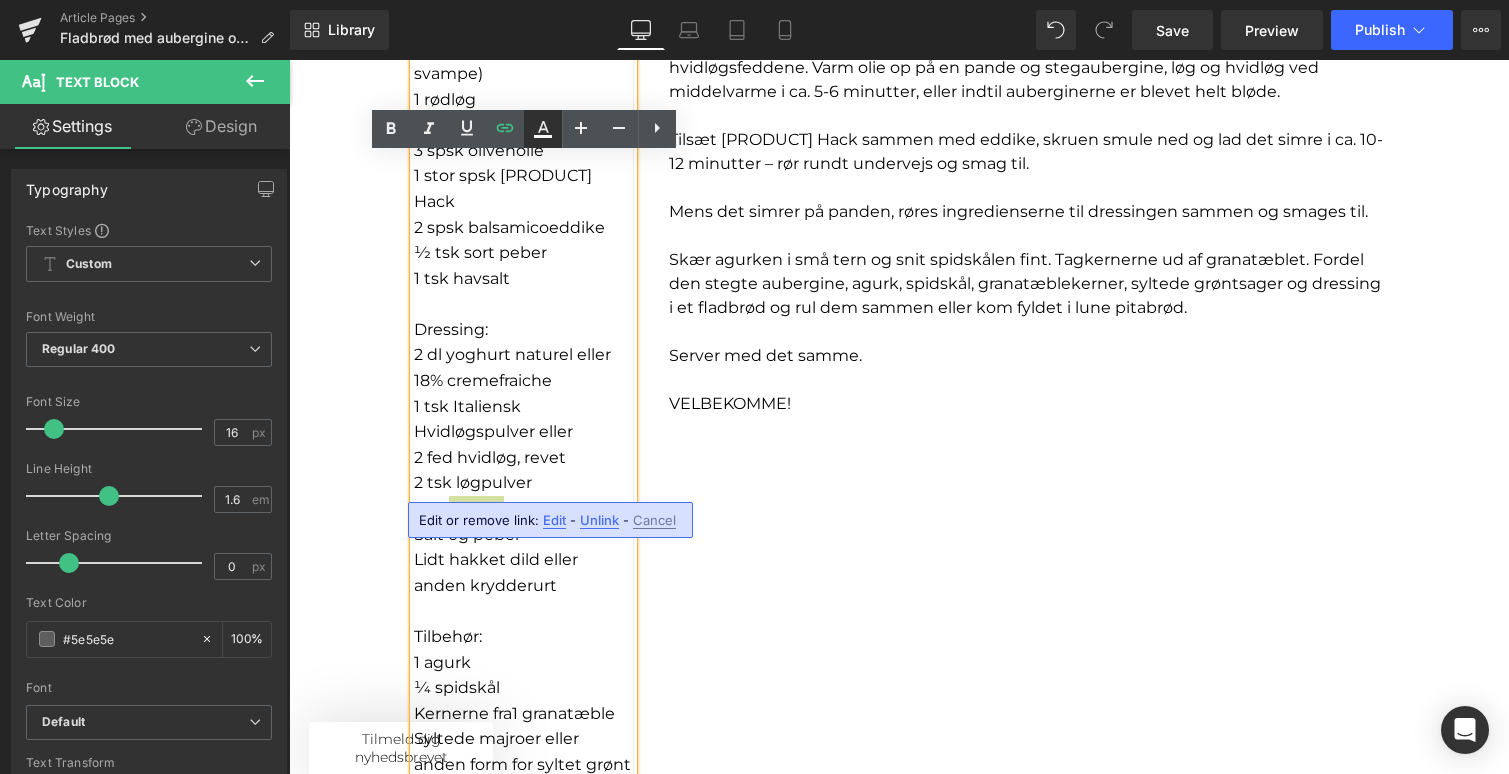 click 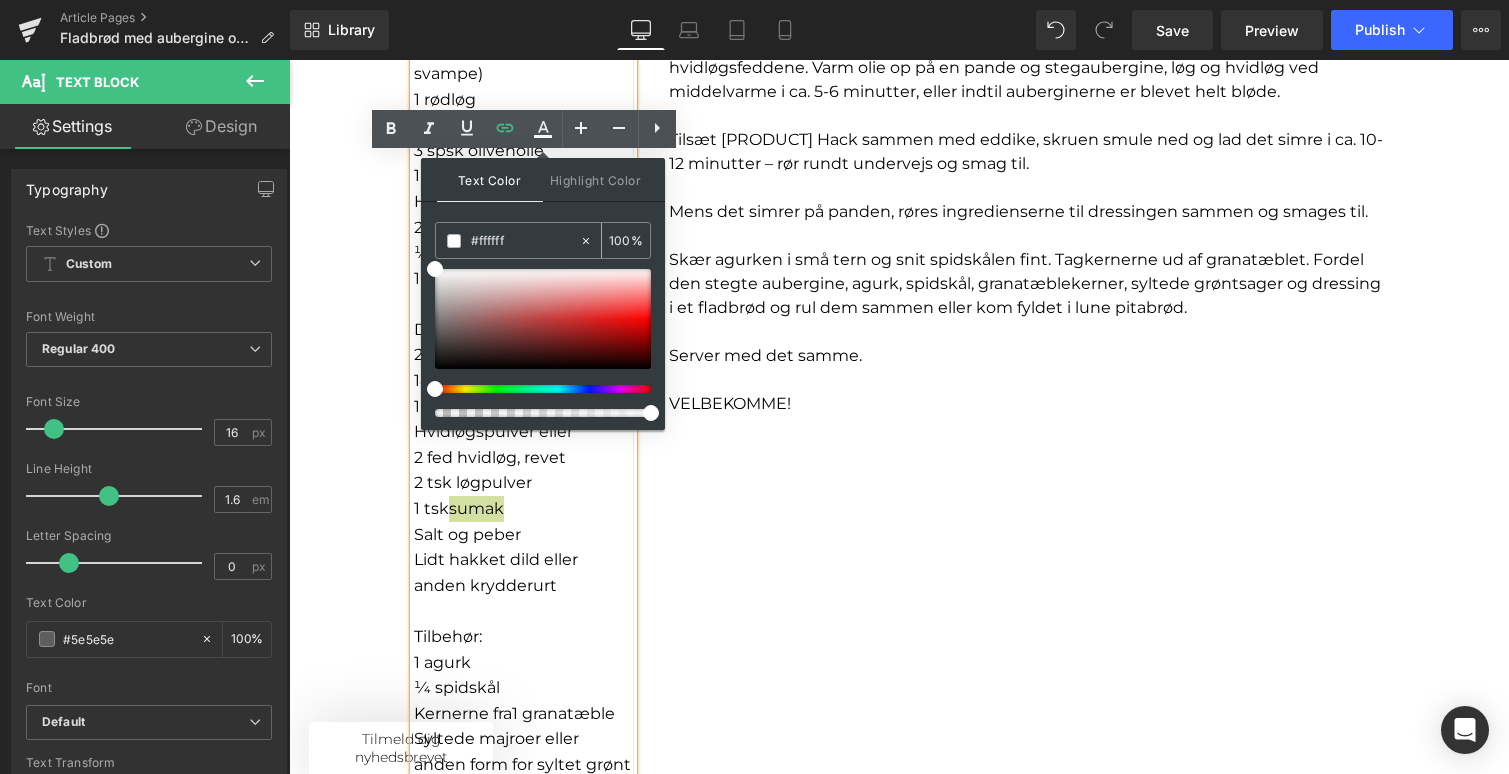 drag, startPoint x: 512, startPoint y: 243, endPoint x: 450, endPoint y: 243, distance: 62 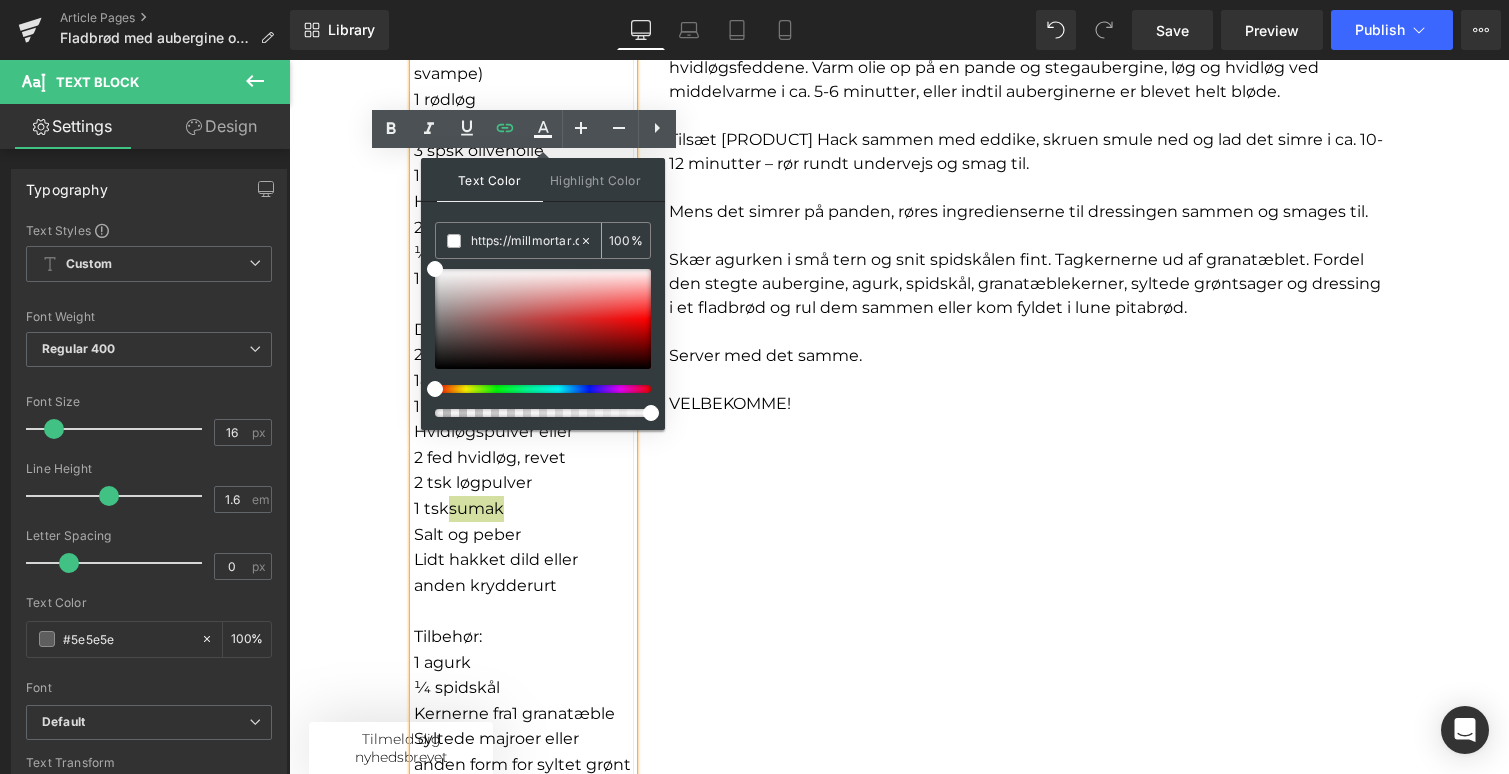 scroll, scrollTop: 0, scrollLeft: 222, axis: horizontal 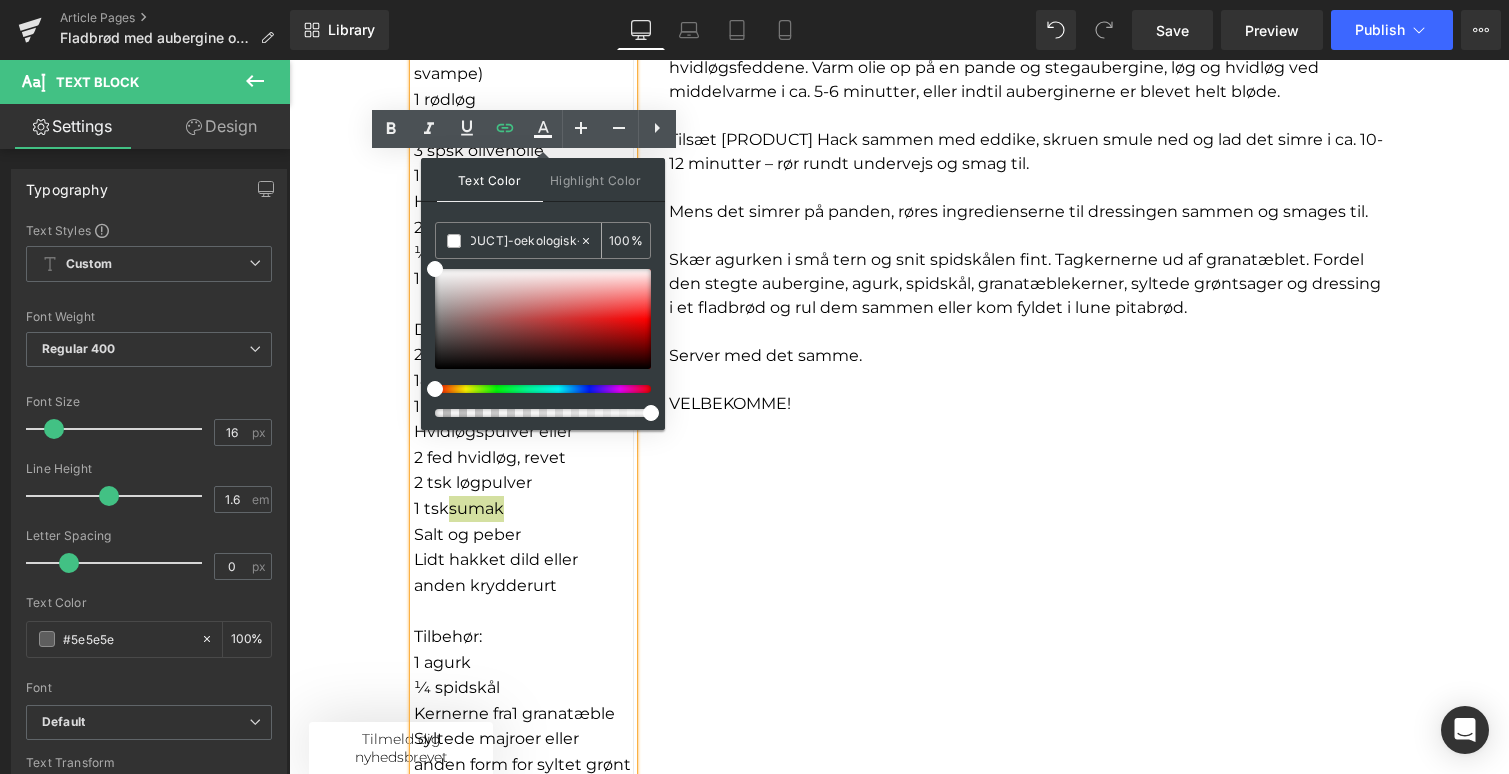 type on "0" 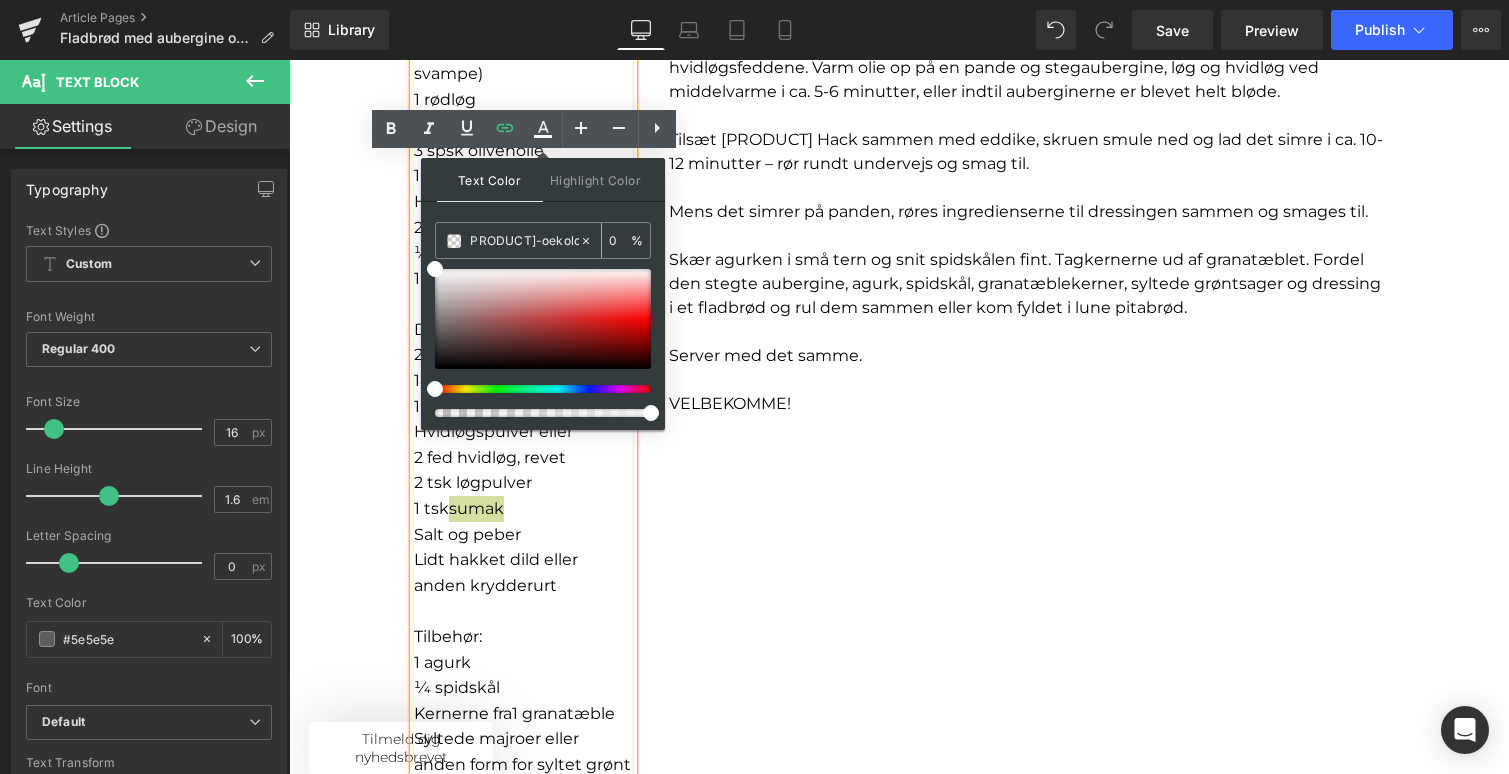 scroll, scrollTop: 0, scrollLeft: 182, axis: horizontal 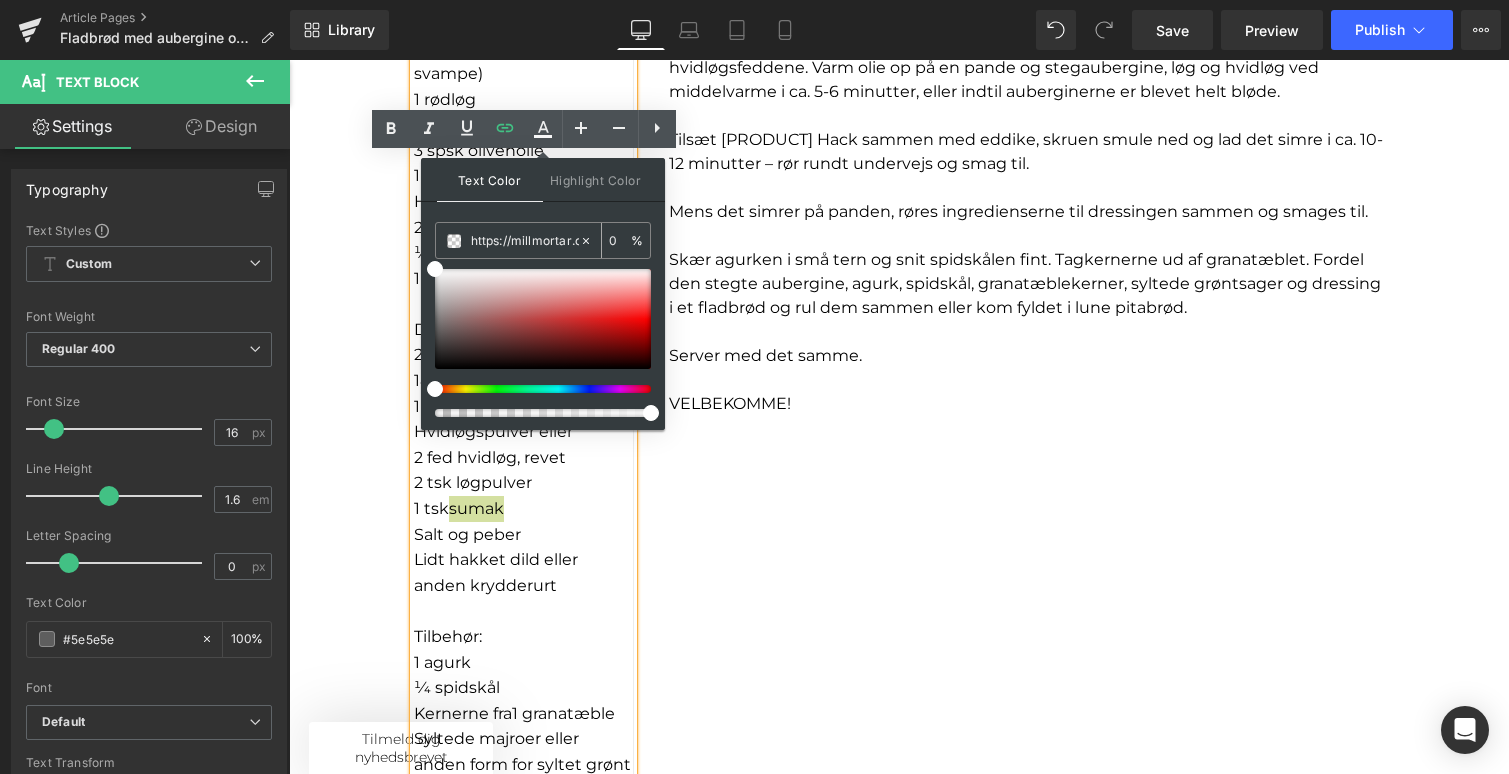 click 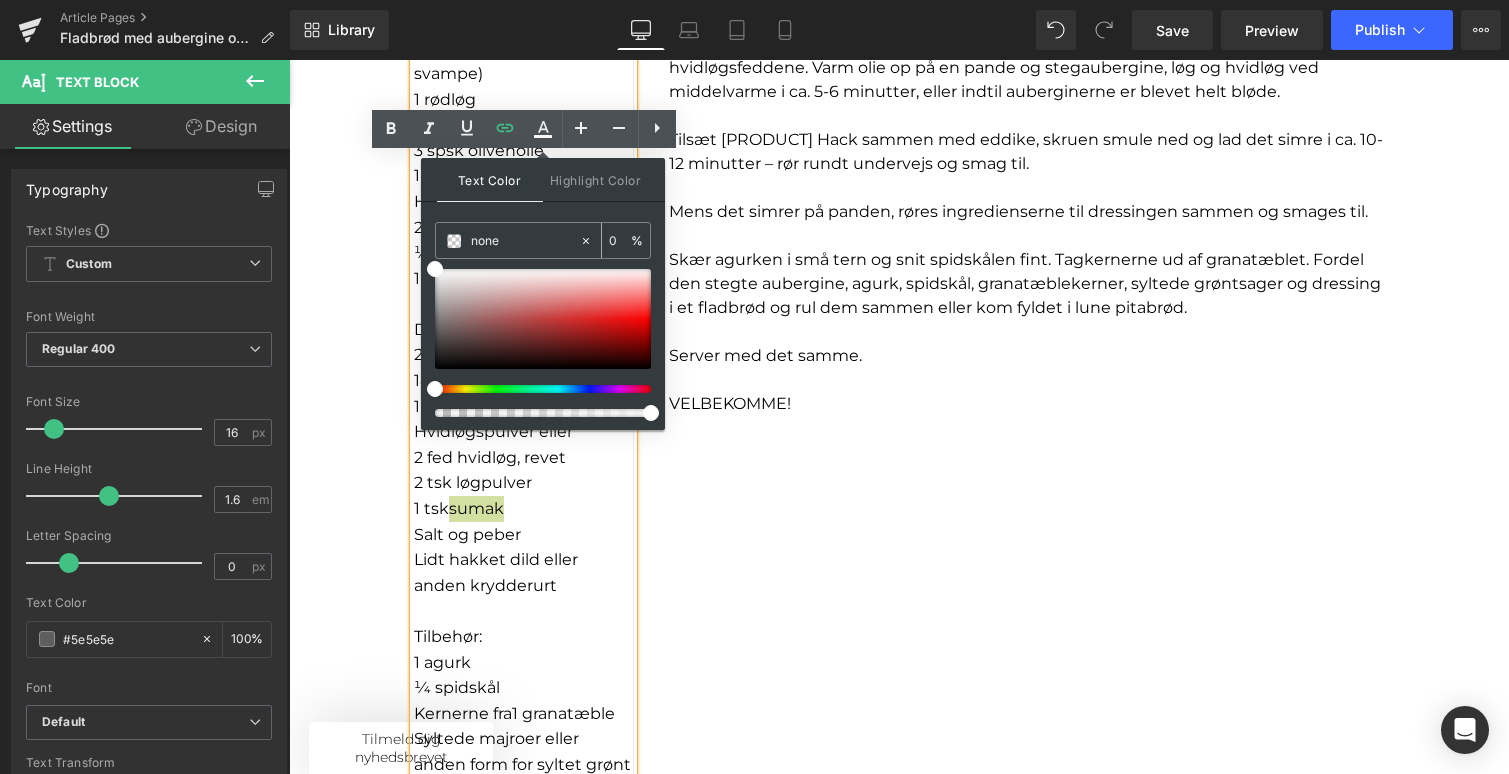 click on "none" at bounding box center [525, 241] 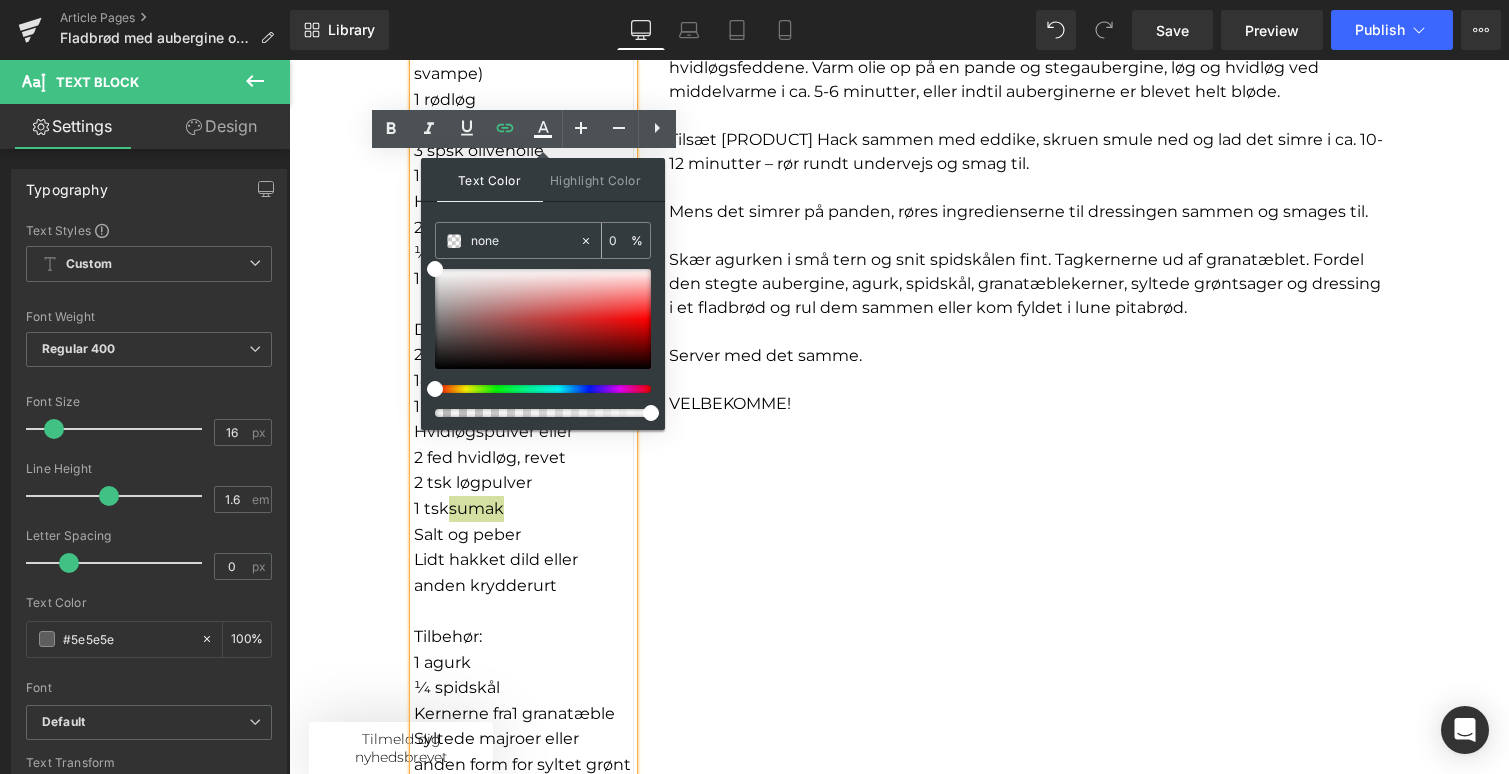 paste on "#d66963" 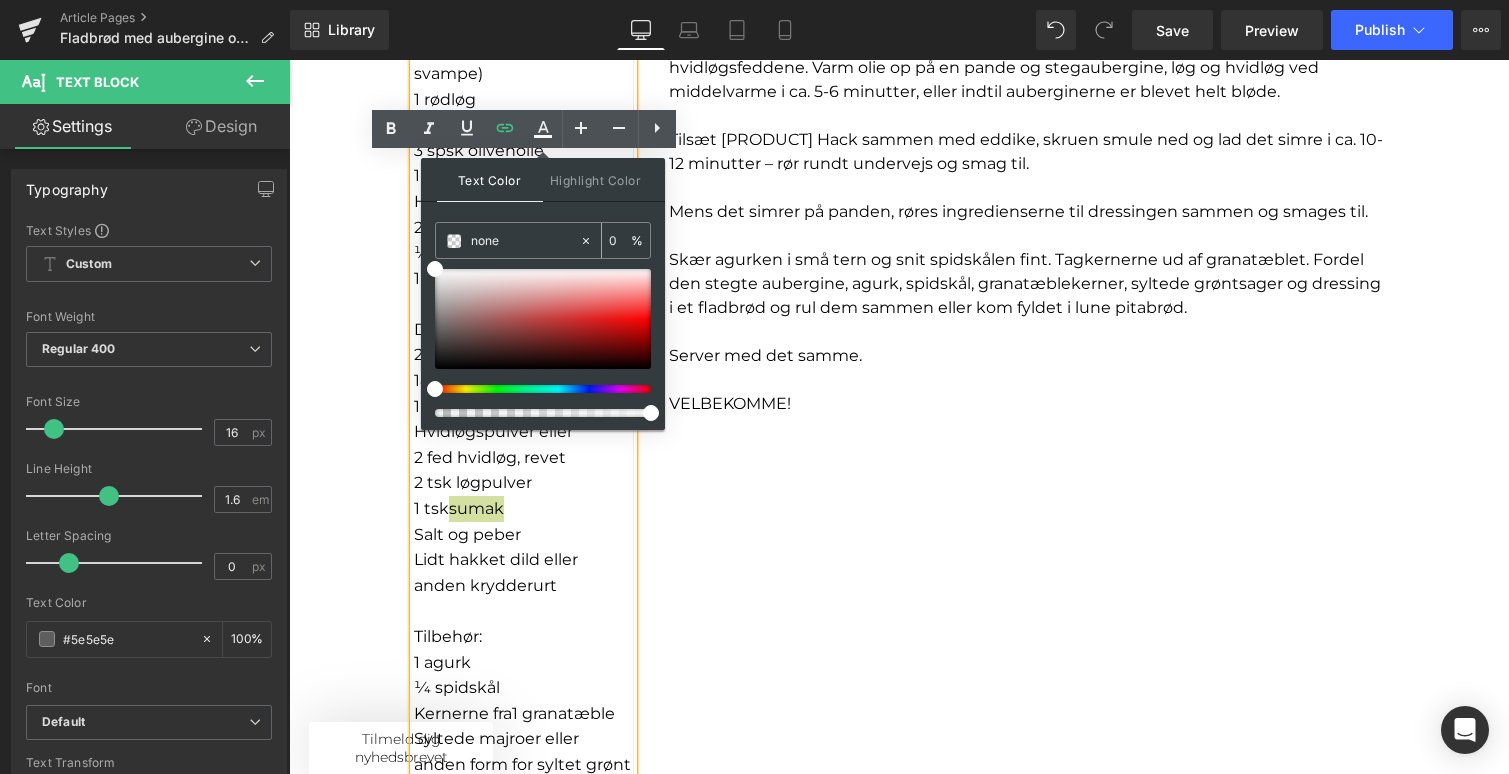 type on "#d66963" 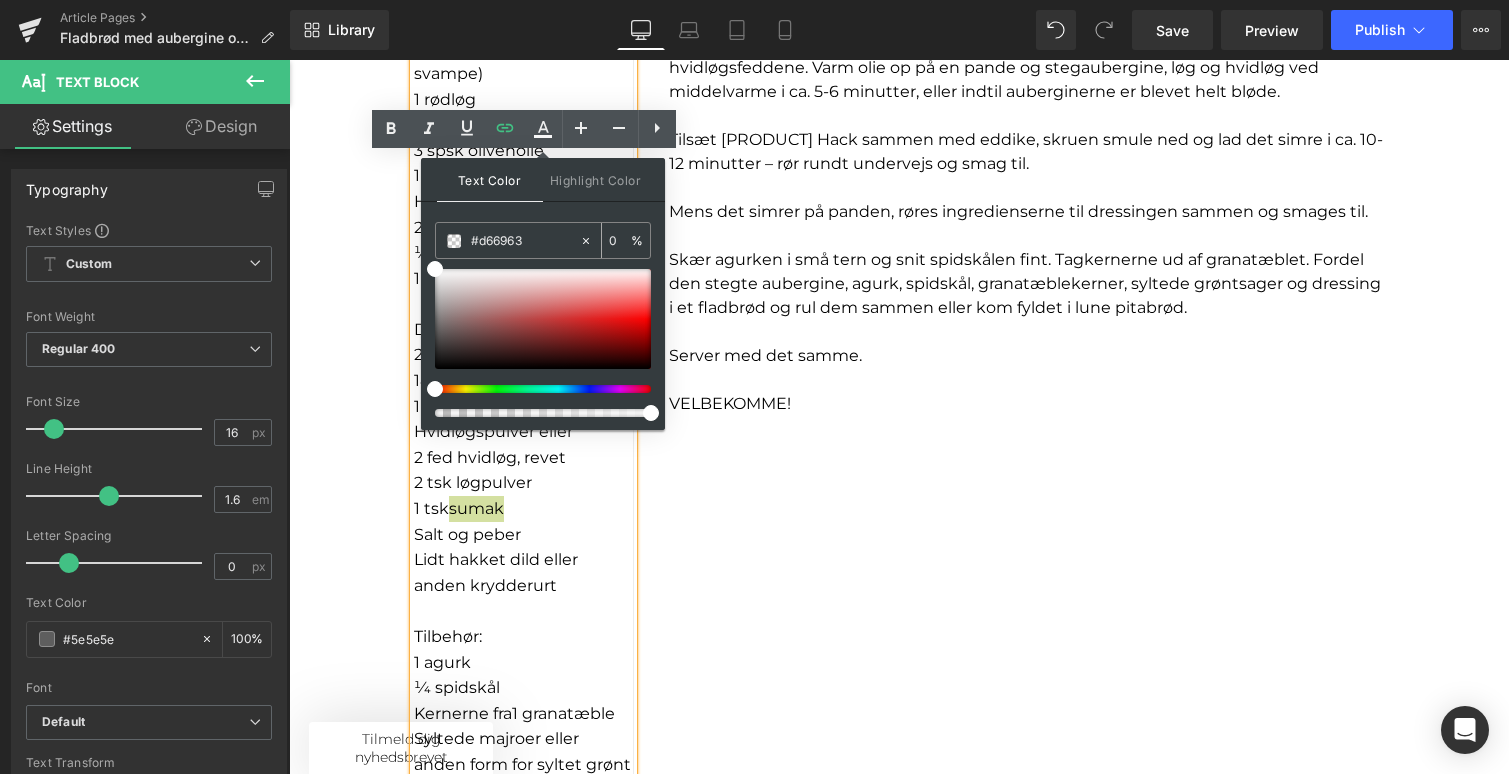 type on "100" 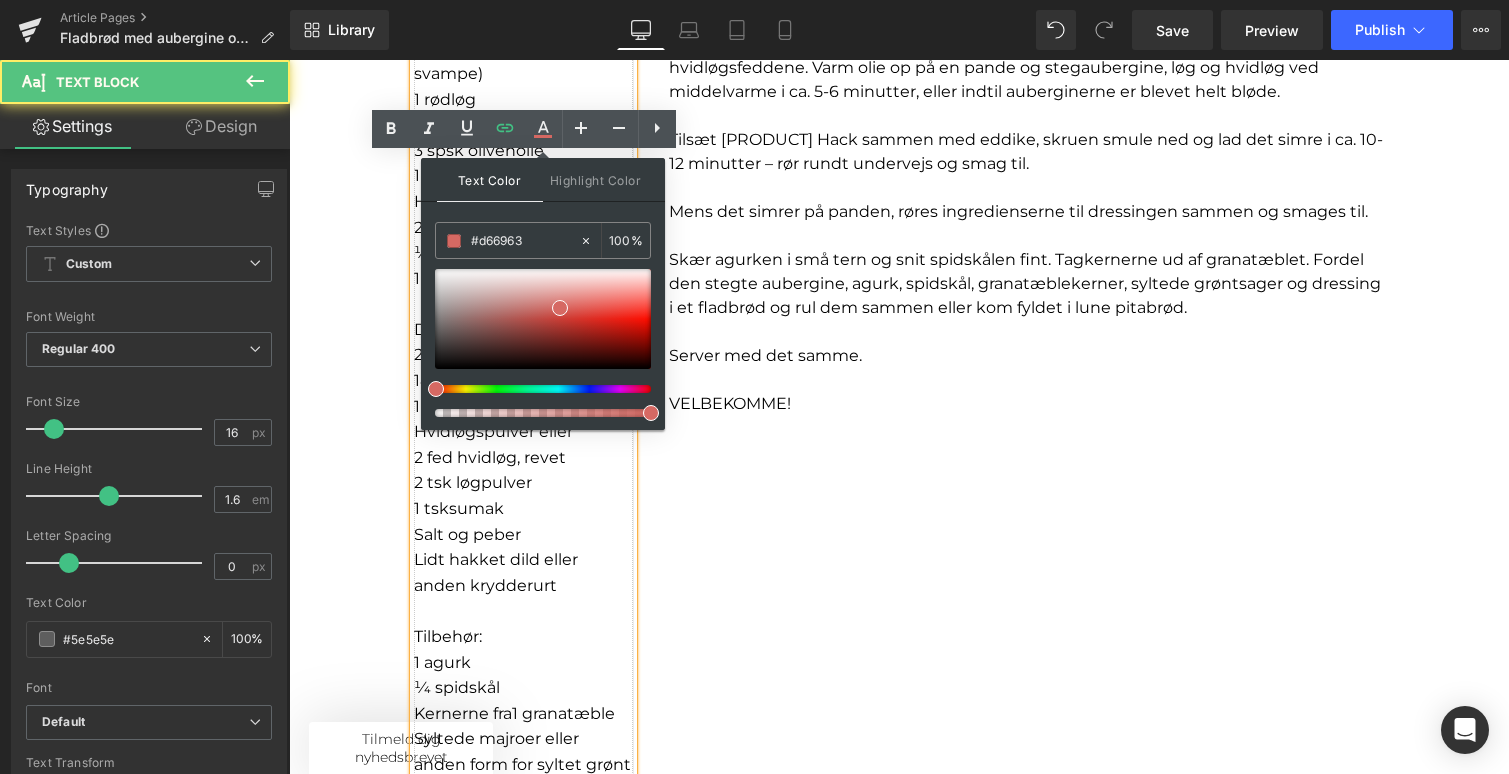 click on "Lidt hakket dild eller anden krydderurt" at bounding box center (523, 572) 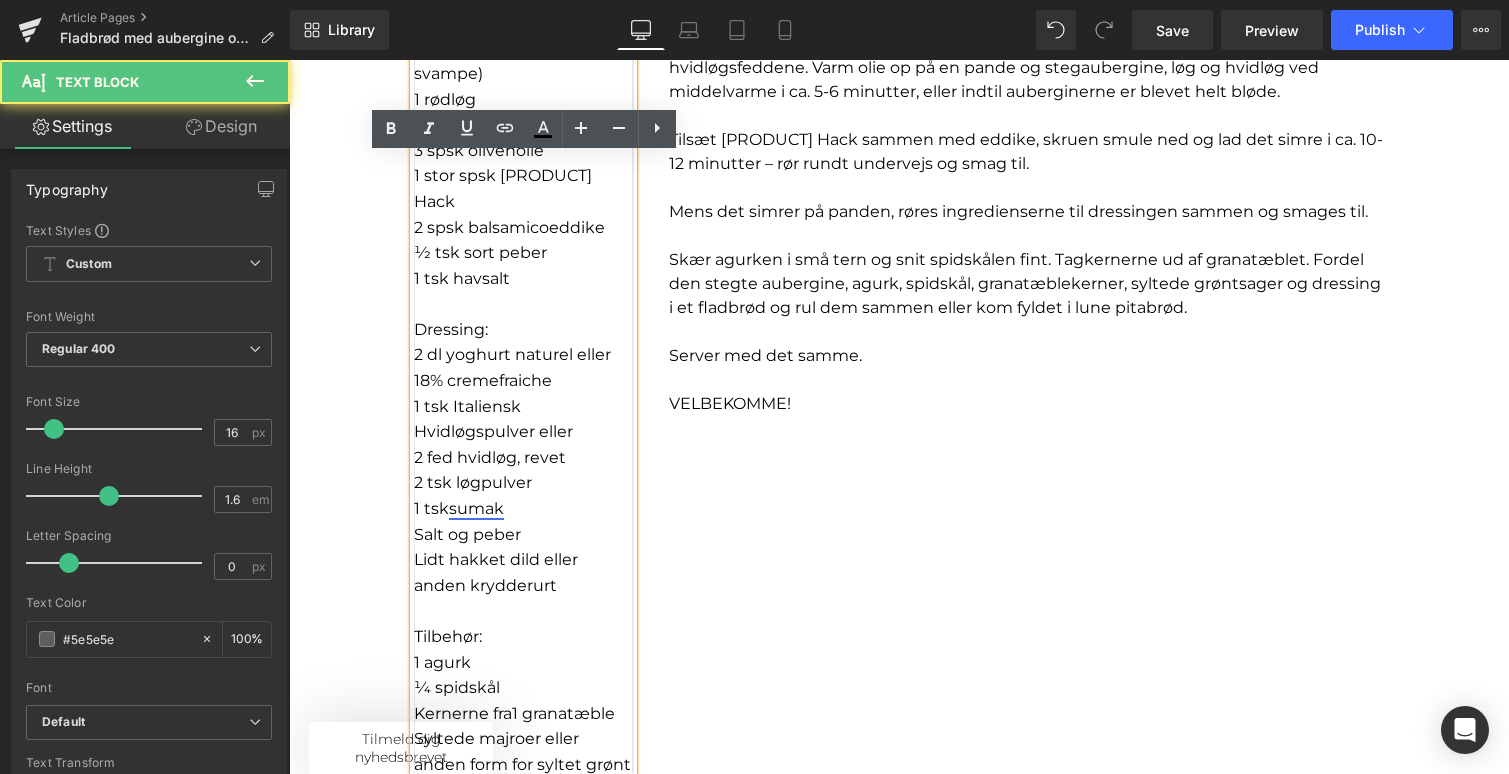 click on "sumak" at bounding box center (476, 508) 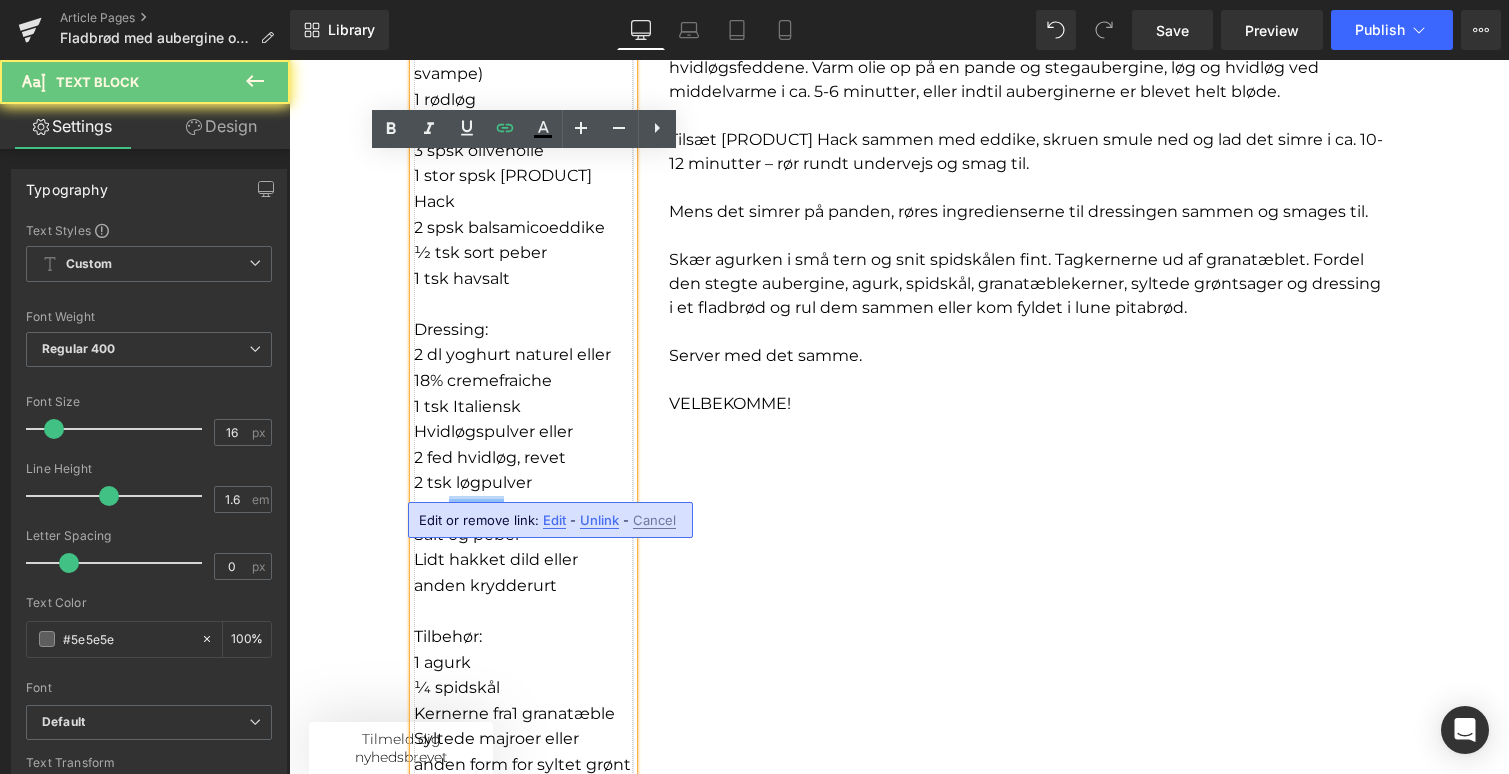 click on "sumak" at bounding box center [476, 508] 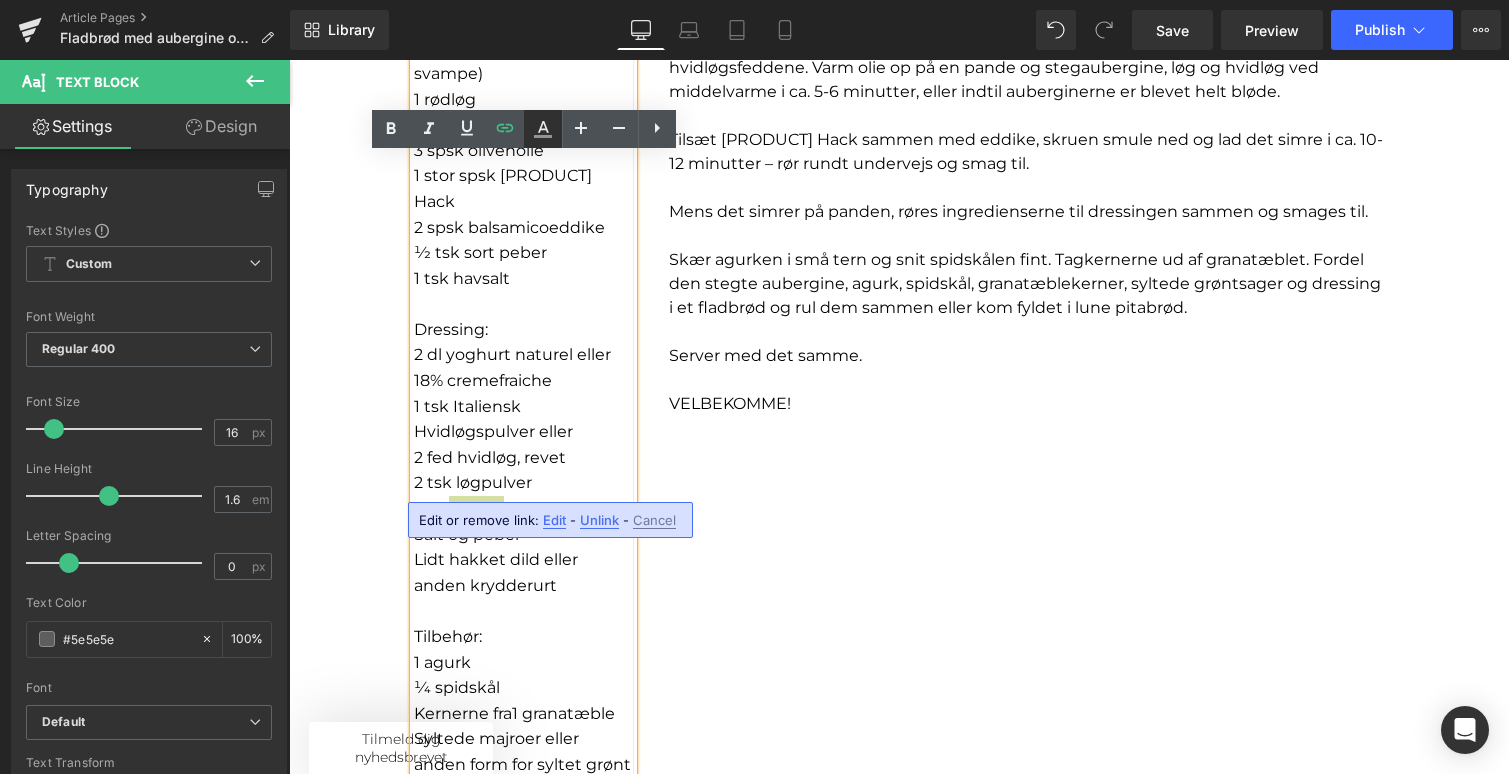 click 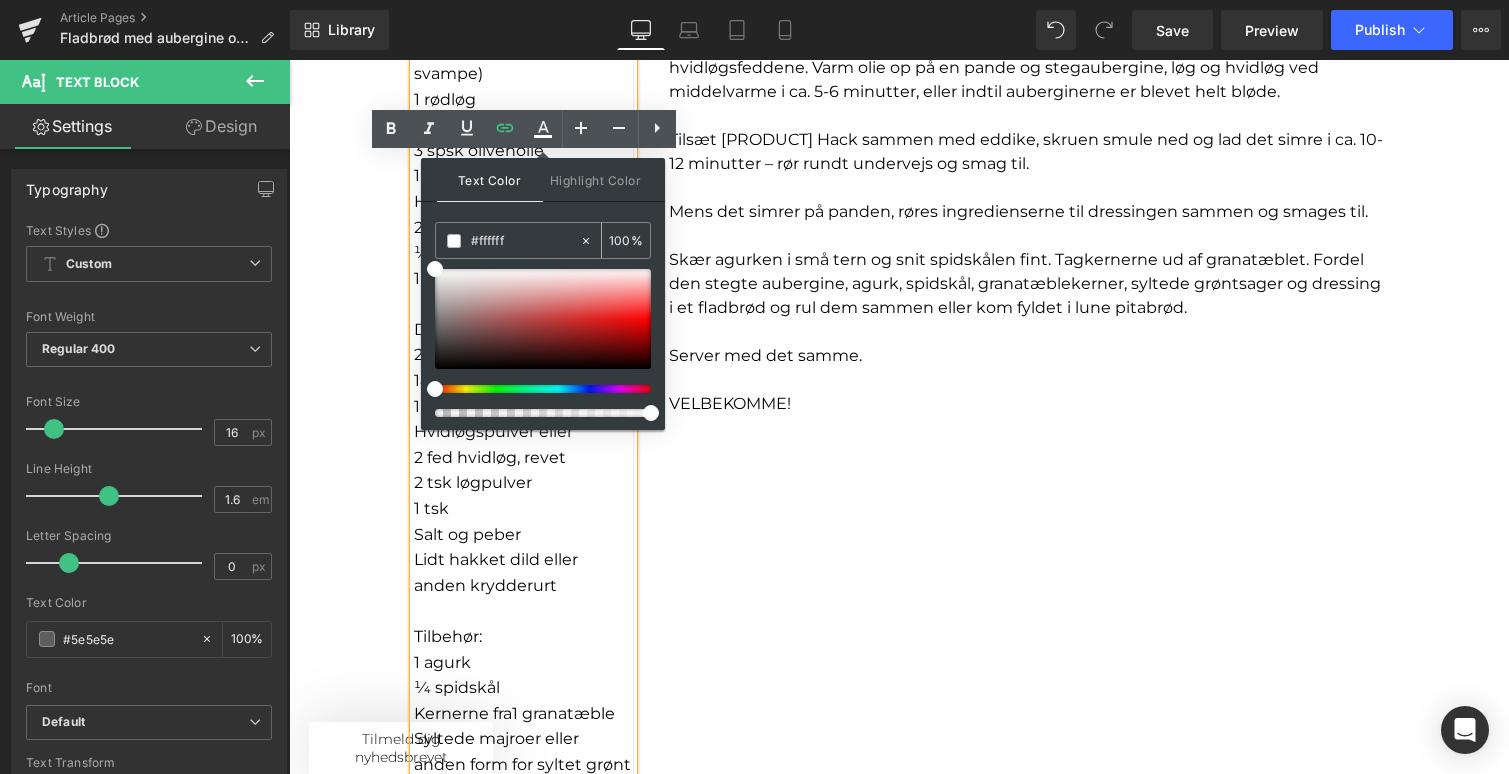 click on "#ffffff" at bounding box center (525, 241) 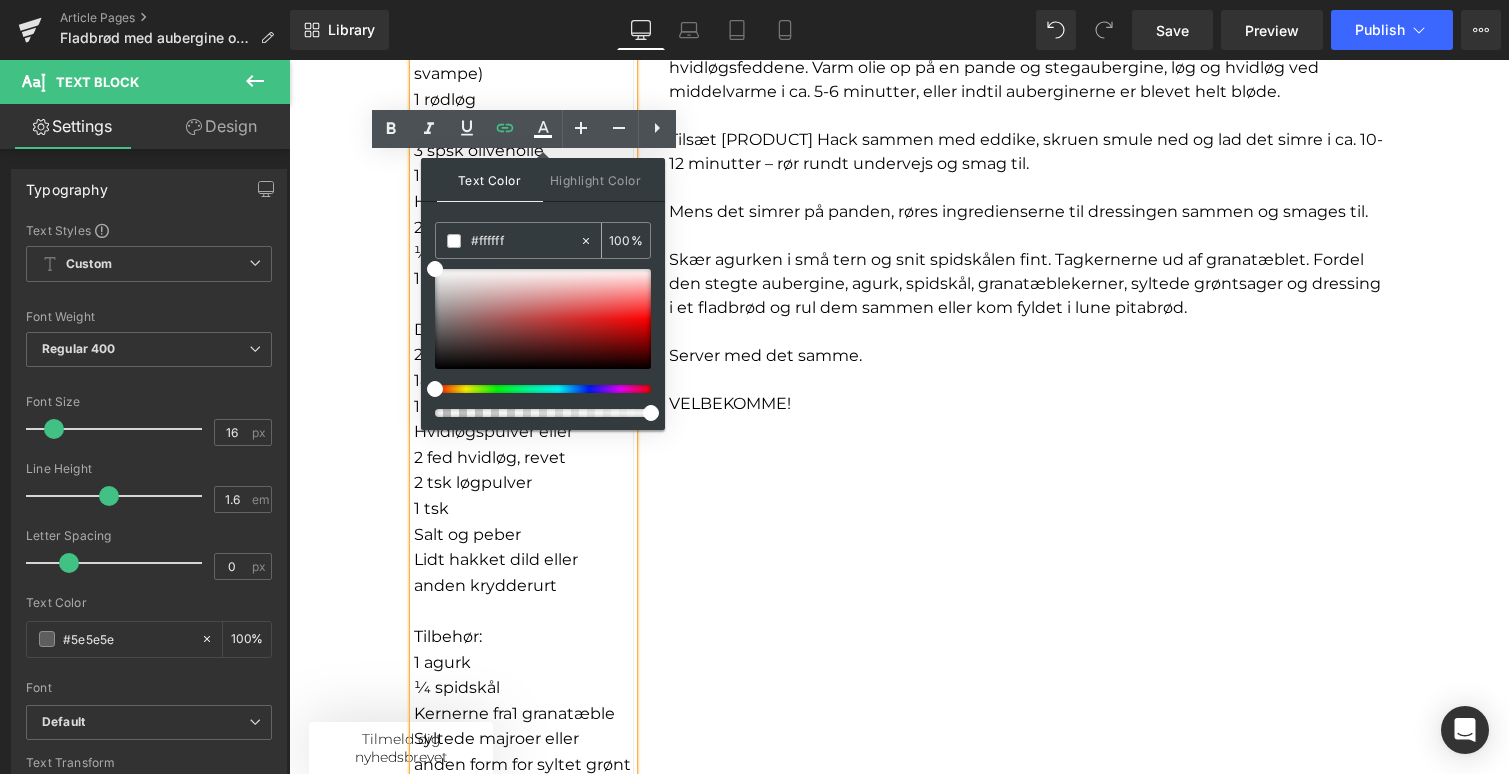 paste on "#d66963" 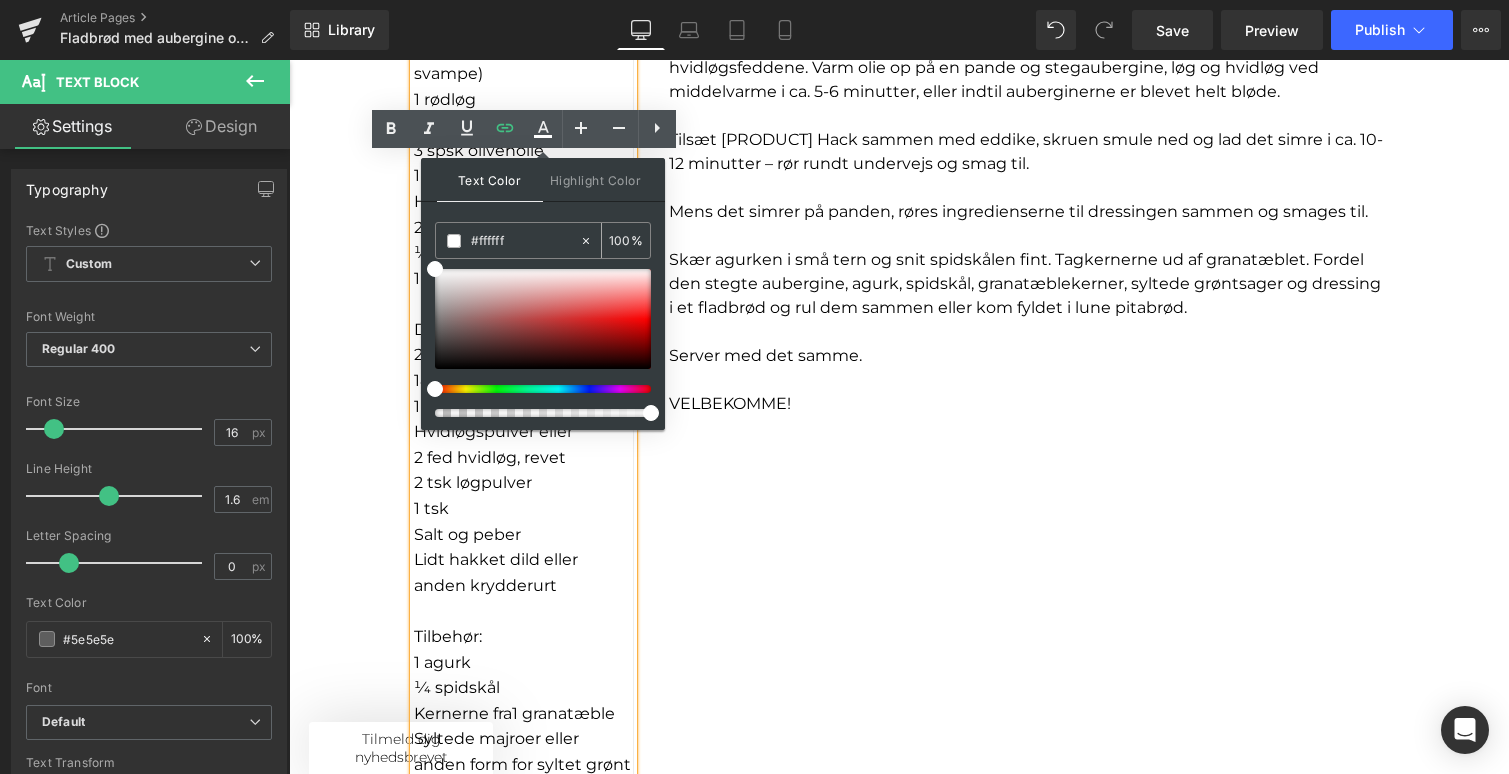 type on "##d66963" 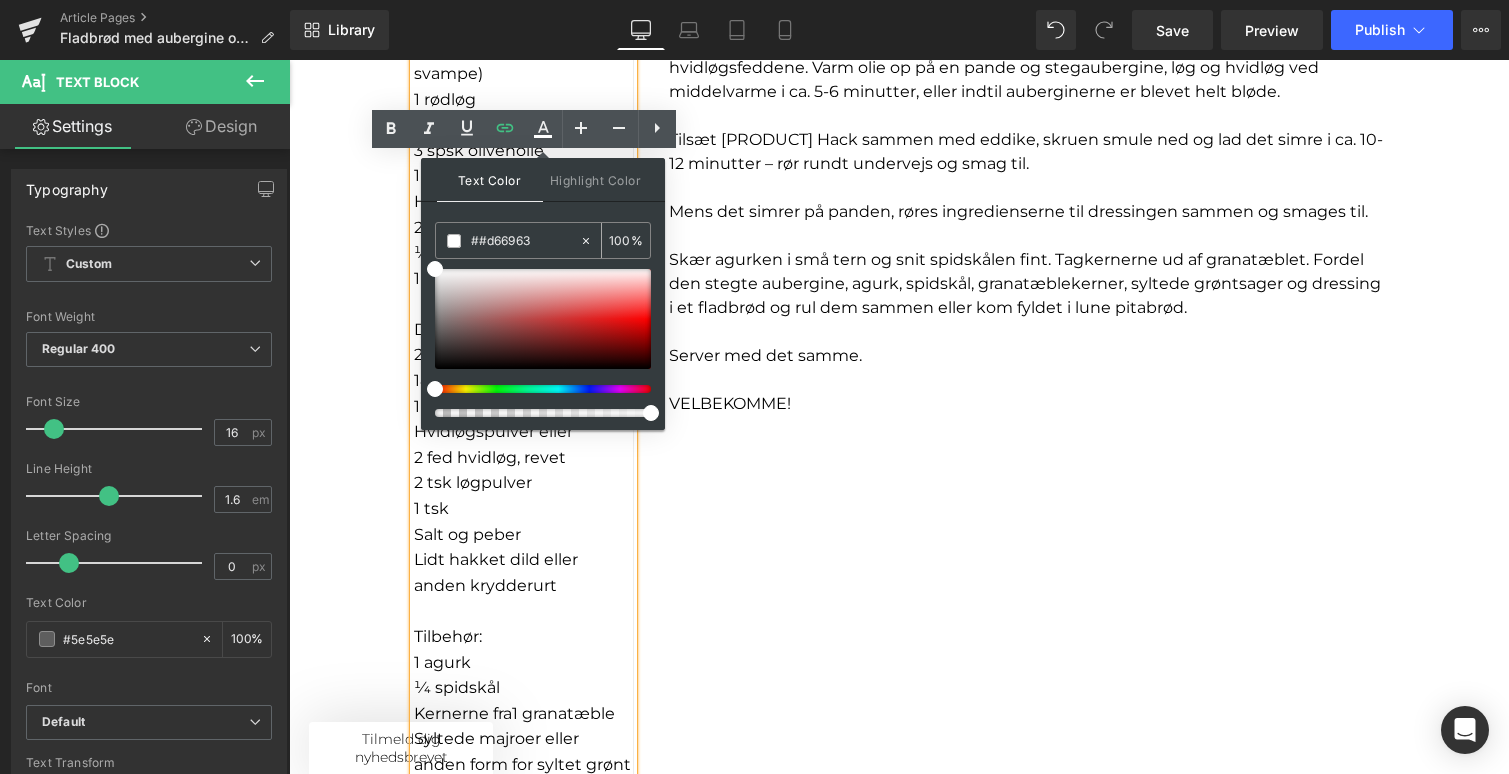 type on "0" 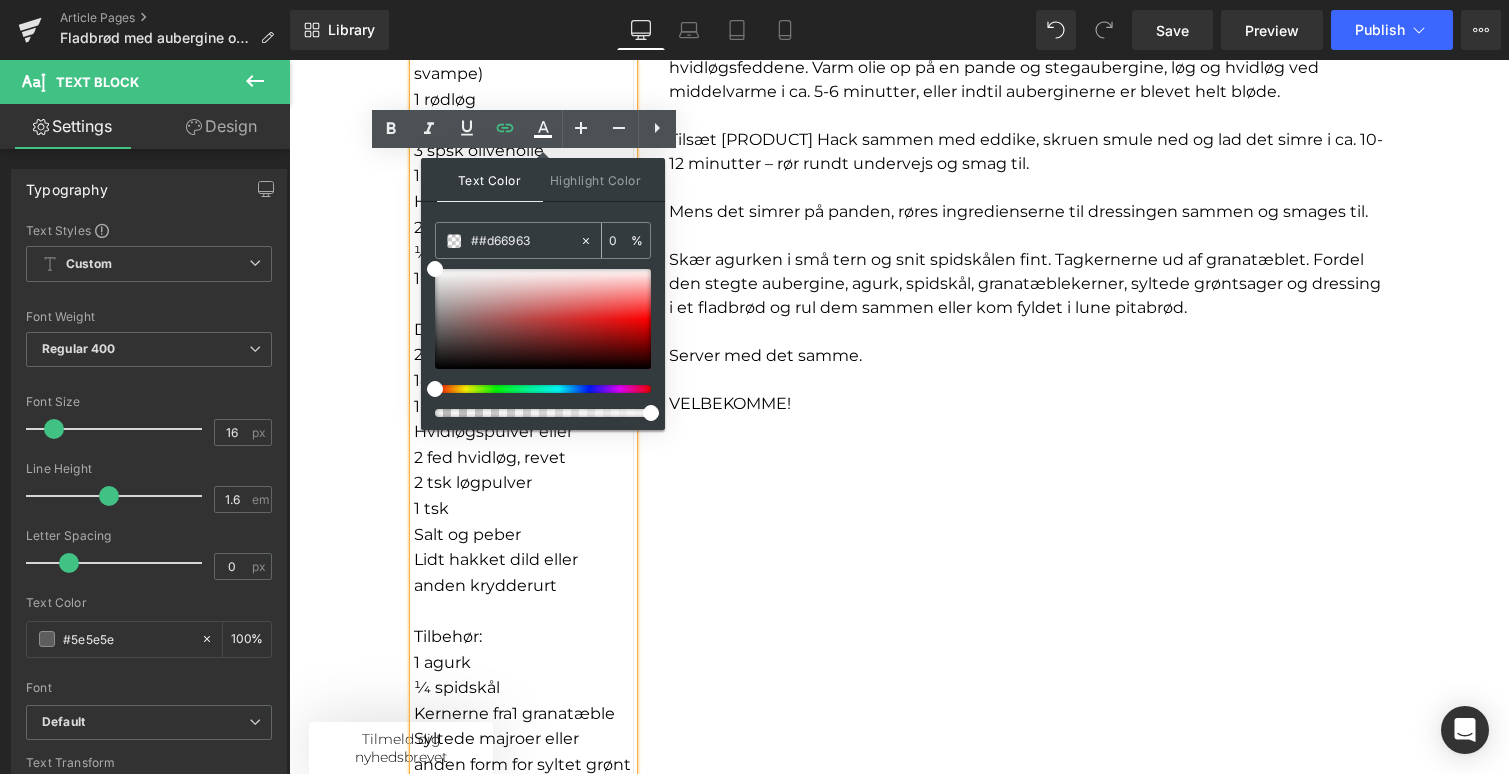 click on "##d66963" at bounding box center [525, 241] 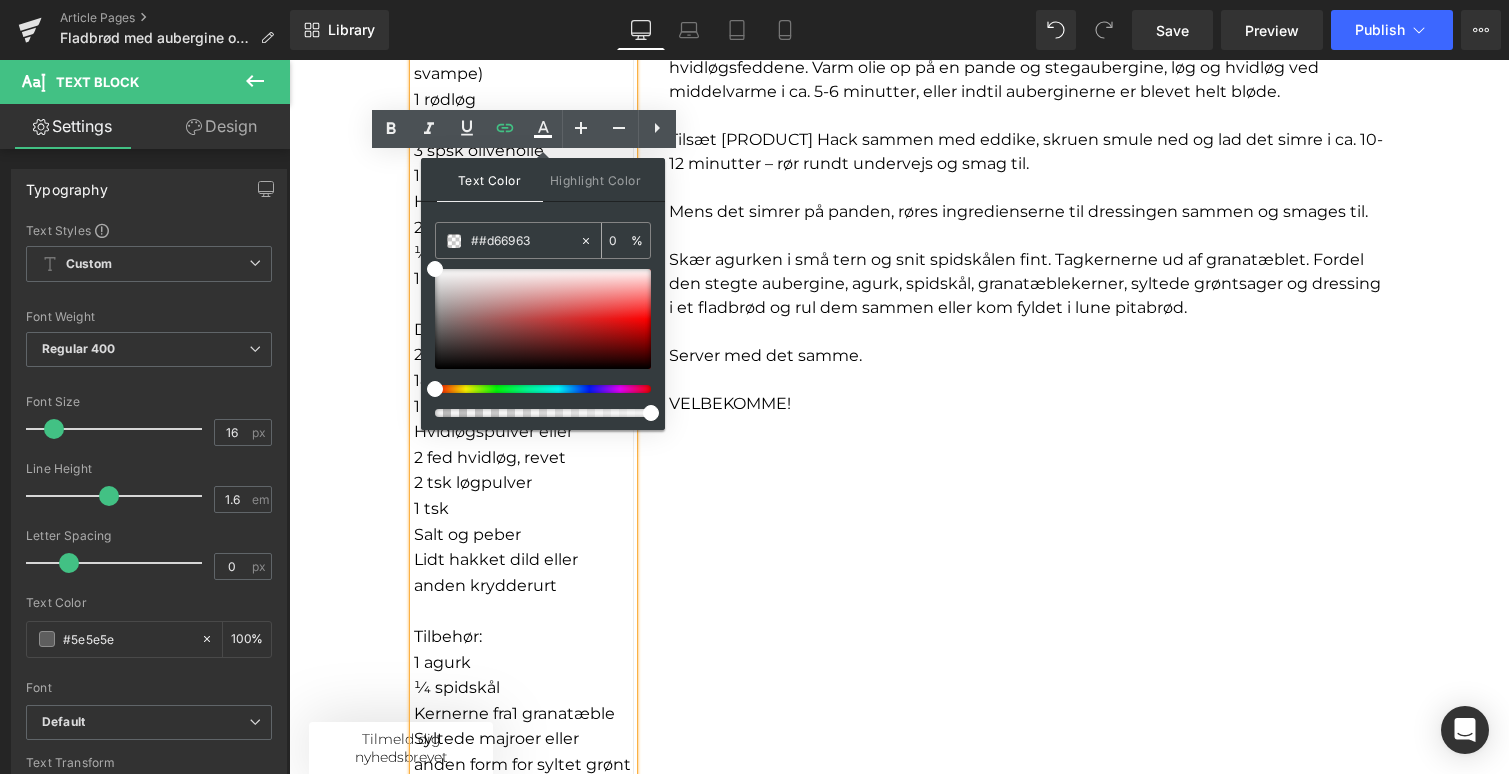 type on "#d66963" 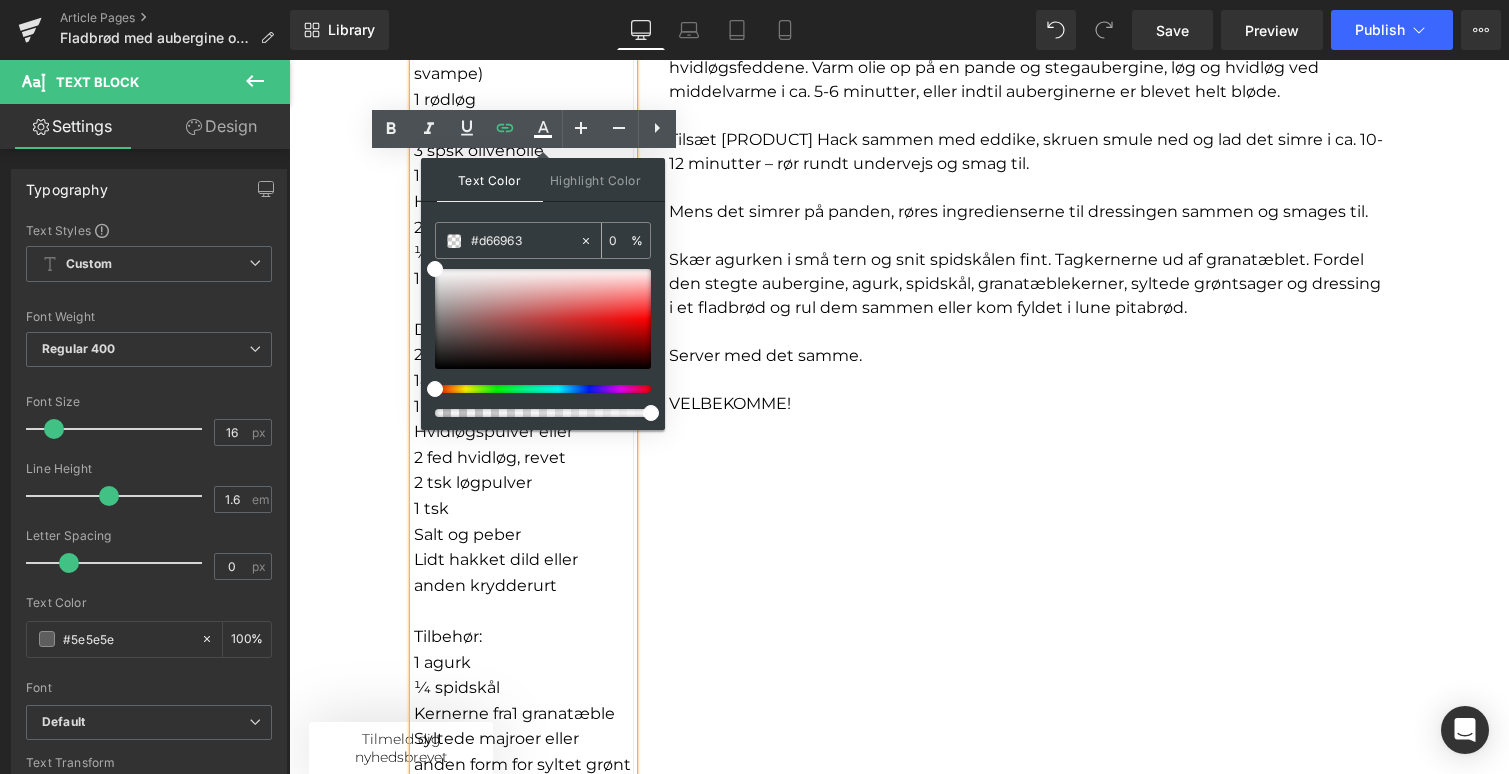 type on "100" 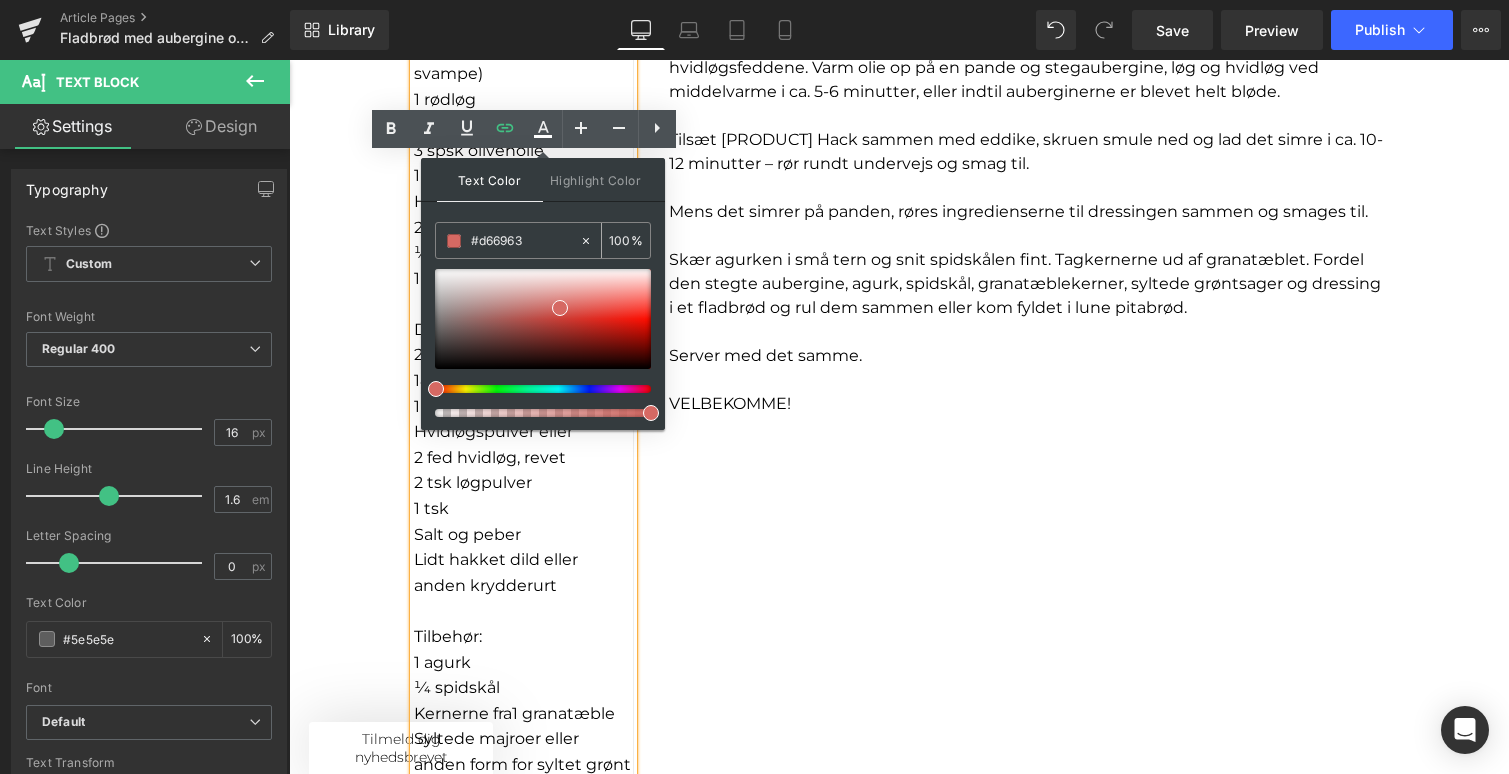 click at bounding box center (454, 241) 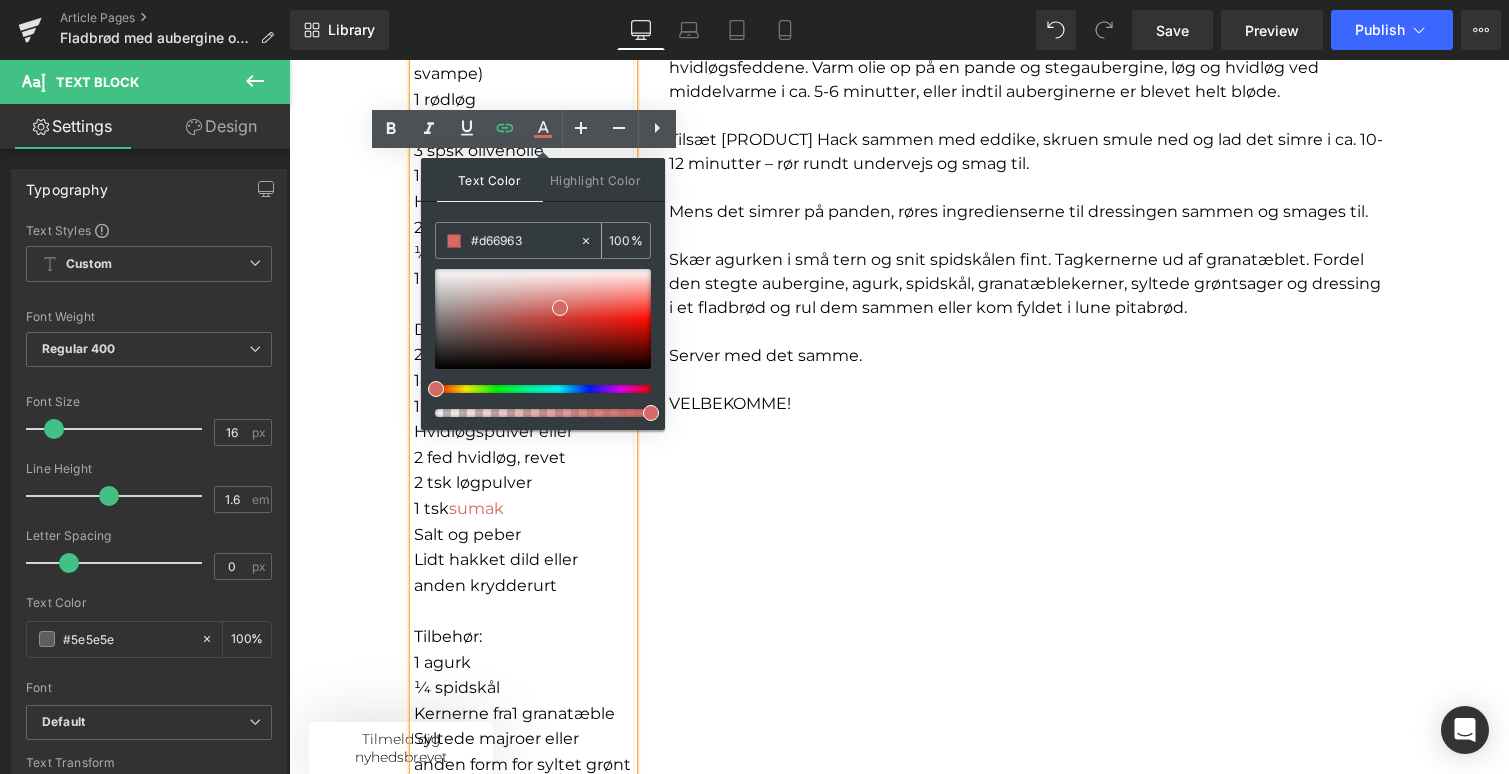 click at bounding box center [454, 241] 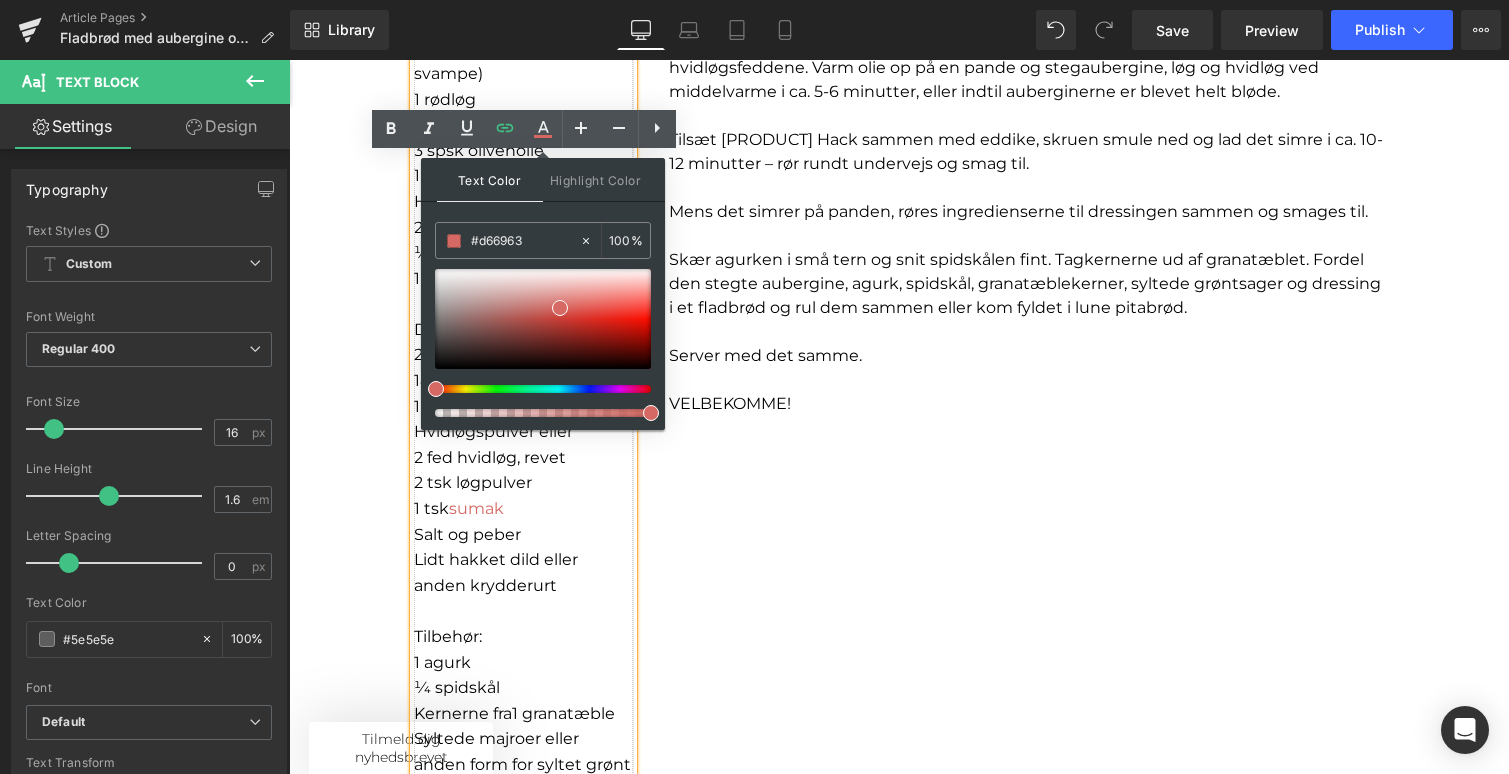 click on "Salt og peber" at bounding box center (523, 535) 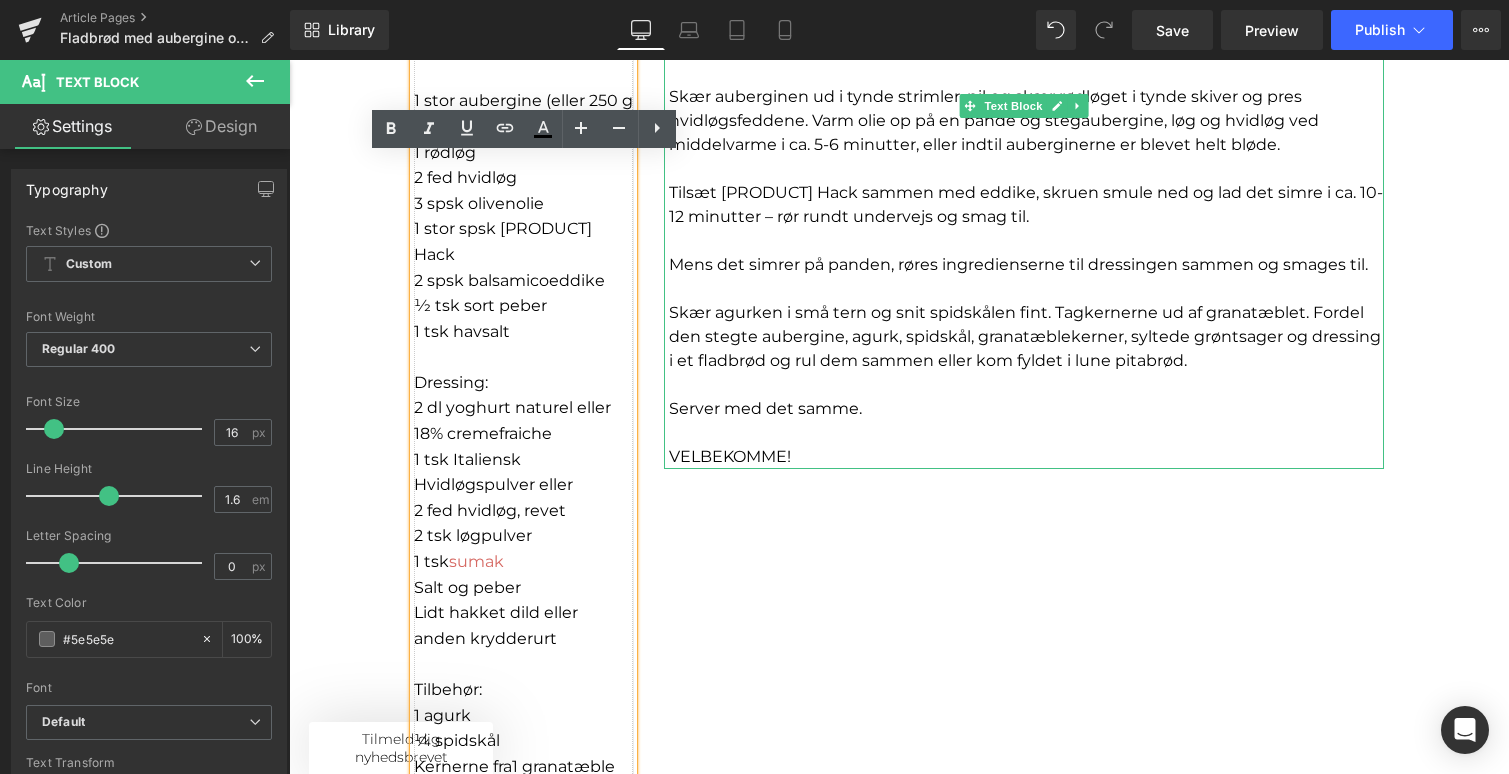 scroll, scrollTop: 1294, scrollLeft: 0, axis: vertical 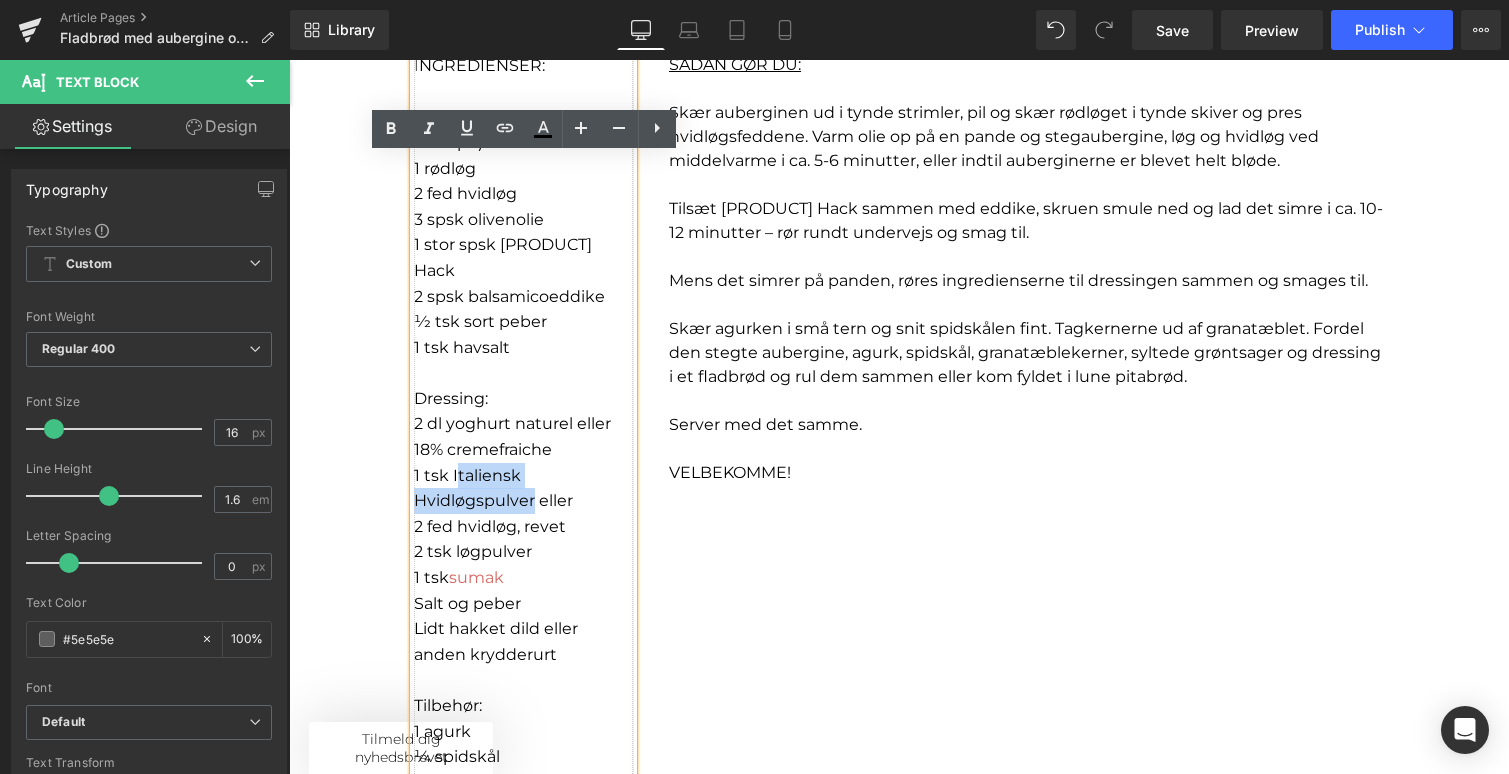 drag, startPoint x: 455, startPoint y: 450, endPoint x: 534, endPoint y: 479, distance: 84.15462 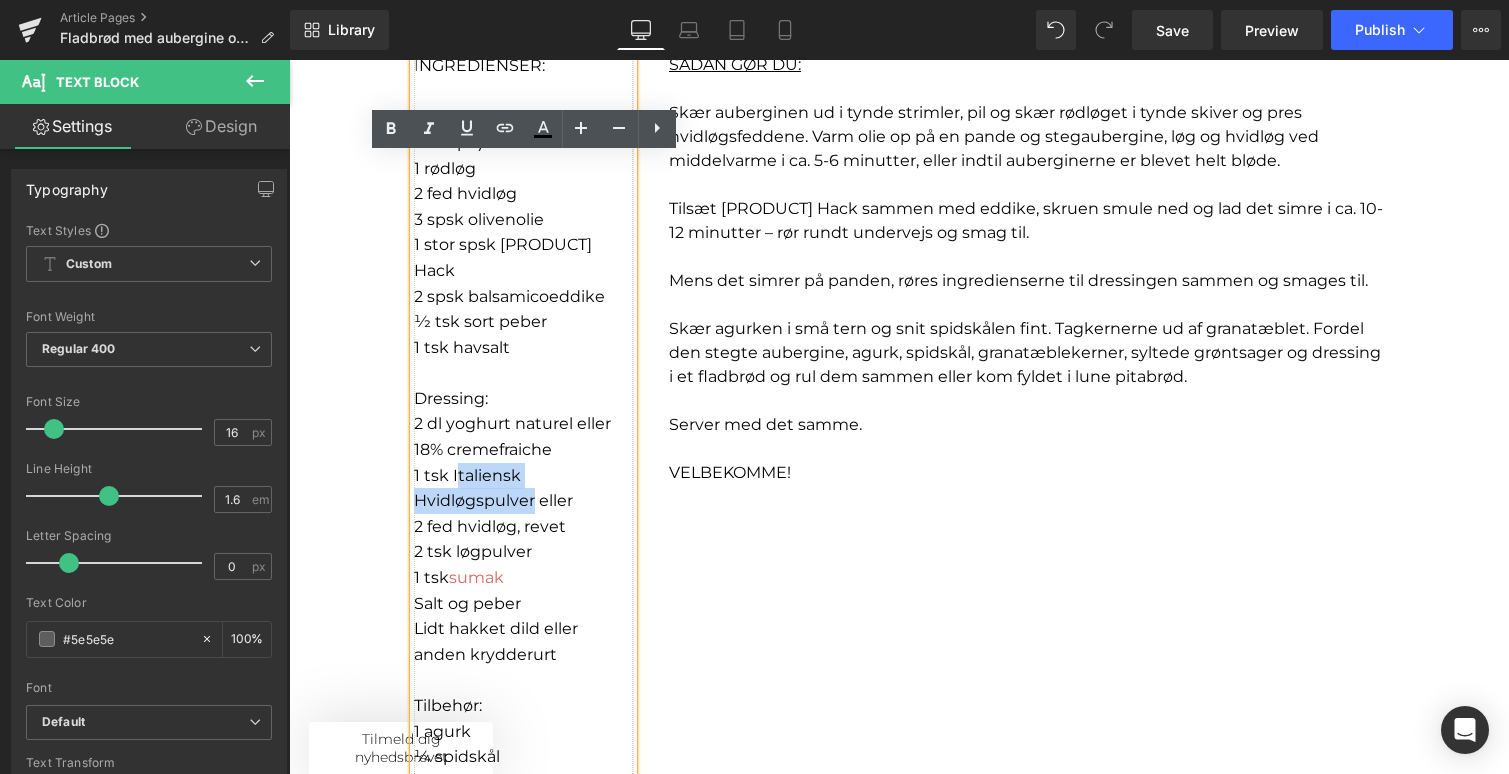 click on "1 tsk Italiensk Hvidløgspulver eller" at bounding box center (493, 488) 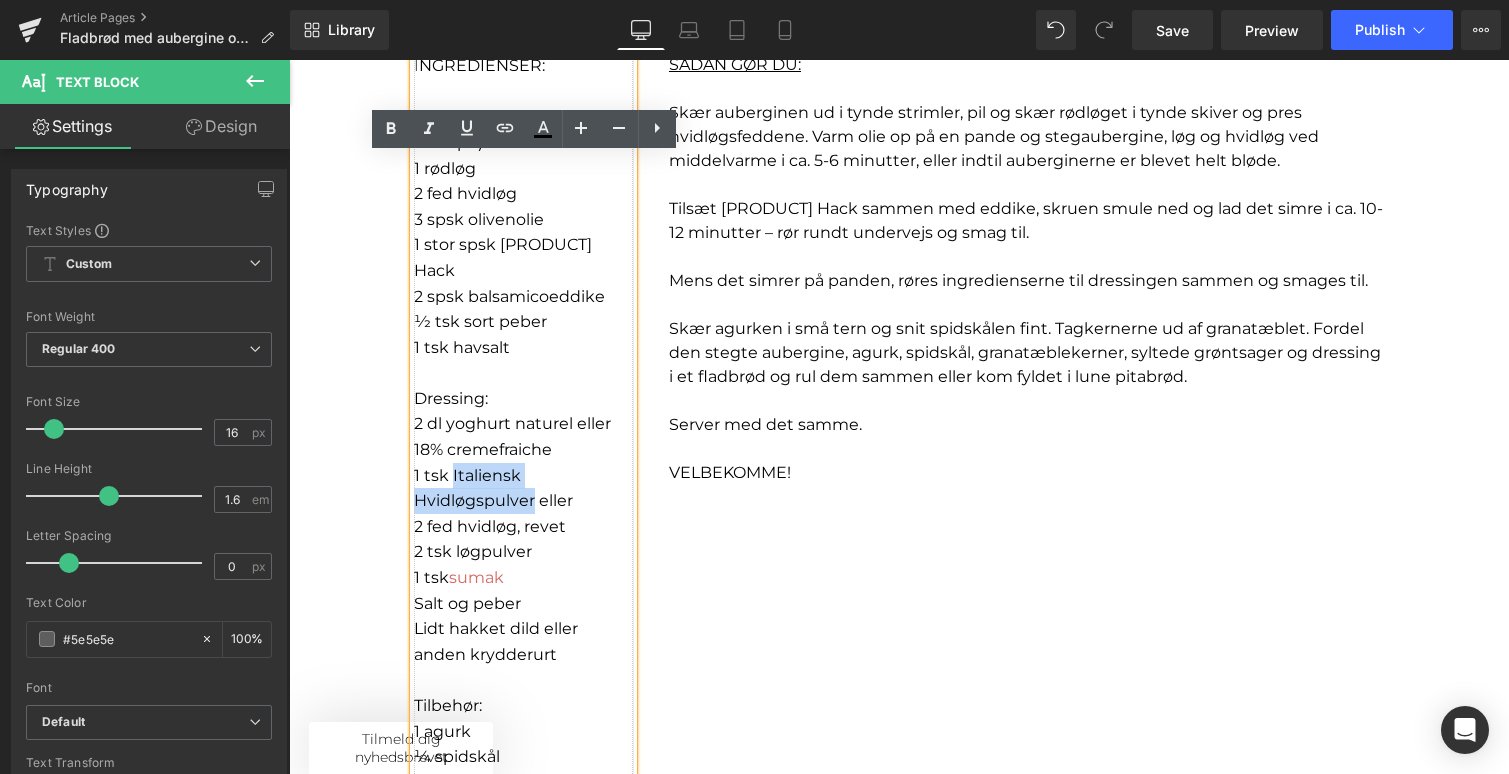 drag, startPoint x: 452, startPoint y: 450, endPoint x: 533, endPoint y: 477, distance: 85.3815 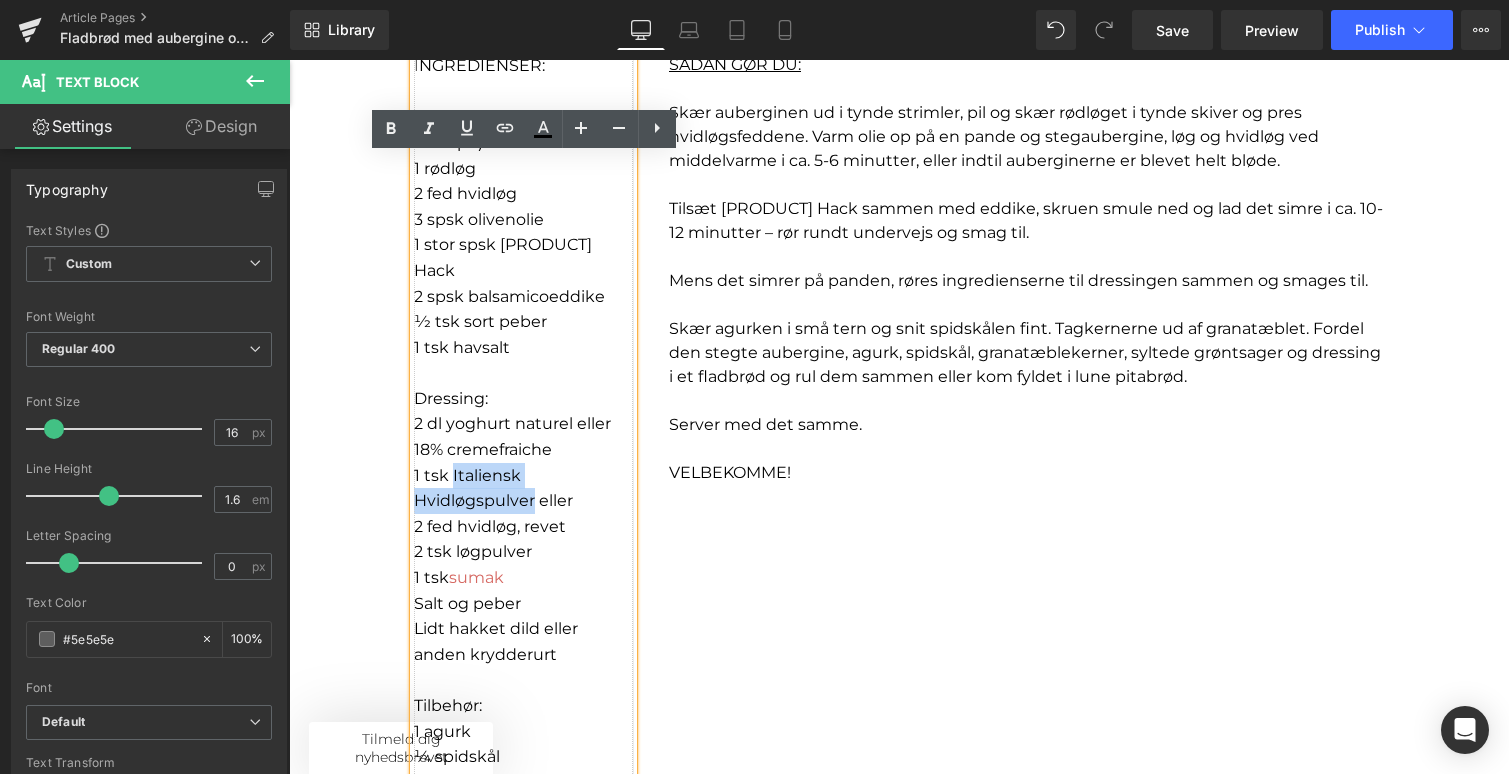 click on "1 tsk Italiensk Hvidløgspulver eller" at bounding box center (493, 488) 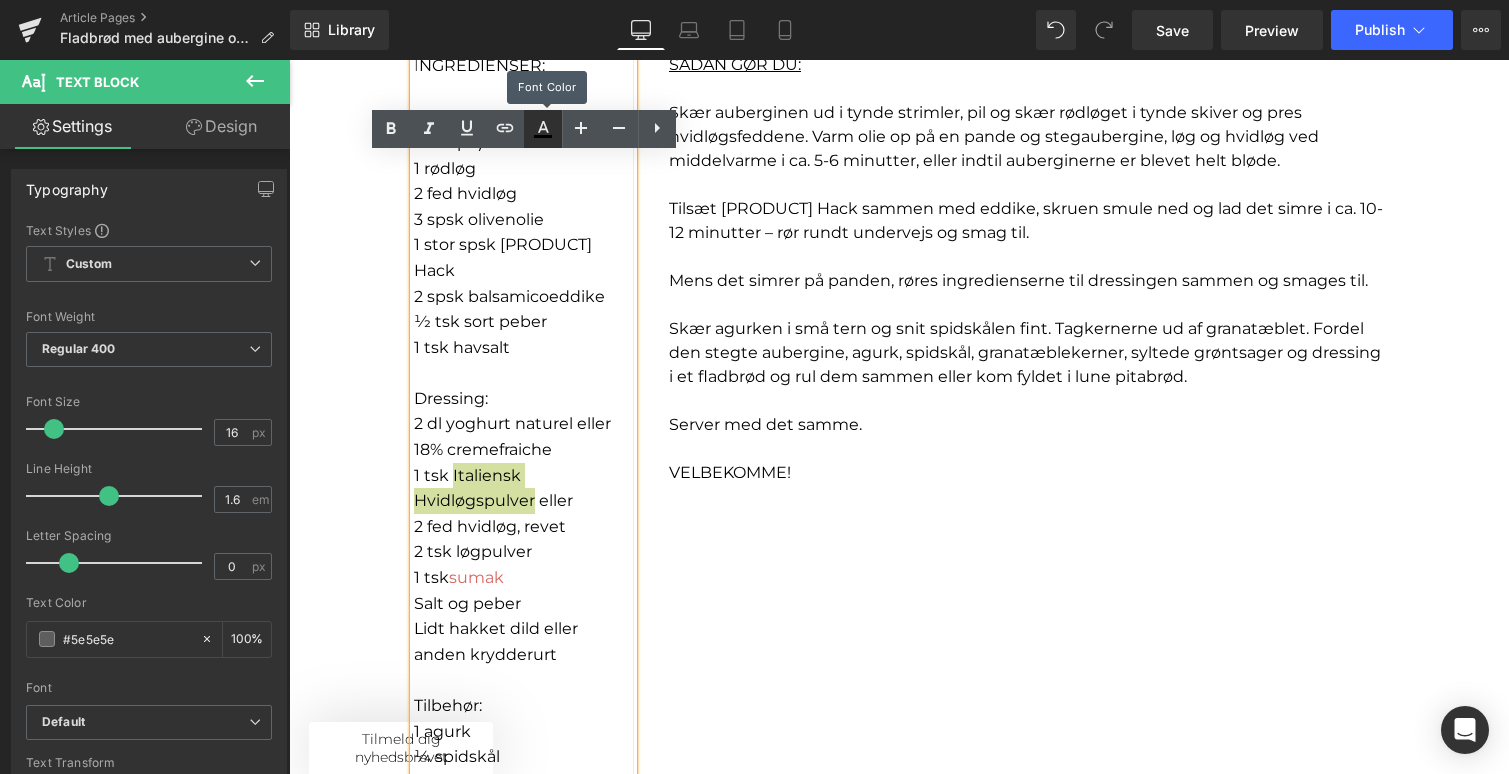click 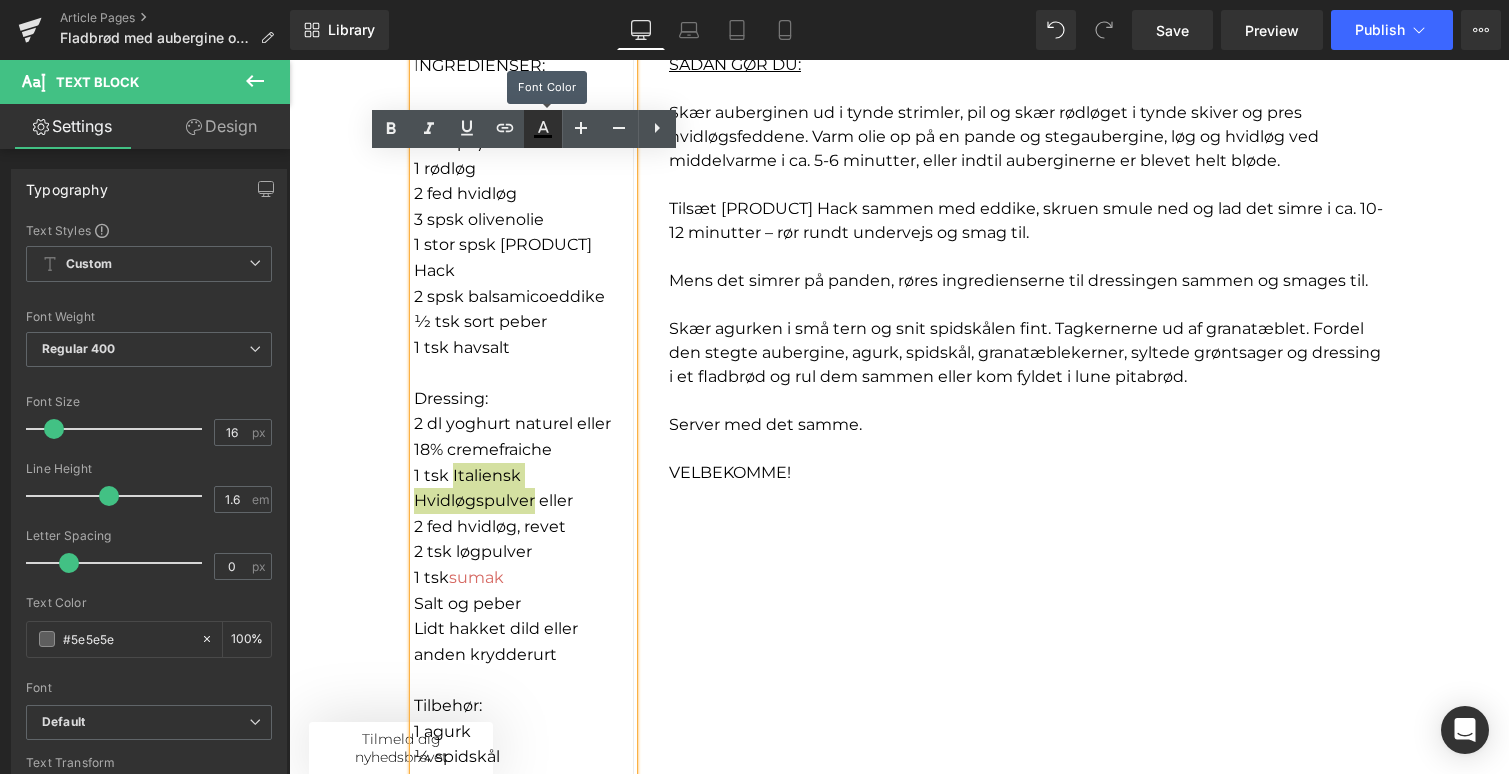 type on "#000000" 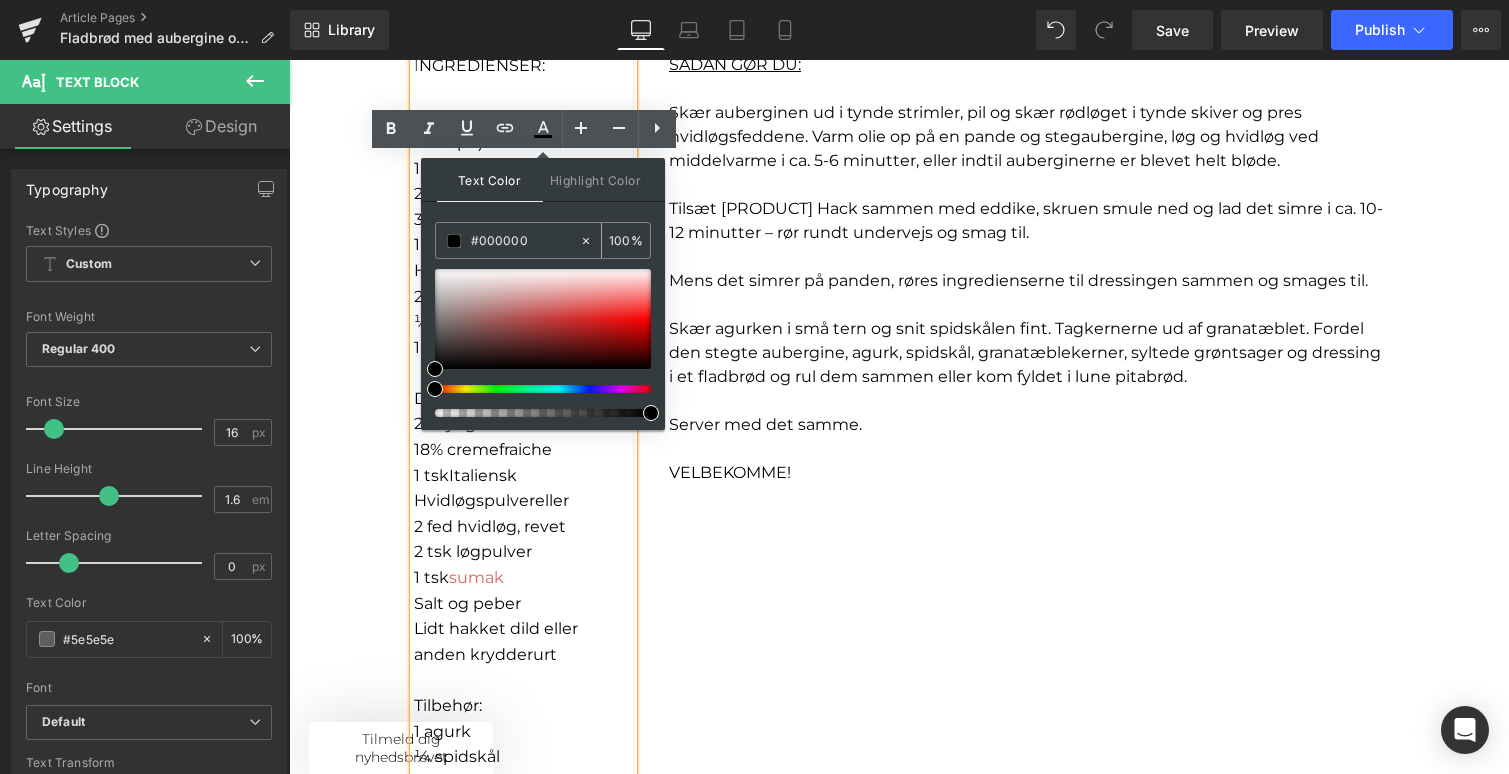 click on "#000000" at bounding box center (525, 241) 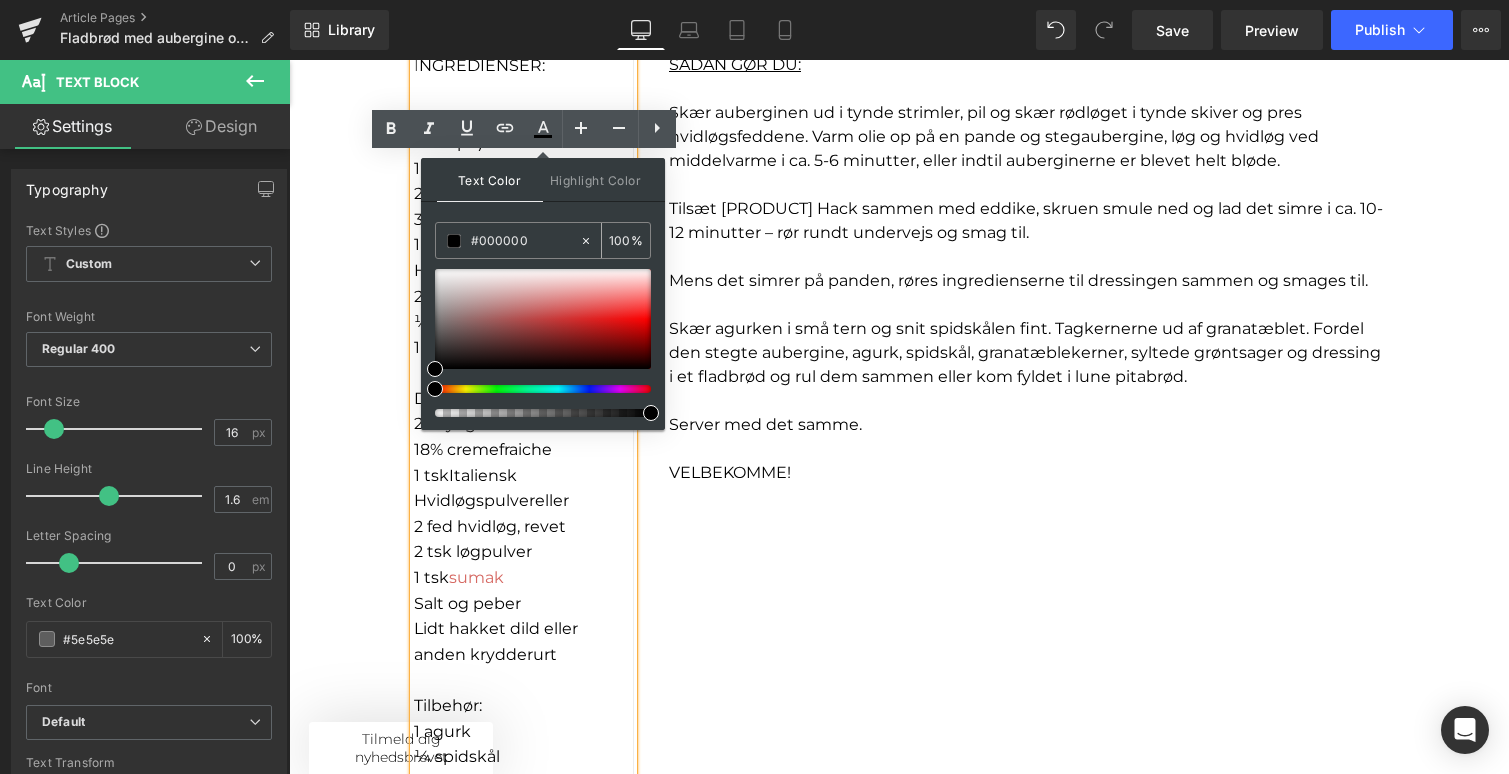click 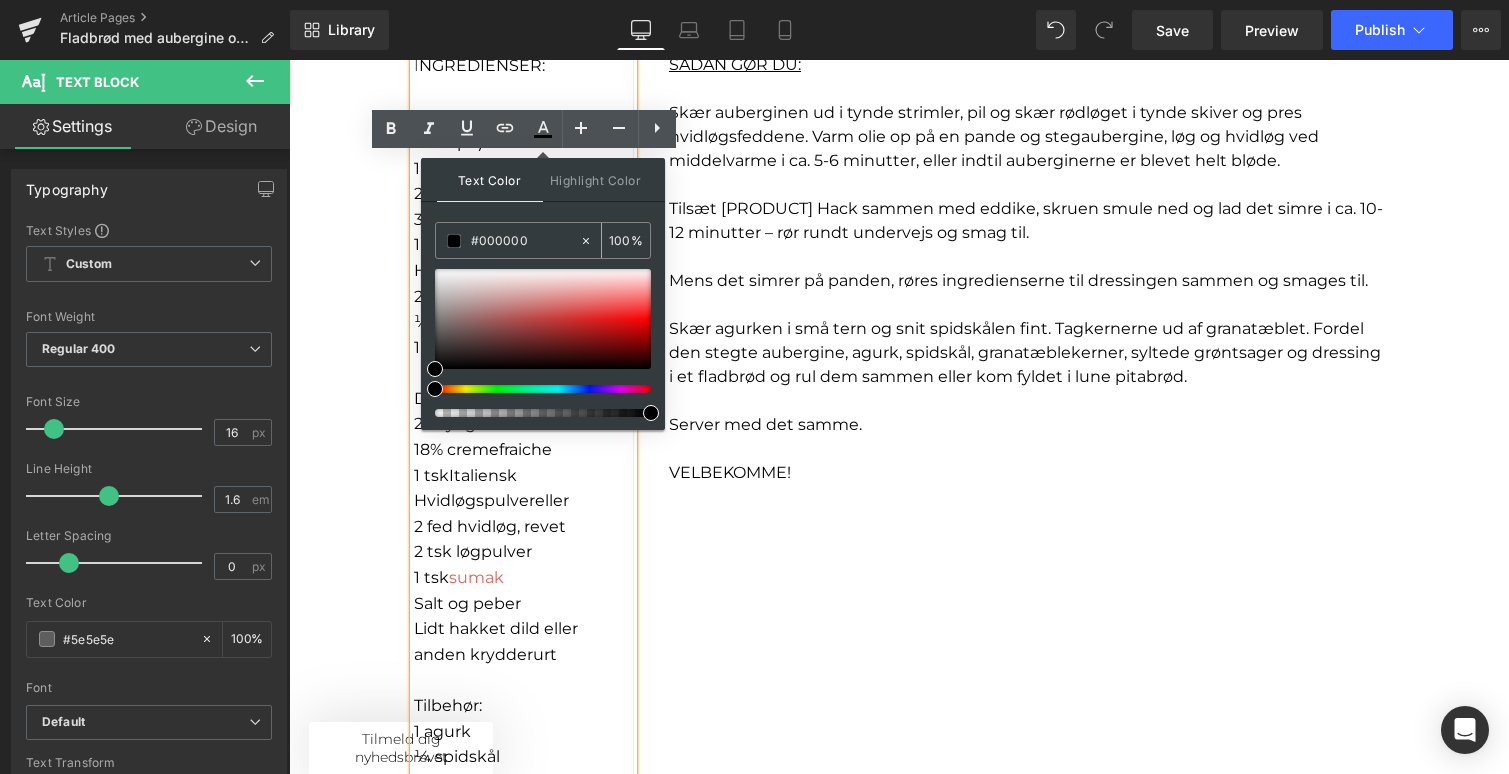 type on "none" 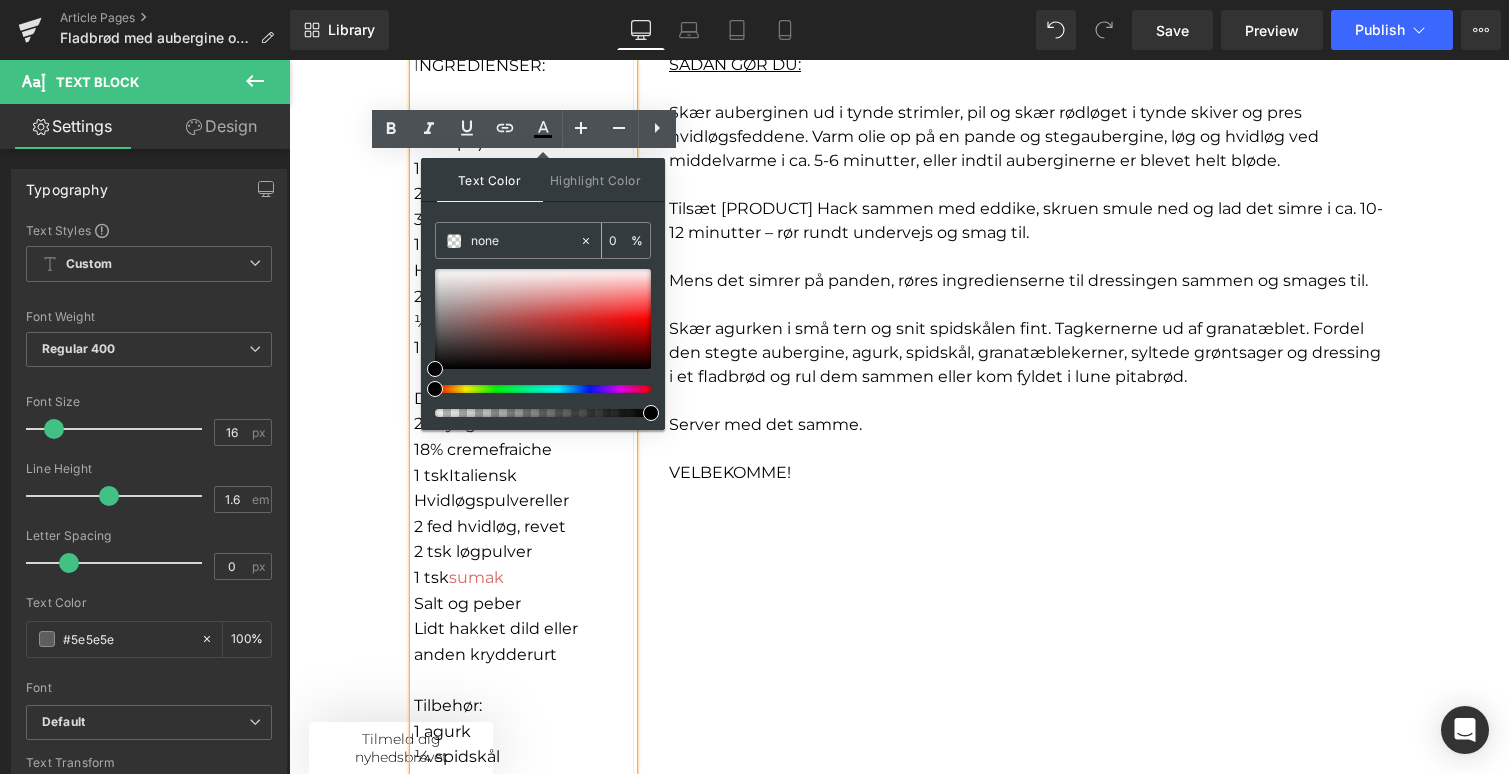 click on "none" at bounding box center (525, 241) 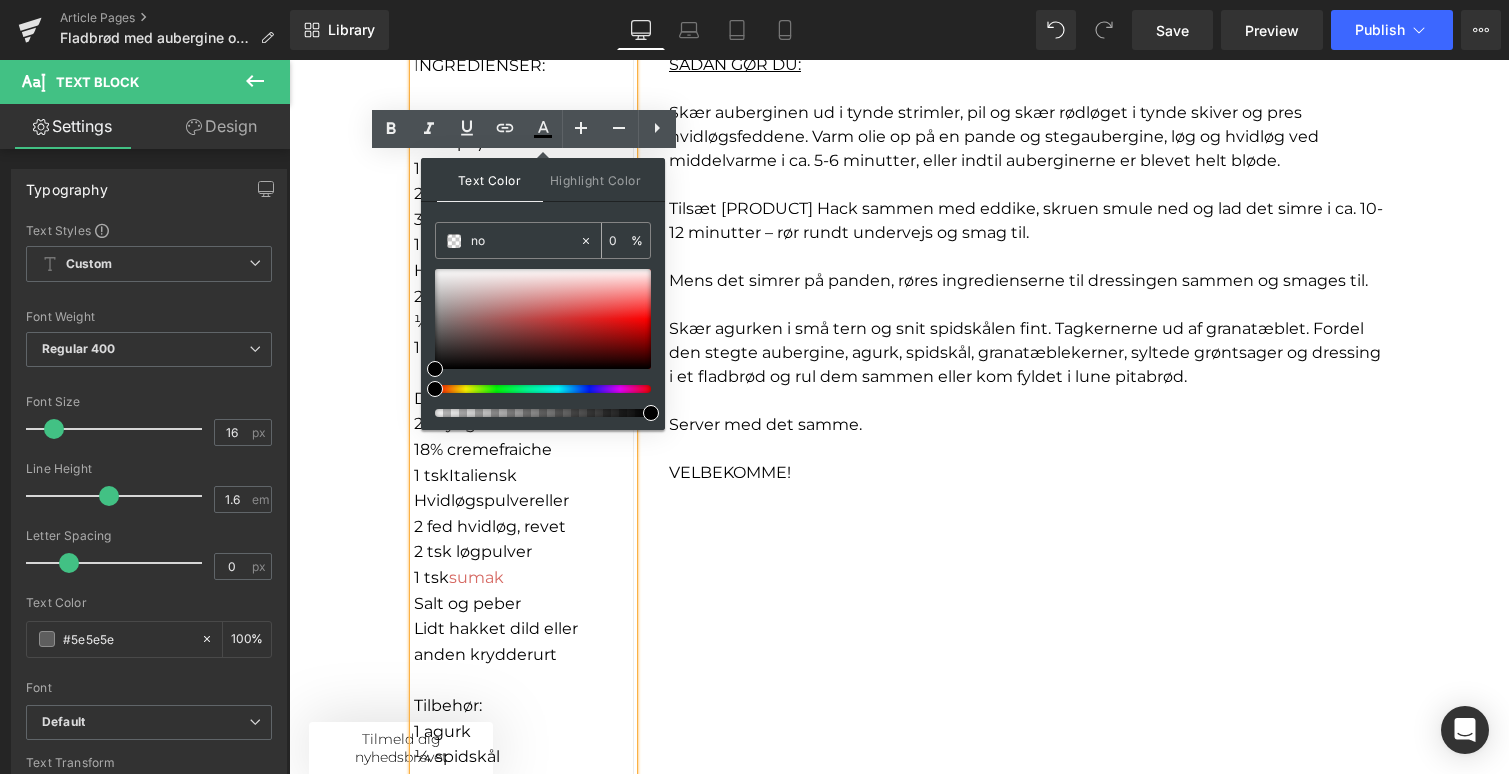type on "n" 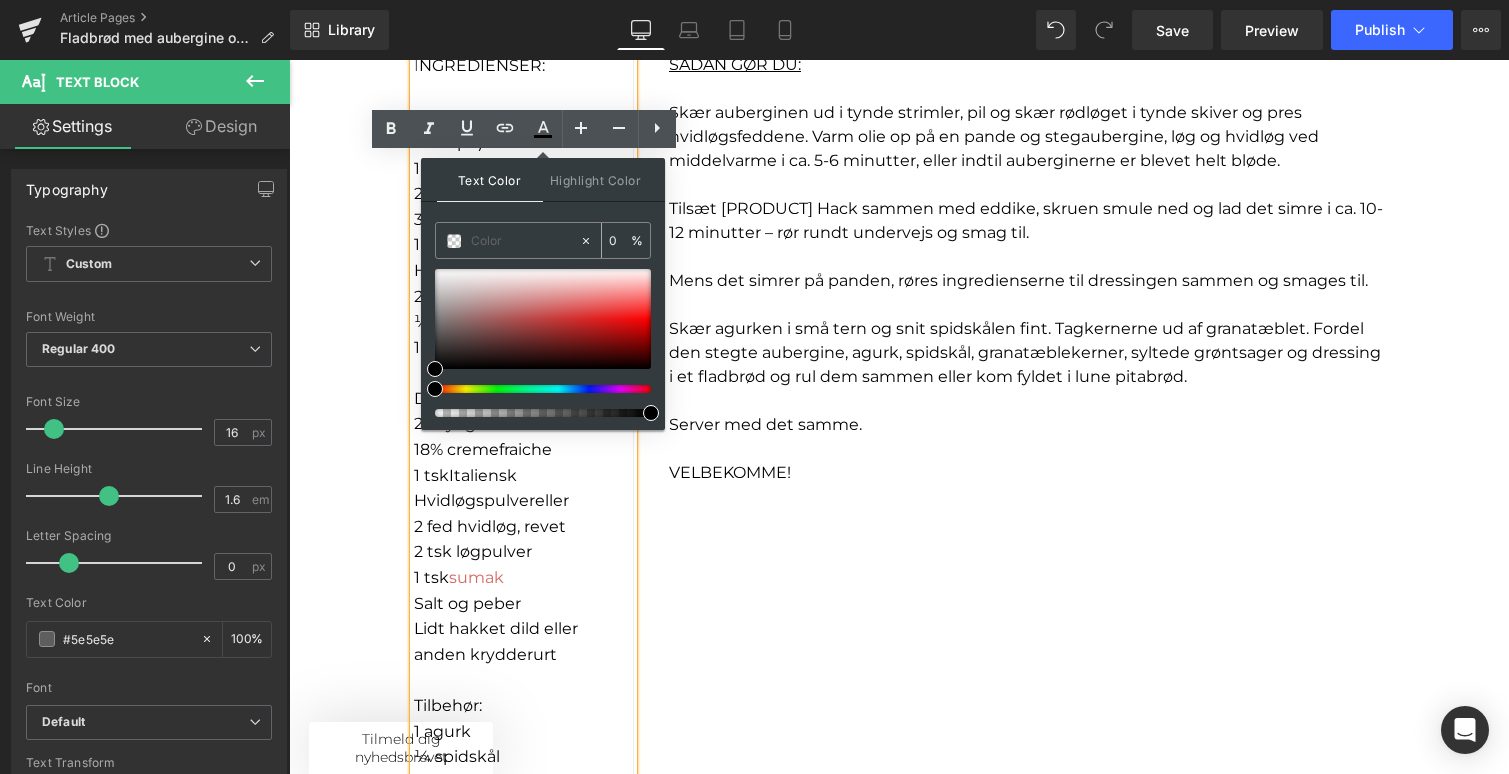 paste on "#d66963" 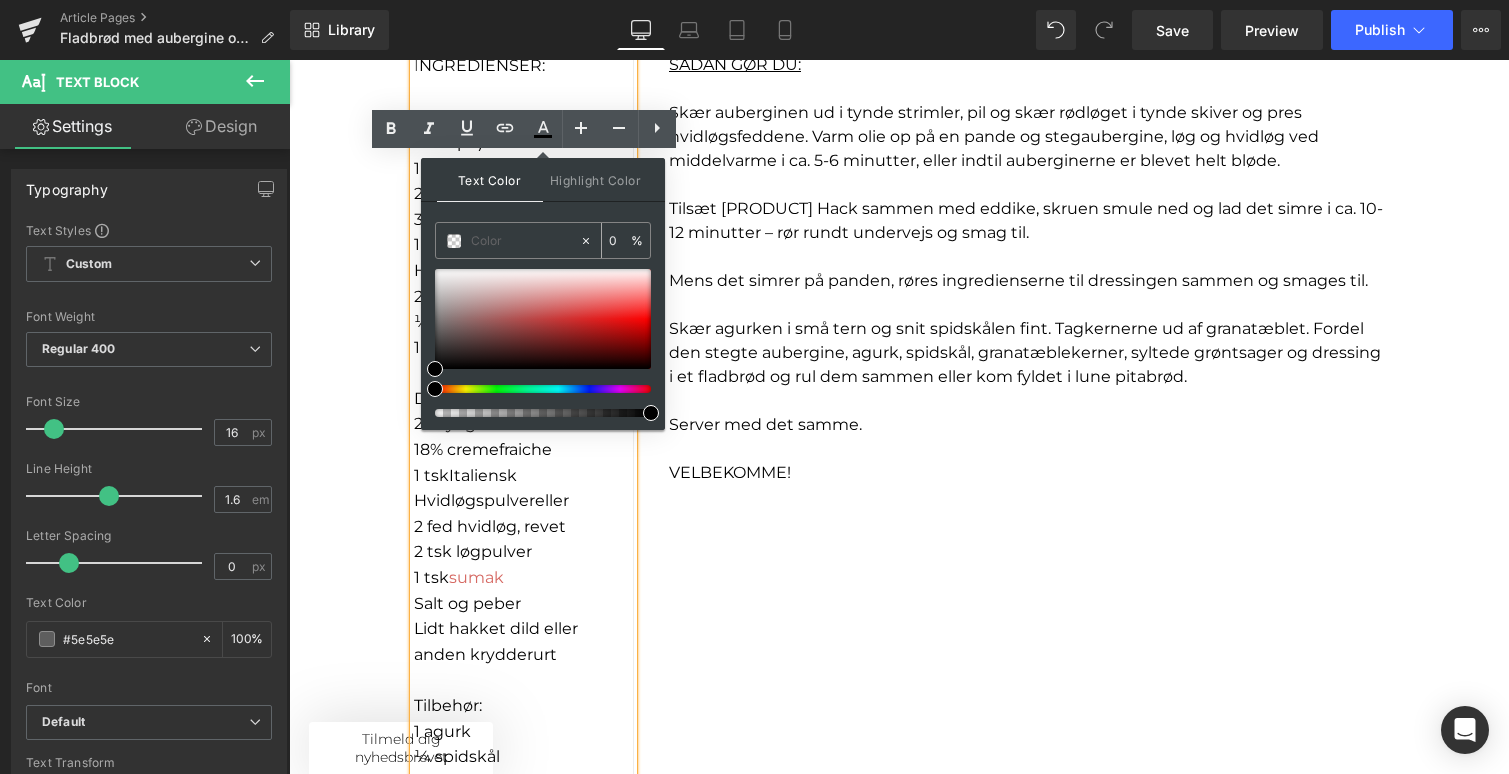 type on "#d66963" 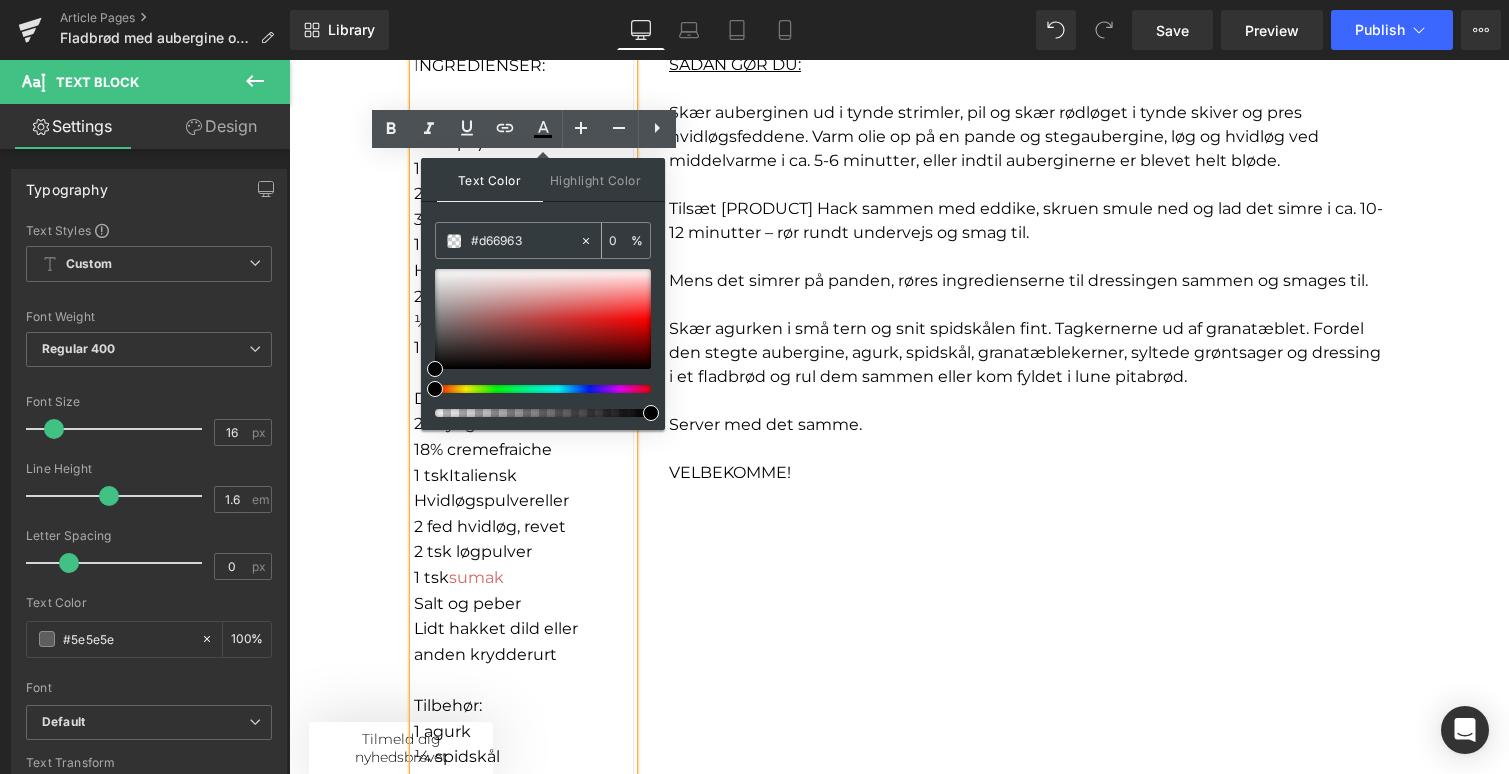 type on "100" 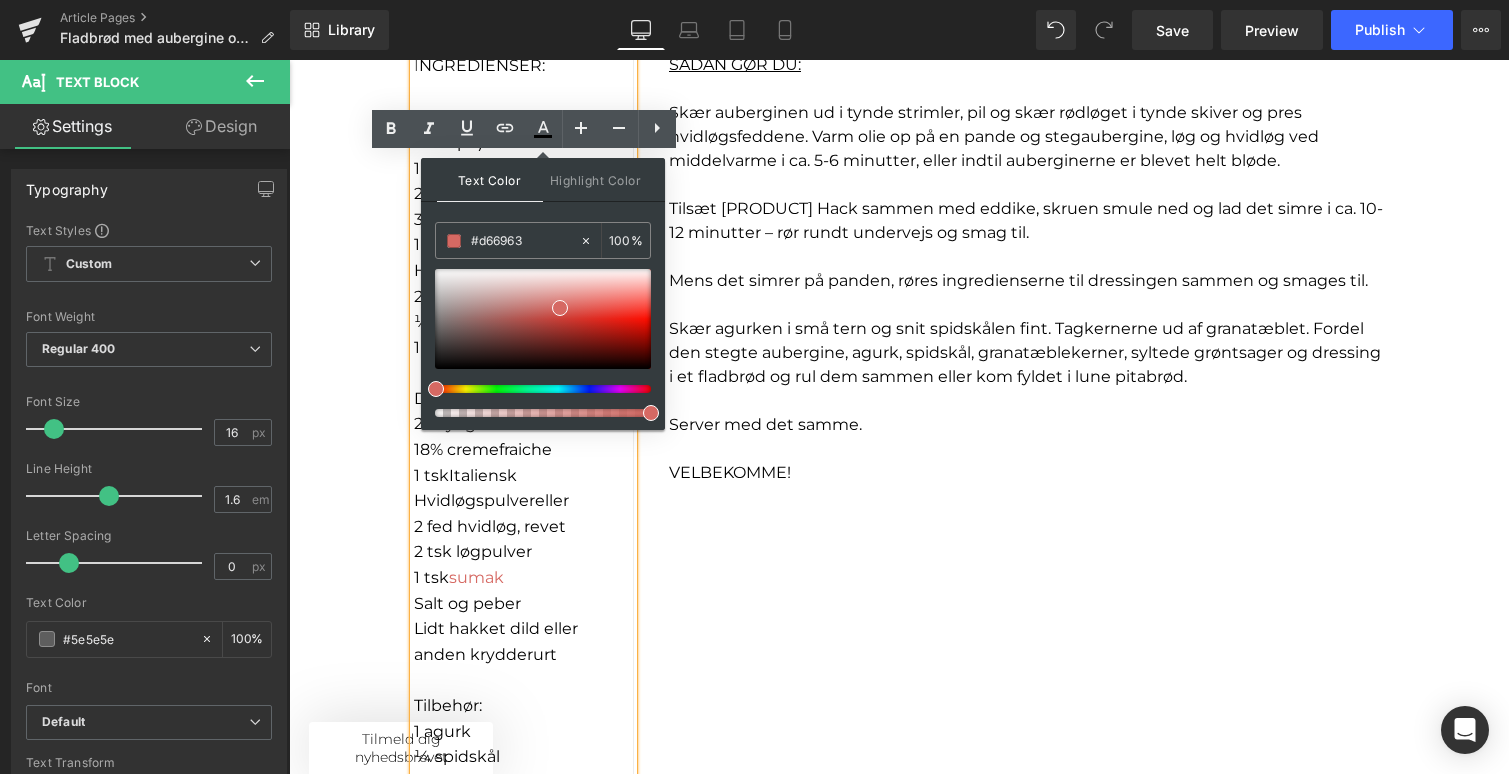 click at bounding box center [436, 389] 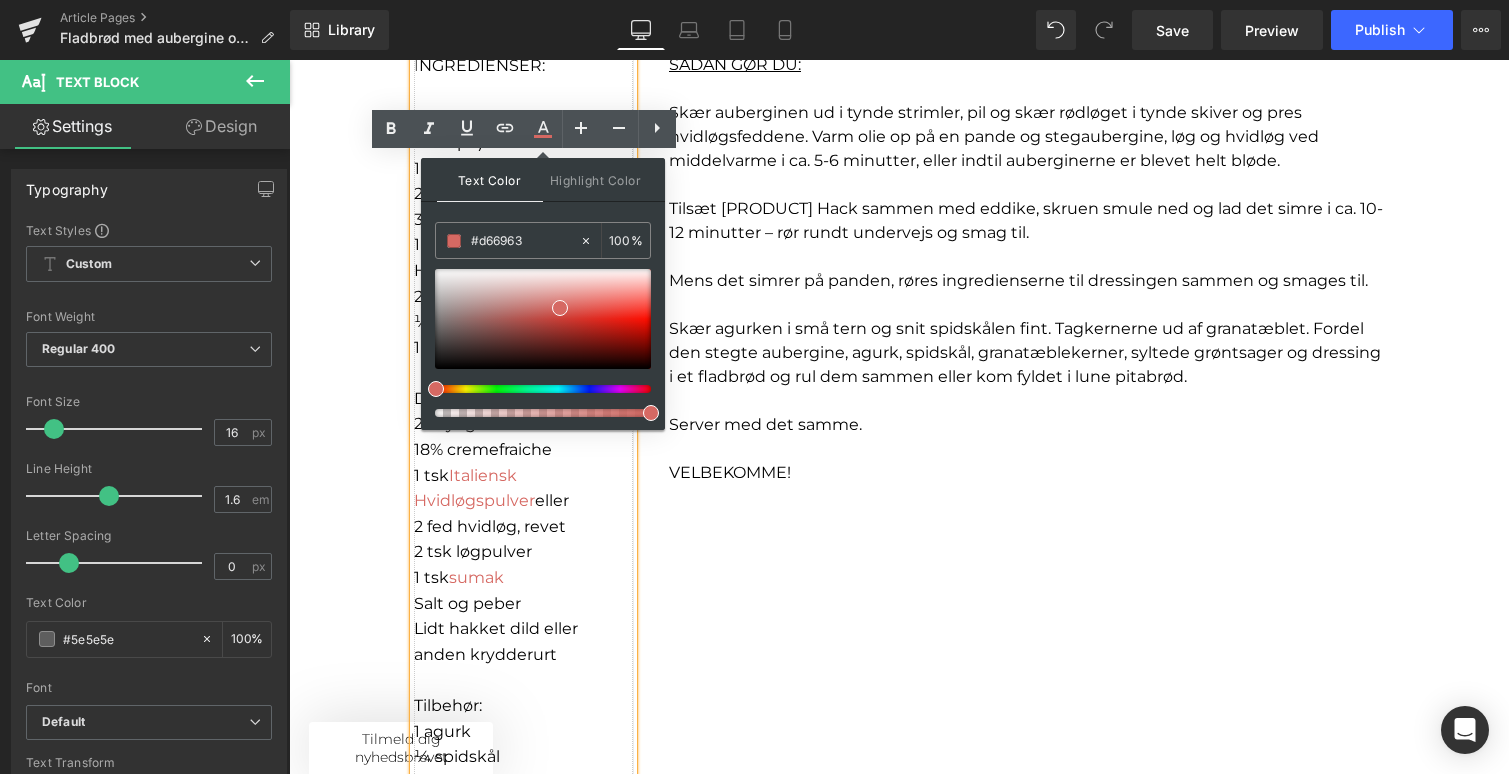 click on "1 tsk  sumak" at bounding box center [523, 578] 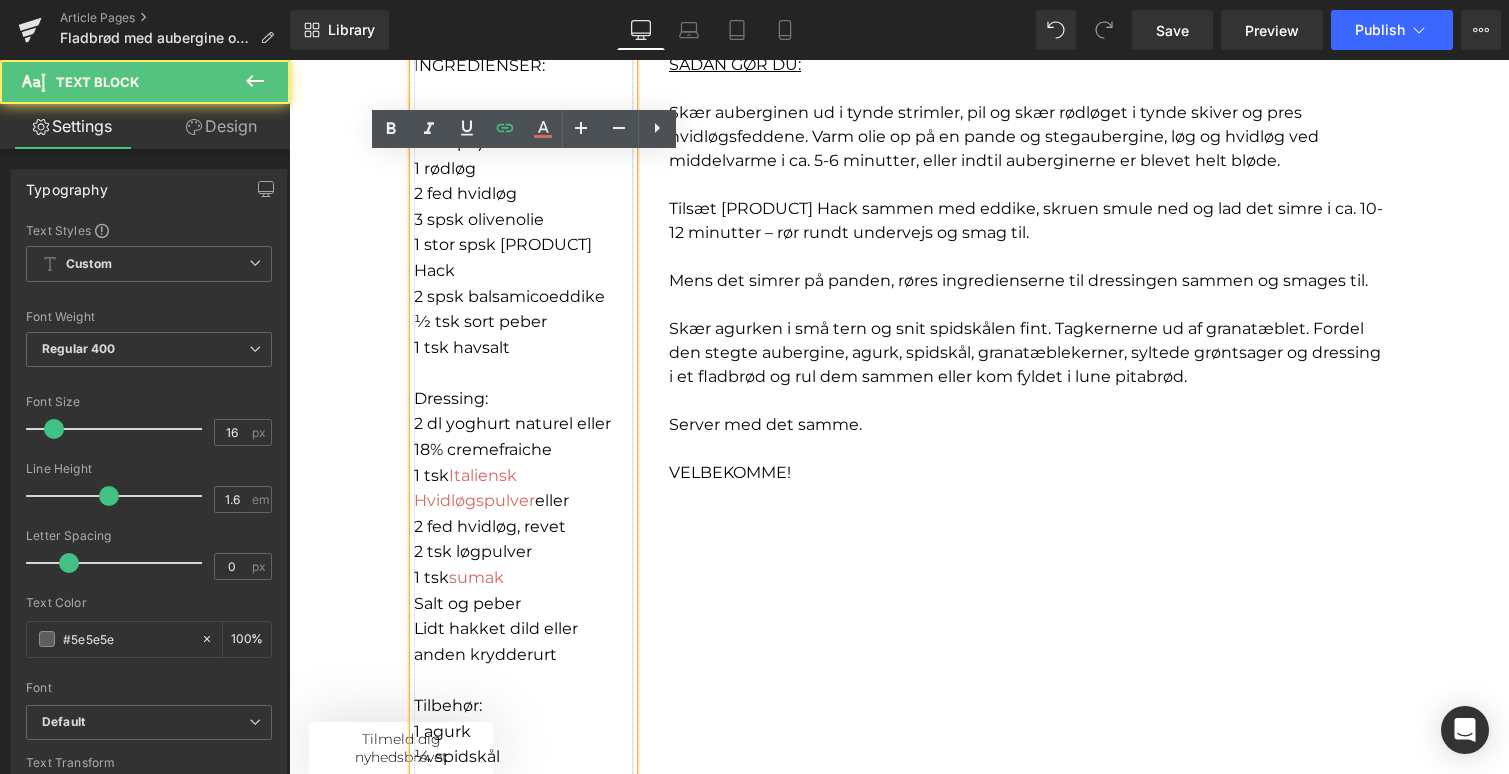 click on "eller" at bounding box center (552, 500) 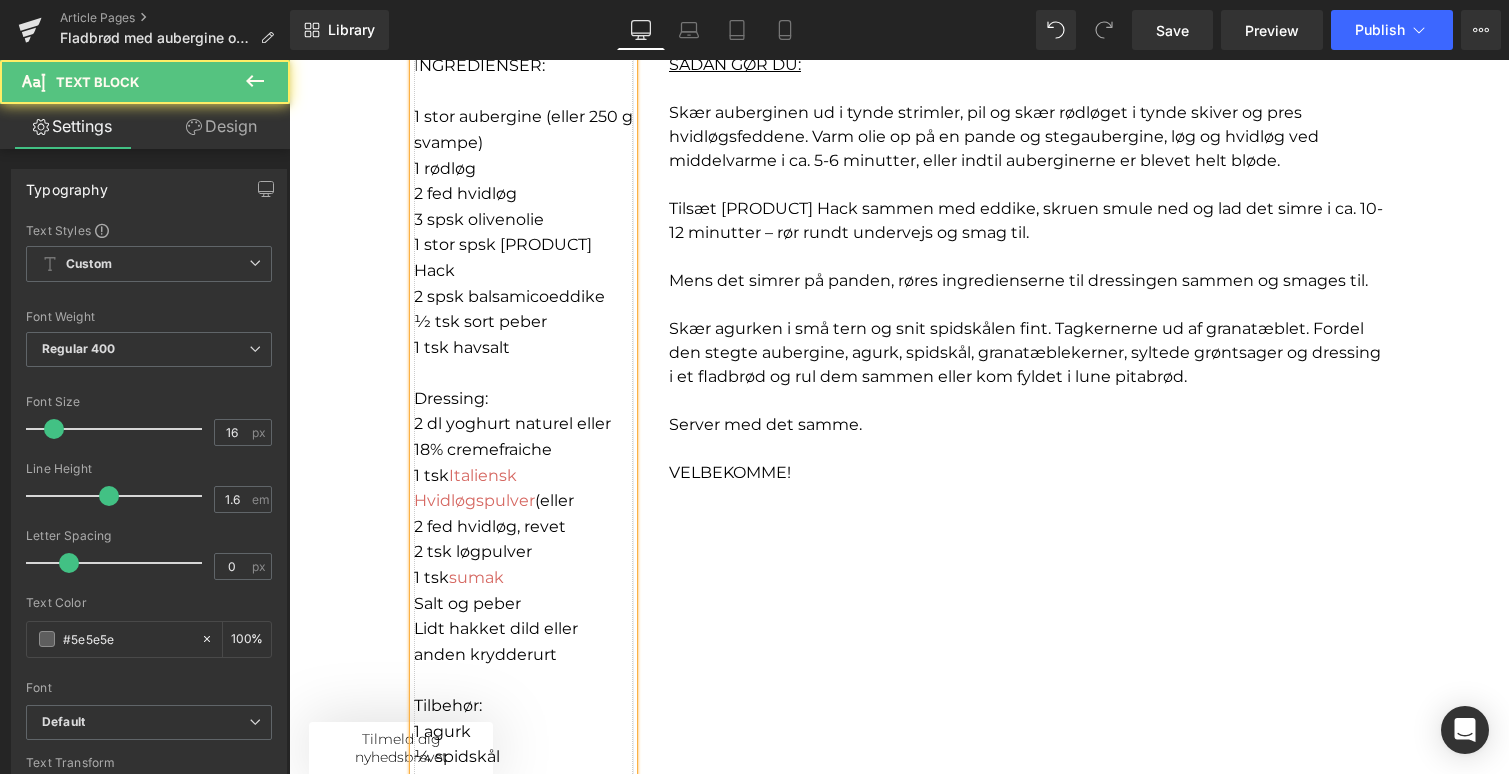 click on "2 fed hvidløg, revet" at bounding box center [523, 527] 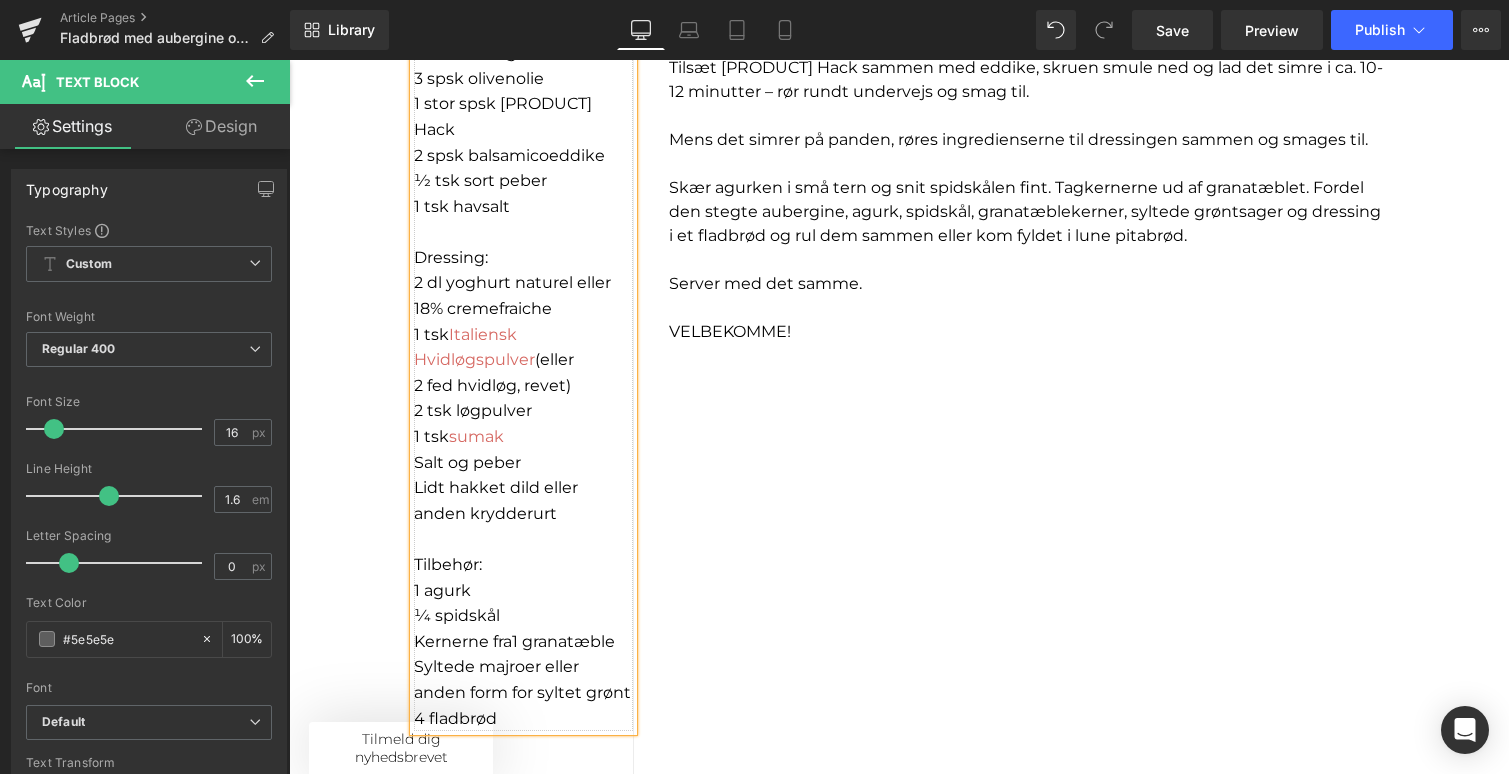 scroll, scrollTop: 1481, scrollLeft: 0, axis: vertical 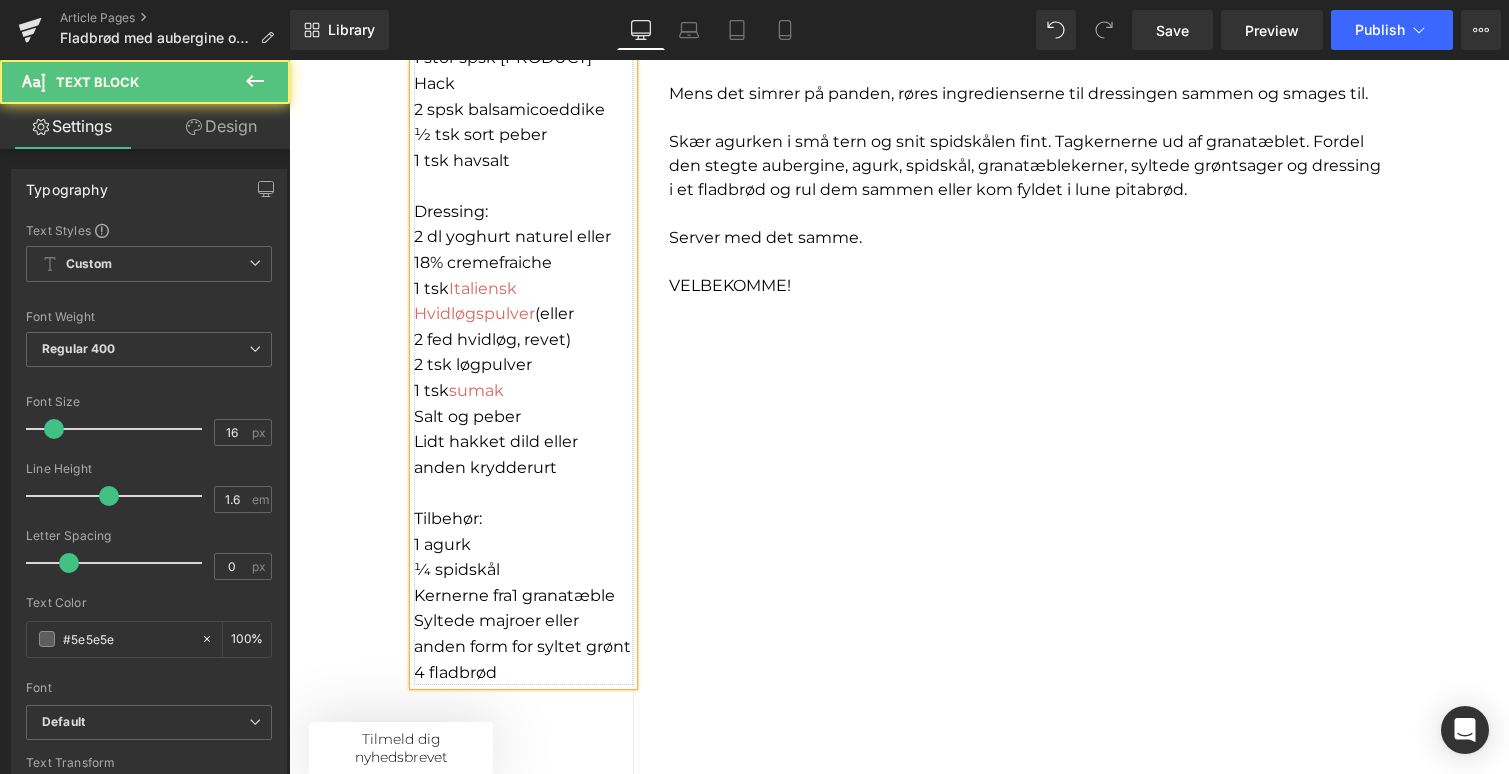 click on "Syltede majroer eller anden form for syltet grønt" at bounding box center (523, 633) 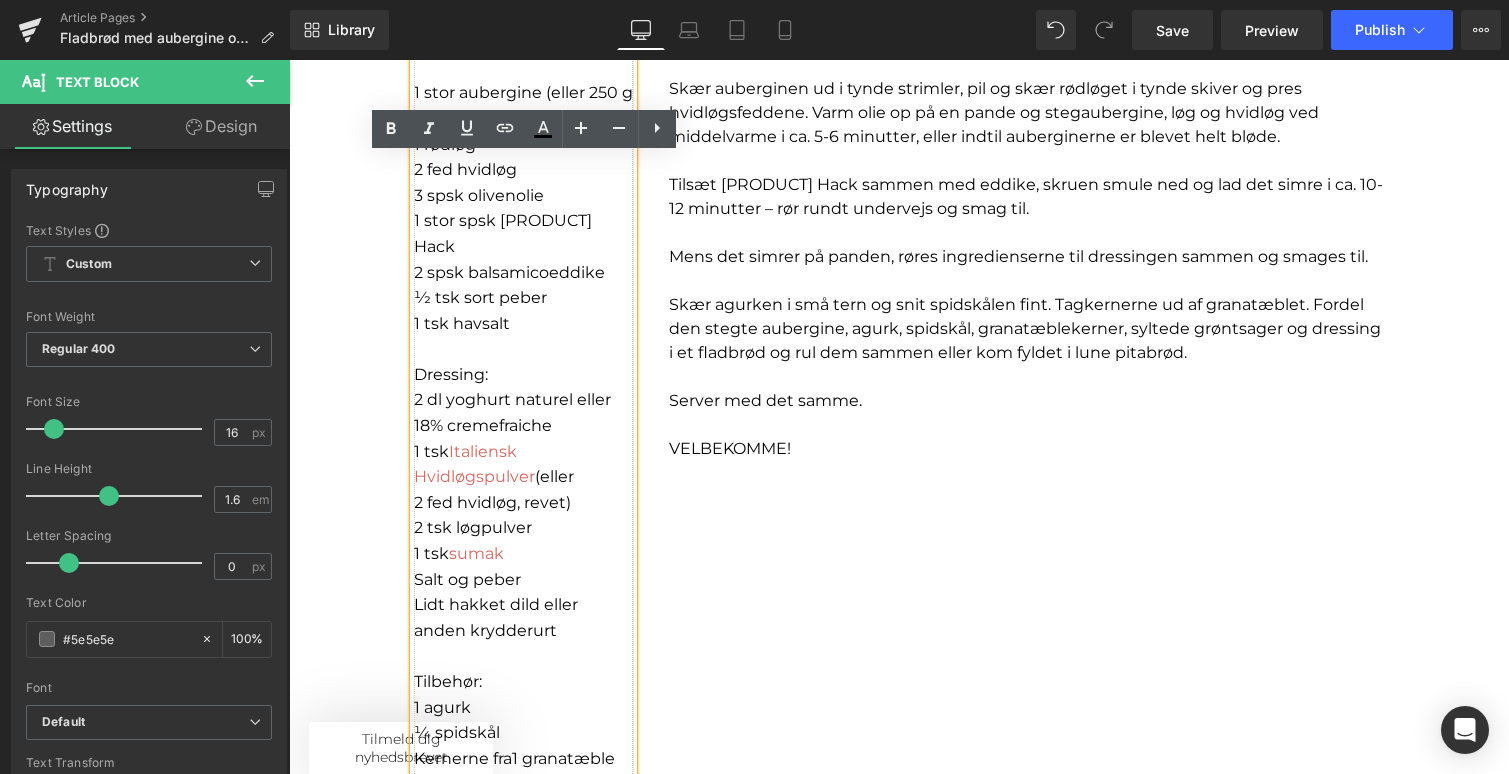 scroll, scrollTop: 1314, scrollLeft: 0, axis: vertical 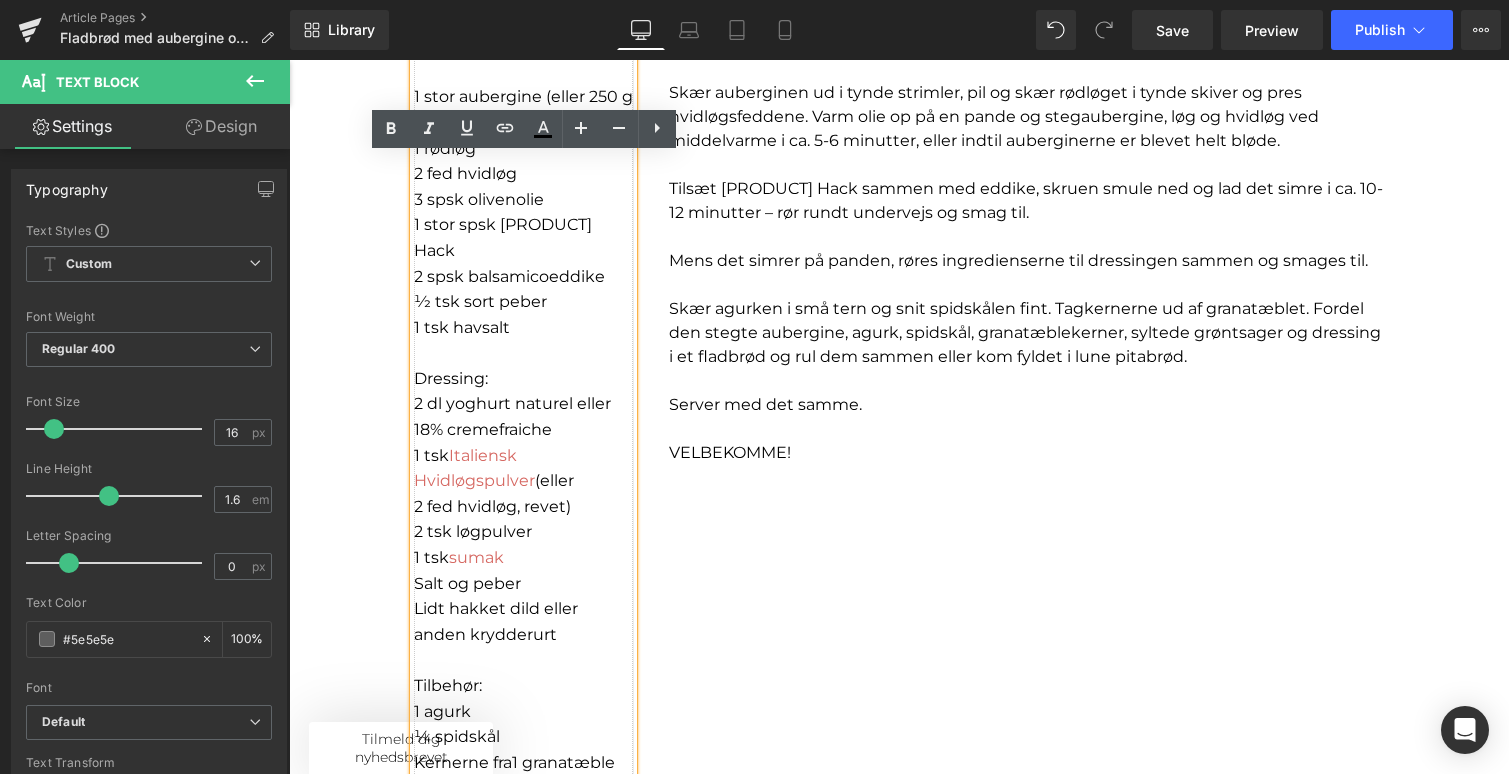 click on "Italiensk Hvidløgspulver" at bounding box center [474, 468] 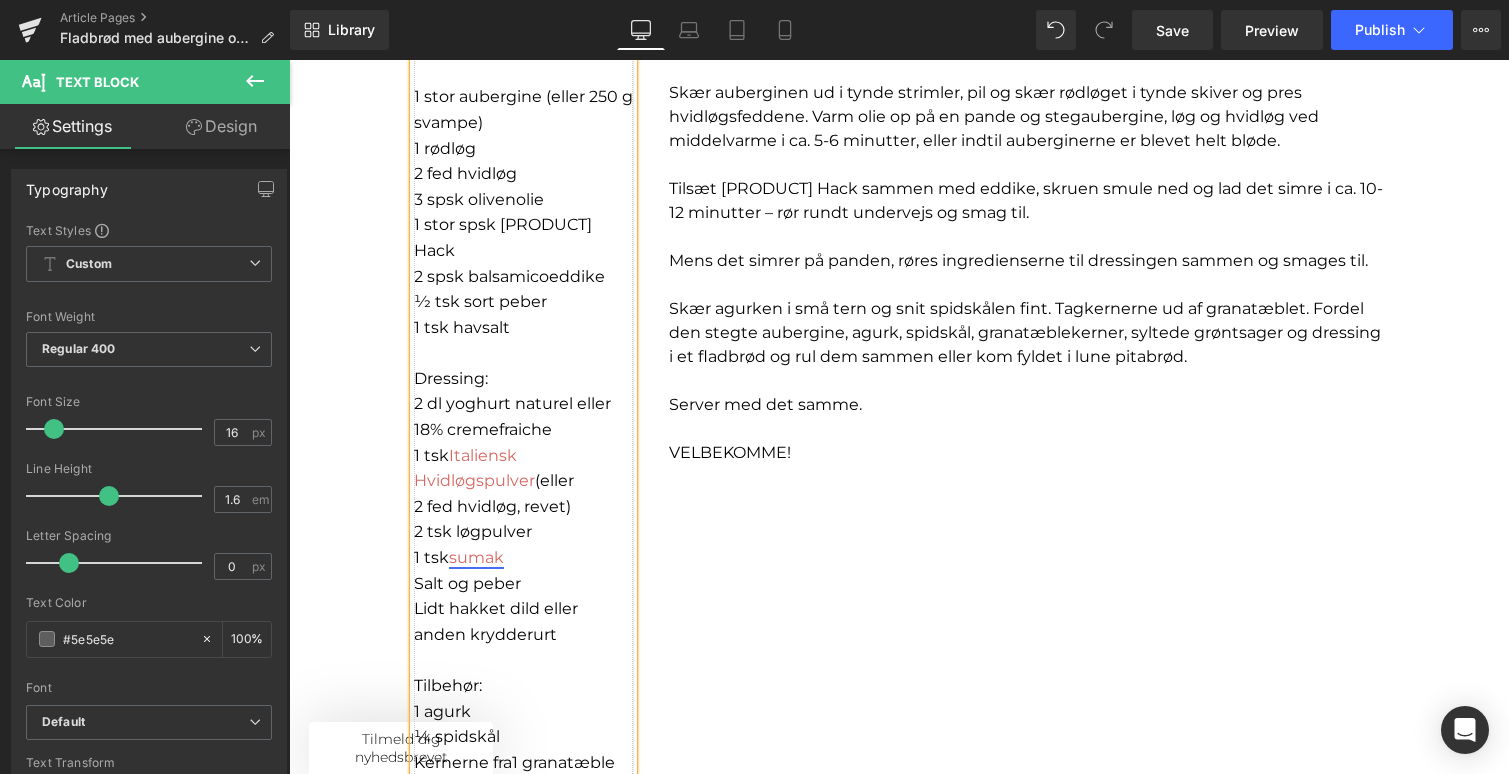 click on "sumak" at bounding box center (476, 557) 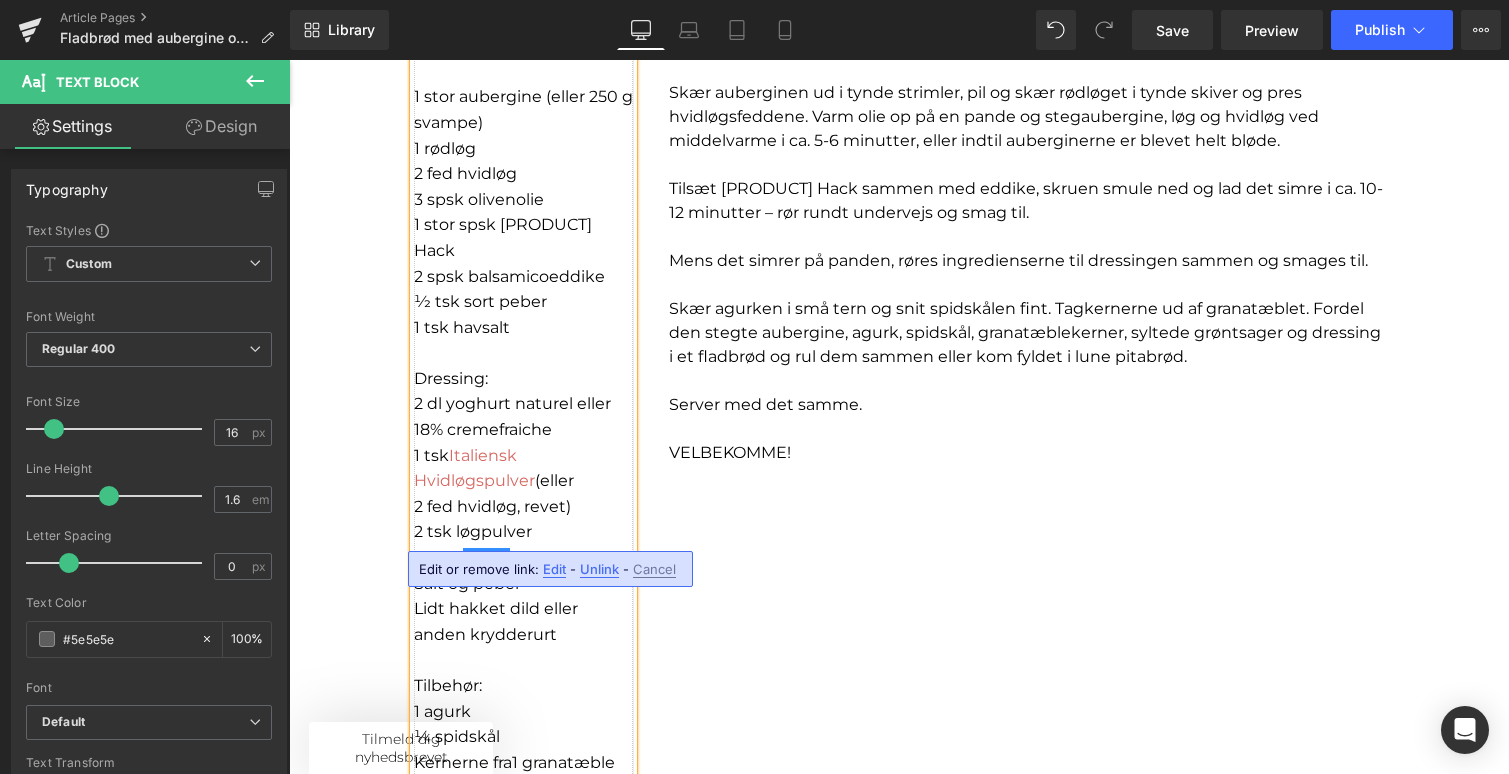 click on "I NGREDIENSER: 1 stor aubergine (eller 250 g svampe) 1 rødløg 2 fed hvidløg 3 spsk olivenolie 1 stor spsk [PRODUCT] Hack 2 spsk balsamicoeddike  1⁄2 tsk sort peber 1 tsk havsalt Dressing: 2 dl yoghurt naturel eller 18% cremefraiche  1 tsk  Italiensk Hvidløgspulver  (eller 2 fed hvidløg, revet) 2 tsk løgpulver 1 tsk S umak Salt og peber Lidt hakket dild eller anden krydderurt Tilbehør: 1 agurk 1⁄4 spidskål Kernerne fra  1 granatæble  Syltede majroer eller anden form for syltet grønt  4 fladbrød  Text Block         Separator         Row         SÅDAN GØR DU: Skær auberginen ud i tynde strimler, pil og skær rødløget i tynde skiver og pres hvidløgsfeddene. Varm olie op på en pande og stegaubergine, løg og hvidløg ved middelvarme i ca. 5-6 minutter, eller indtil auberginerne er blevet helt bløde.  Tilsæt [PRODUCT] Hack sammen med eddike, skruen smule ned og lad det simre i ca. 10-12 minutter – rør rundt undervejs og smag til. Server med det samme. VELBEKOMME! Text Block" at bounding box center (899, 462) 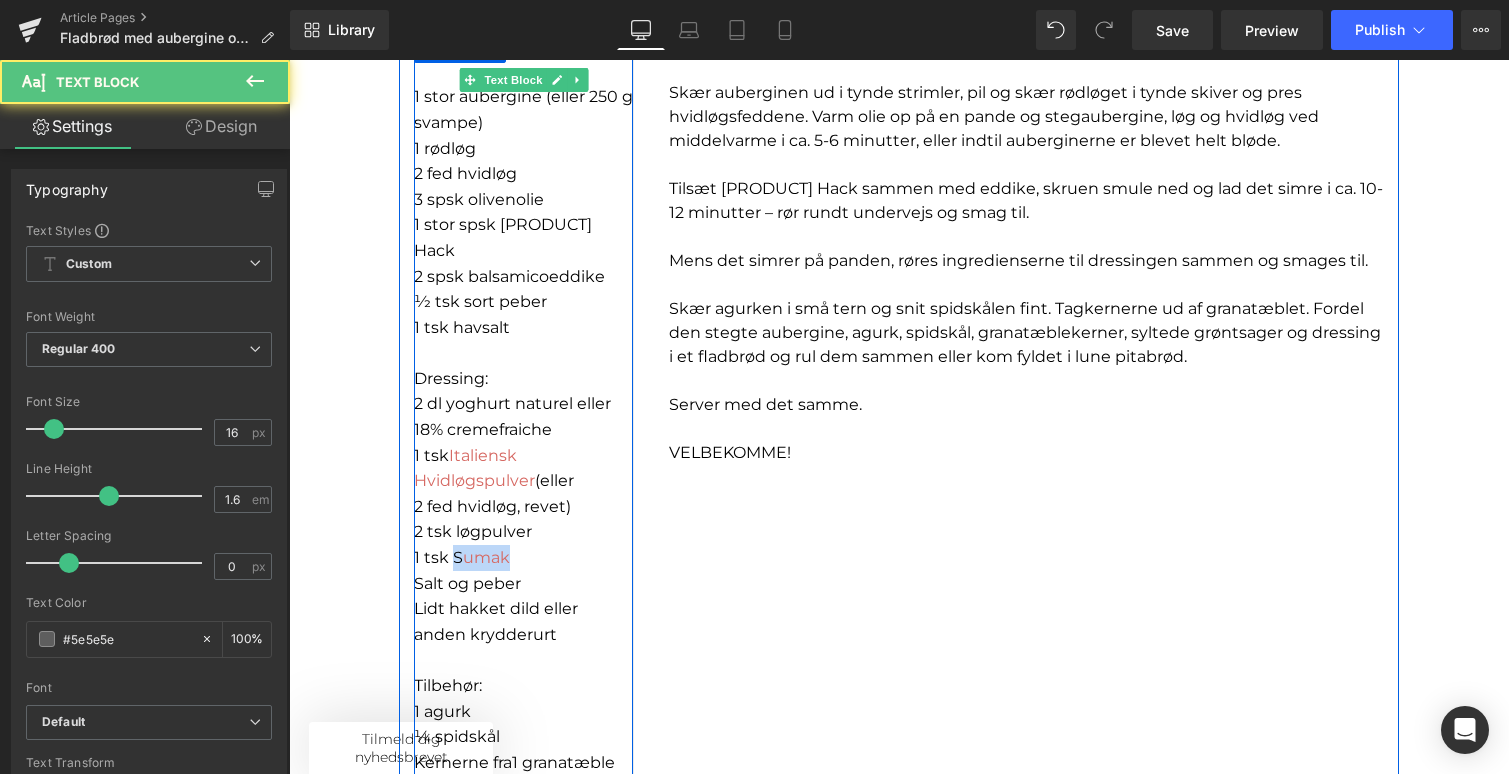 drag, startPoint x: 453, startPoint y: 534, endPoint x: 521, endPoint y: 534, distance: 68 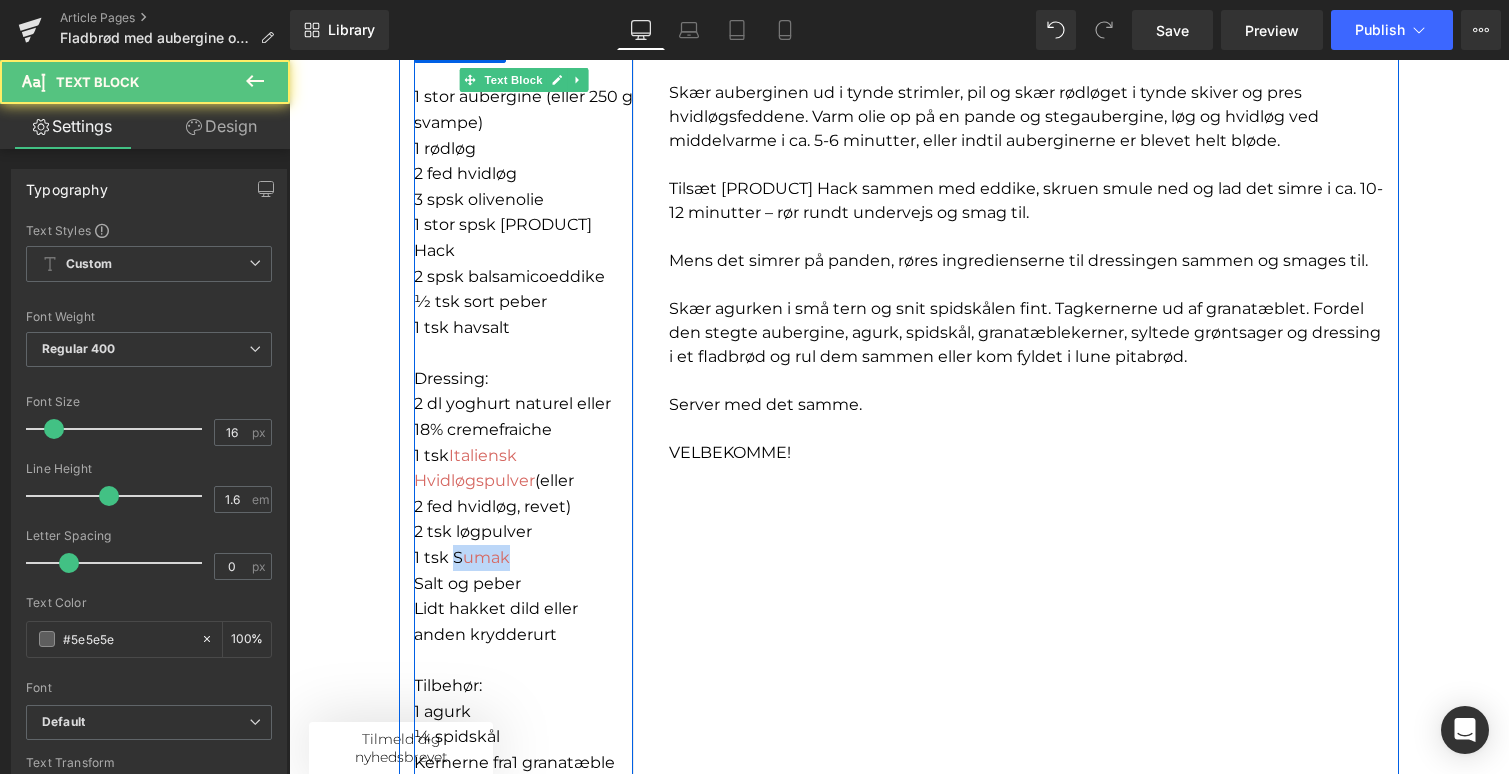click on "1 tsk S umak" at bounding box center (523, 558) 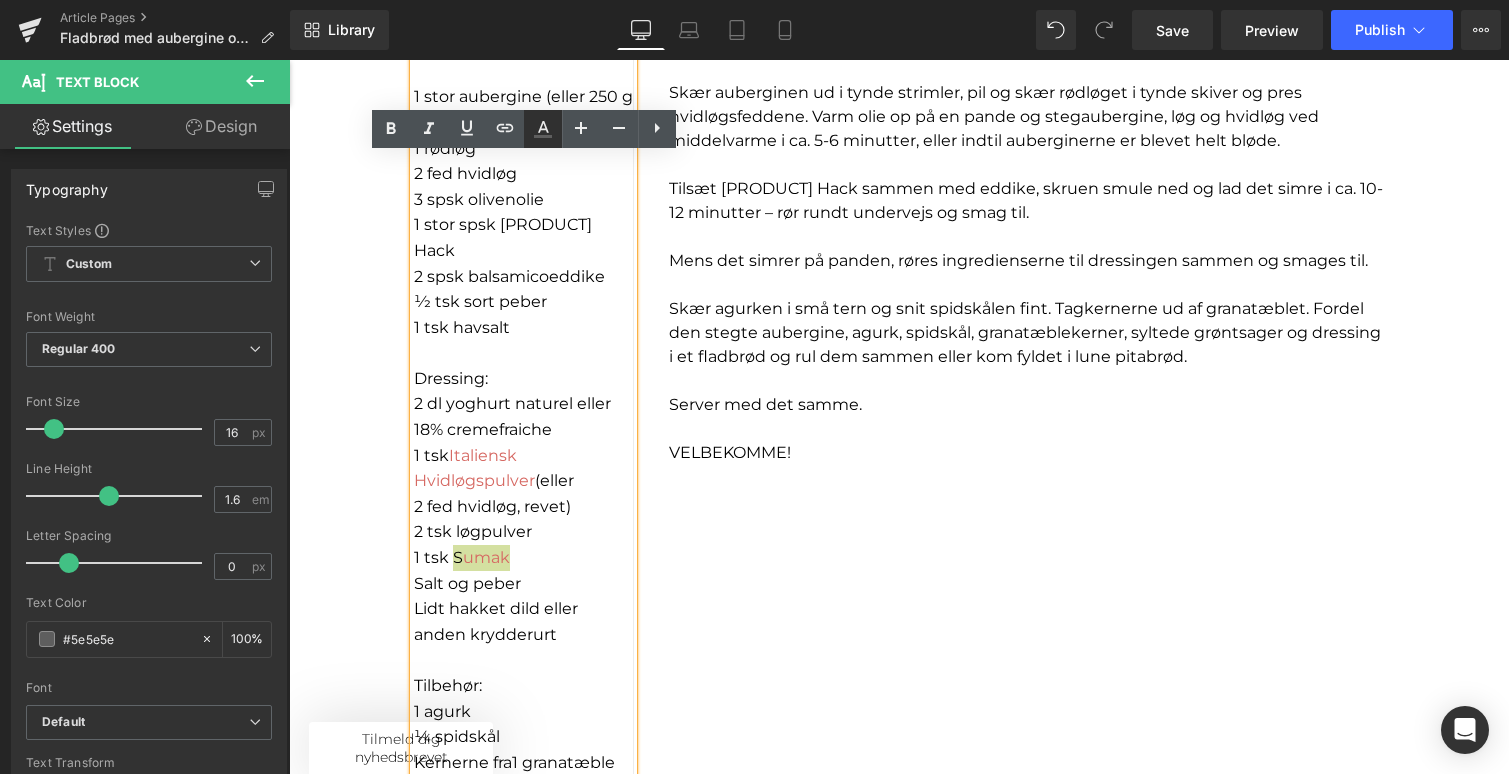 click 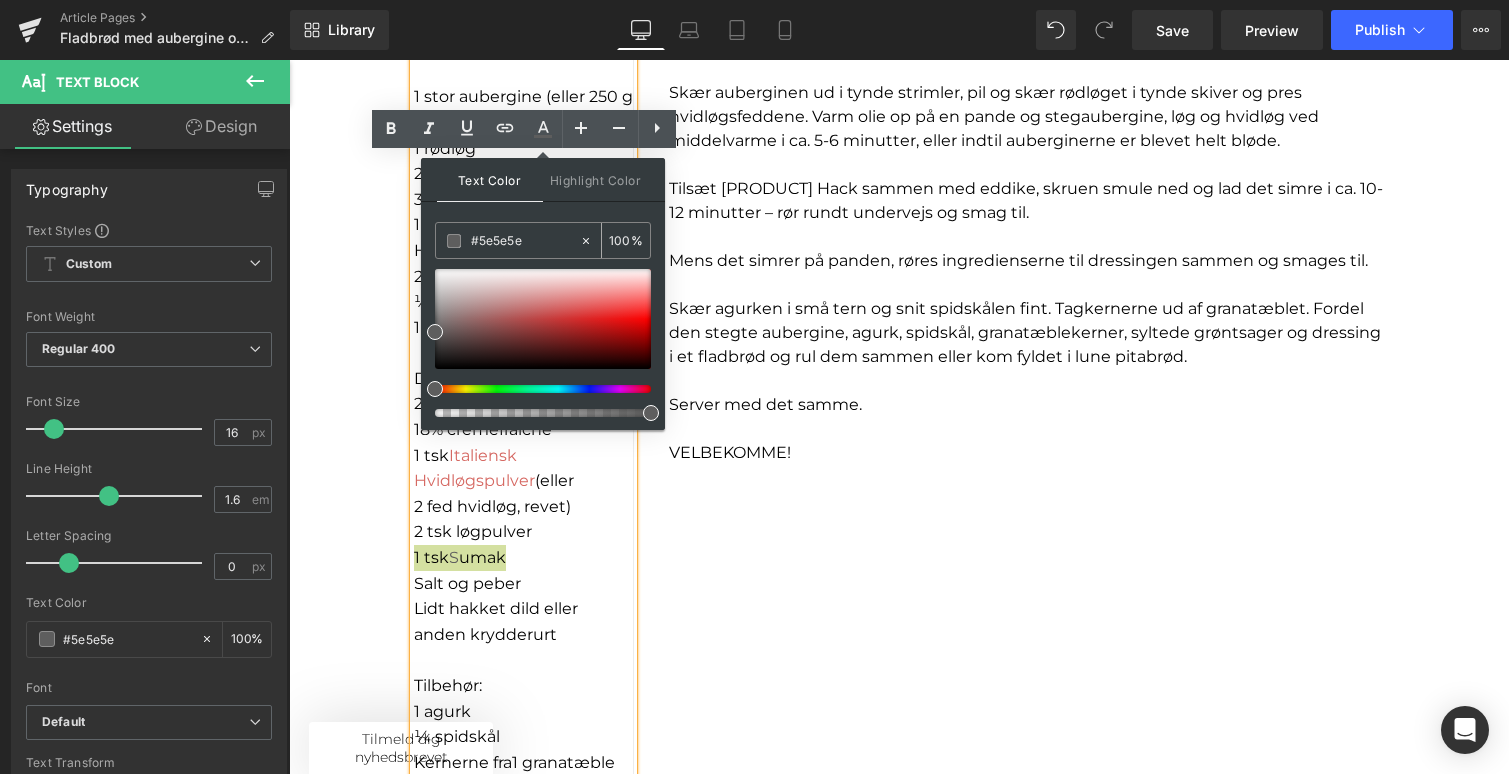 click on "#5e5e5e" at bounding box center (525, 241) 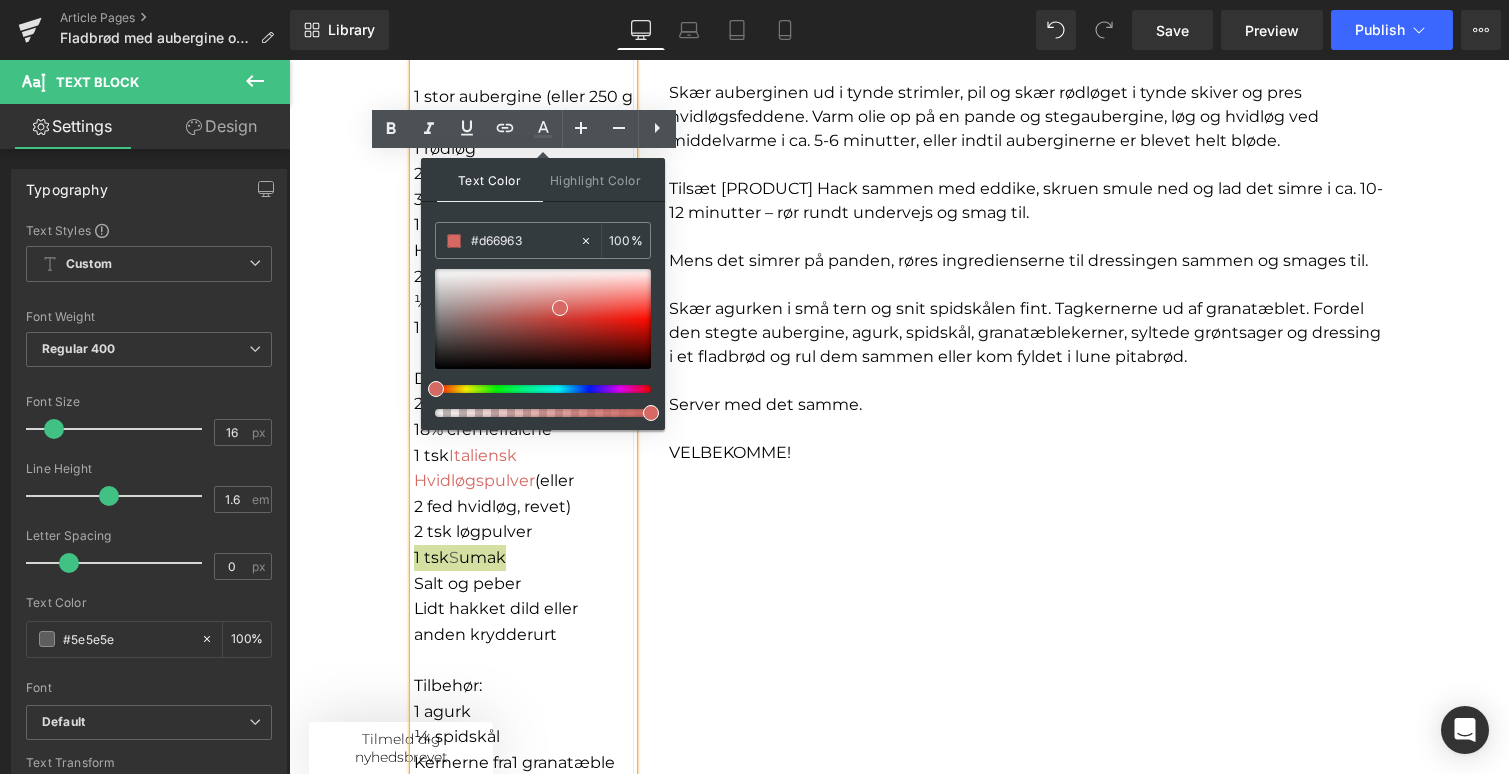 type on "#d66963" 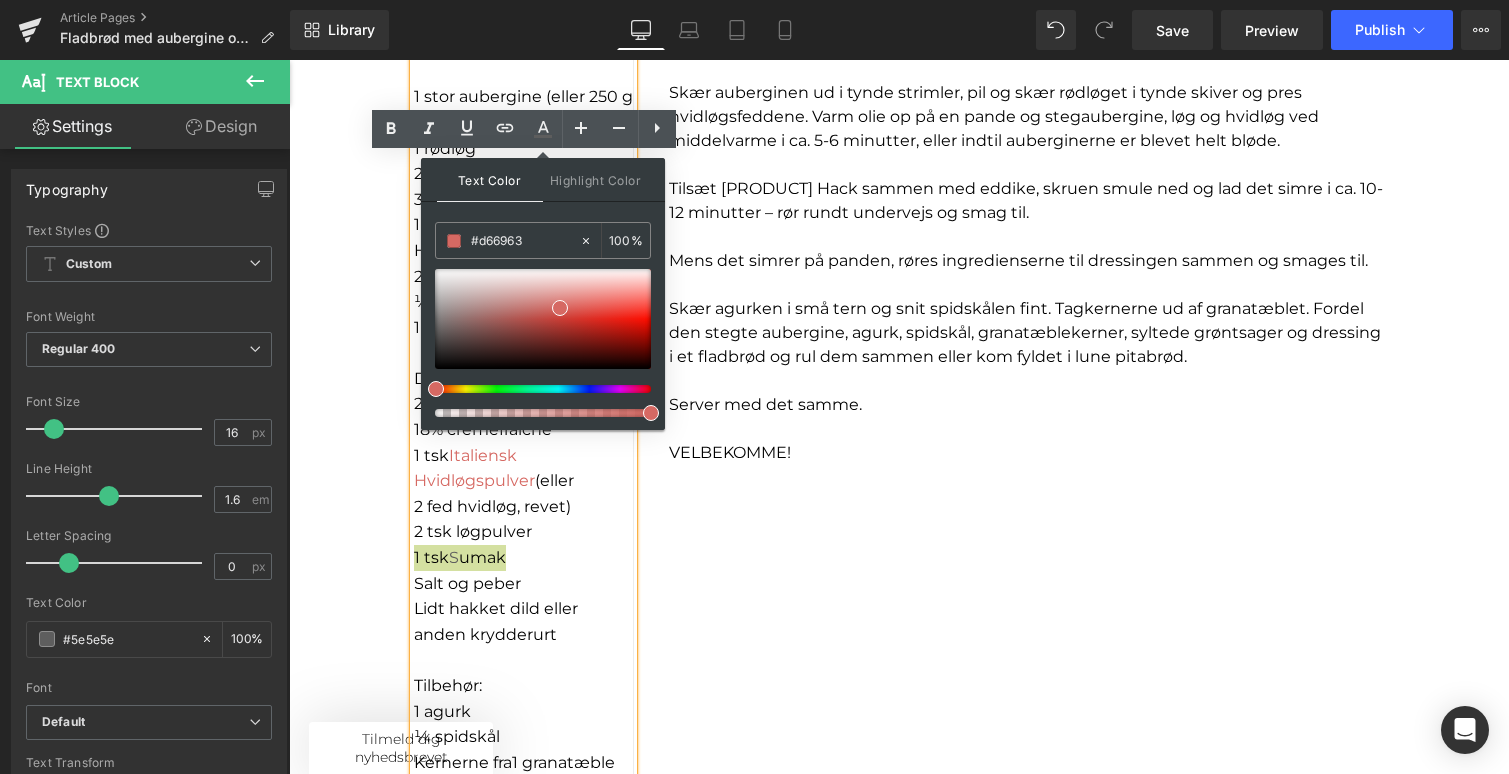 click at bounding box center [436, 389] 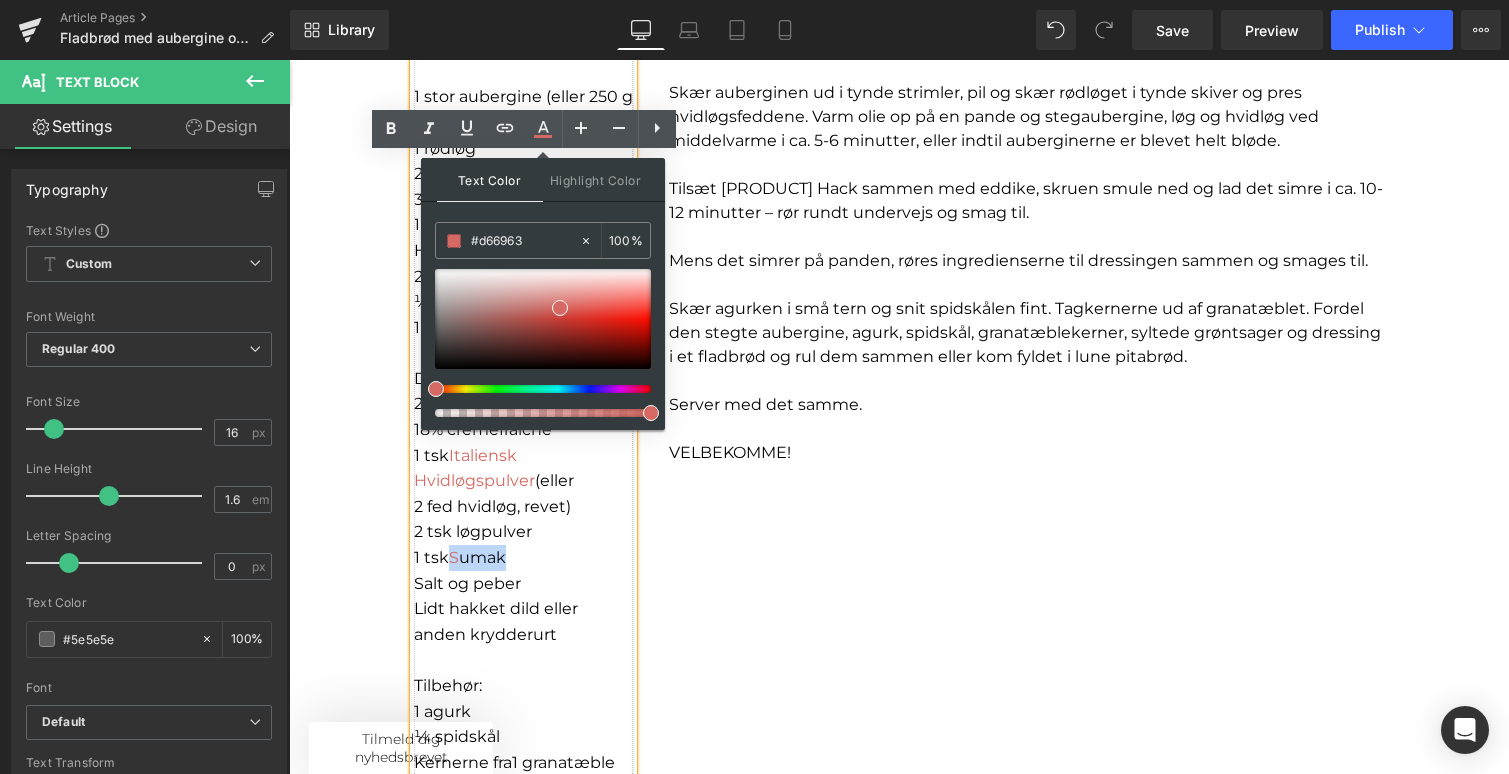 click on "Salt og peber" at bounding box center (523, 584) 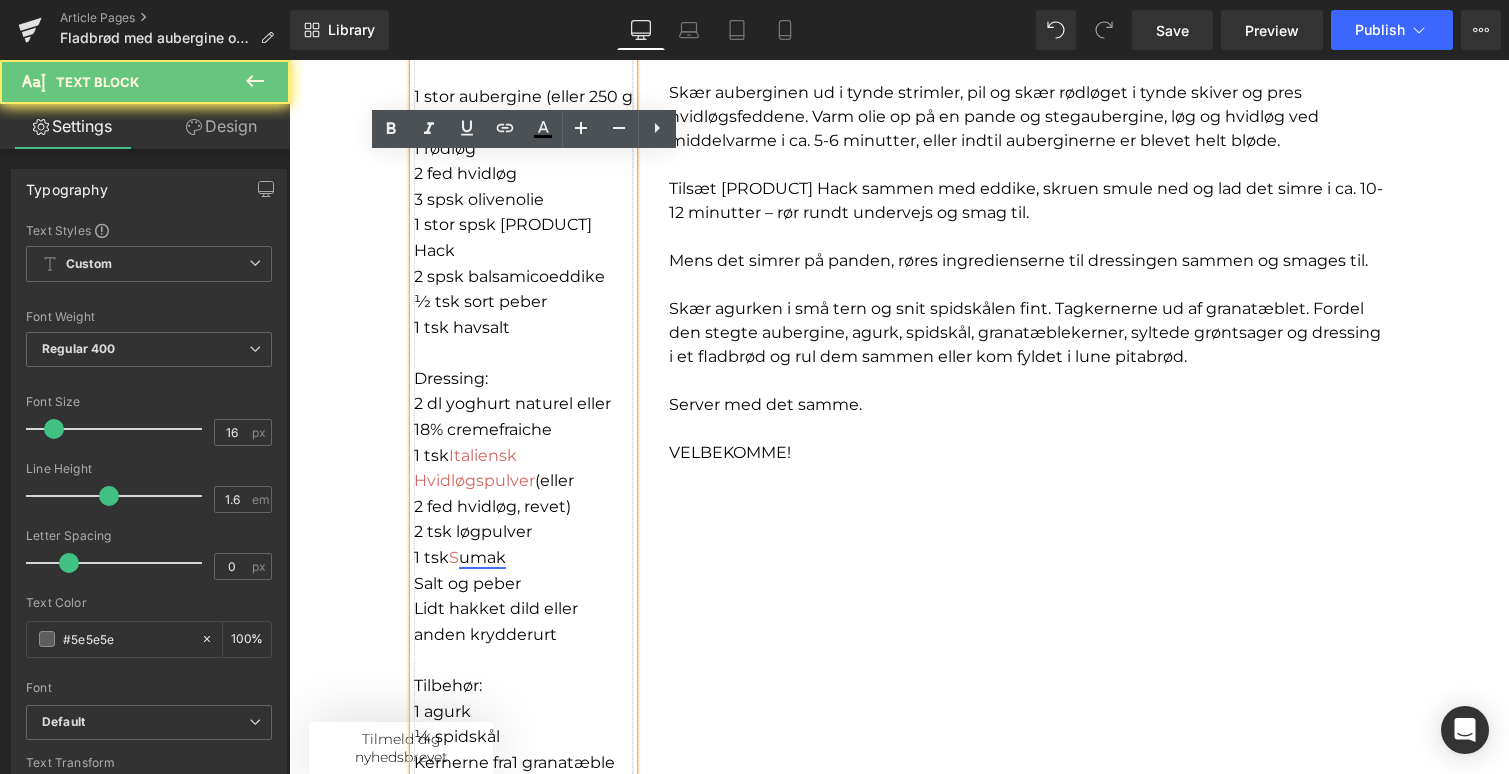 click on "umak" at bounding box center [482, 557] 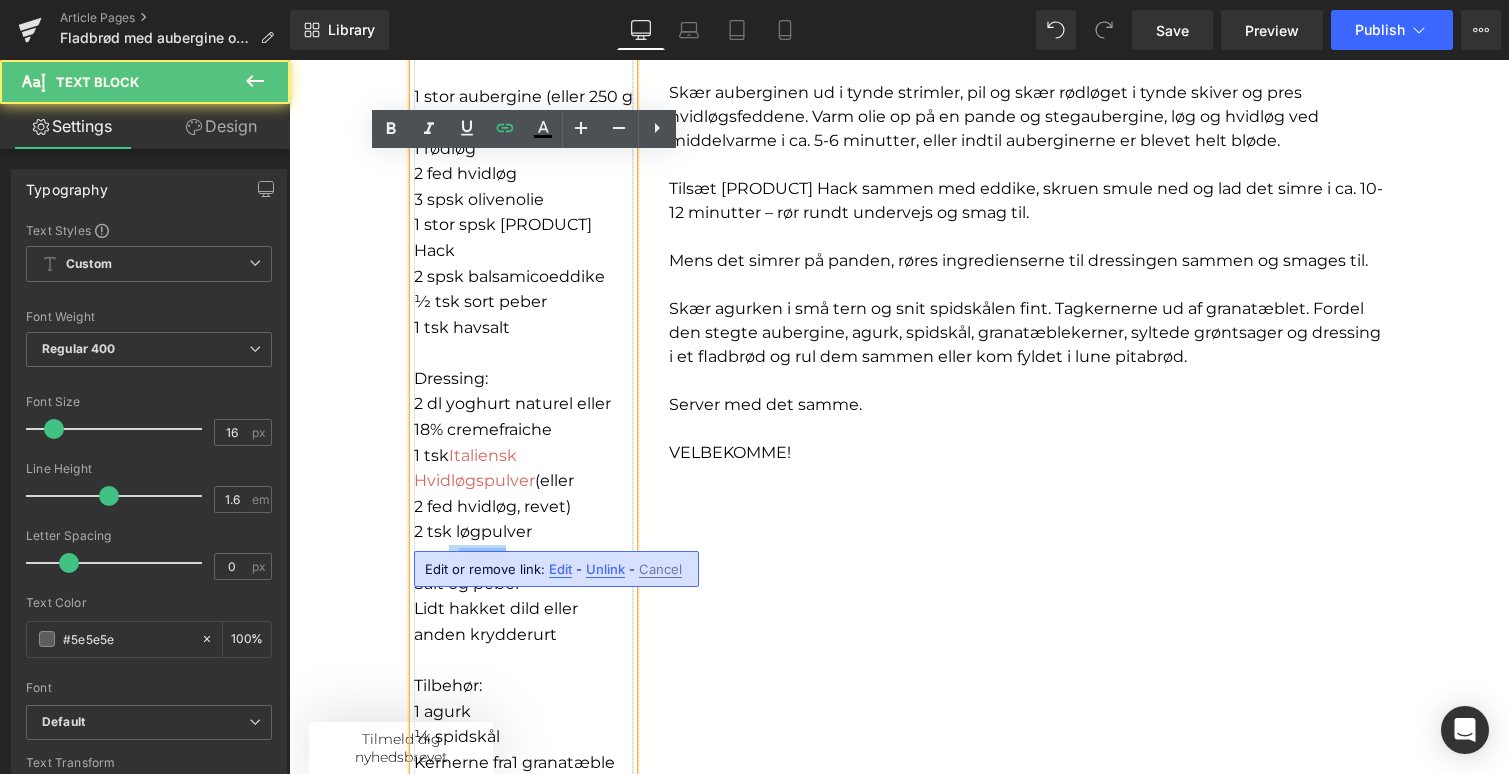 click on "umak" at bounding box center (482, 557) 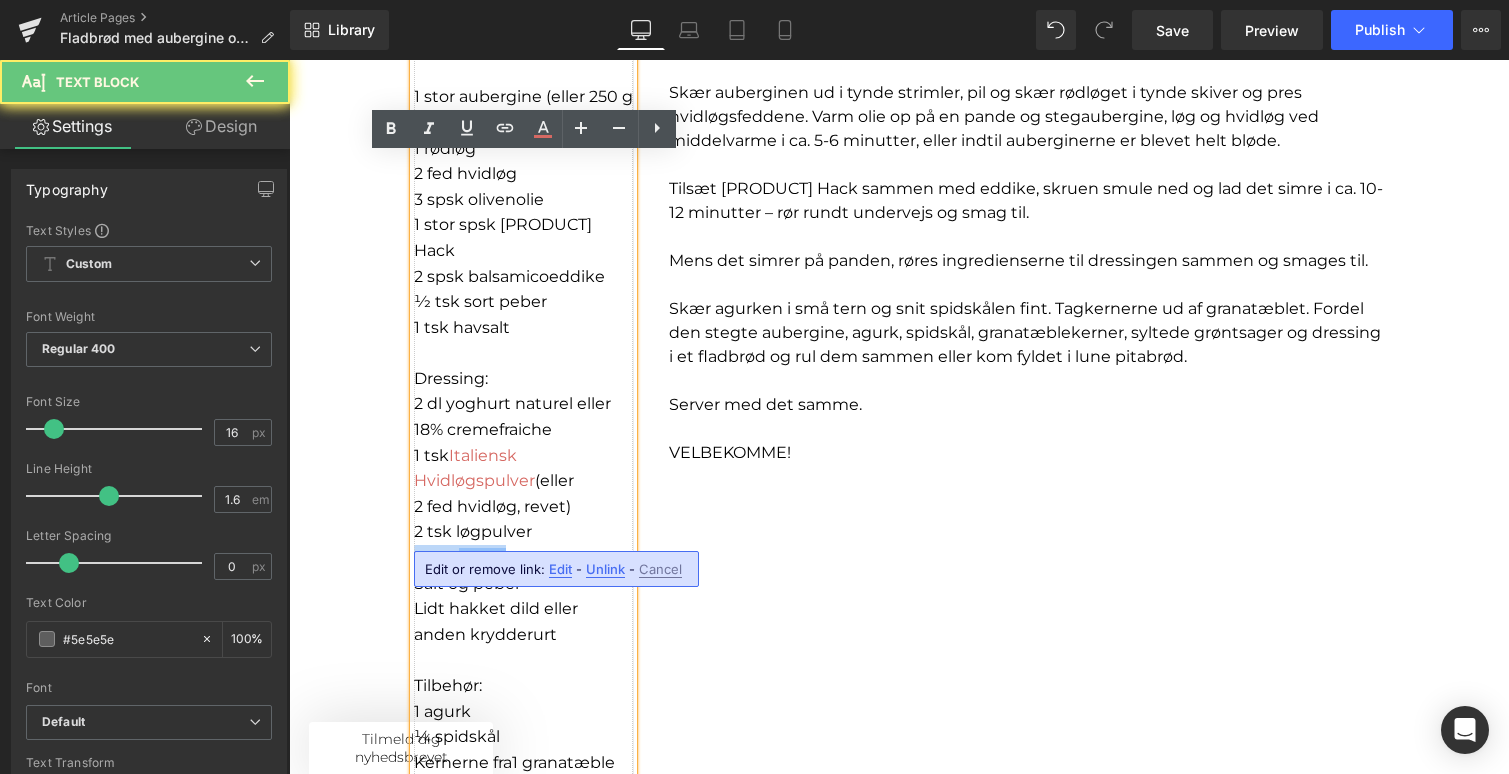 click on "umak" at bounding box center [482, 557] 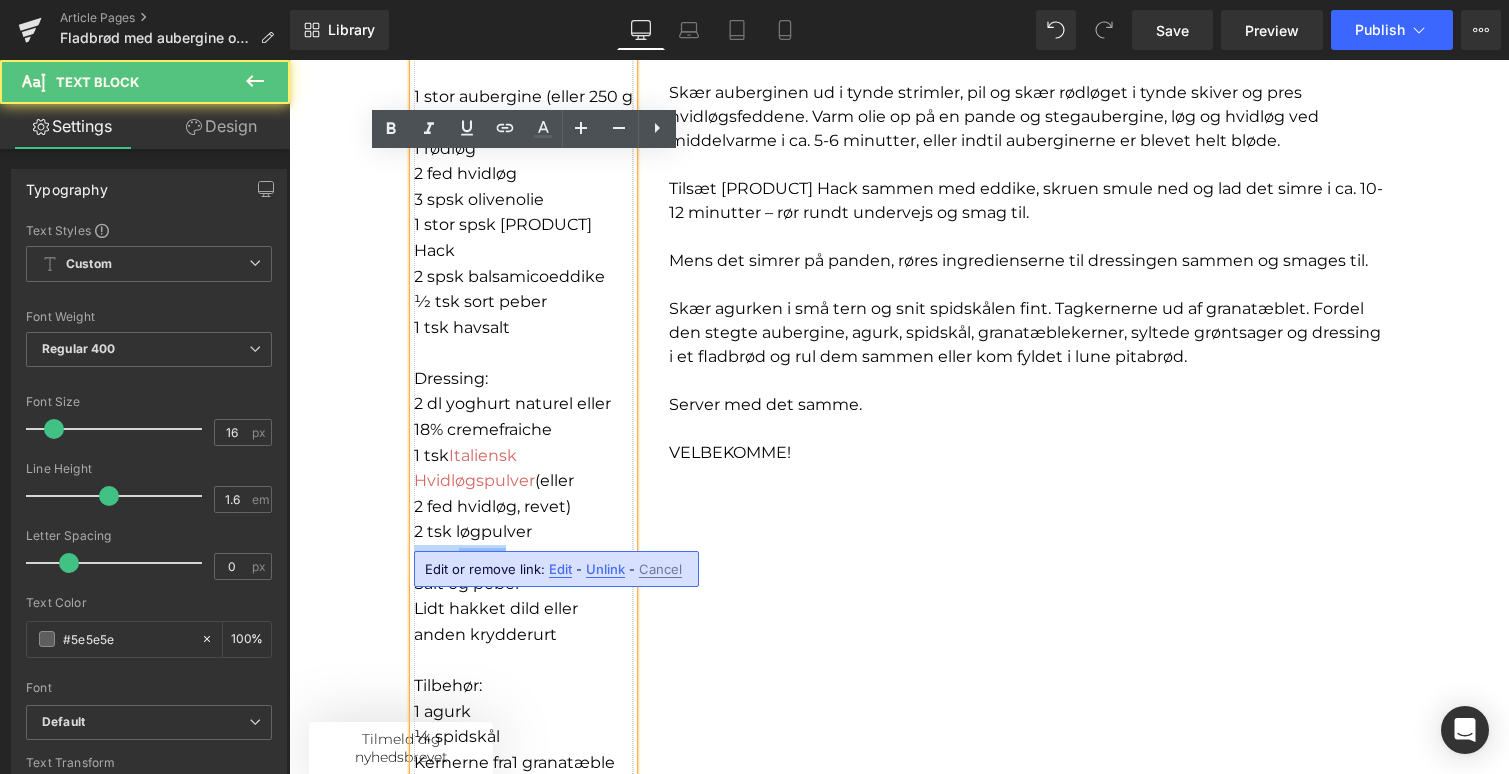 click on "umak" at bounding box center [482, 557] 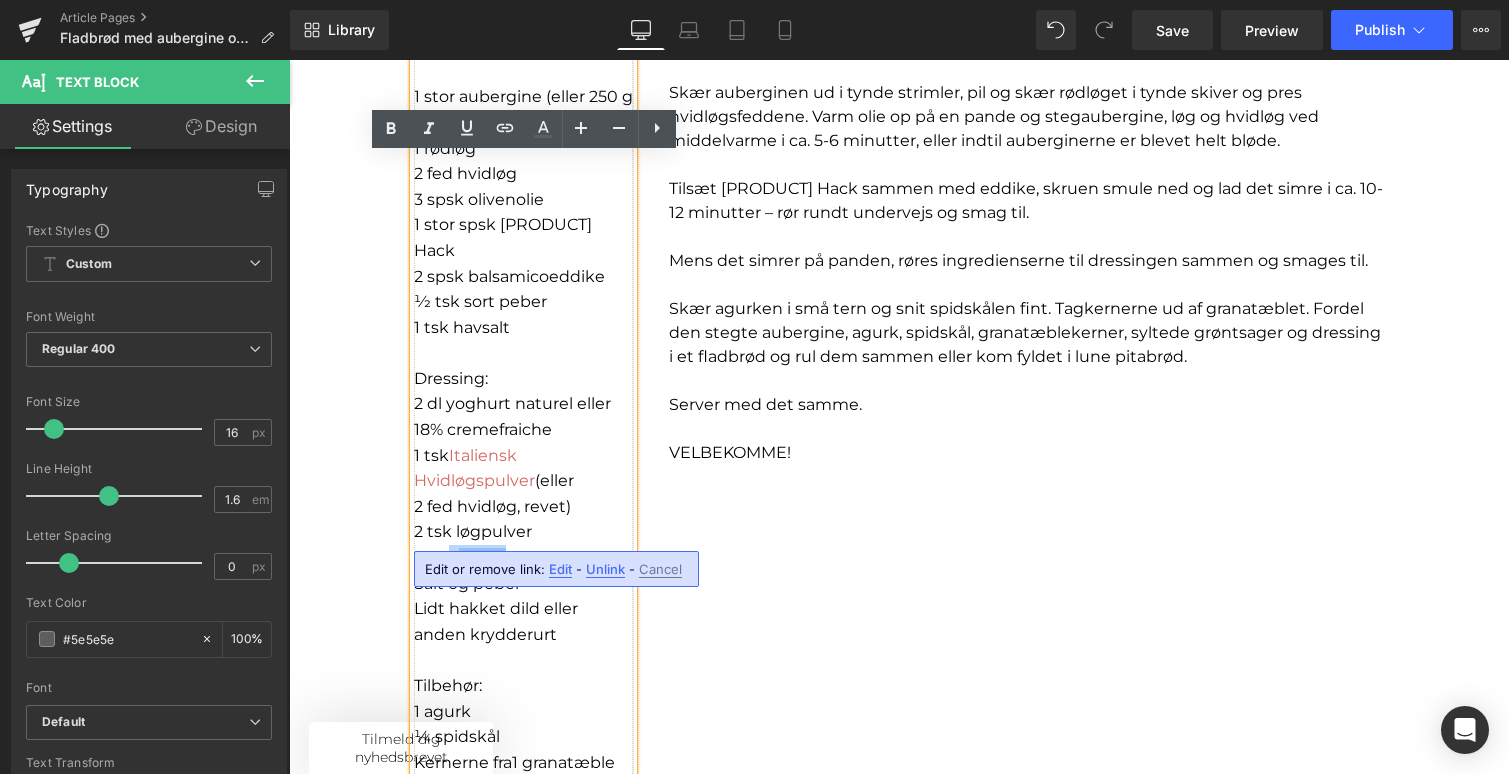 drag, startPoint x: 516, startPoint y: 534, endPoint x: 454, endPoint y: 533, distance: 62.008064 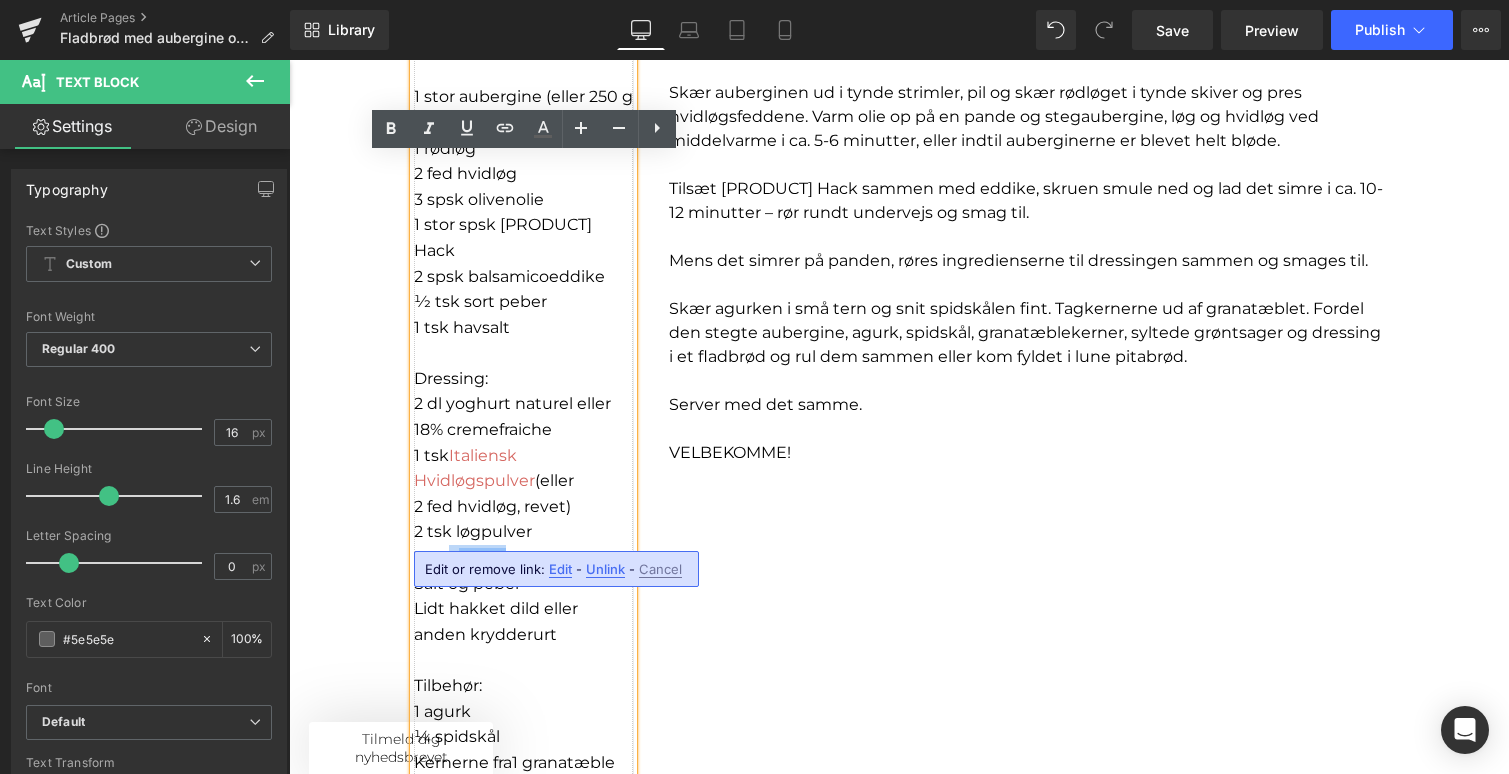 click on "1 tsk S umak" at bounding box center [523, 558] 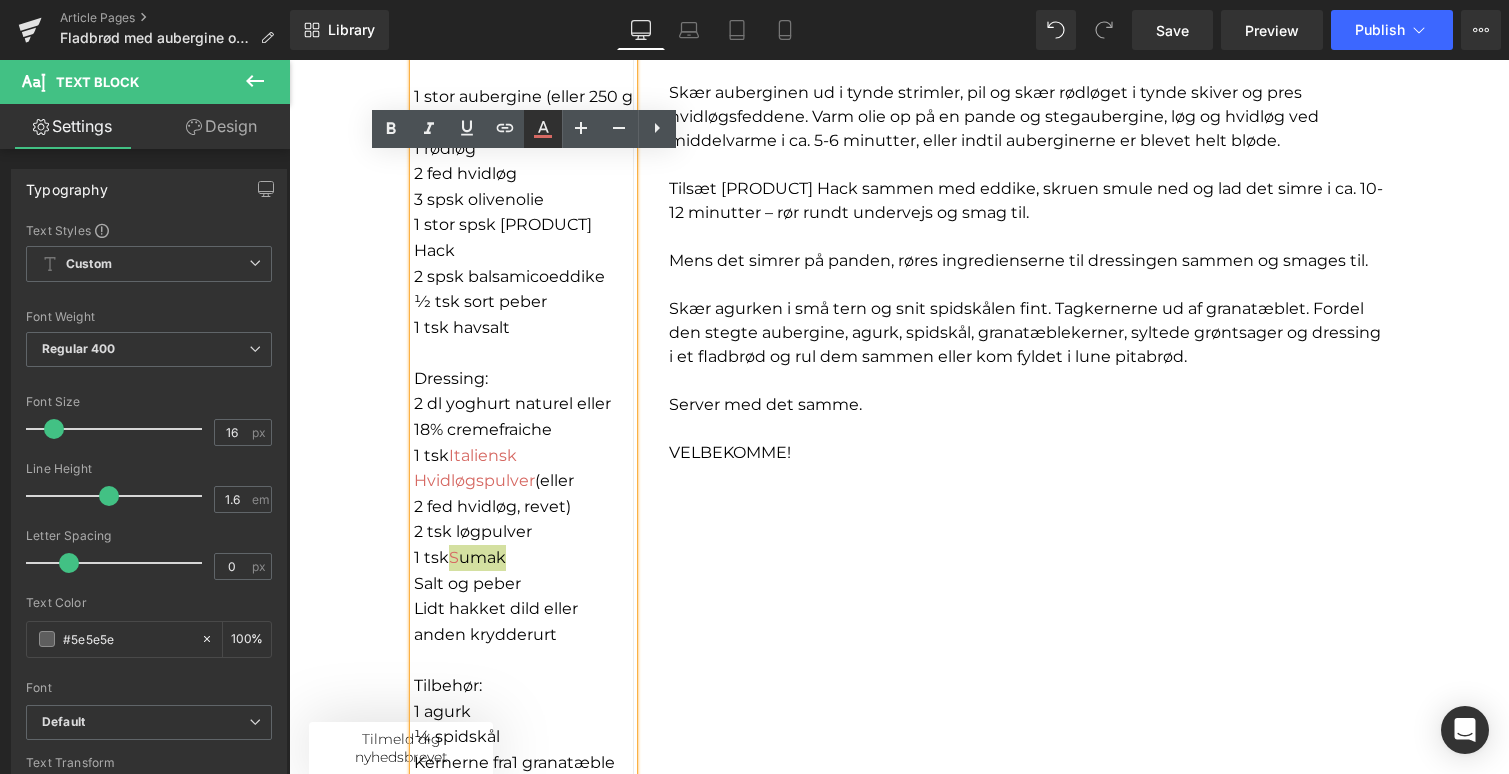 click 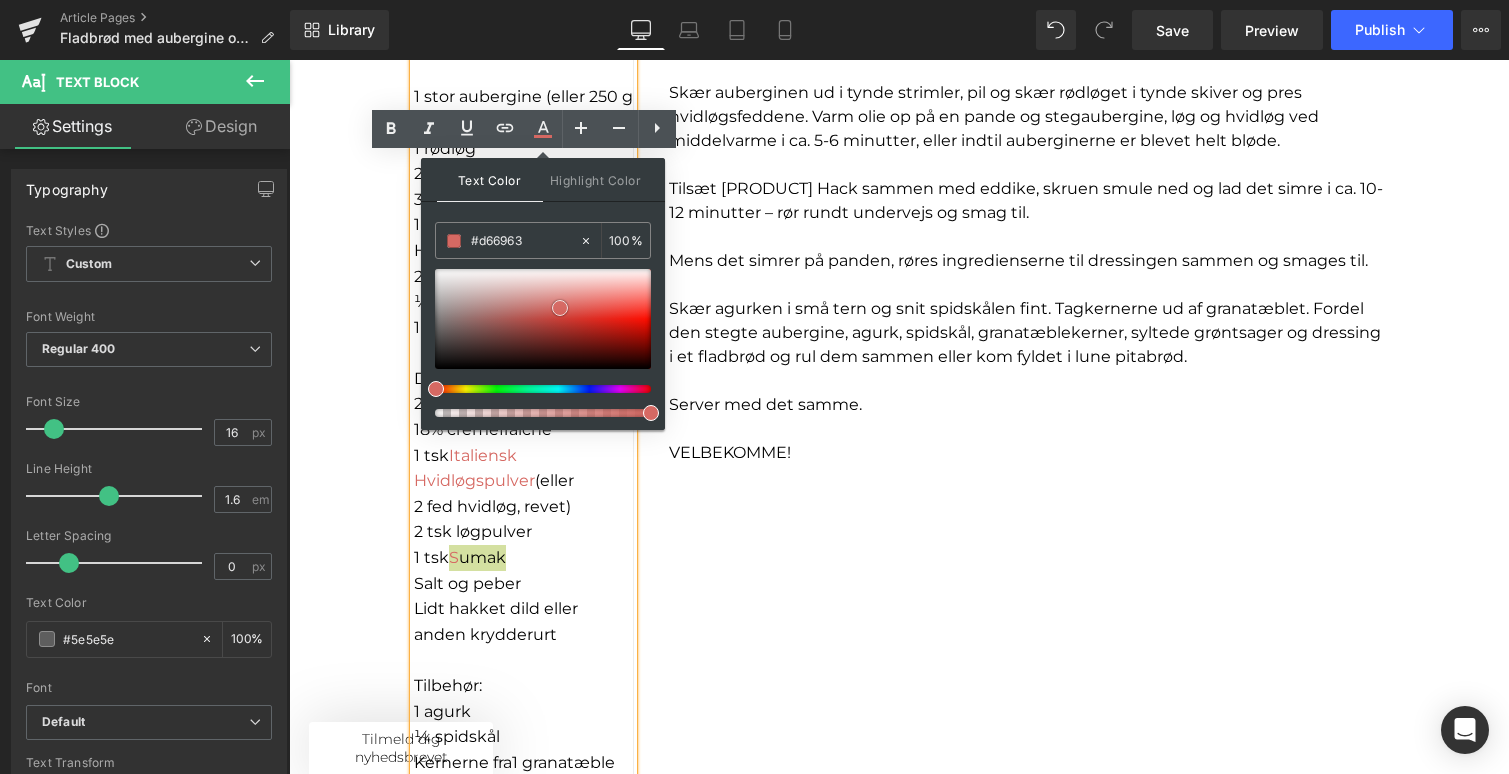 click at bounding box center (560, 308) 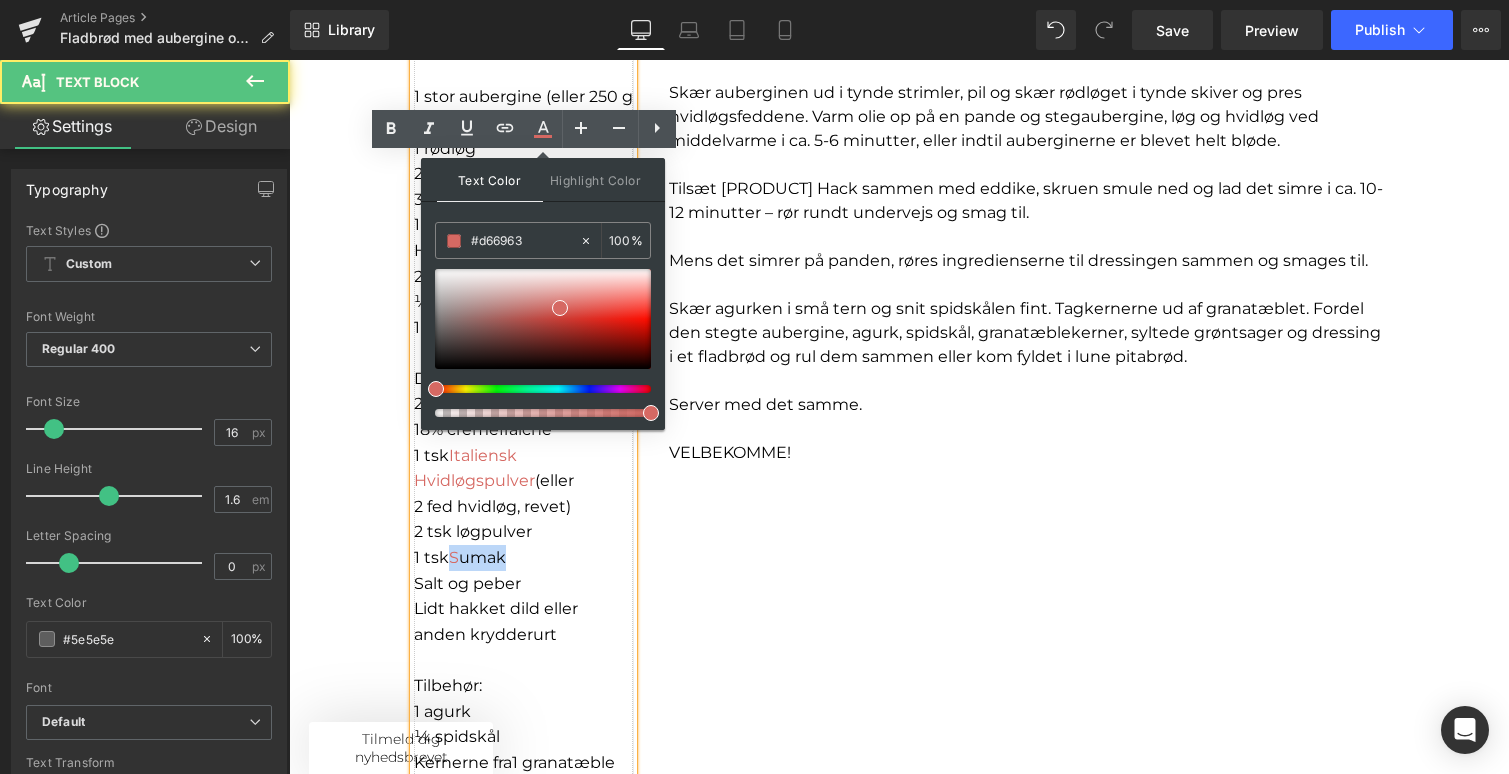click on "1 tsk S umak" at bounding box center (523, 558) 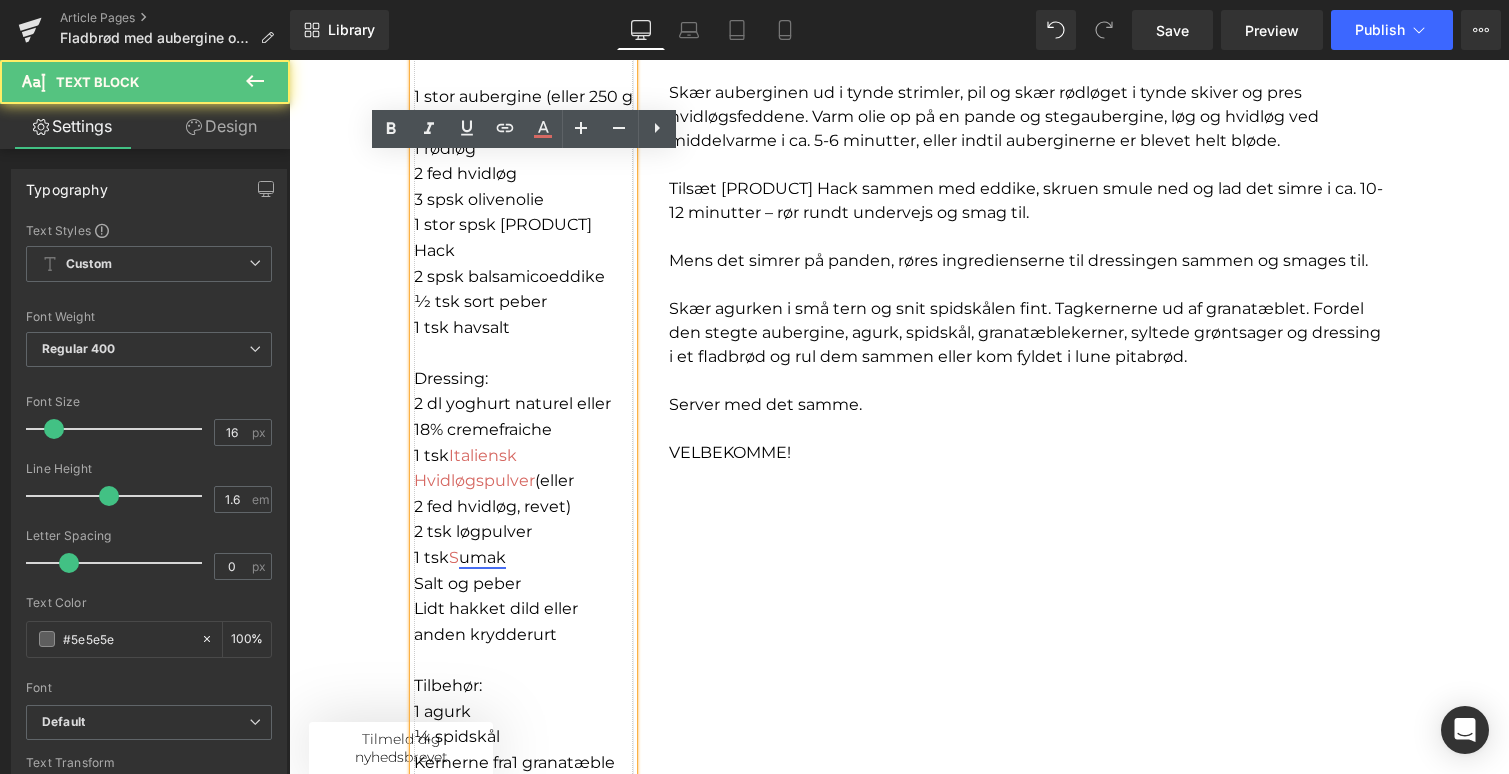 click on "umak" at bounding box center (482, 557) 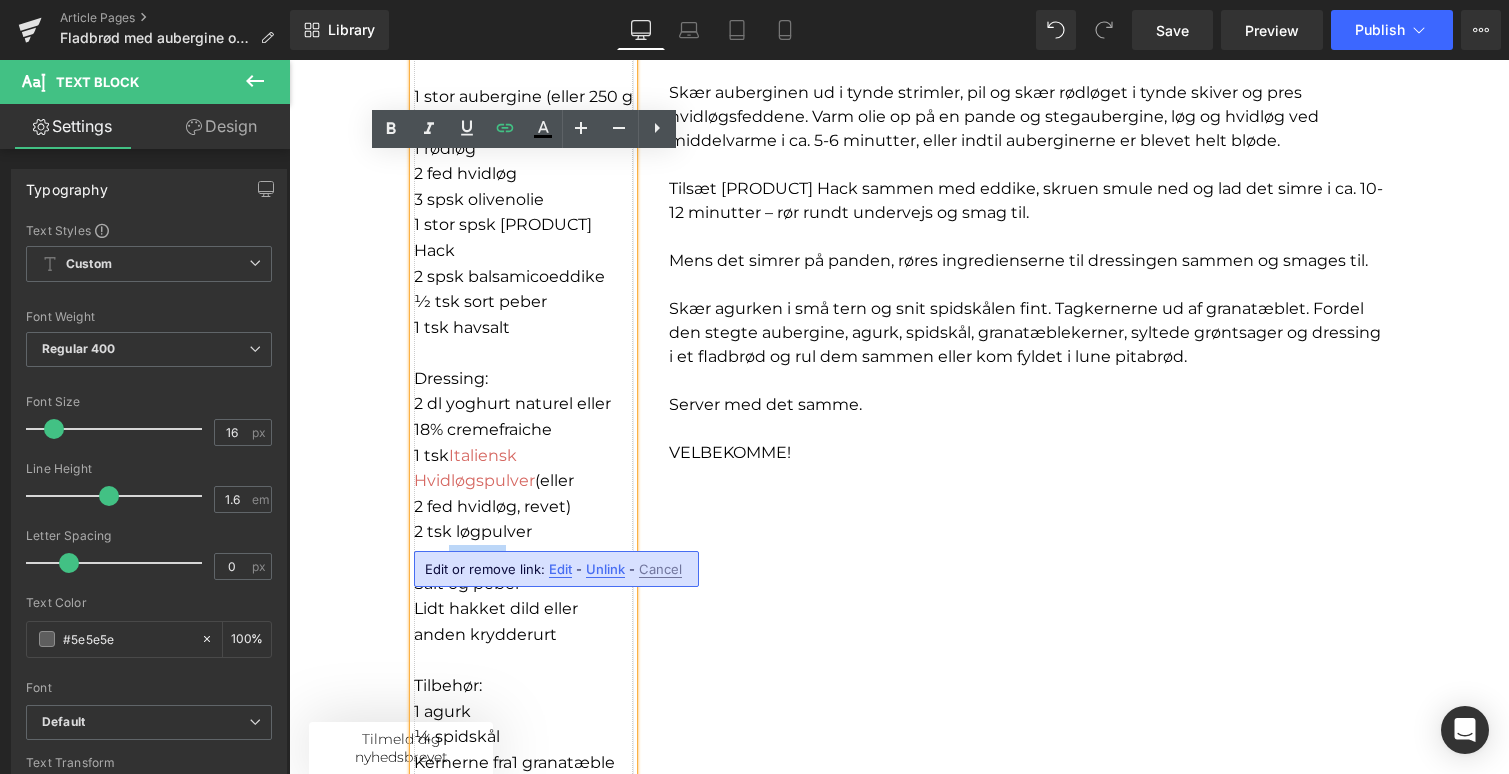 click on "umak" at bounding box center (482, 557) 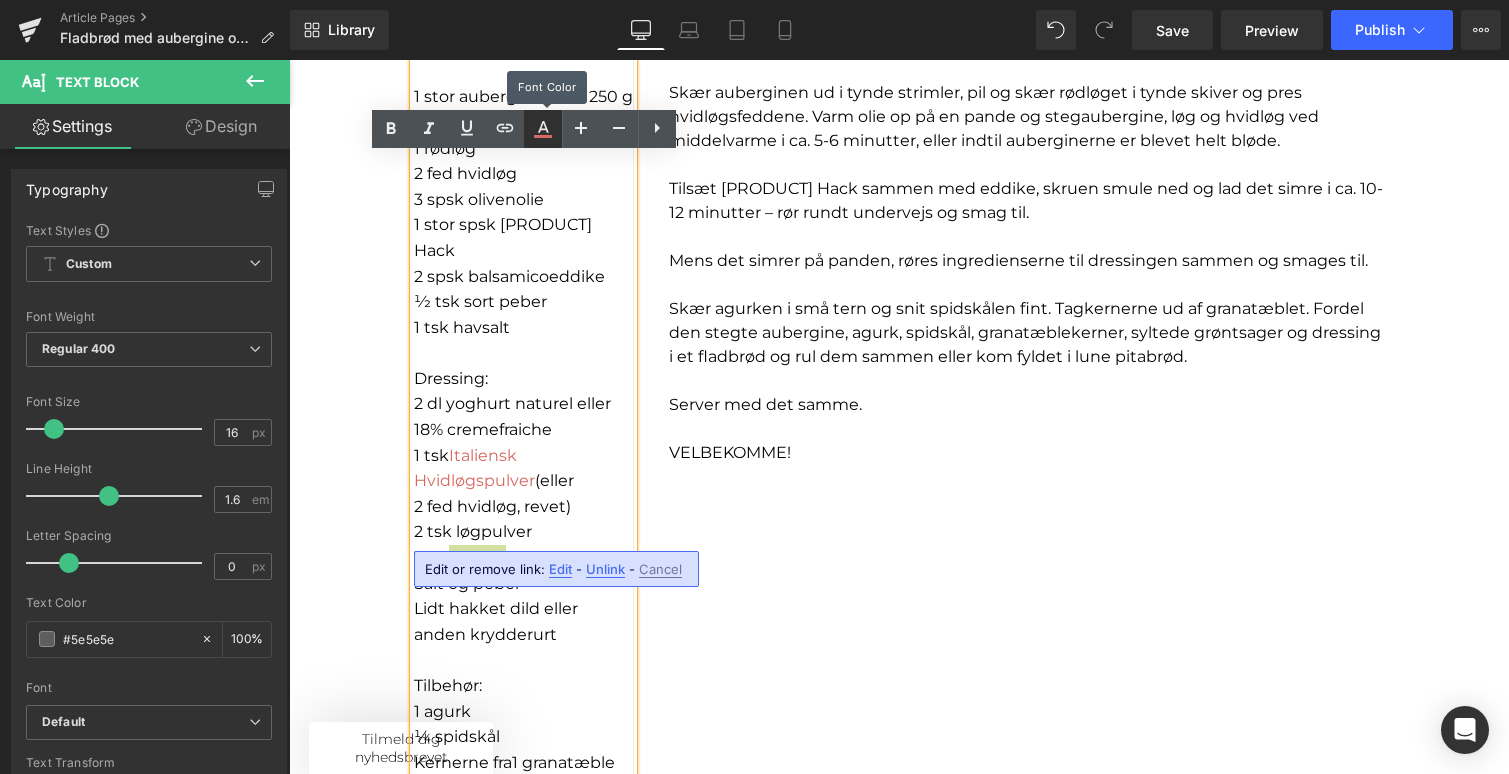 click 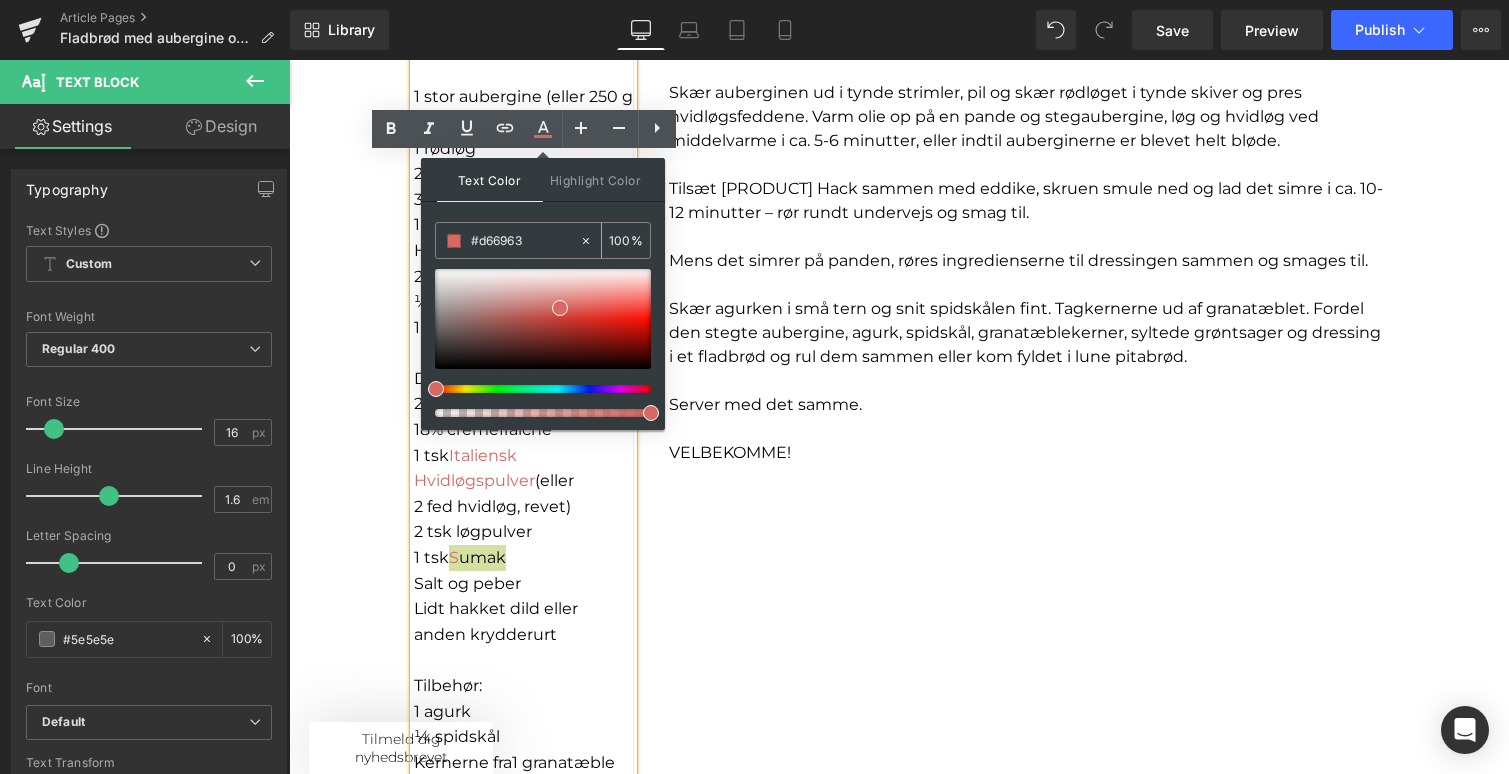 click on "#d66963" at bounding box center (525, 241) 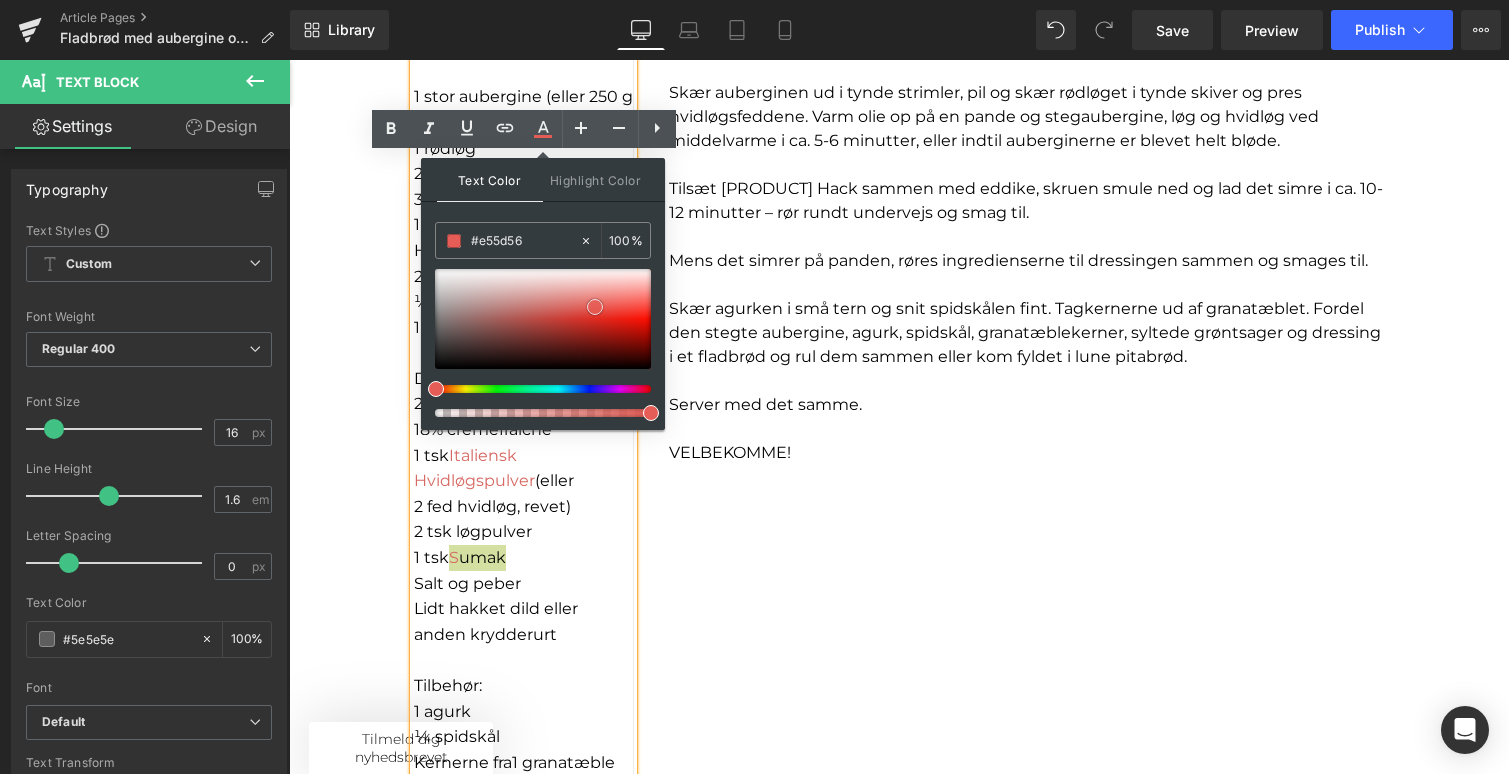 click at bounding box center (543, 319) 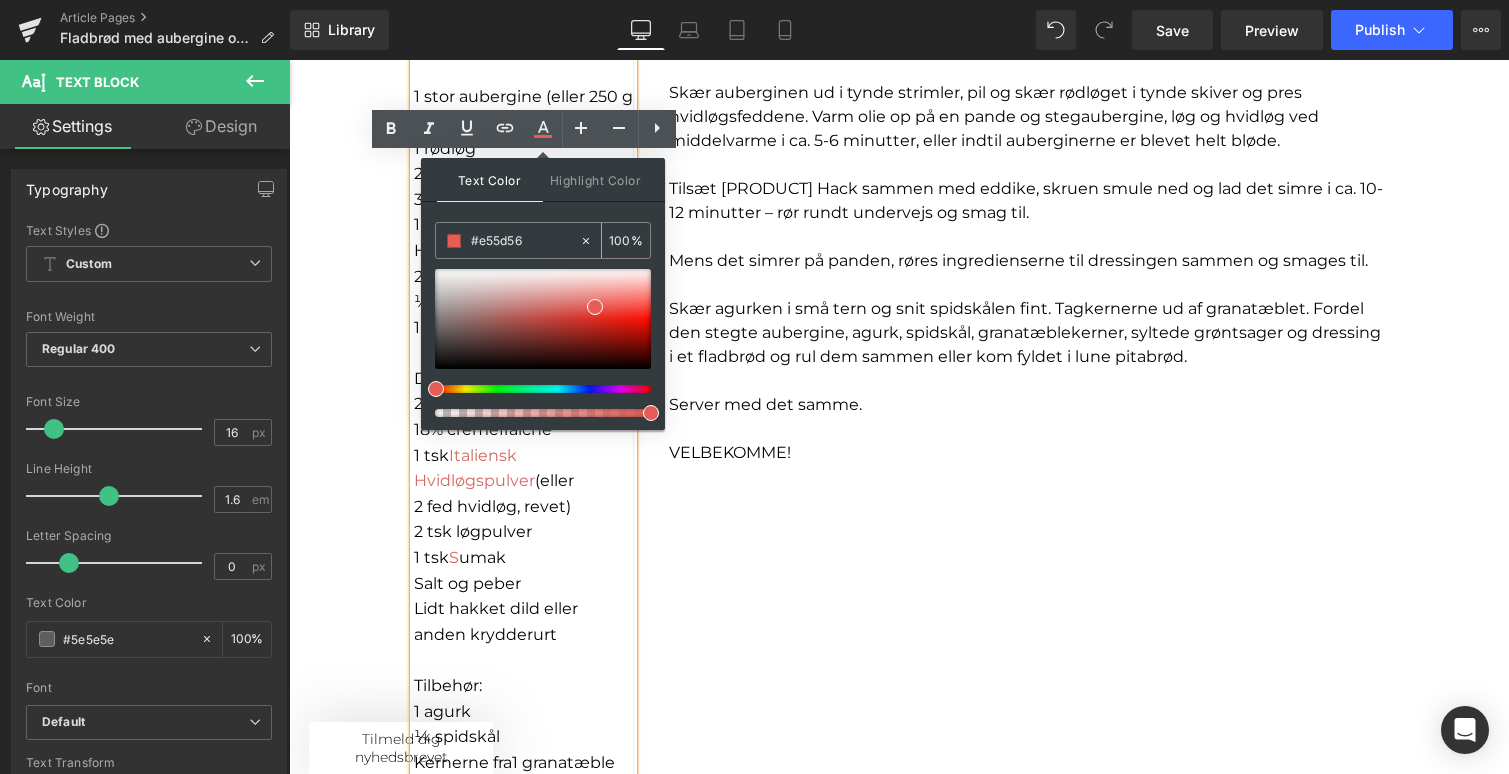 drag, startPoint x: 538, startPoint y: 241, endPoint x: 441, endPoint y: 237, distance: 97.082436 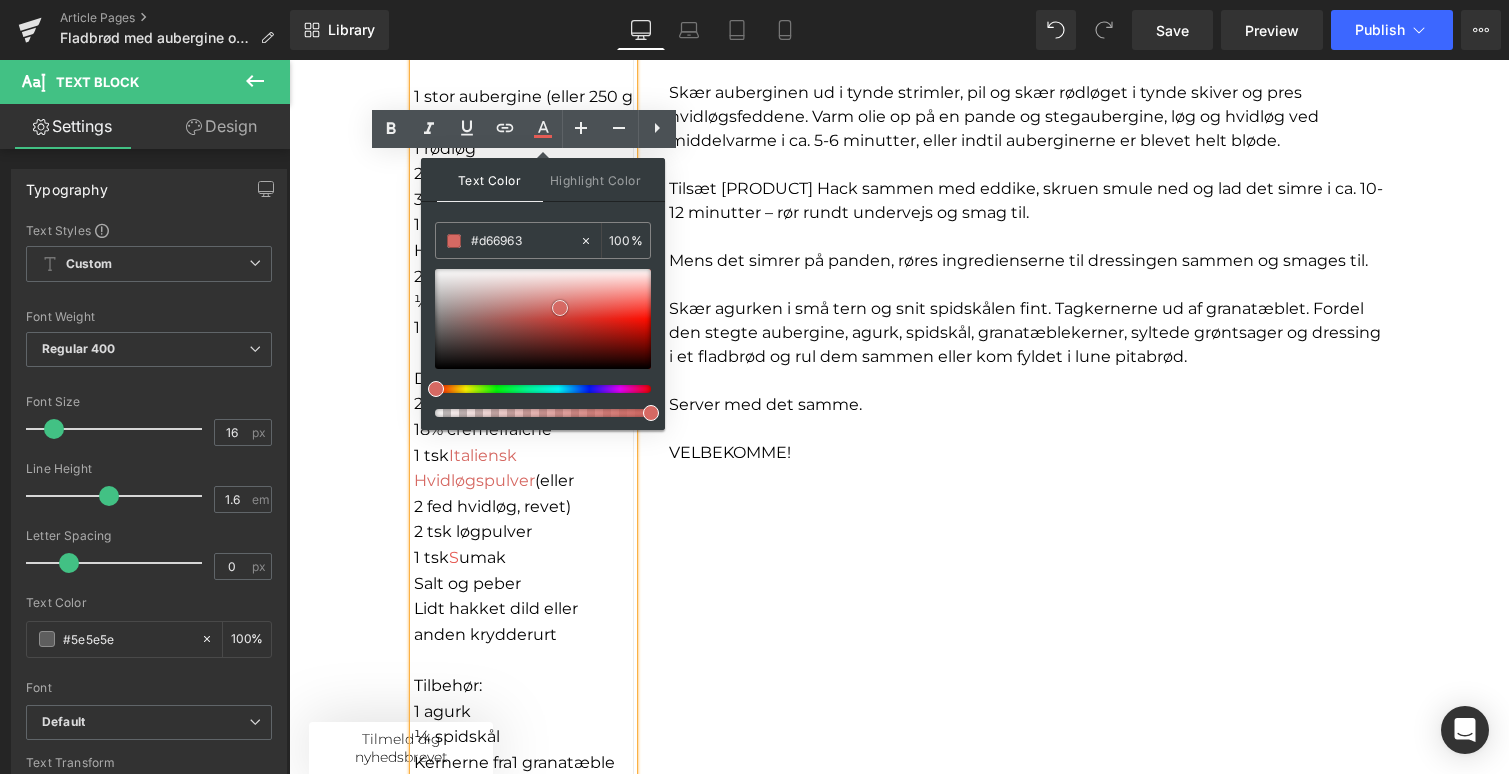 click at bounding box center (560, 308) 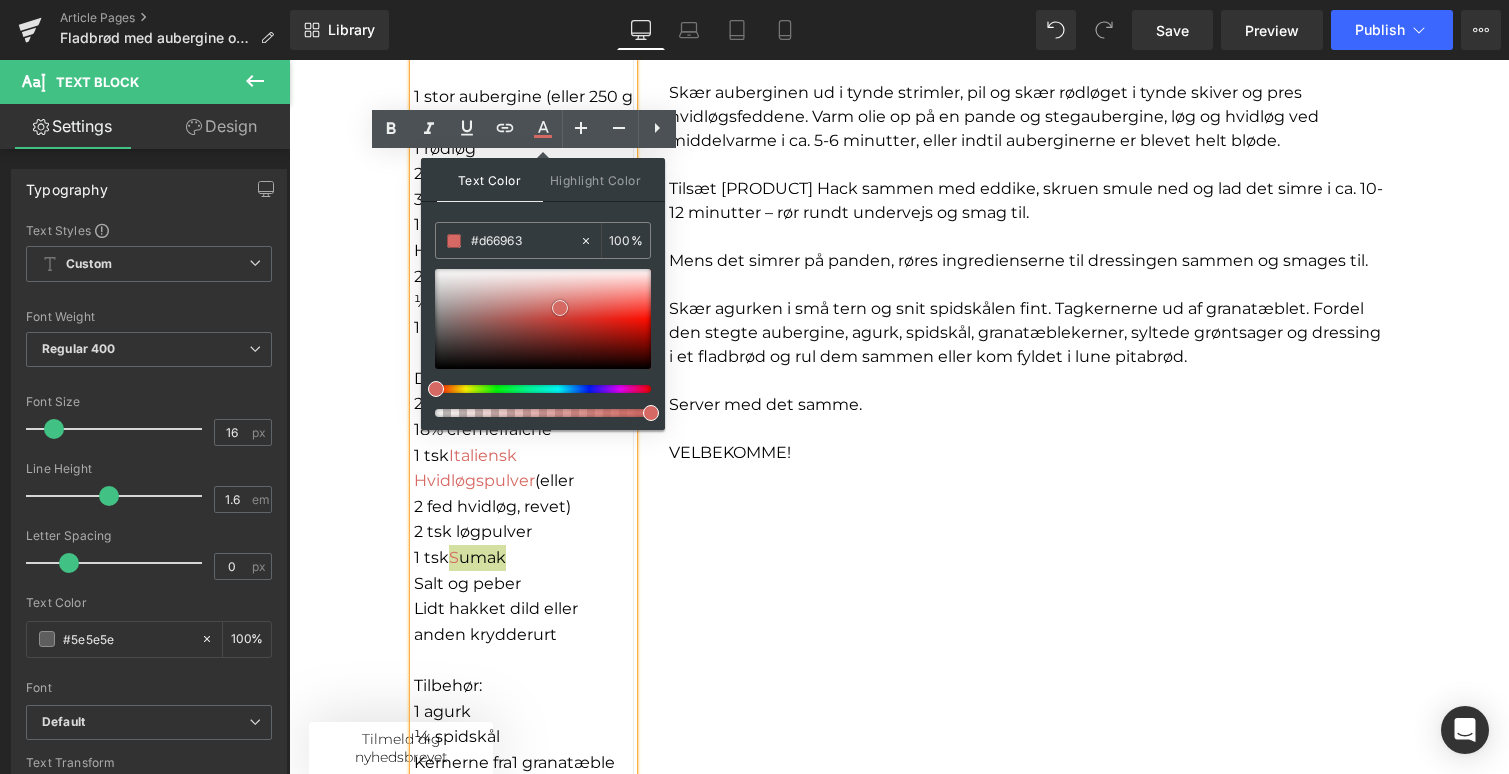click at bounding box center [560, 308] 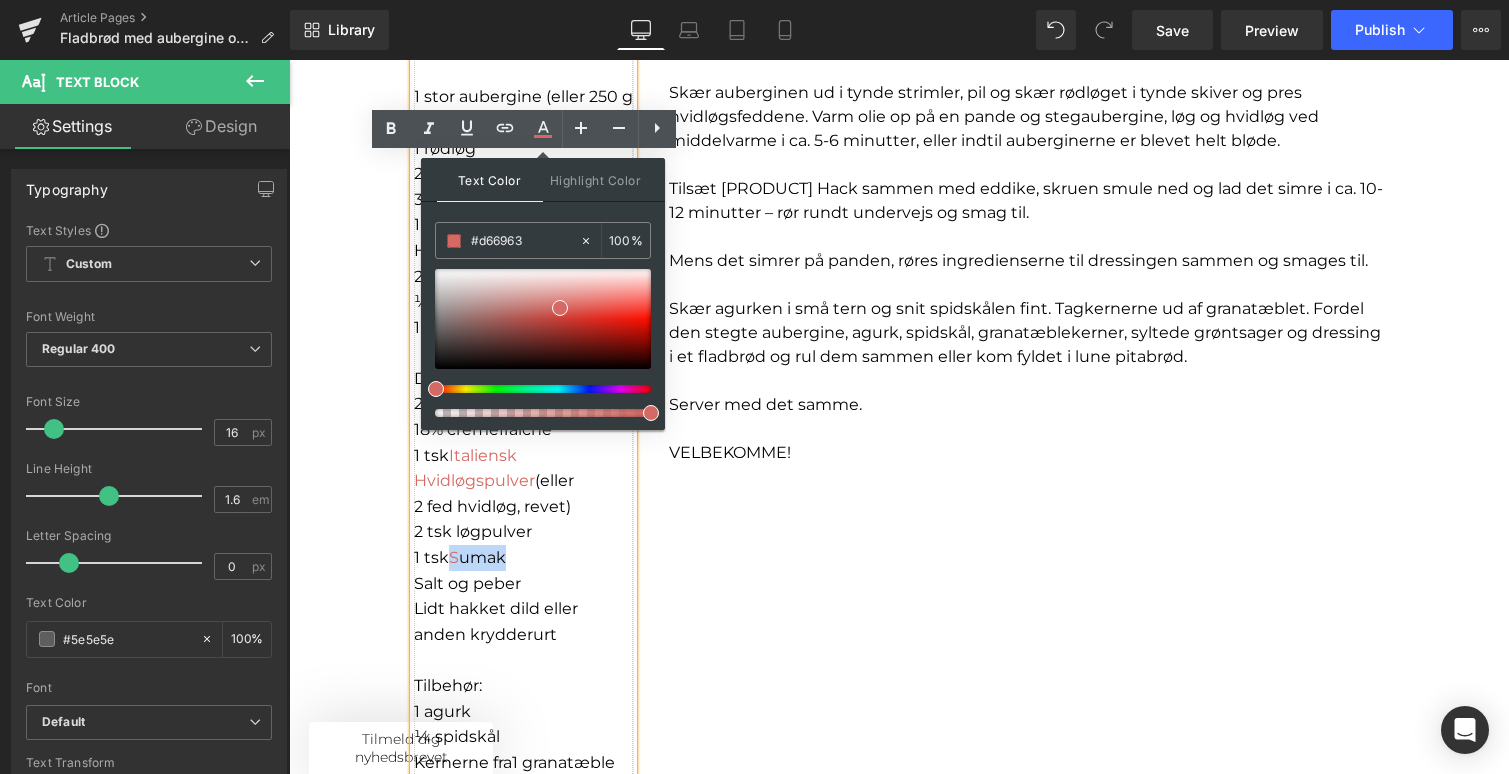 click on "1 tsk S umak" at bounding box center [523, 558] 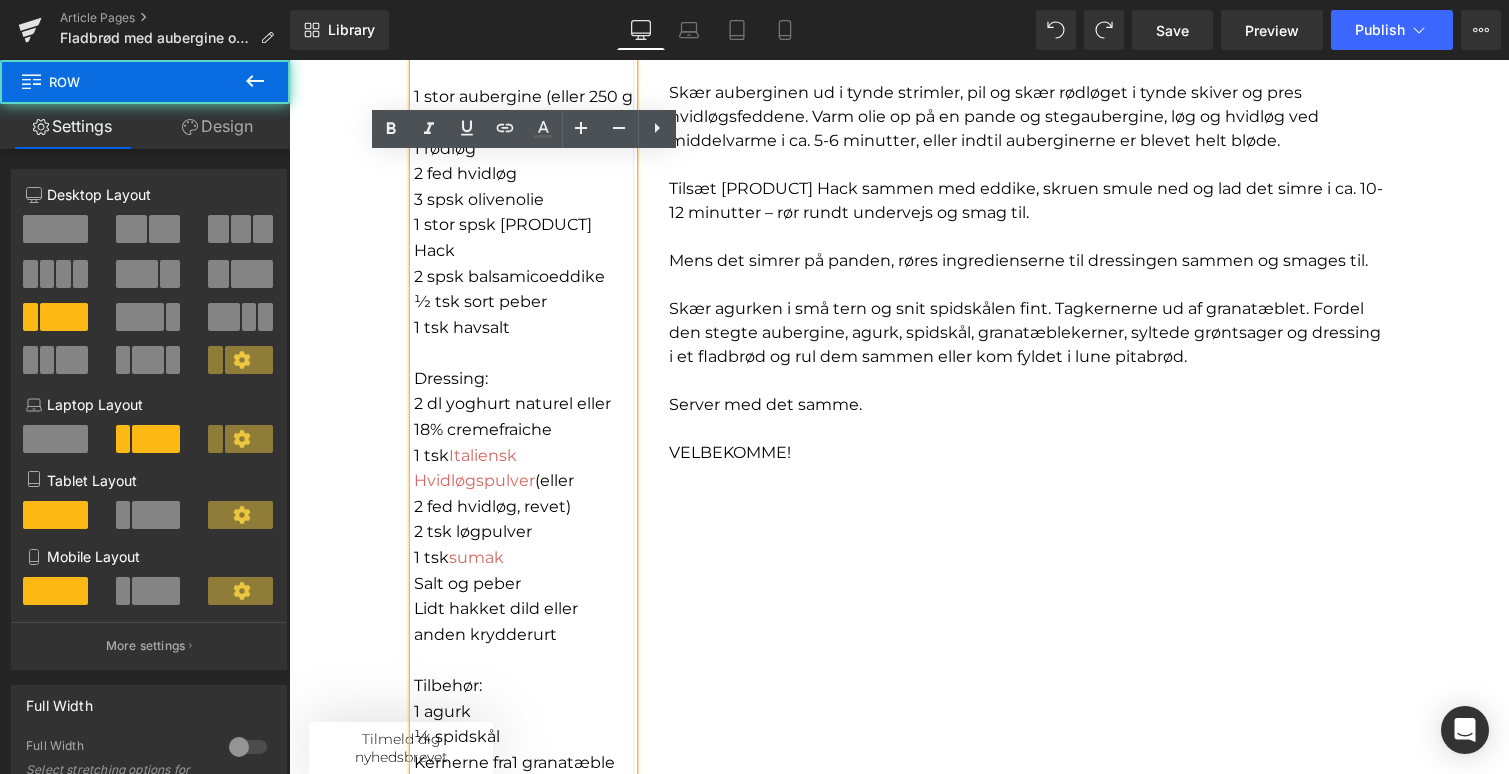 click on "I NGREDIENSER: 1 stor aubergine (eller 250 g svampe) 1 rødløg 2 fed hvidløg 3 spsk olivenolie 1 stor spsk [PRODUCT] Hack 2 spsk balsamicoeddike  1⁄2 tsk sort peber 1 tsk havsalt Dressing: 2 dl yoghurt naturel eller 18% cremefraiche  1 tsk  Italiensk Hvidløgspulver  (eller 2 fed hvidløg, revet) 2 tsk løgpulver 1 tsk  sumak Salt og peber Lidt hakket dild eller anden krydderurt Tilbehør: 1 agurk 1⁄4 spidskål Kernerne fra  1 granatæble  Syltede majroer eller anden form for syltet grønt  4 fladbrød  Text Block         Separator         Row         SÅDAN GØR DU: Skær auberginen ud i tynde strimler, pil og skær rødløget i tynde skiver og pres hvidløgsfeddene. Varm olie op på en pande og stegaubergine, løg og hvidløg ved middelvarme i ca. 5-6 minutter, eller indtil auberginerne er blevet helt bløde.  Tilsæt [PRODUCT] Hack sammen med eddike, skruen smule ned og lad det simre i ca. 10-12 minutter – rør rundt undervejs og smag til. Server med det samme. VELBEKOMME! Text Block" at bounding box center [899, 462] 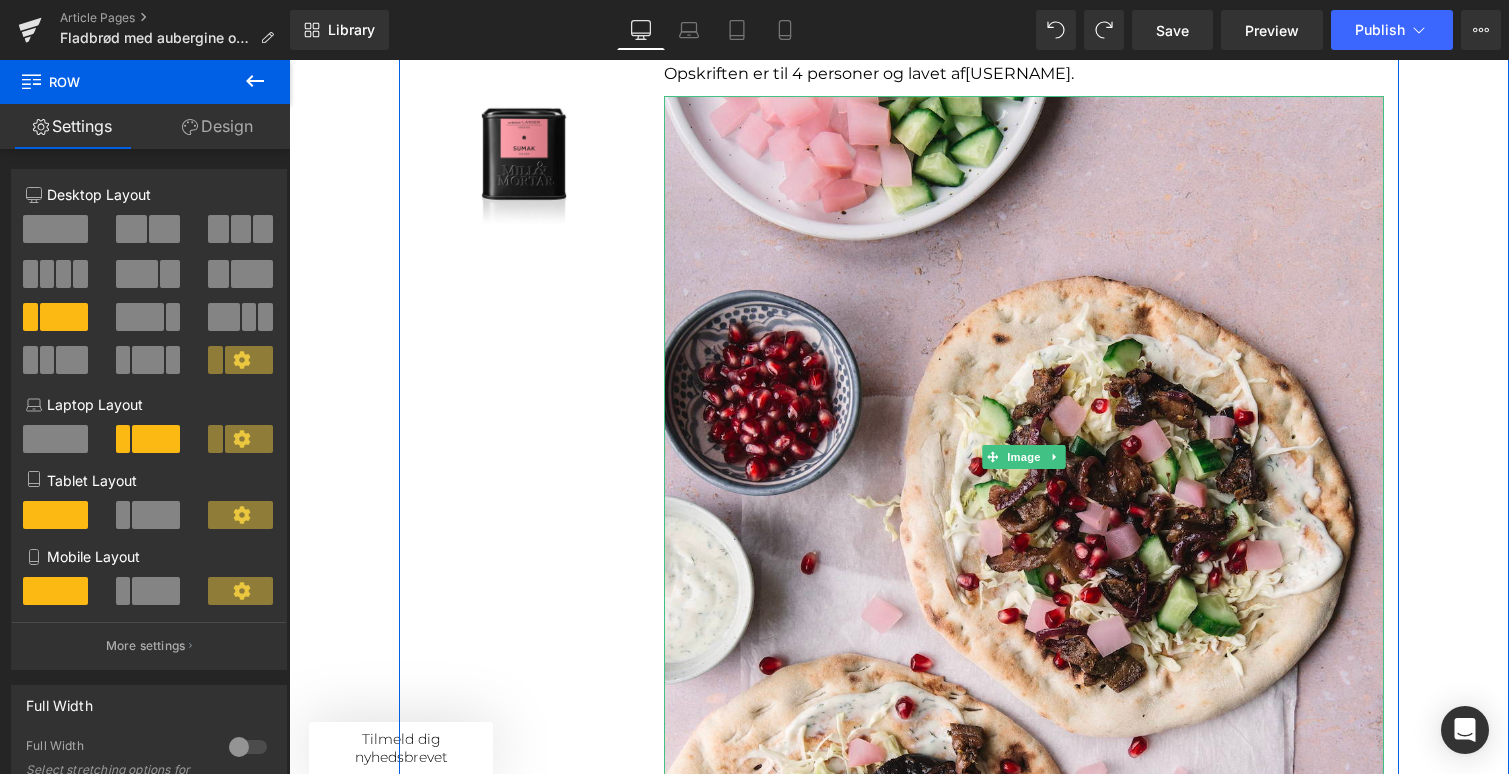 scroll, scrollTop: 0, scrollLeft: 0, axis: both 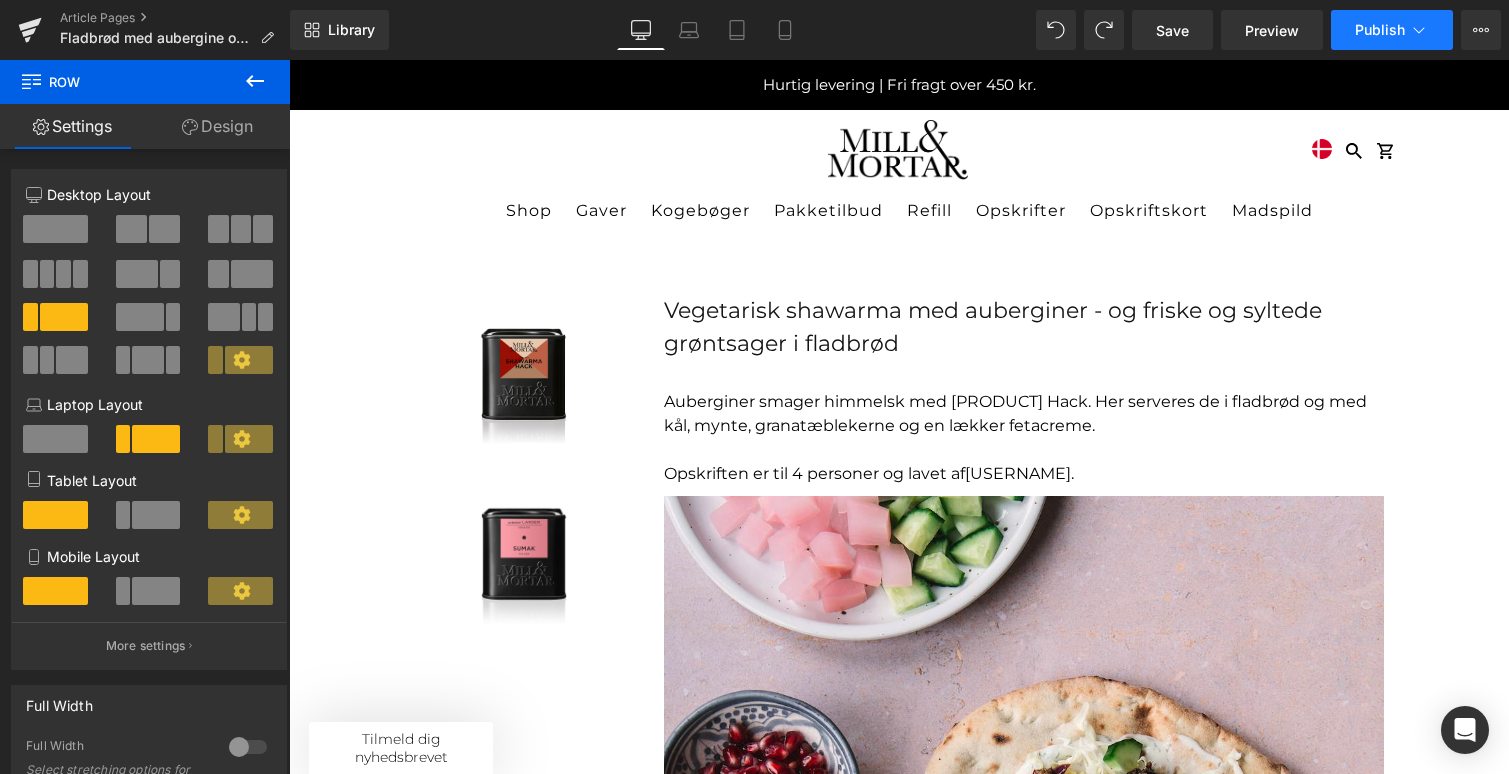 click on "Publish" at bounding box center [1380, 30] 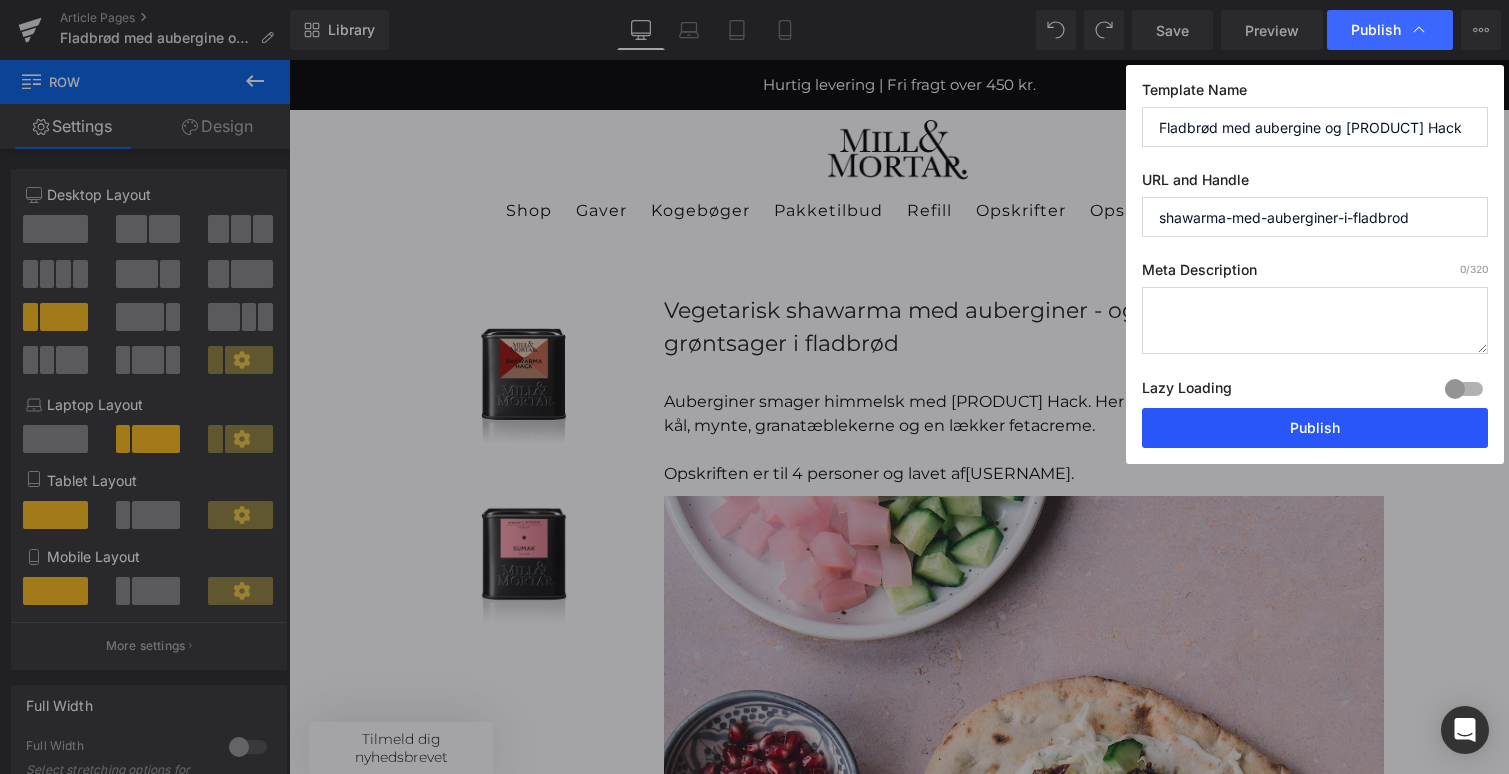 click on "Publish" at bounding box center (1315, 428) 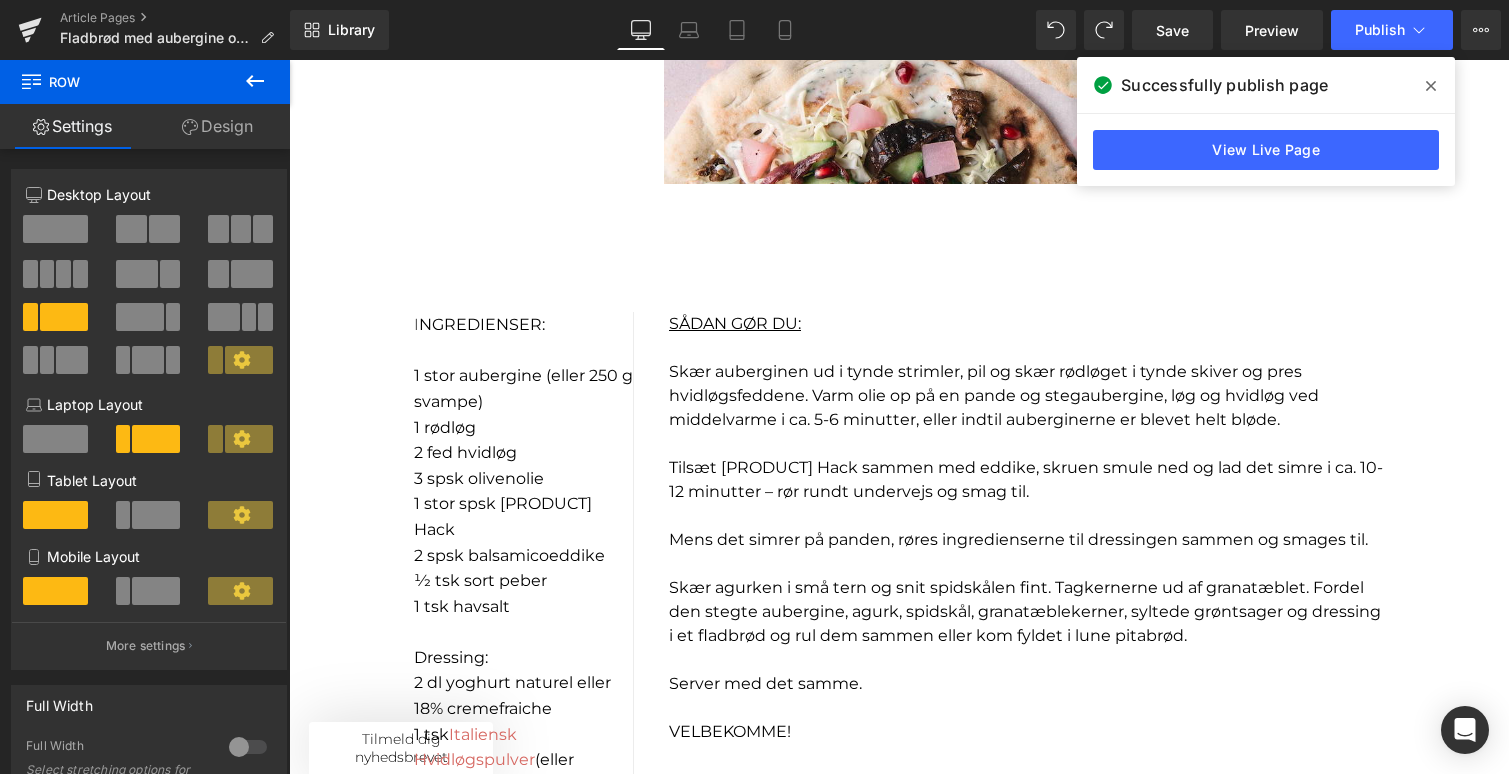 scroll, scrollTop: 1125, scrollLeft: 0, axis: vertical 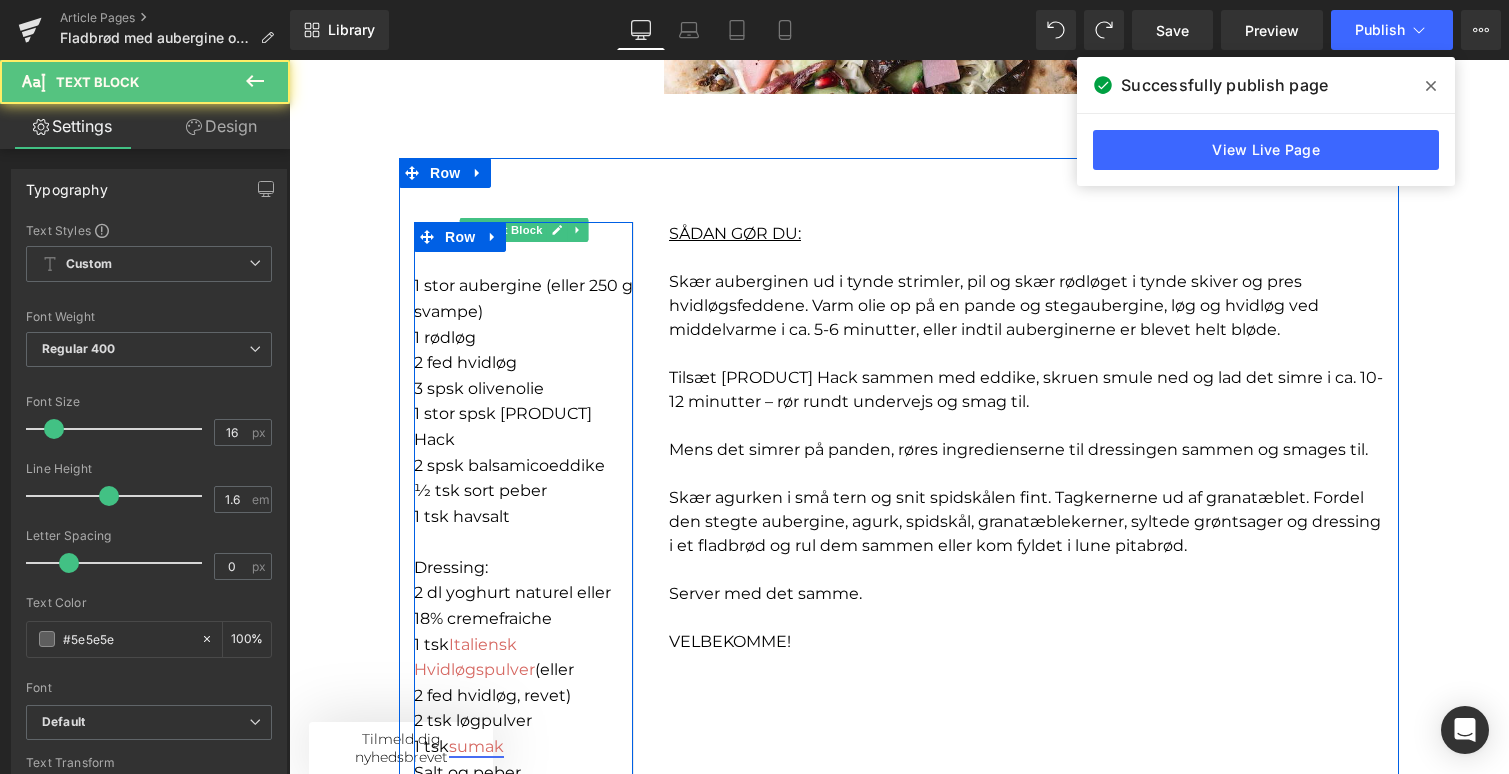 click on "sumak" at bounding box center (476, 746) 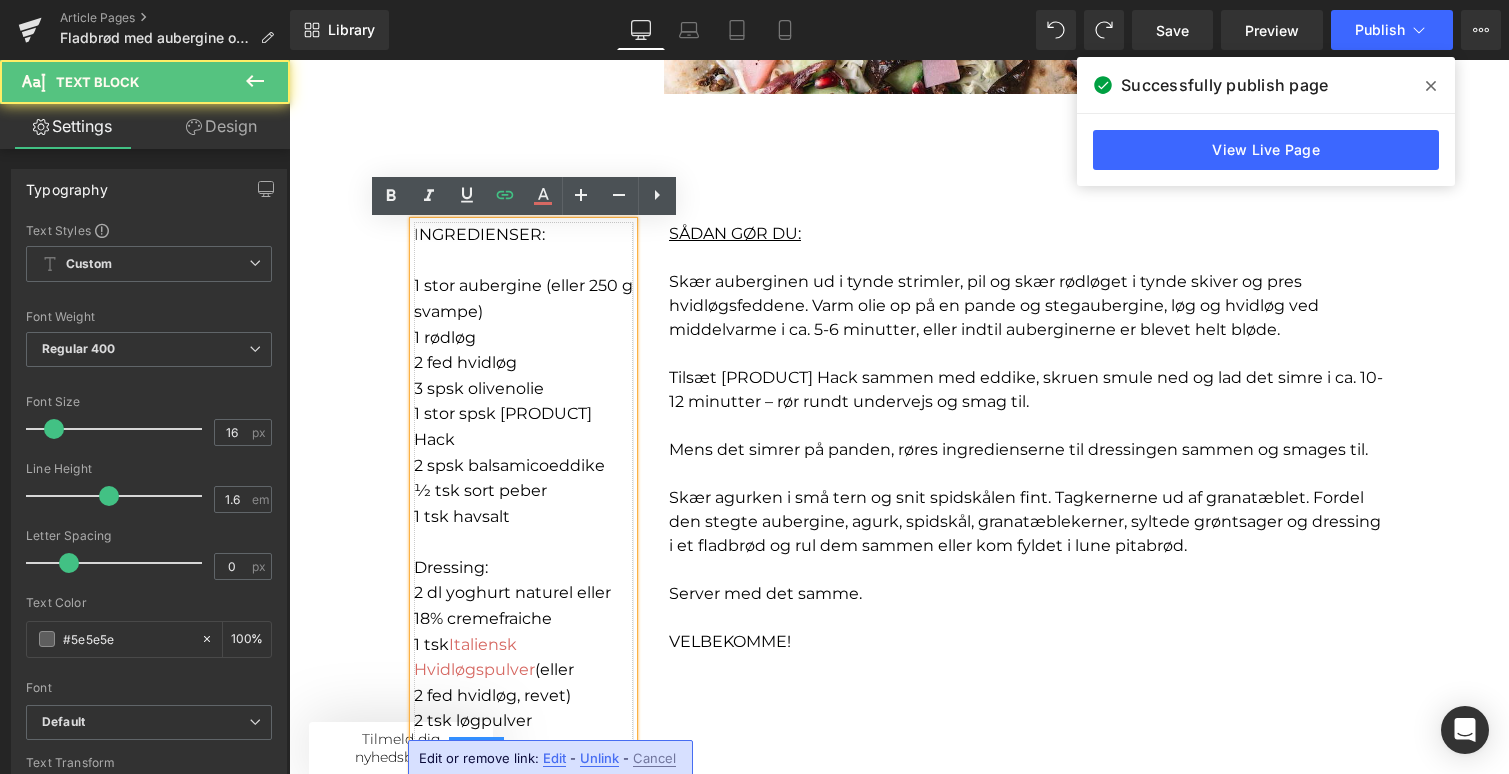 click on "sumak" at bounding box center (476, 746) 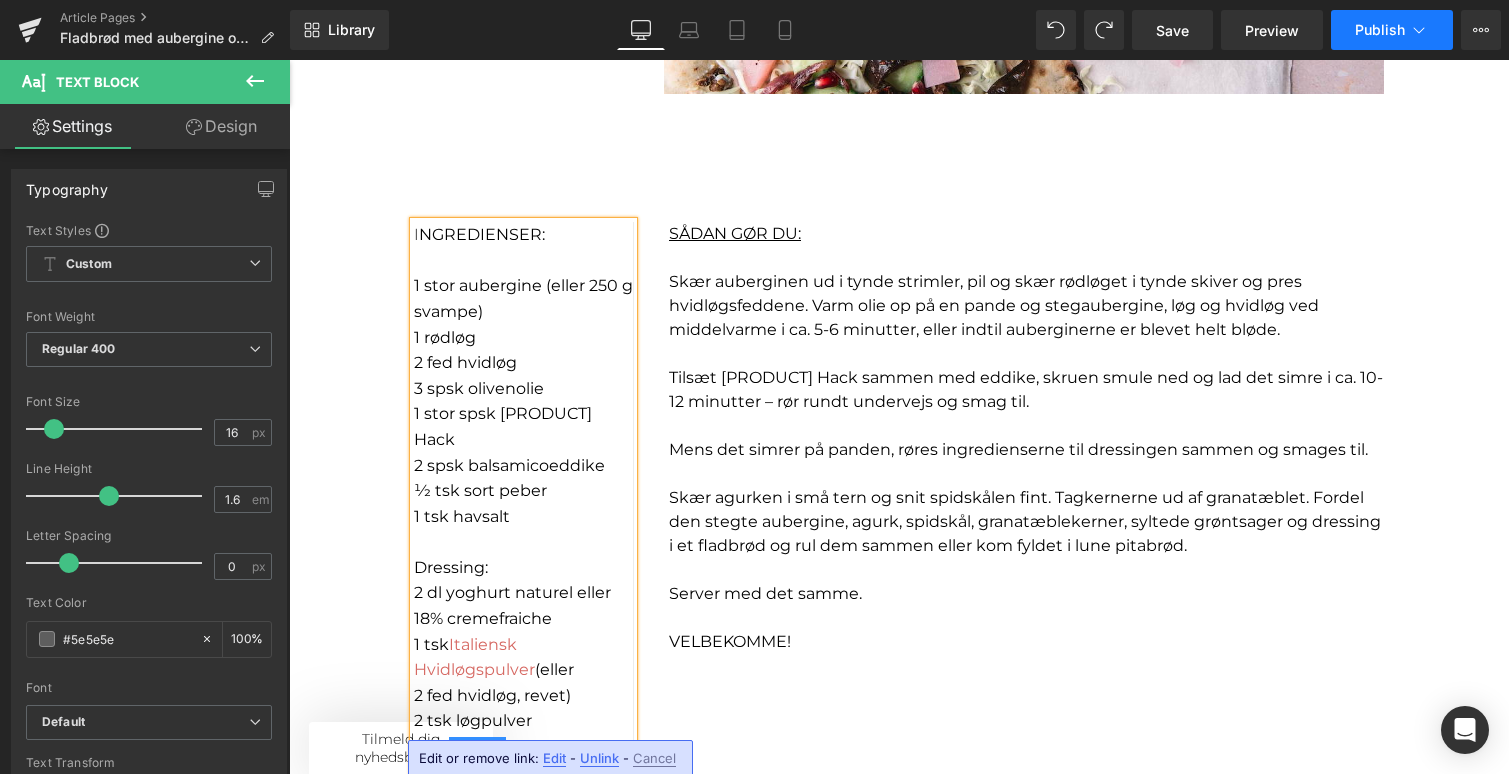 click on "Publish" at bounding box center [1380, 30] 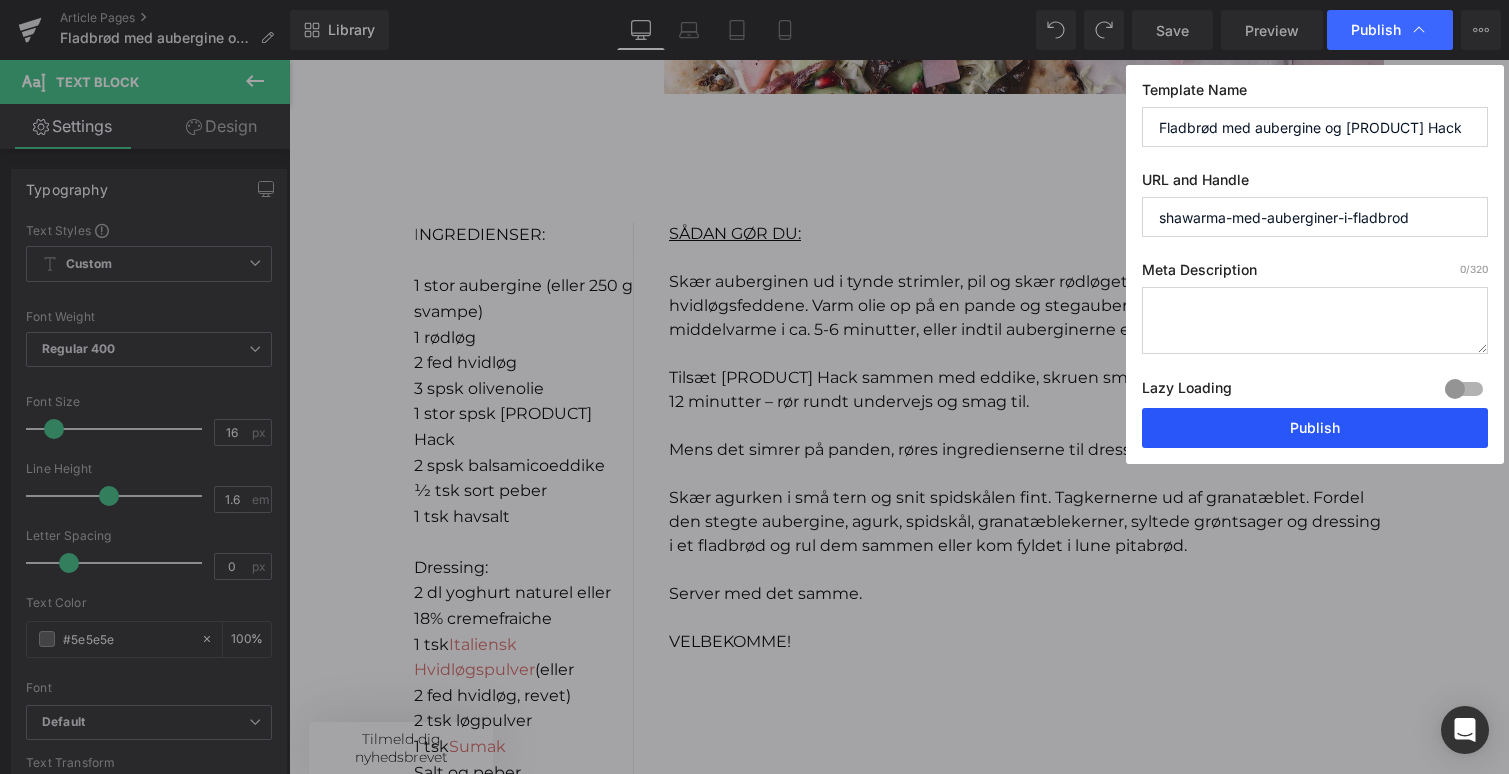 click on "Publish" at bounding box center [1315, 428] 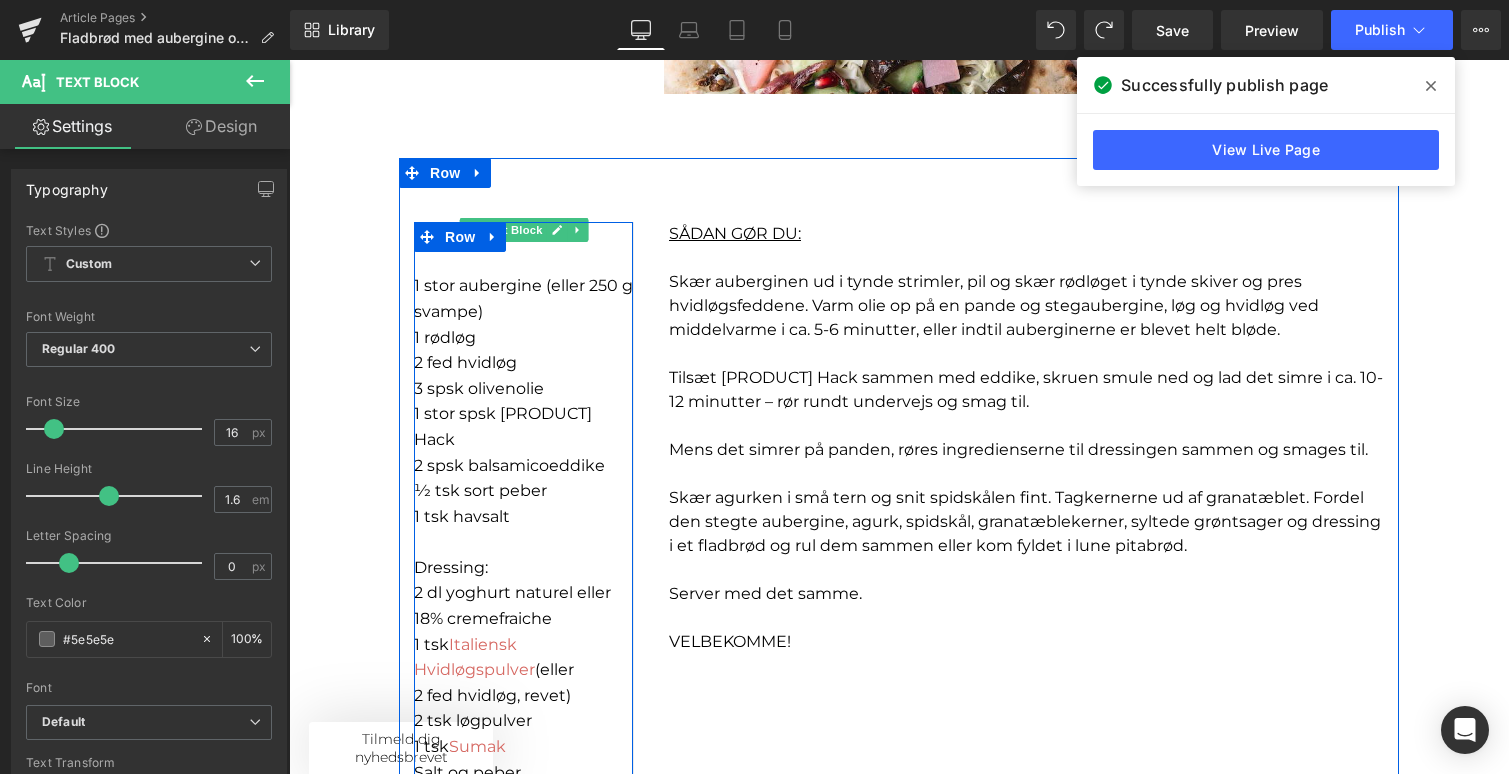scroll, scrollTop: 1141, scrollLeft: 0, axis: vertical 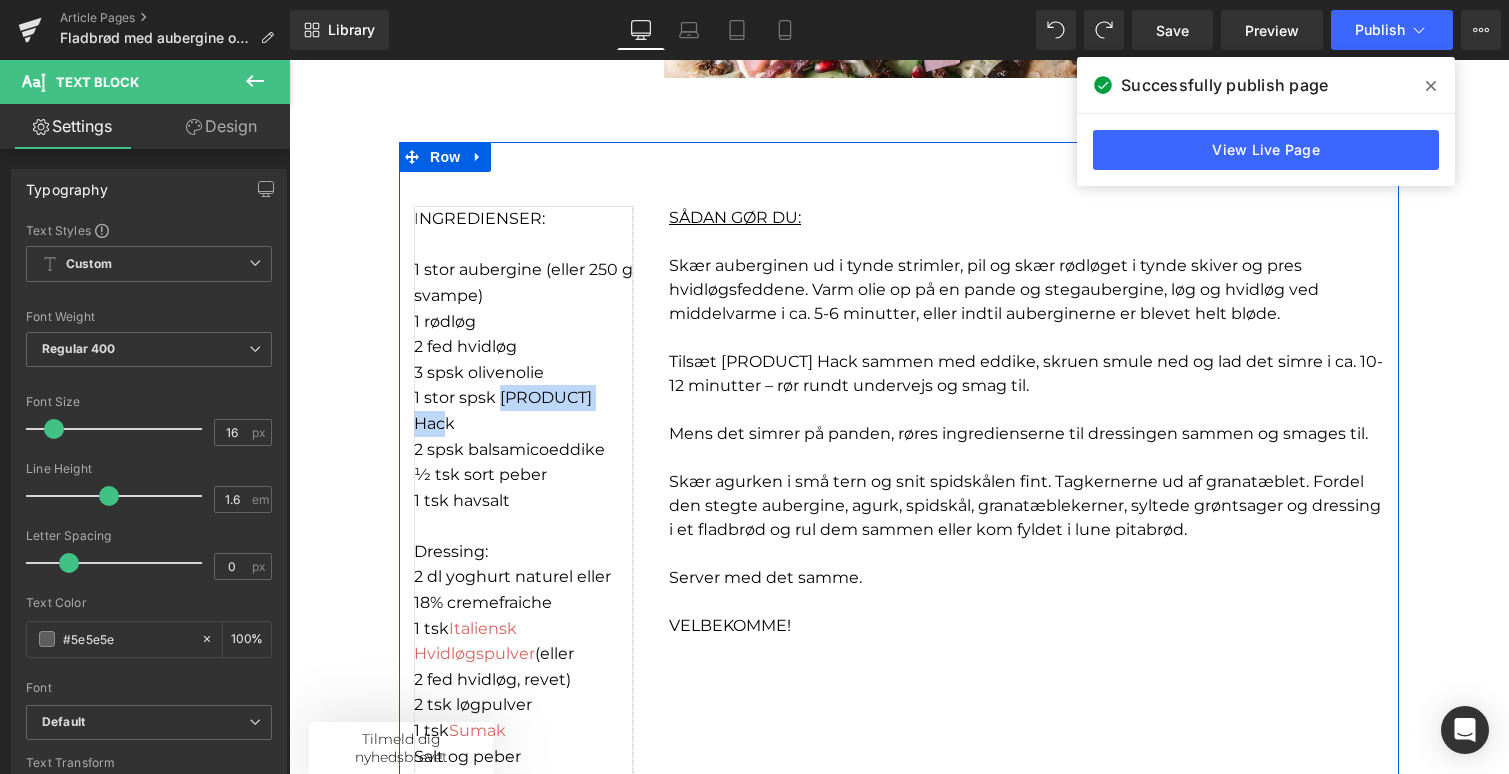 drag, startPoint x: 499, startPoint y: 397, endPoint x: 637, endPoint y: 398, distance: 138.00362 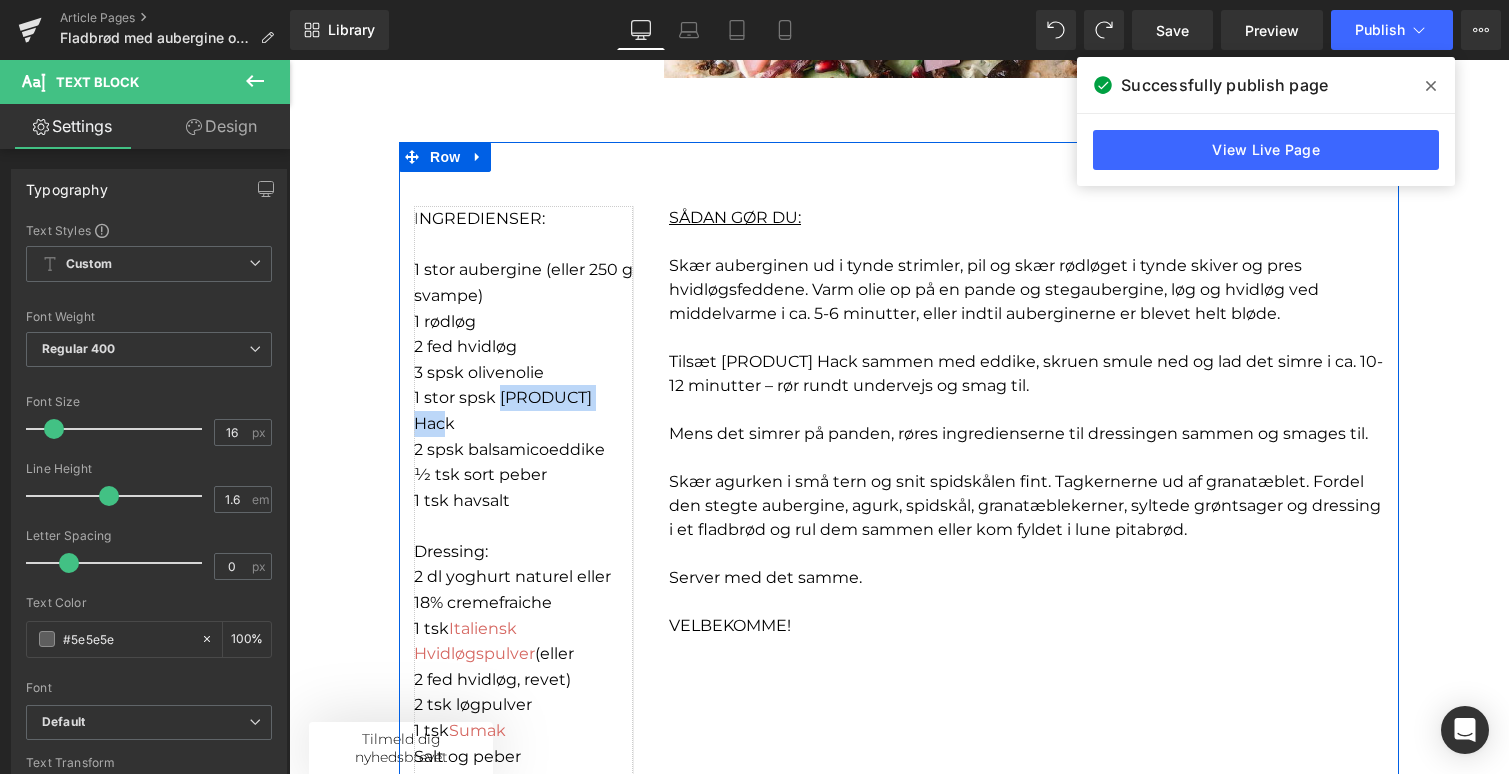 click on "I NGREDIENSER: 1 stor aubergine (eller 250 g svampe) 1 rødløg 2 fed hvidløg 3 spsk olivenolie 1 stor spsk [PRODUCT] Hack 2 spsk balsamicoeddike  1⁄2 tsk sort peber 1 tsk havsalt Dressing: 2 dl yoghurt naturel eller 18% cremefraiche  1 tsk  Italiensk Hvidløgspulver  (eller 2 fed hvidløg, revet) 2 tsk løgpulver 1 tsk  Sumak Salt og peber Lidt hakket dild eller anden krydderurt Tilbehør: 1 agurk 1⁄4 spidskål Kernerne fra  1 granatæble  Syltede majroer eller anden form for syltet grønt  4 fladbrød  Text Block         Separator         Row" at bounding box center [524, 667] 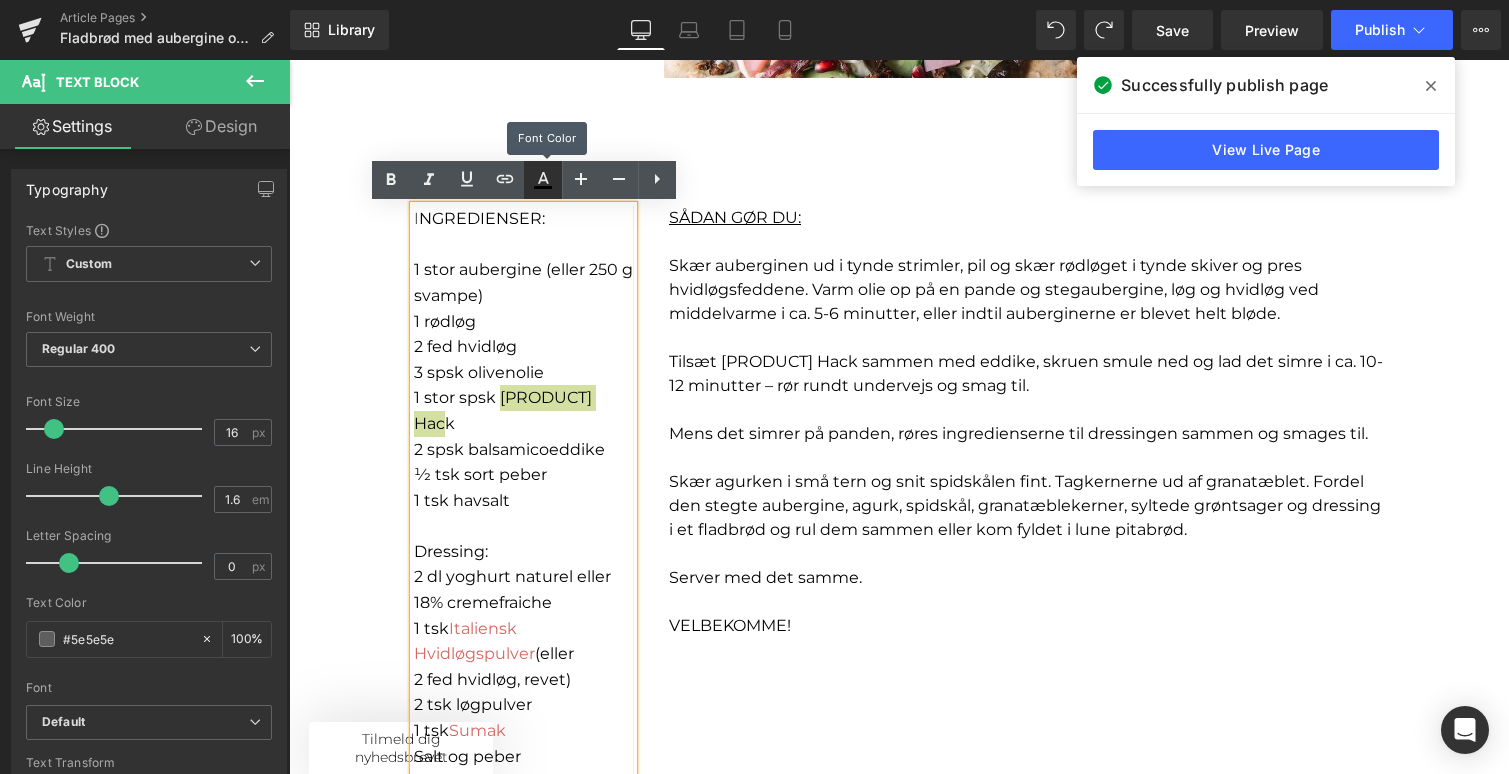 click 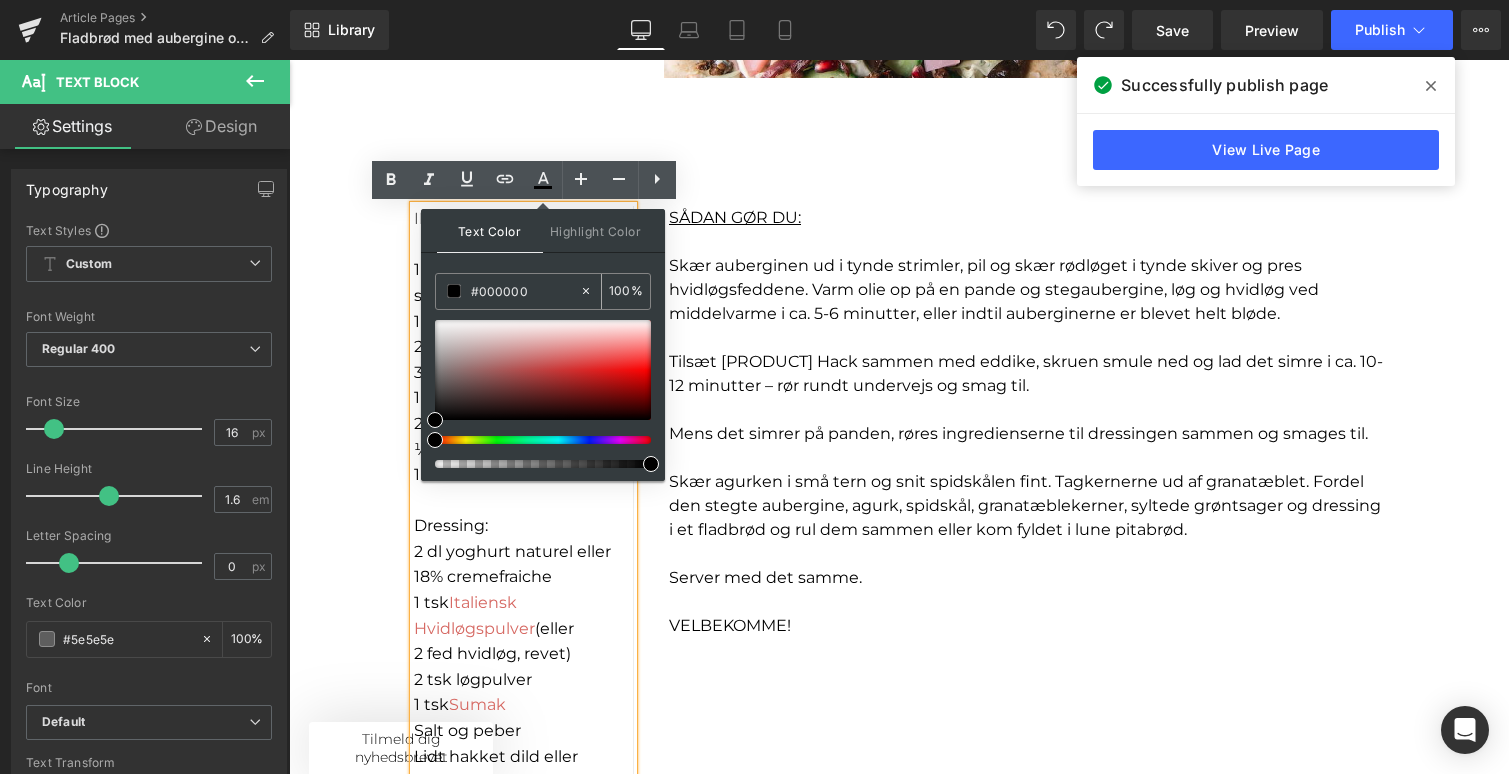 drag, startPoint x: 542, startPoint y: 290, endPoint x: 460, endPoint y: 289, distance: 82.006096 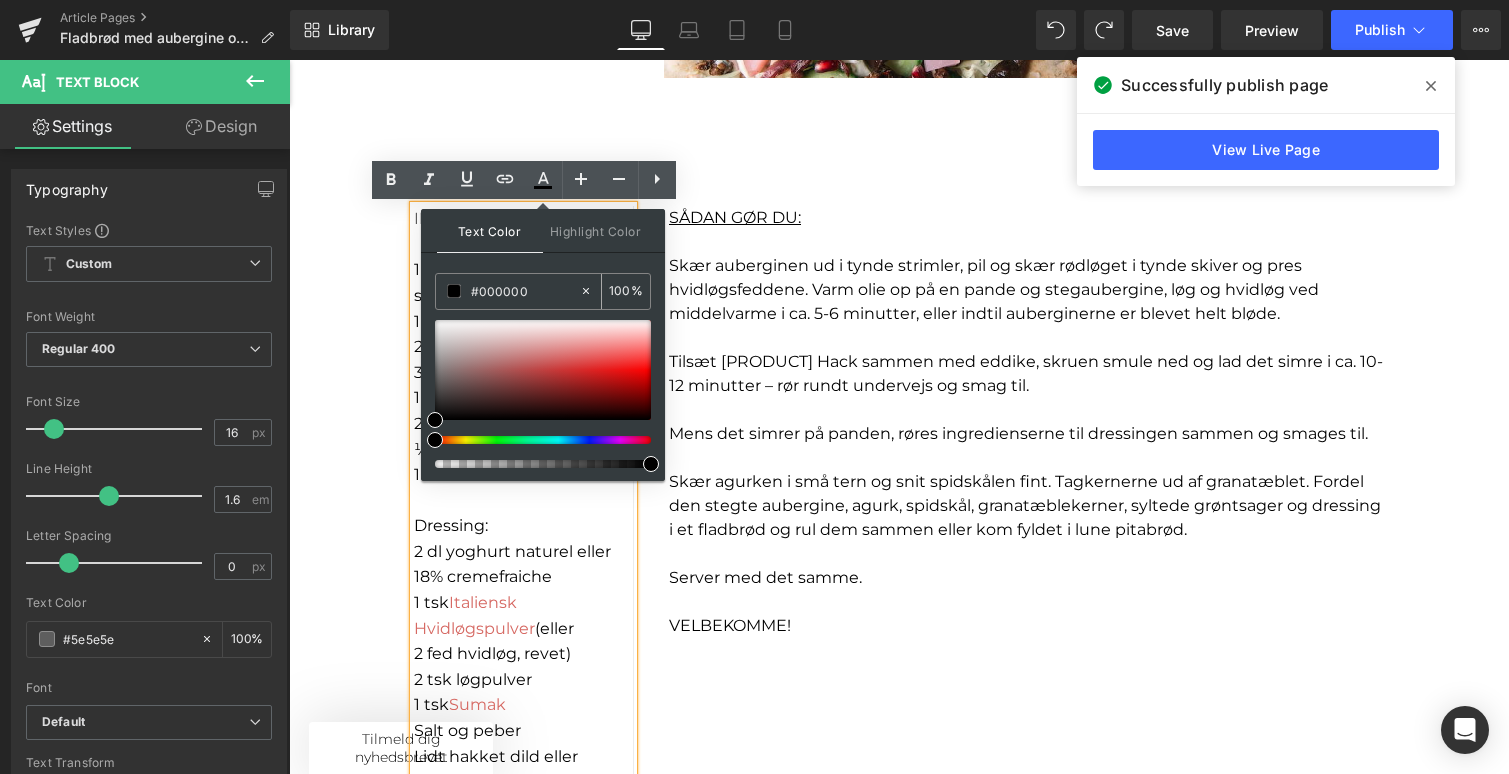 paste on "d66963" 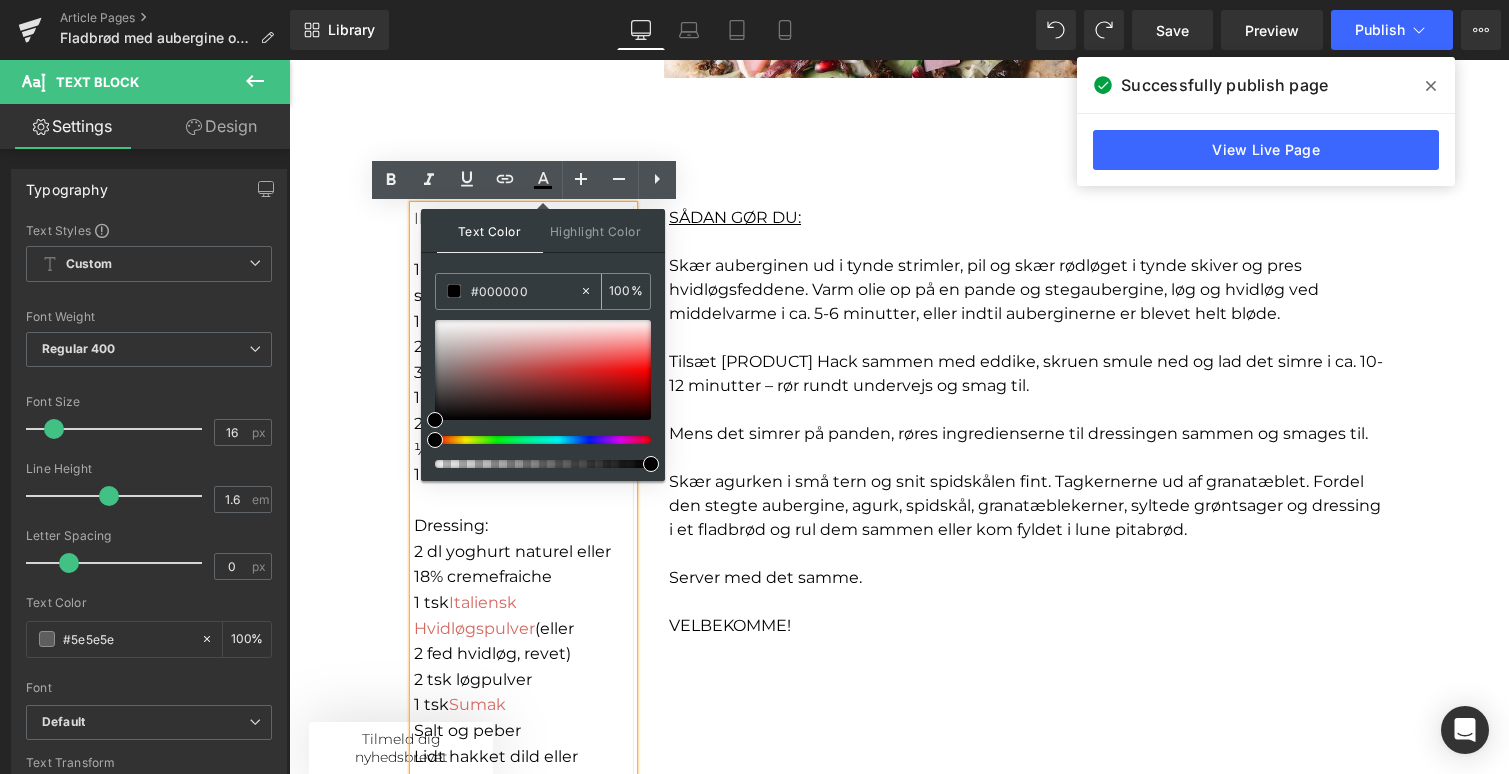 type on "#d66963" 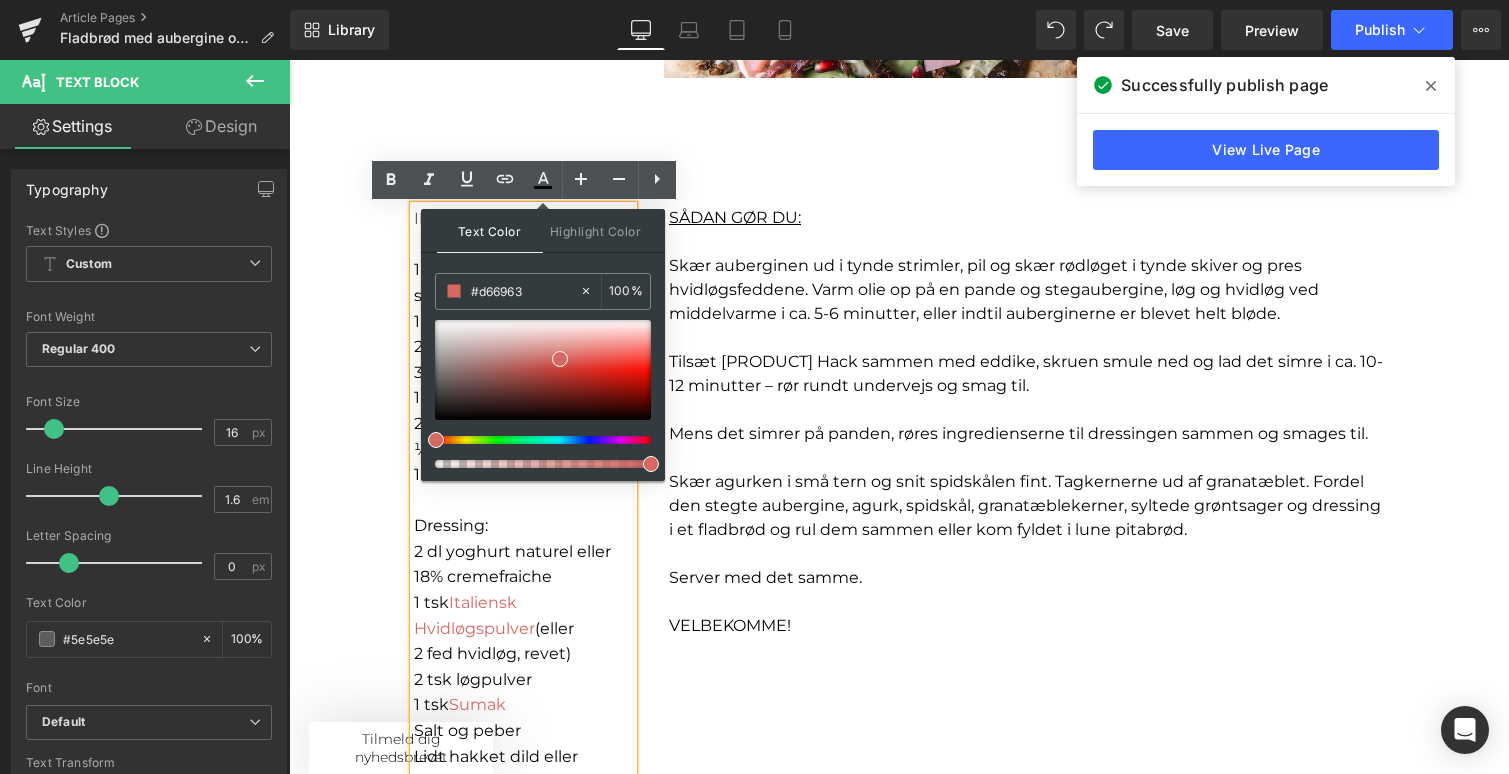 click on "I NGREDIENSER: 1 stor aubergine (eller 250 g svampe) 1 rødløg 2 fed hvidløg 3 spsk olivenolie 1 stor spsk [PRODUCT] Hack 2 spsk balsamicoeddike  1⁄2 tsk sort peber 1 tsk havsalt Dressing: 2 dl yoghurt naturel eller 18% cremefraiche  1 tsk  Italiensk Hvidløgspulver  (eller 2 fed hvidløg, revet) 2 tsk løgpulver 1 tsk  Sumak Salt og peber Lidt hakket dild eller anden krydderurt Tilbehør: 1 agurk 1⁄4 spidskål Kernerne fra  1 granatæble  Syltede majroer eller anden form for syltet grønt  4 fladbrød  Text Block         Separator         Row         SÅDAN GØR DU: Skær auberginen ud i tynde strimler, pil og skær rødløget i tynde skiver og pres hvidløgsfeddene. Varm olie op på en pande og stegaubergine, løg og hvidløg ved middelvarme i ca. 5-6 minutter, eller indtil auberginerne er blevet helt bløde.  Tilsæt [PRODUCT] Hack sammen med eddike, skruen smule ned og lad det simre i ca. 10-12 minutter – rør rundt undervejs og smag til. Server med det samme. VELBEKOMME! Text Block" at bounding box center (899, 622) 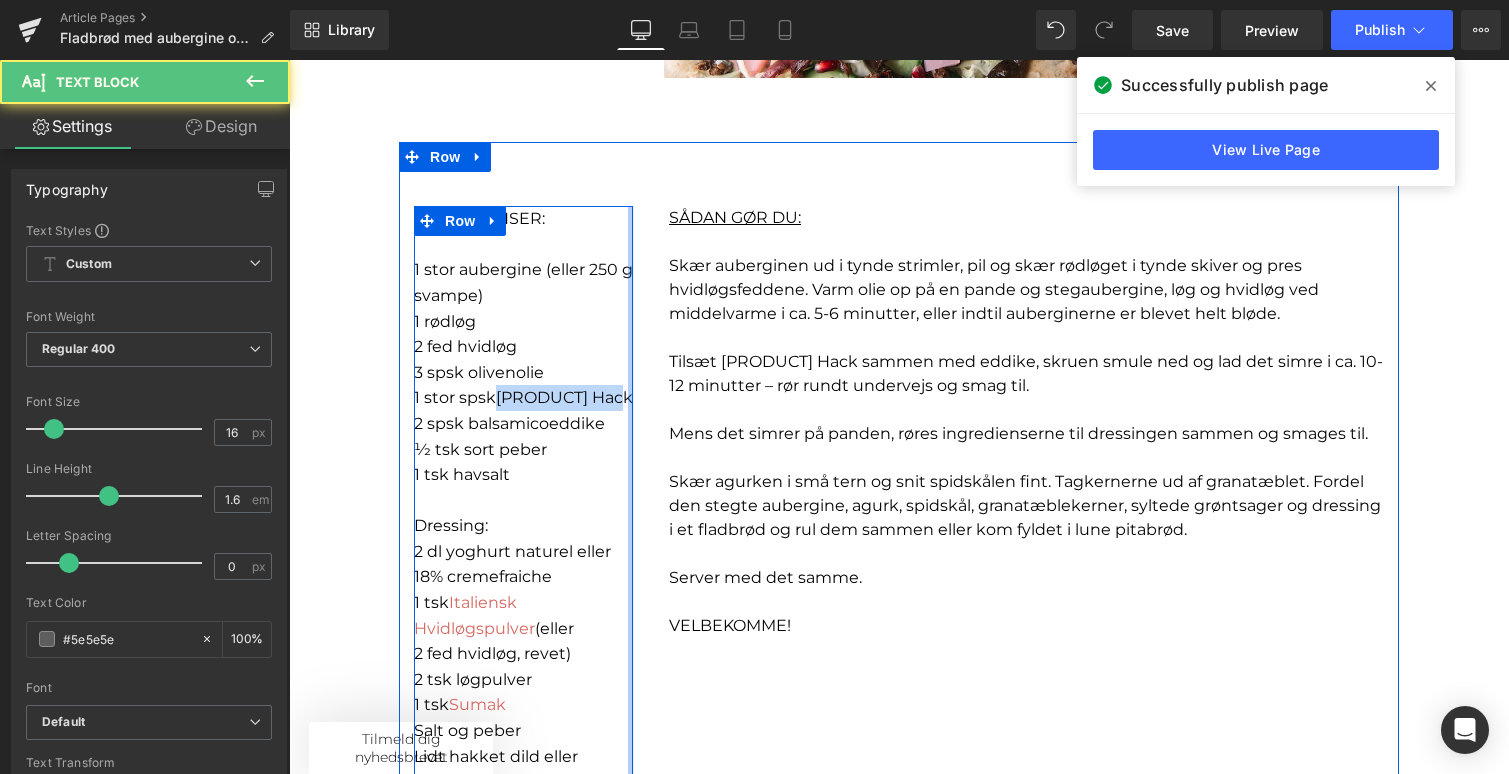 drag, startPoint x: 500, startPoint y: 398, endPoint x: 631, endPoint y: 403, distance: 131.09538 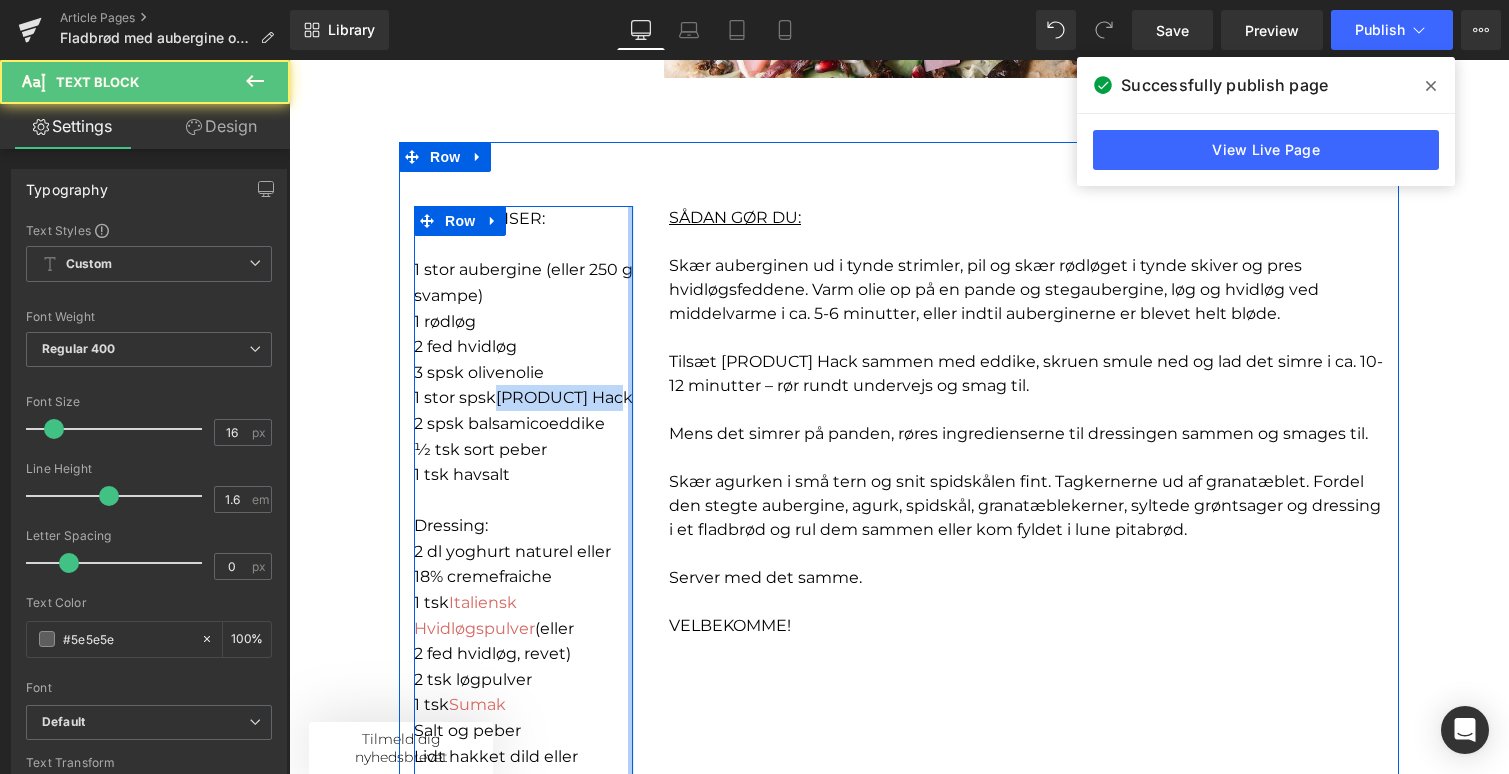click on "I NGREDIENSER: 1 stor aubergine (eller 250 g svampe) 1 rødløg 2 fed hvidløg 3 spsk olivenolie 1 stor spsk [PRODUCT] Hack 2 spsk balsamicoeddike  1⁄2 tsk sort peber 1 tsk havsalt Dressing: 2 dl yoghurt naturel eller 18% cremefraiche  1 tsk  Italiensk Hvidløgspulver  (eller 2 fed hvidløg, revet) 2 tsk løgpulver 1 tsk  Sumak Salt og peber Lidt hakket dild eller anden krydderurt Tilbehør: 1 agurk 1⁄4 spidskål Kernerne fra  1 granatæble  Syltede majroer eller anden form for syltet grønt  4 fladbrød  Text Block         Separator         Row" at bounding box center [524, 654] 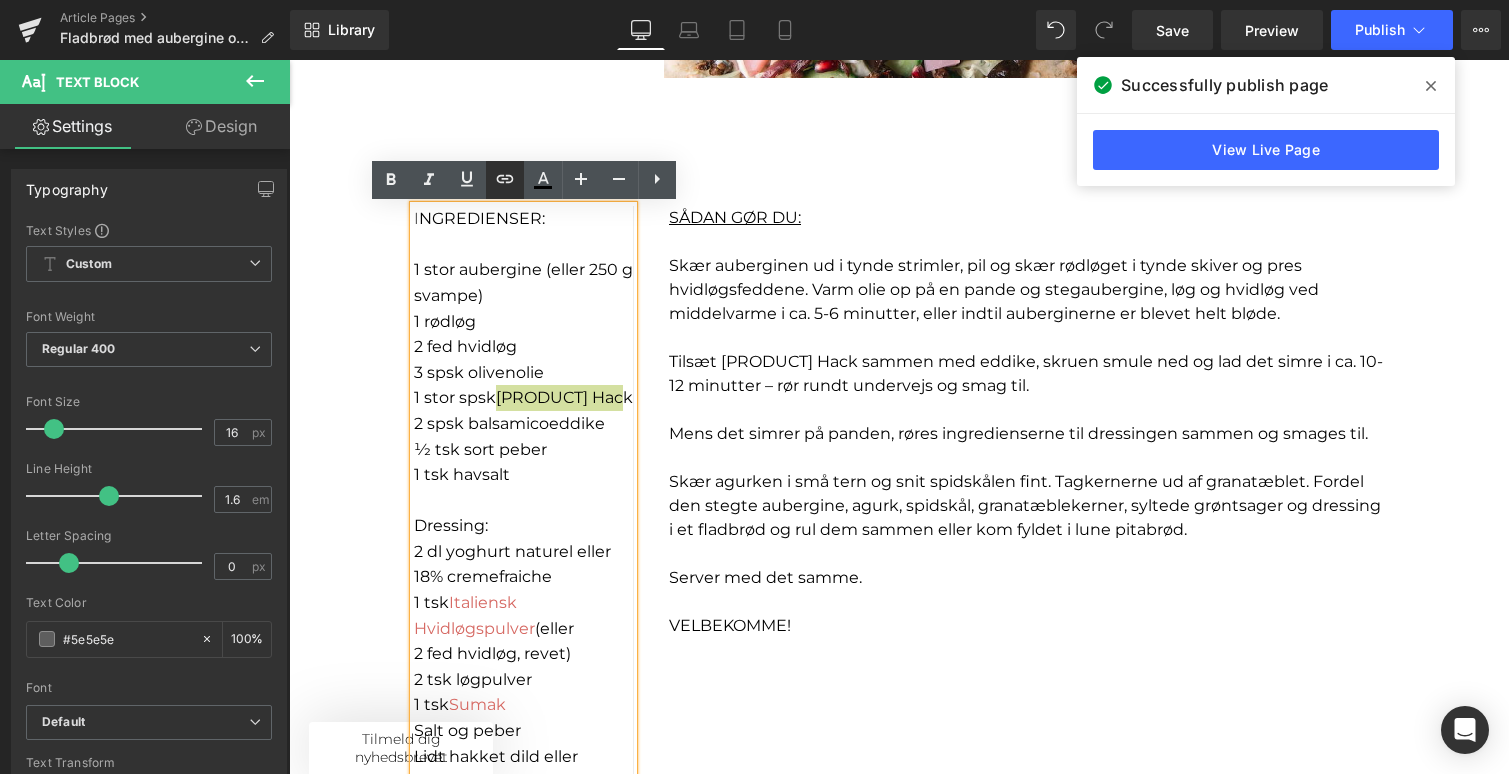 click 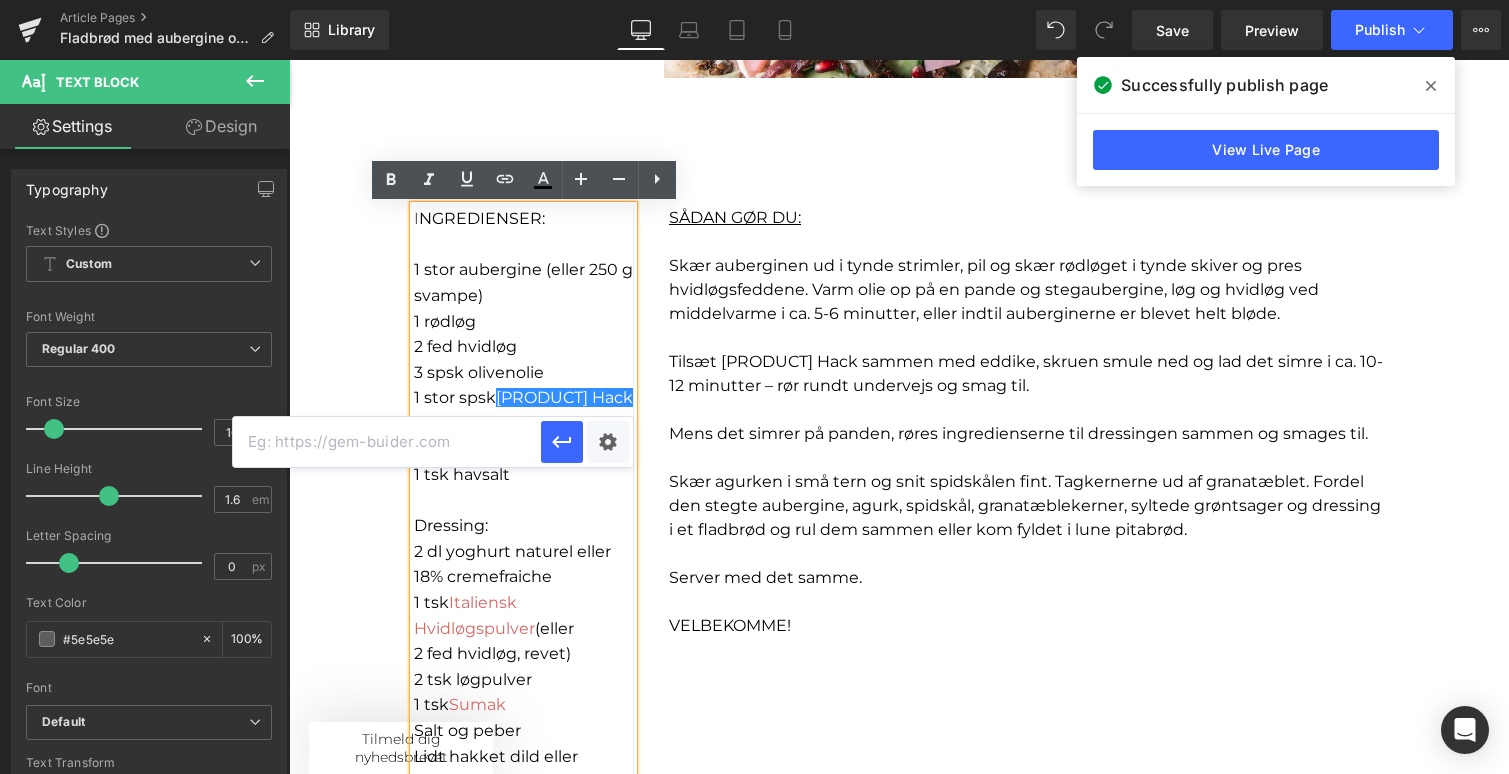 click at bounding box center [387, 442] 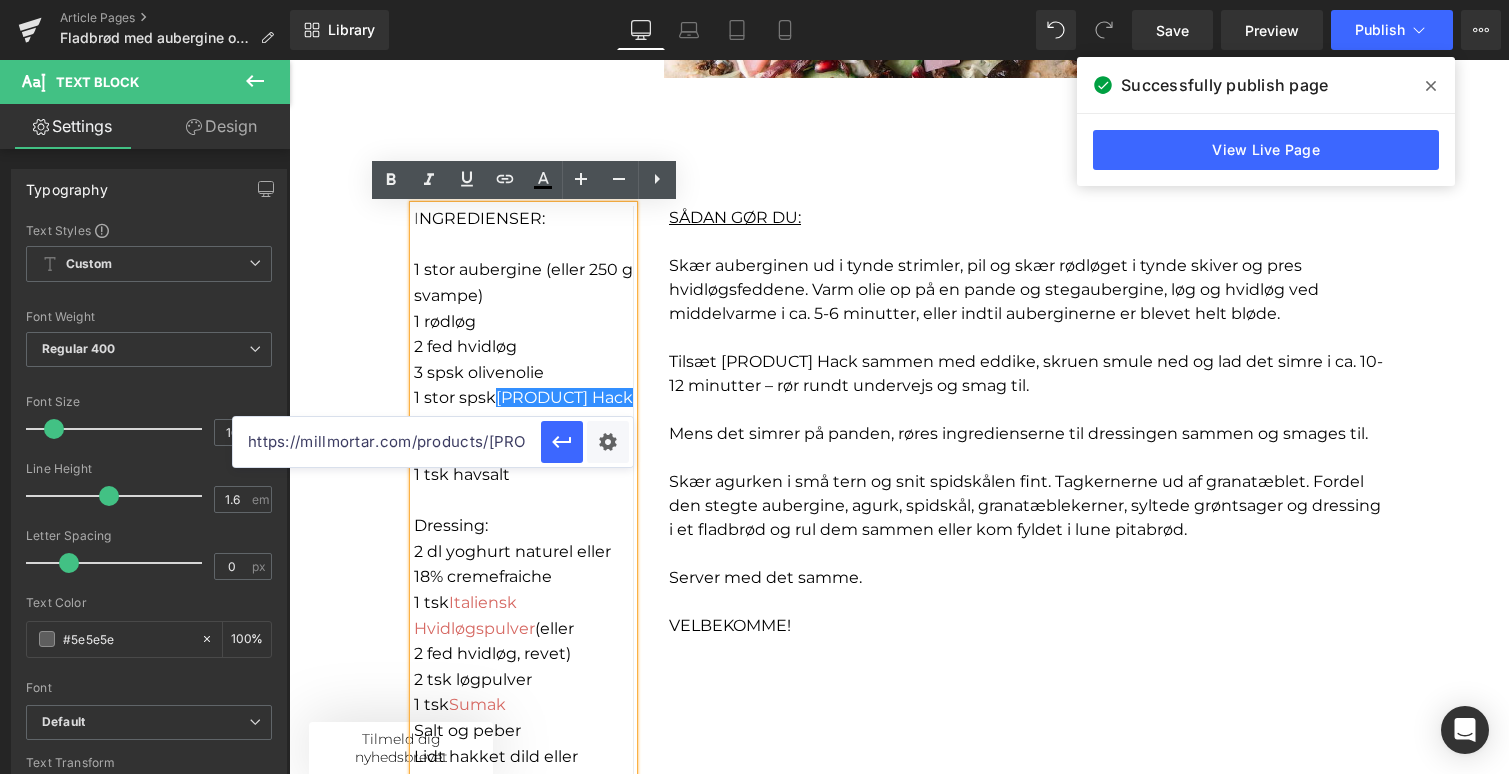 scroll, scrollTop: 0, scrollLeft: 80, axis: horizontal 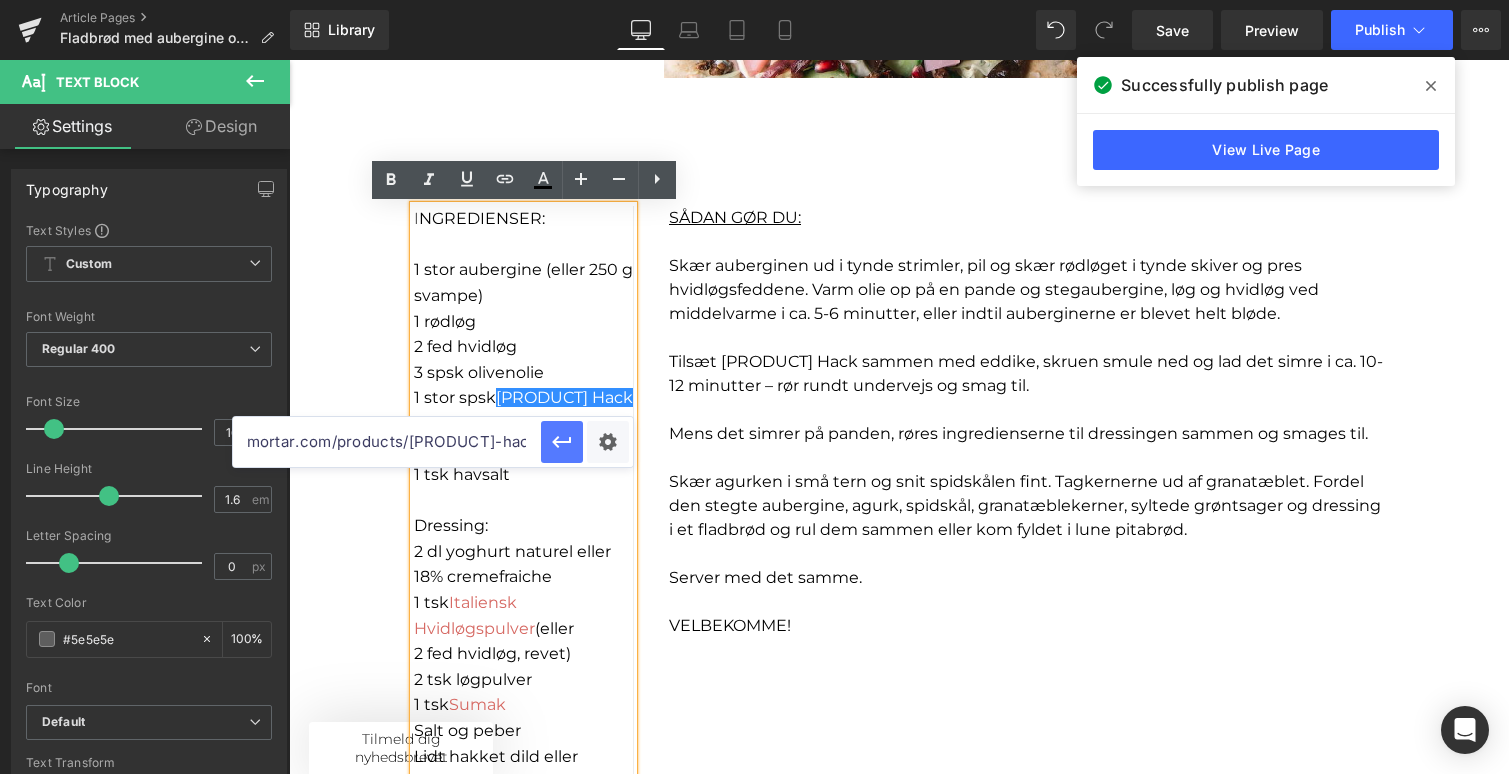 type on "https://millmortar.com/products/[PRODUCT]-hack" 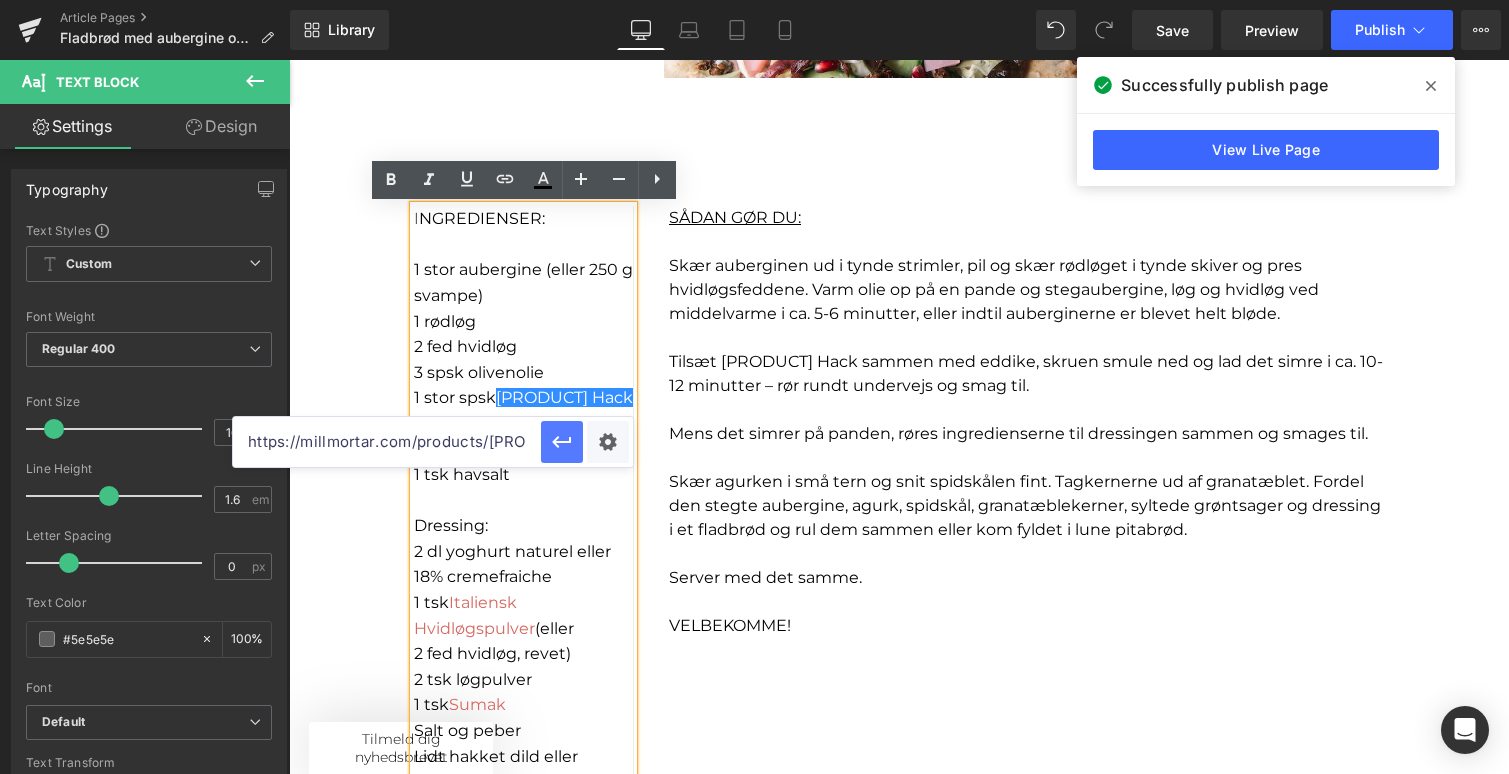 click 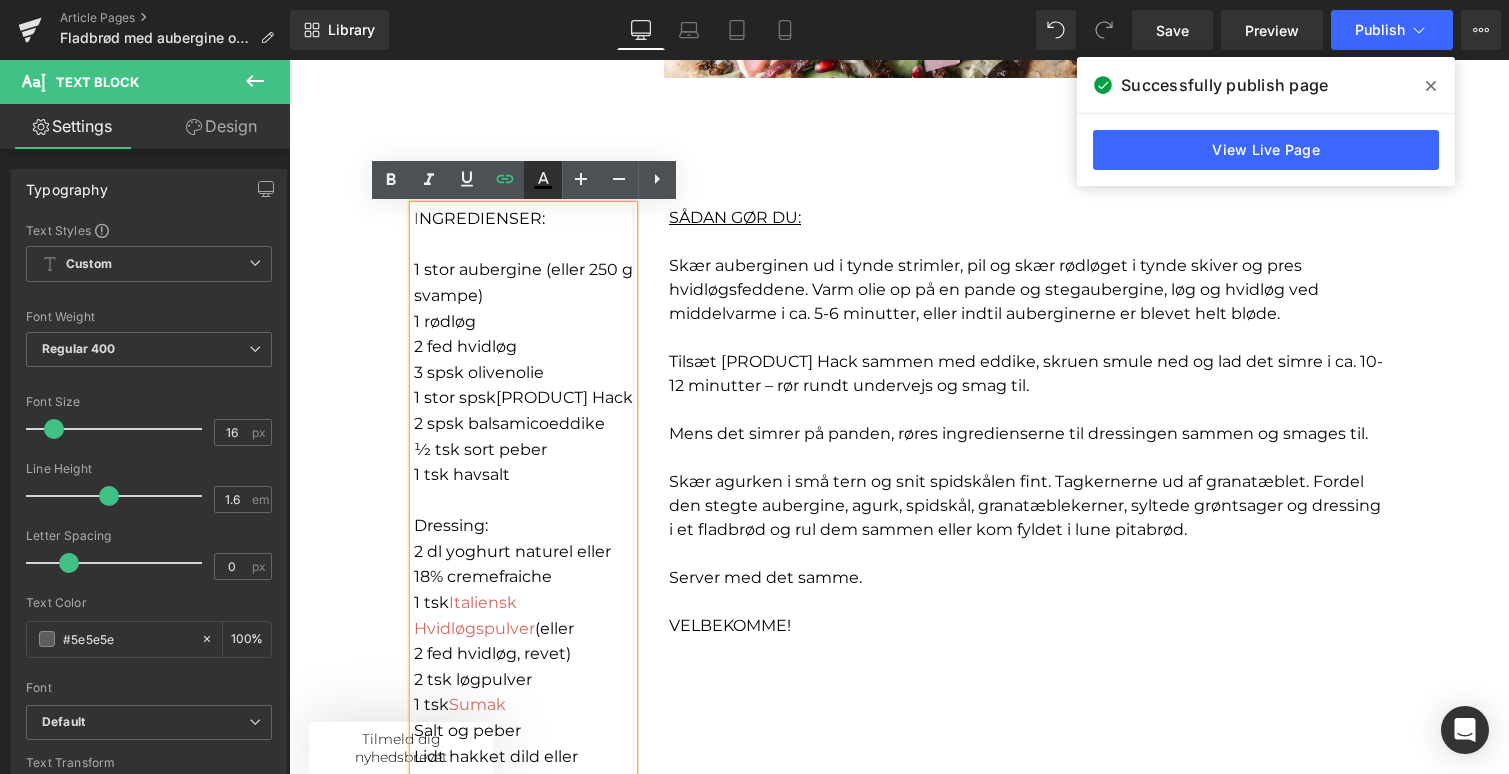 click 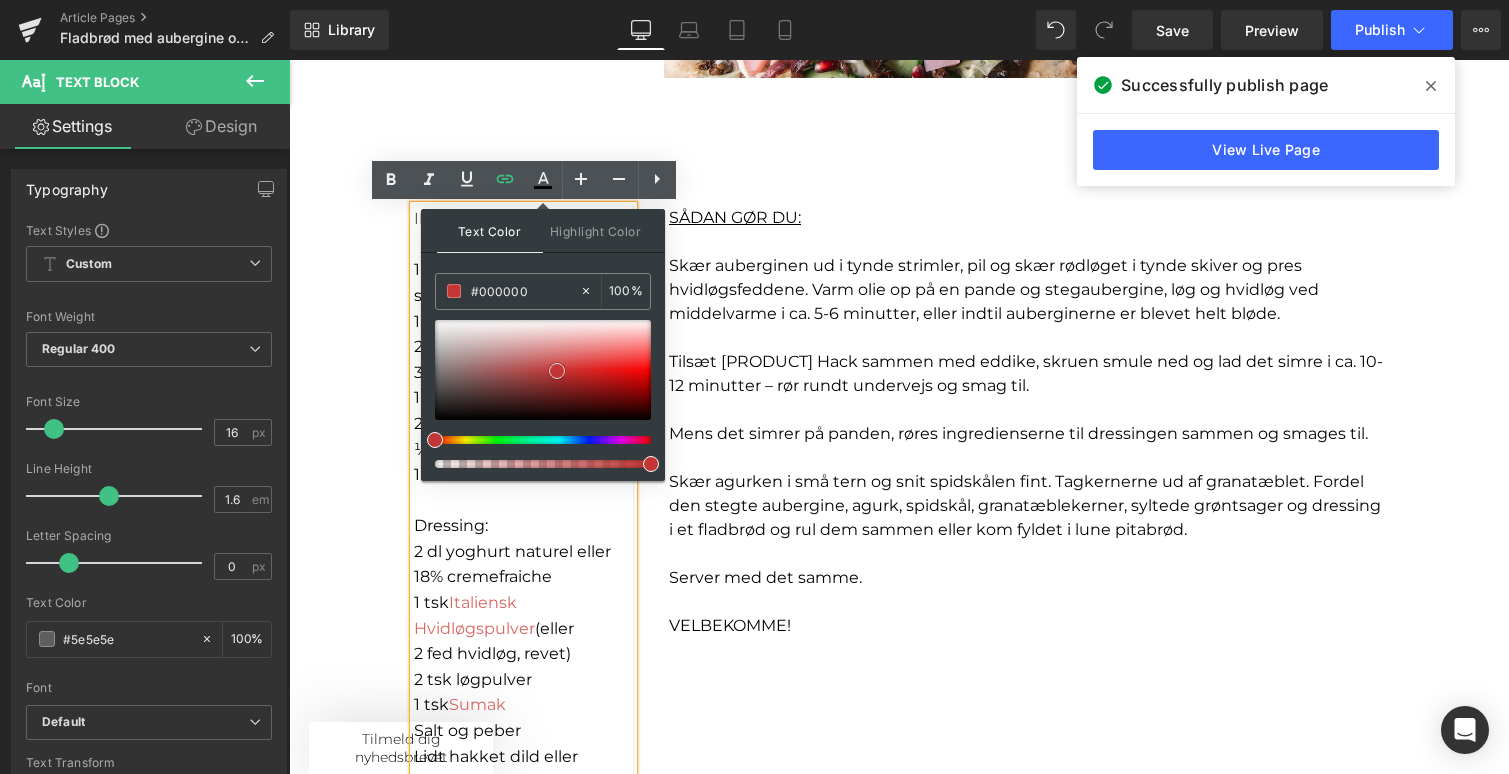 type on "#c43535" 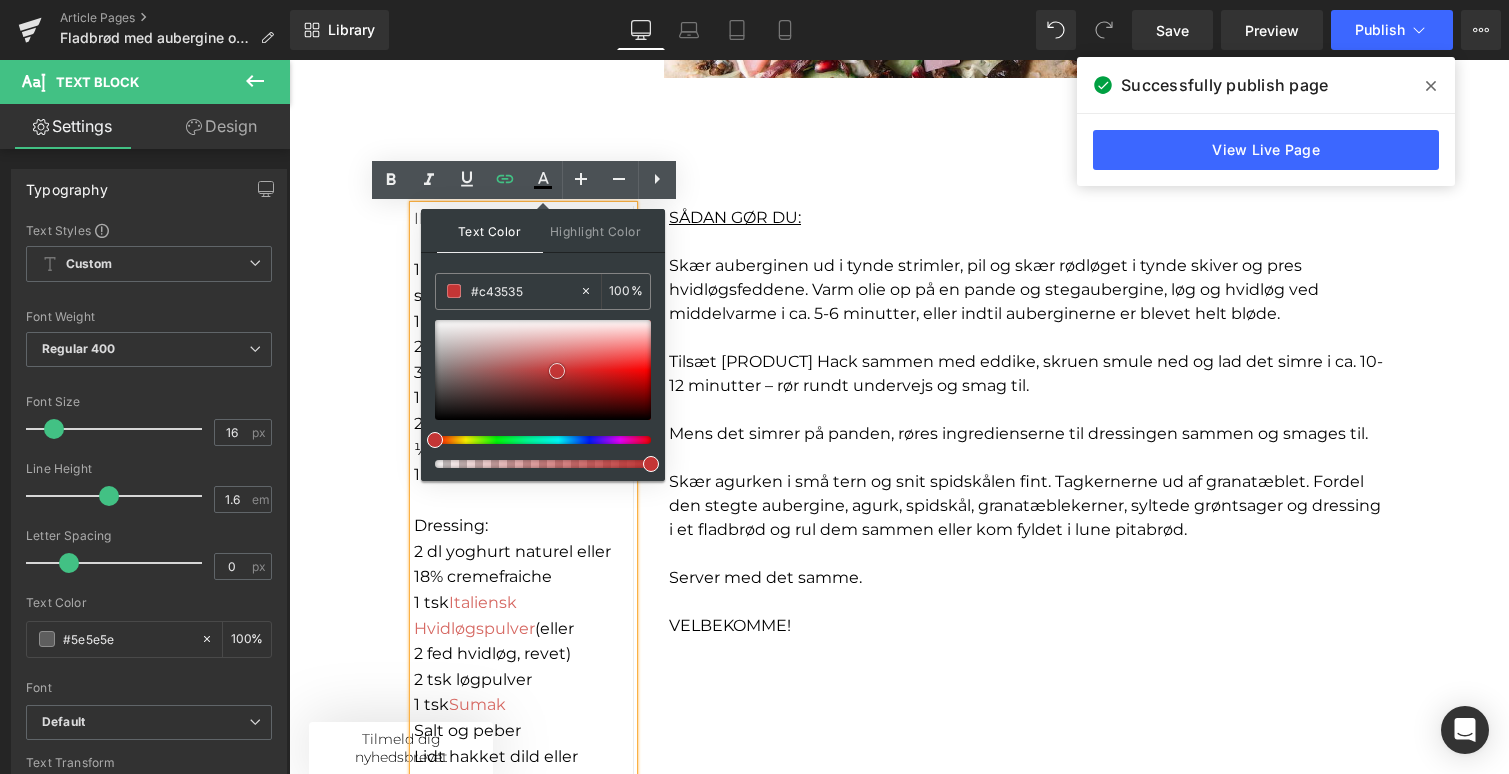 click at bounding box center [543, 370] 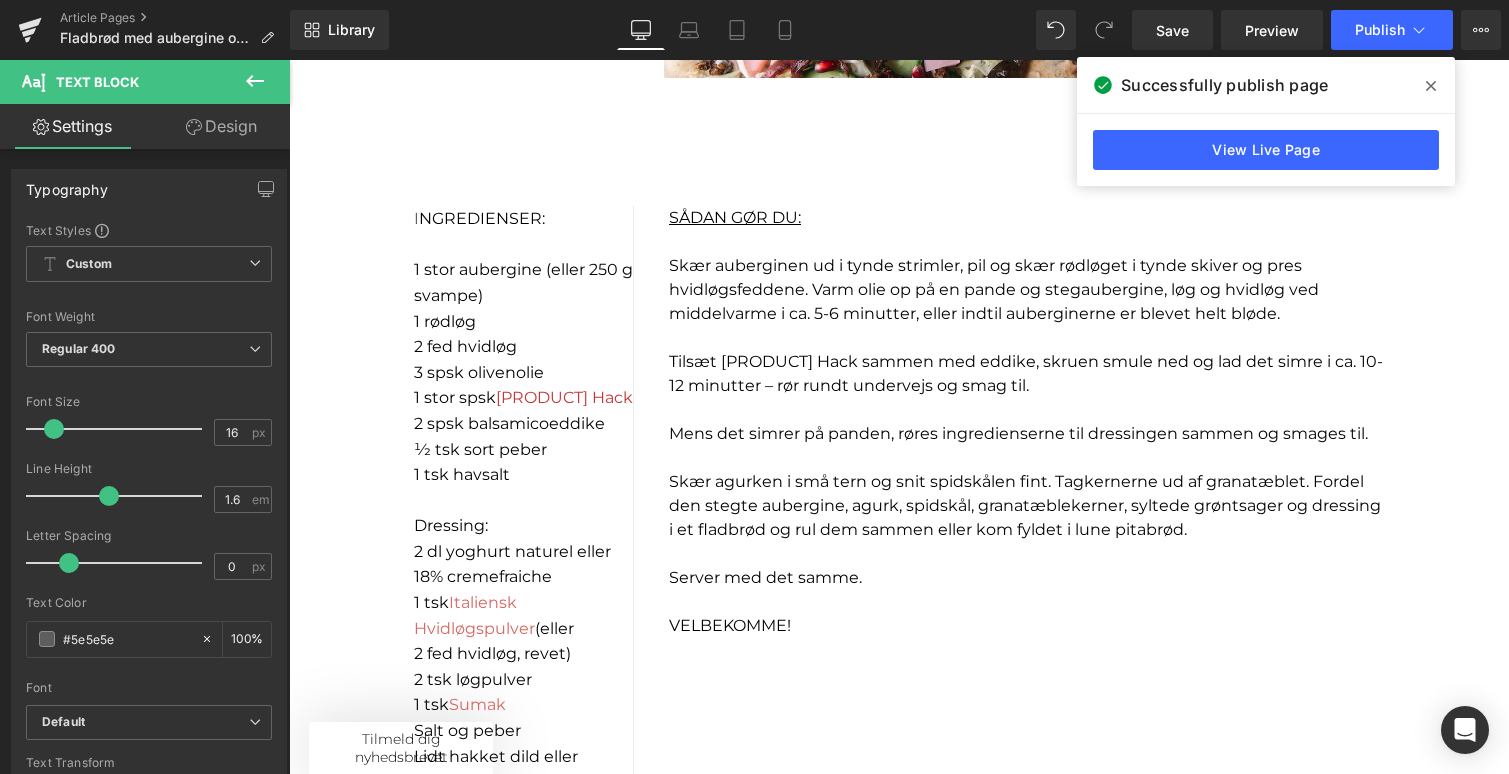 click on "Loading Product Data" at bounding box center [755, 695] 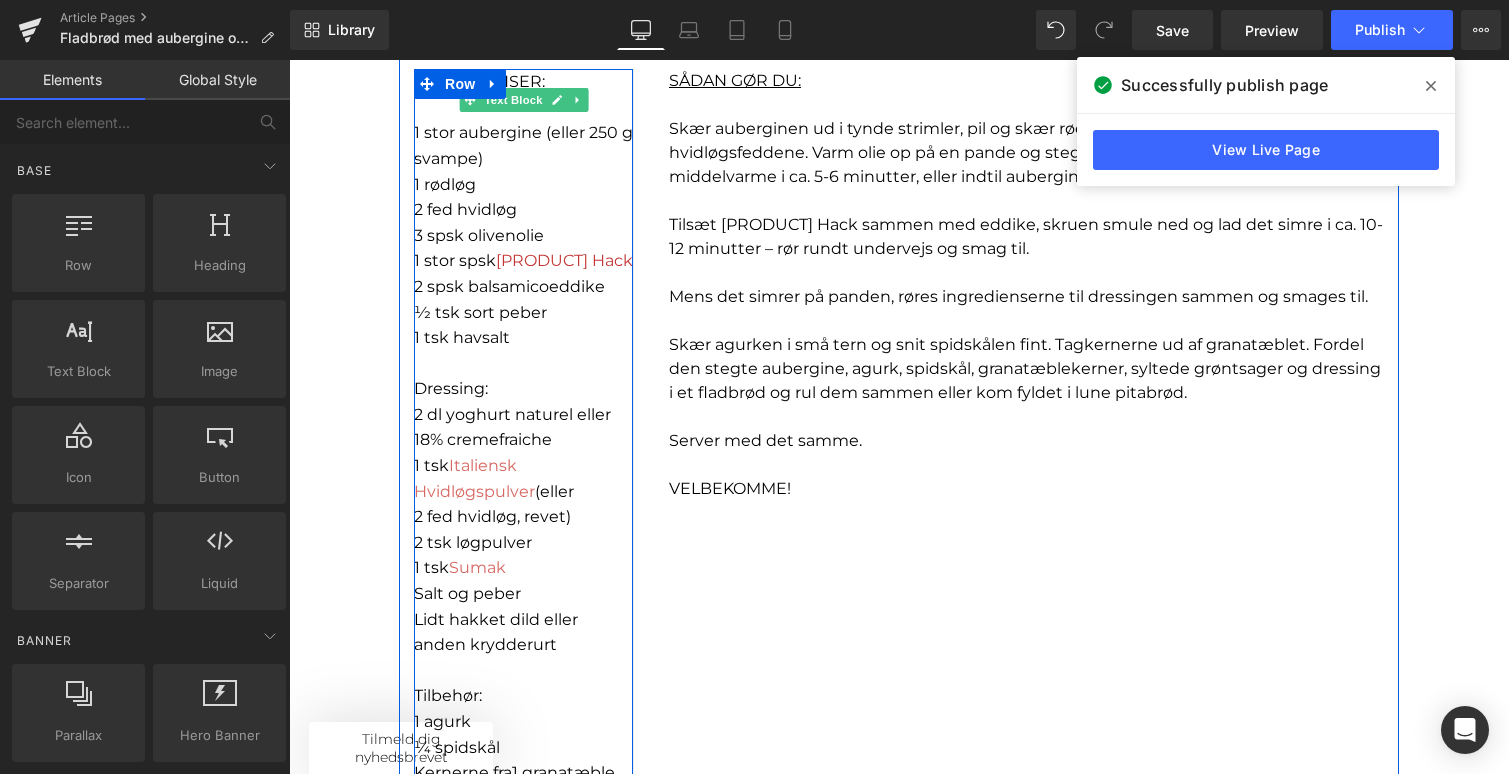 scroll, scrollTop: 1270, scrollLeft: 0, axis: vertical 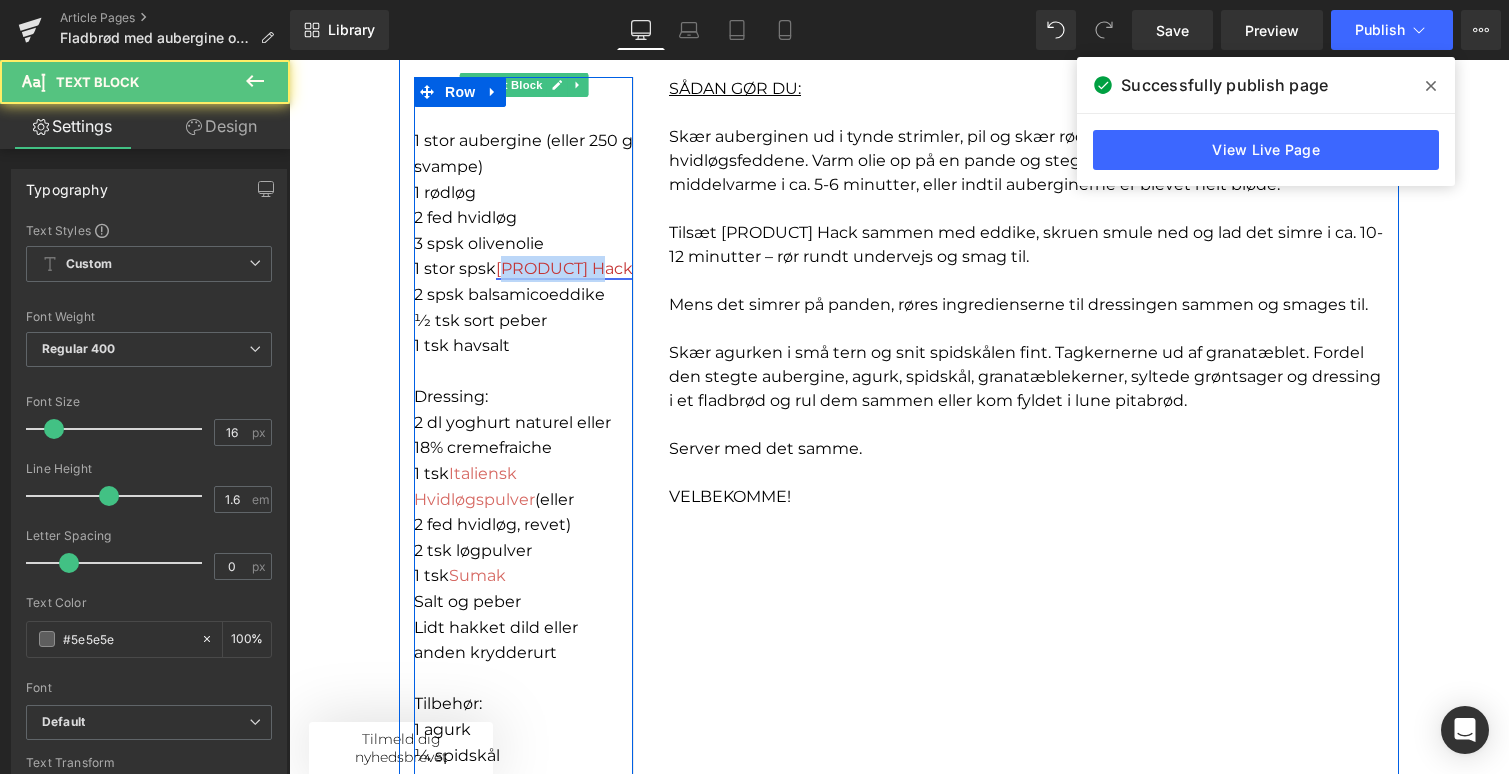 drag, startPoint x: 504, startPoint y: 271, endPoint x: 606, endPoint y: 270, distance: 102.0049 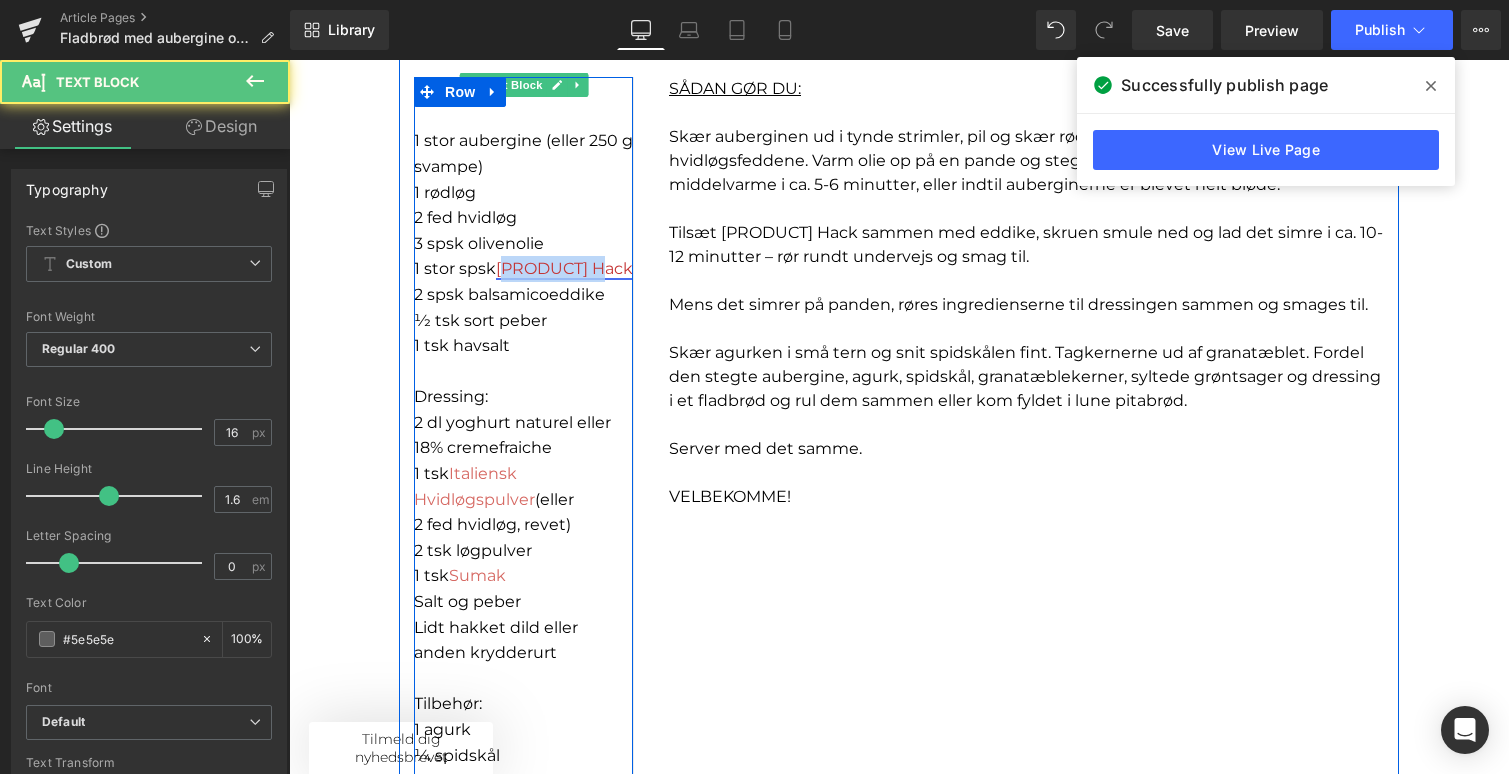 click on "[PRODUCT] Hack" at bounding box center (564, 268) 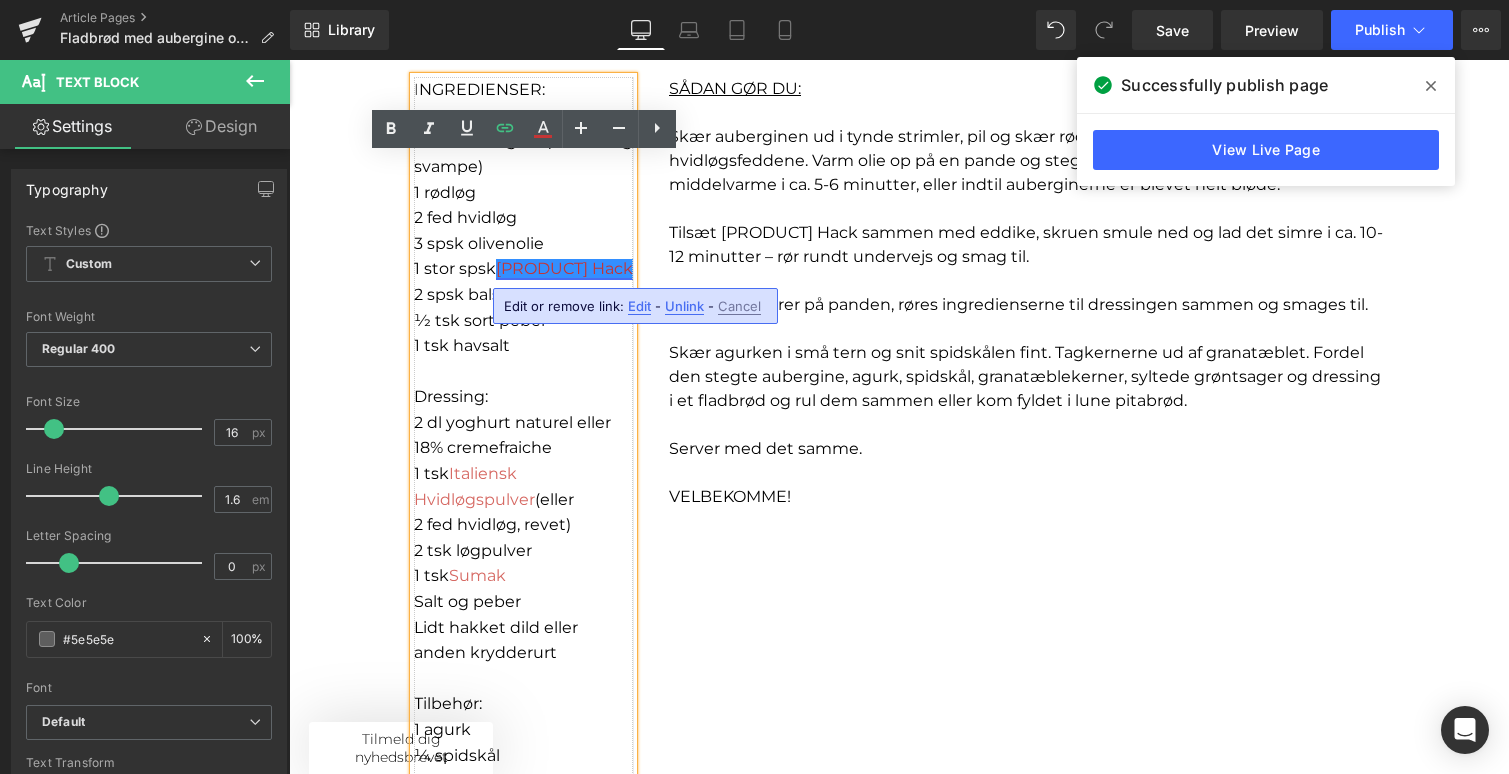 click on "[PRODUCT] Hack" at bounding box center [564, 268] 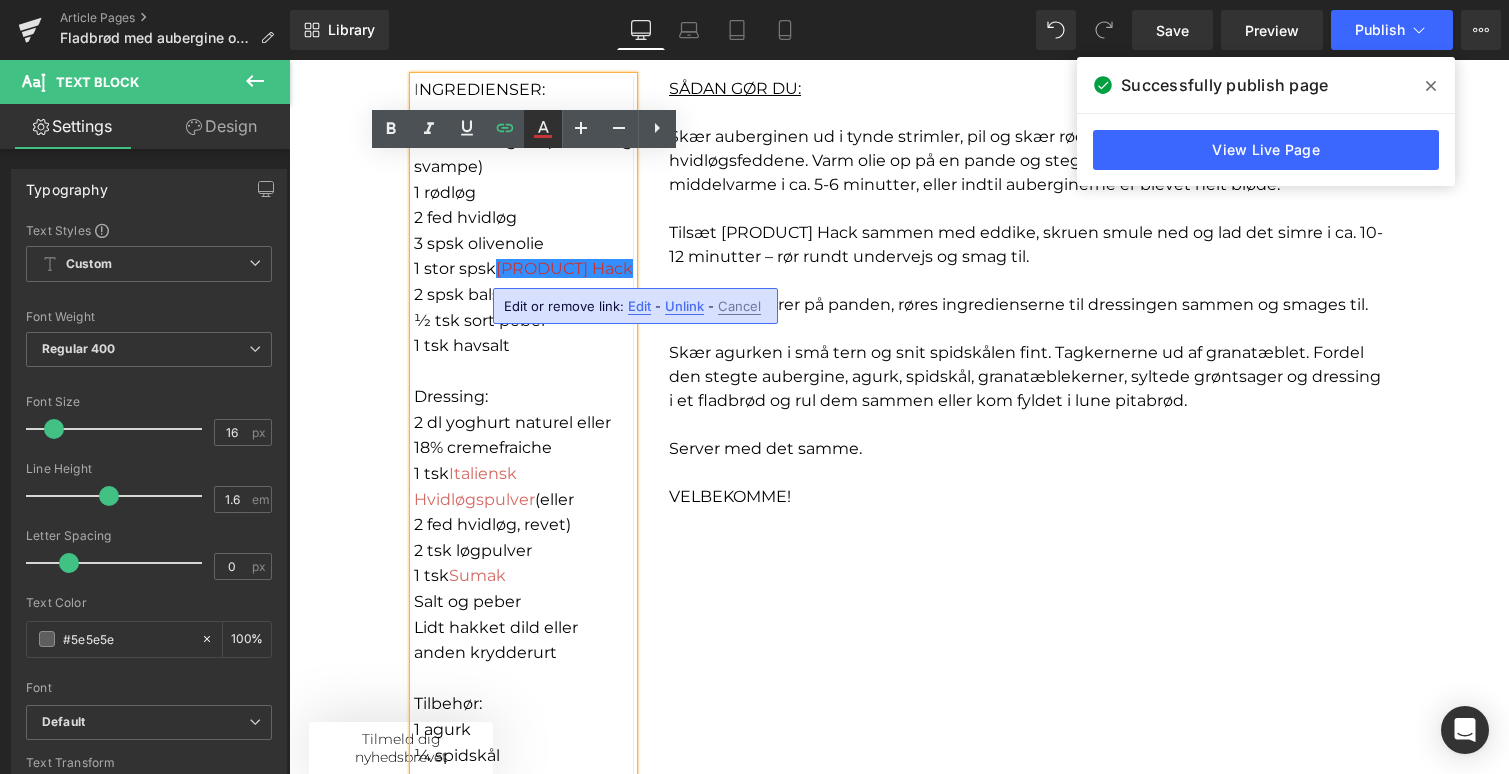 click 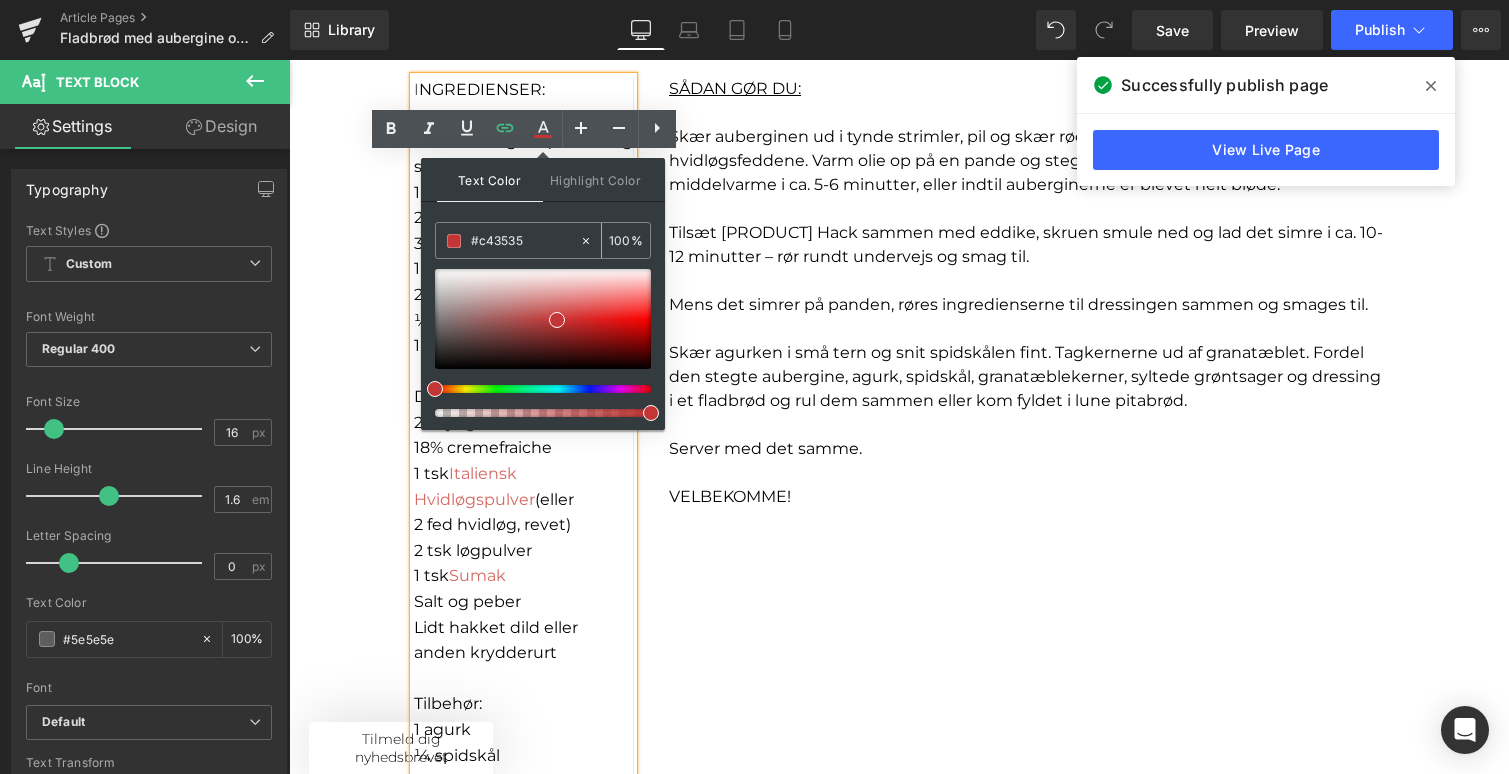 drag, startPoint x: 529, startPoint y: 243, endPoint x: 479, endPoint y: 243, distance: 50 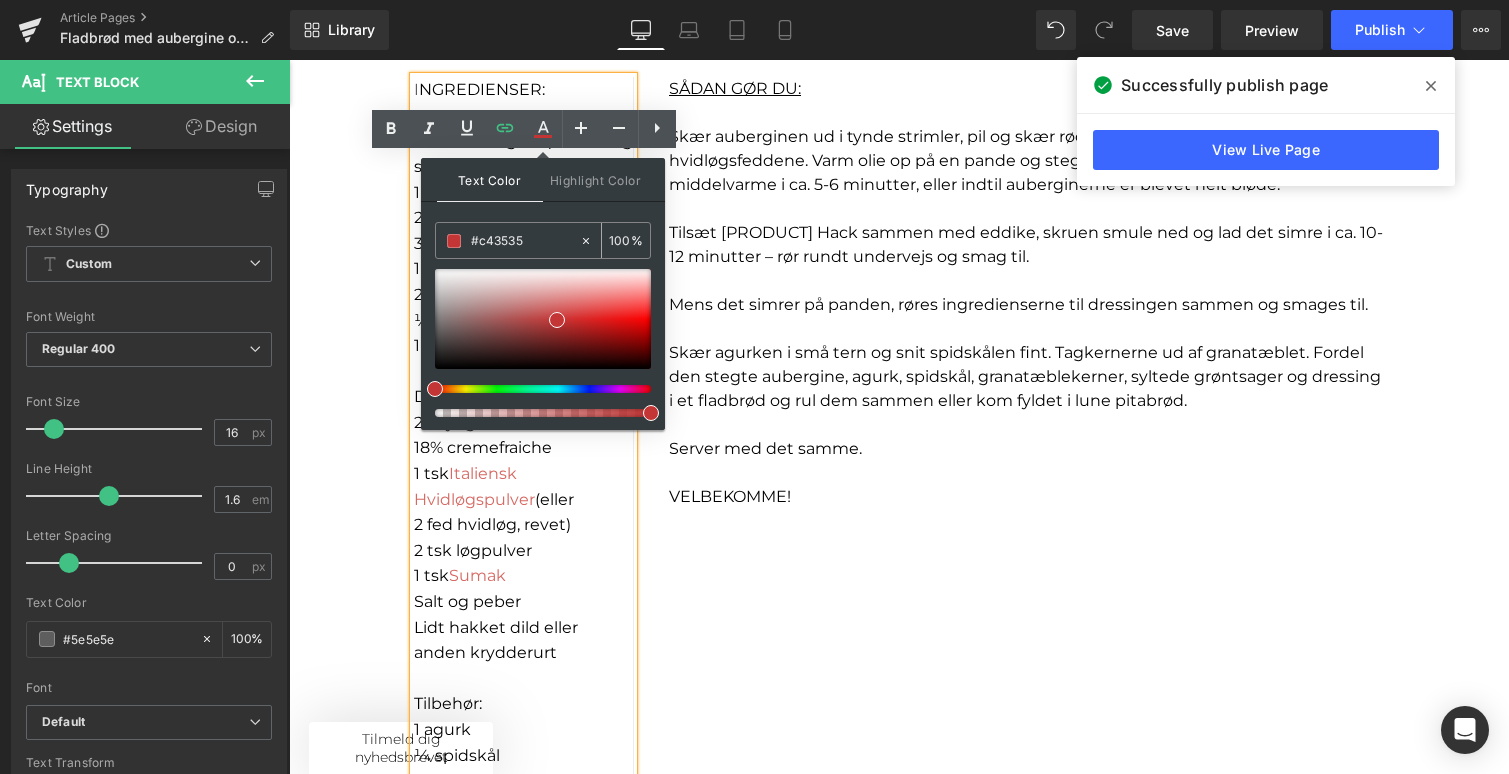 paste on "#d66963" 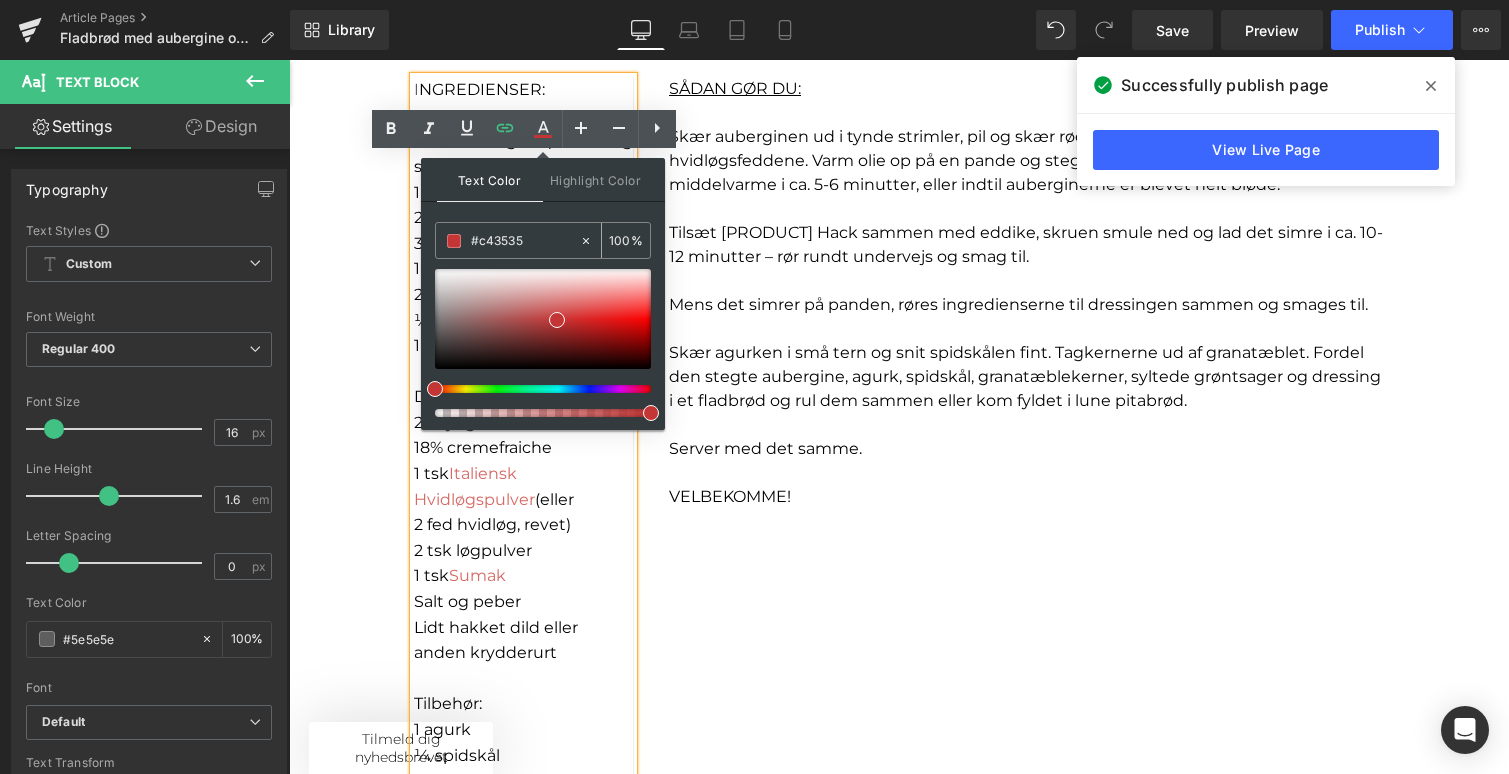 type on "##d66963" 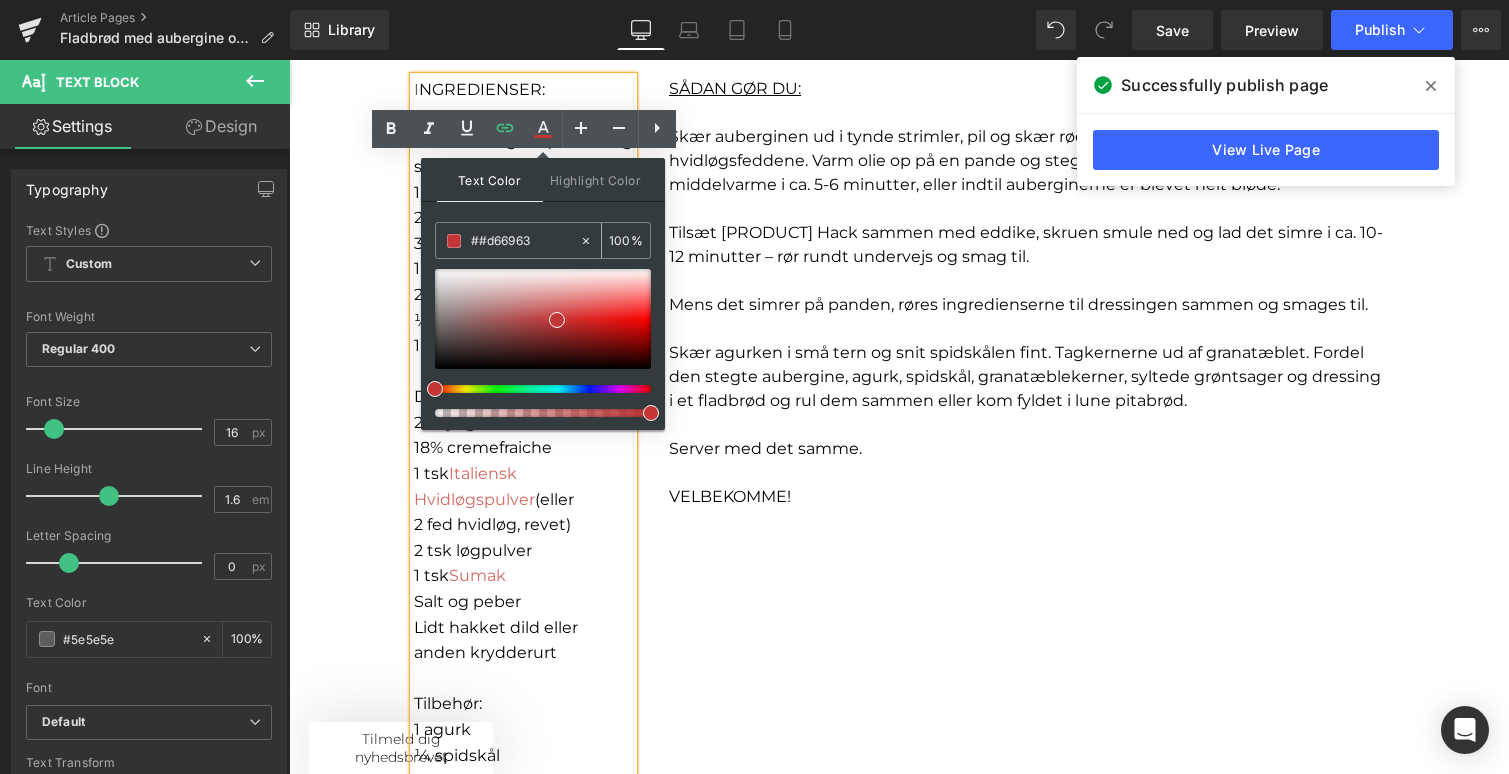 type on "0" 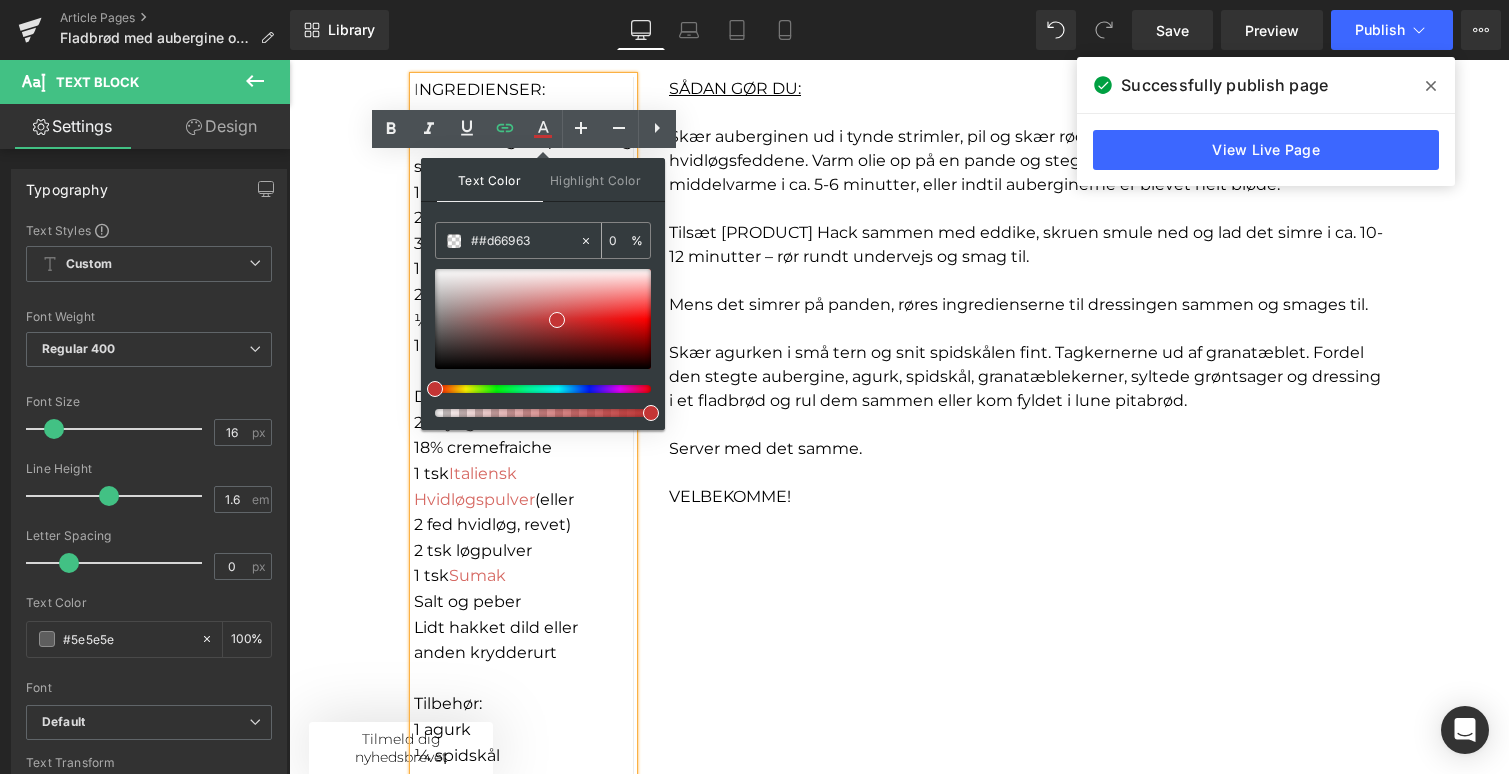 click on "##d66963" at bounding box center (525, 241) 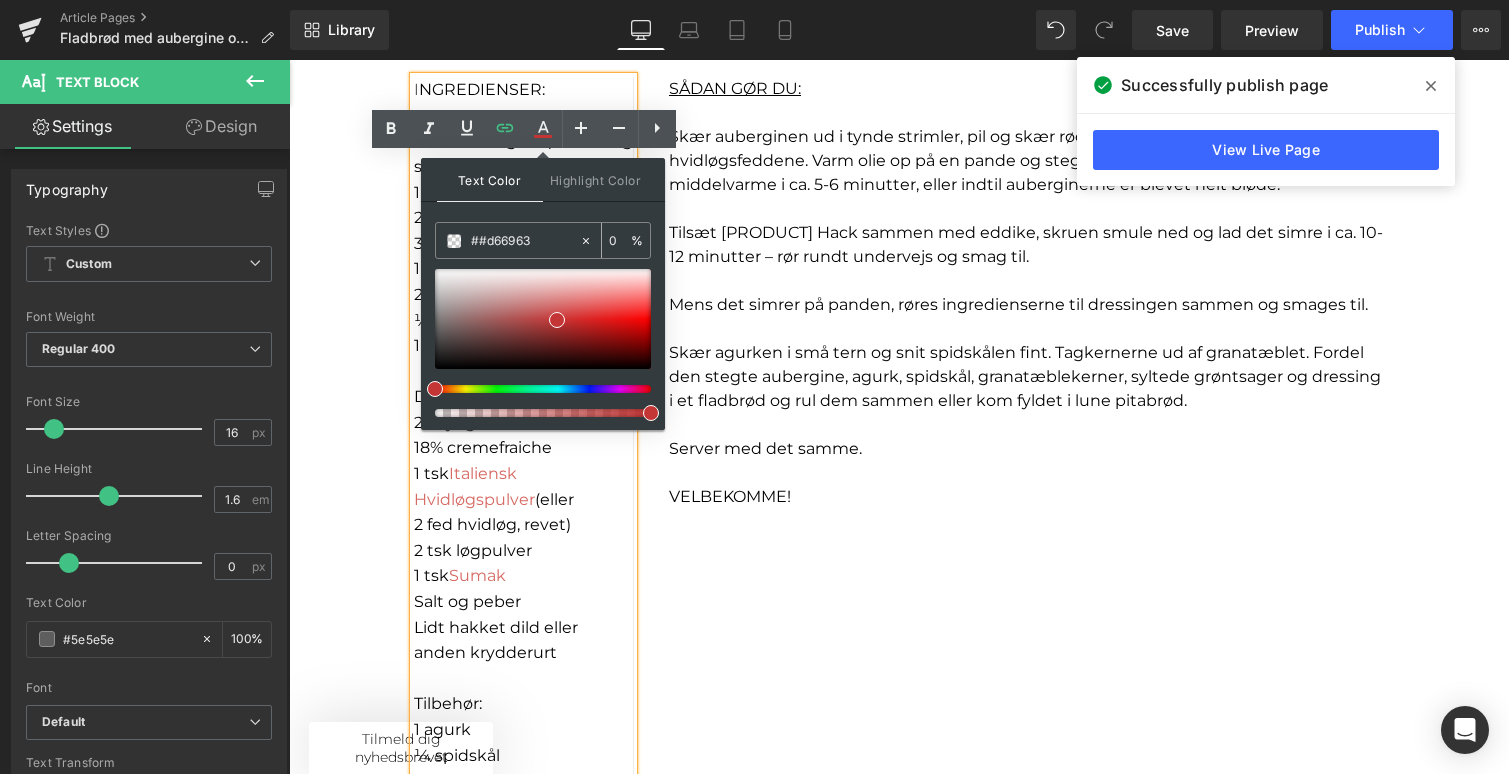 type on "#d66963" 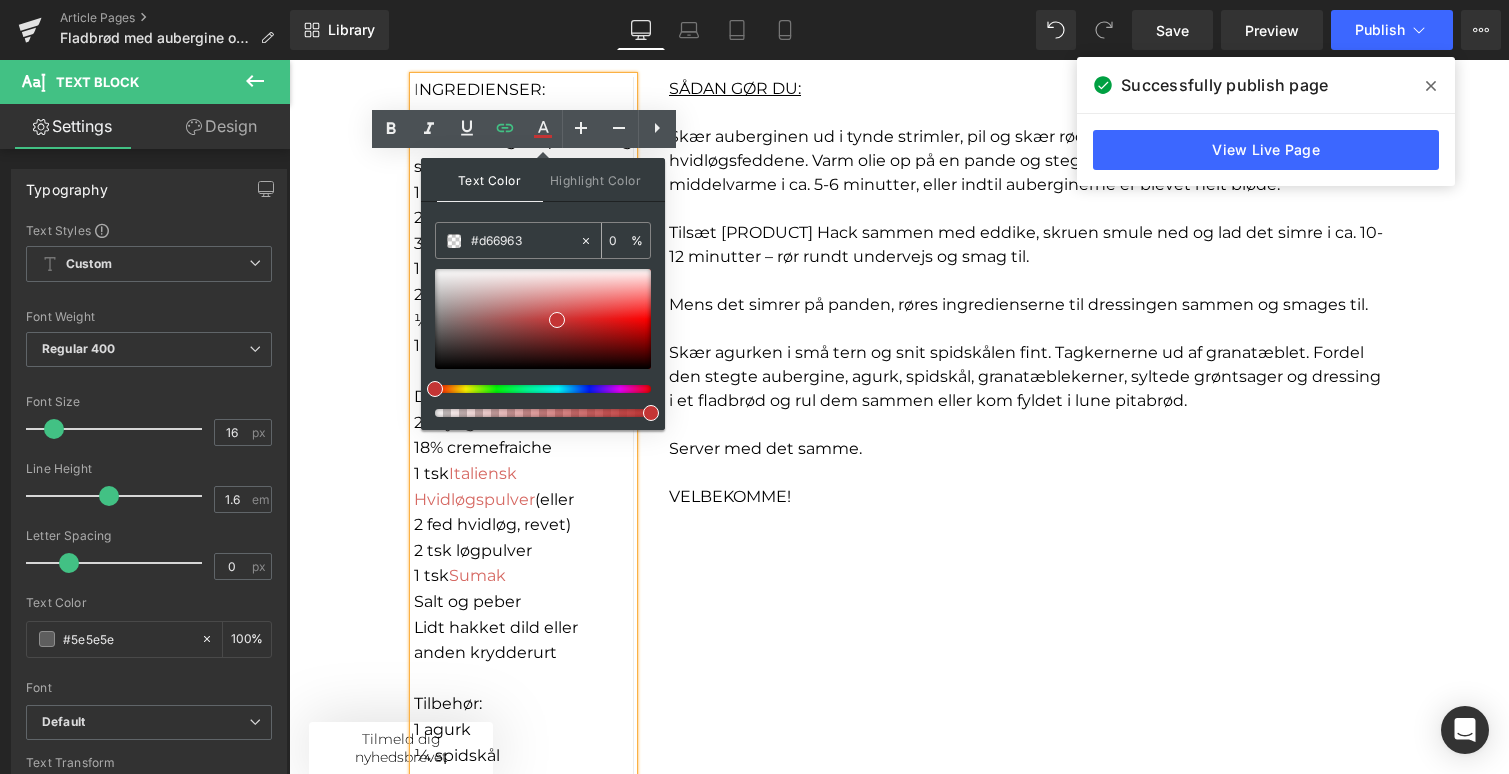 type on "100" 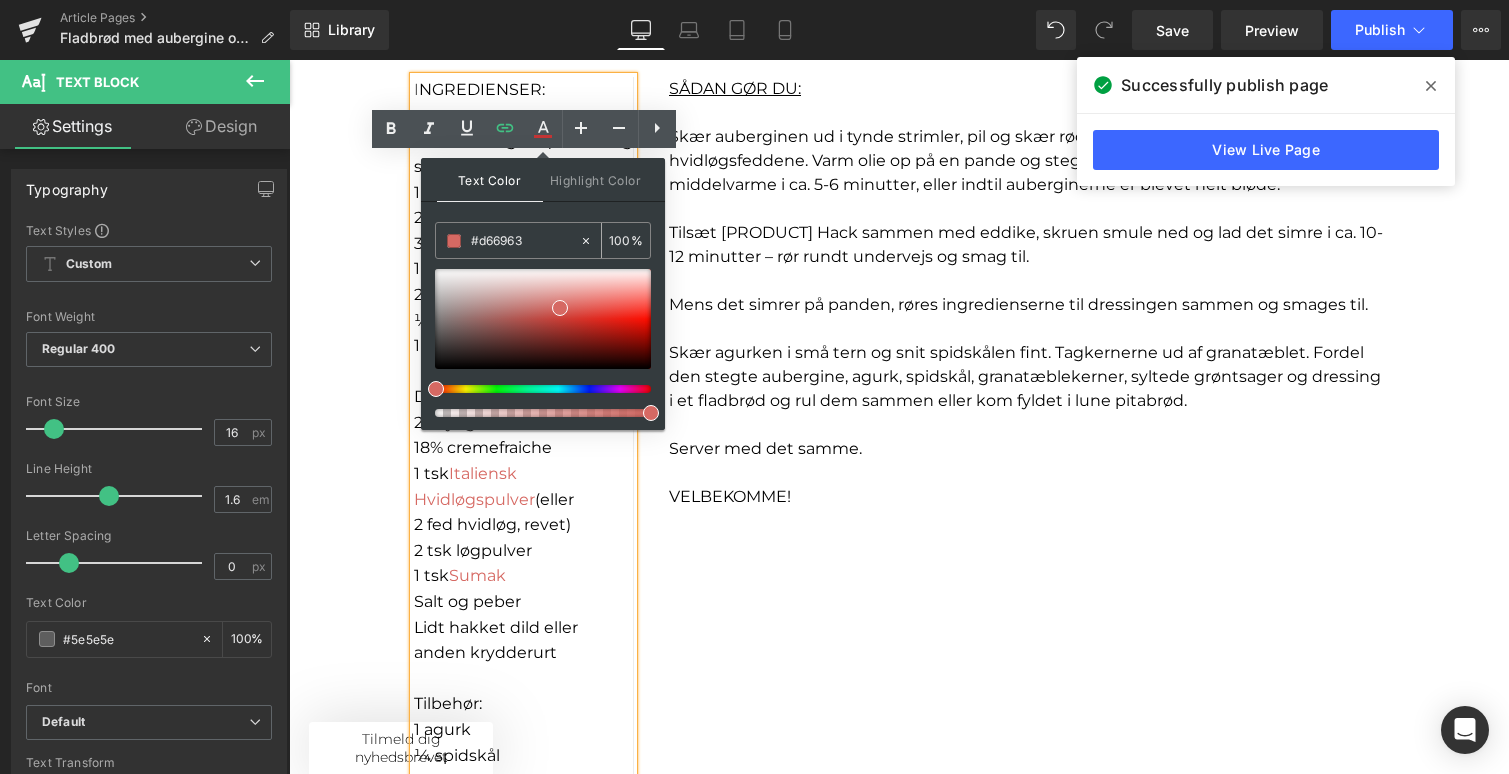 click at bounding box center [454, 241] 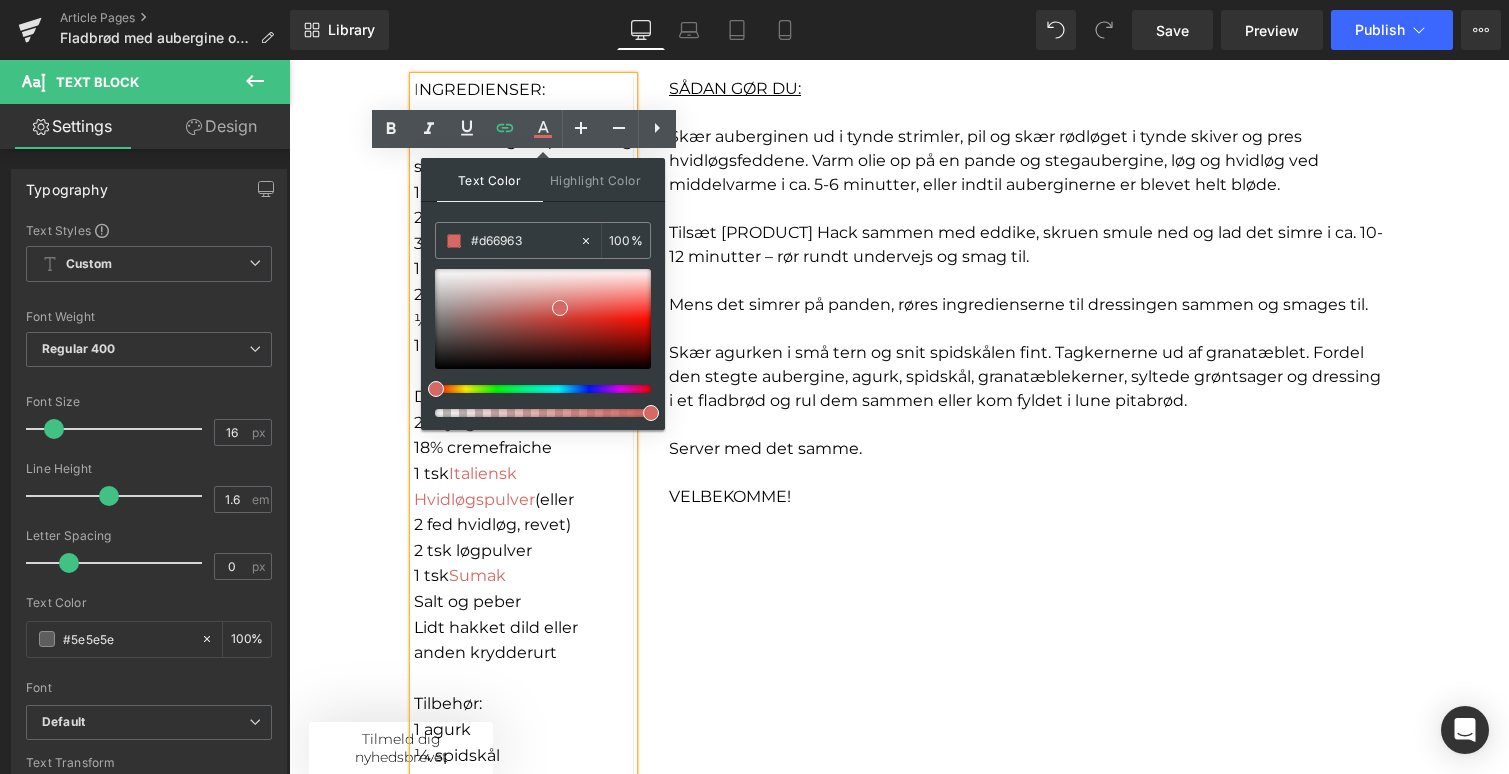 click on "I NGREDIENSER: 1 stor aubergine (eller 250 g svampe) 1 rødløg 2 fed hvidløg 3 spsk olivenolie 1 stor spsk [PRODUCT] Hack 2 spsk balsamicoeddike  1⁄2 tsk sort peber 1 tsk havsalt Dressing: 2 dl yoghurt naturel eller 18% cremefraiche  1 tsk  Italiensk Hvidløgspulver  (eller 2 fed hvidløg, revet) 2 tsk løgpulver 1 tsk  Sumak Salt og peber Lidt hakket dild eller anden krydderurt Tilbehør: 1 agurk 1⁄4 spidskål Kernerne fra  1 granatæble  Syltede majroer eller anden form for syltet grønt  4 fladbrød  Text Block         Separator         Row         SÅDAN GØR DU: Skær auberginen ud i tynde strimler, pil og skær rødløget i tynde skiver og pres hvidløgsfeddene. Varm olie op på en pande og stegaubergine, løg og hvidløg ved middelvarme i ca. 5-6 minutter, eller indtil auberginerne er blevet helt bløde.  Tilsæt [PRODUCT] Hack sammen med eddike, skruen smule ned og lad det simre i ca. 10-12 minutter – rør rundt undervejs og smag til. Server med det samme. VELBEKOMME! Text Block" at bounding box center (899, 493) 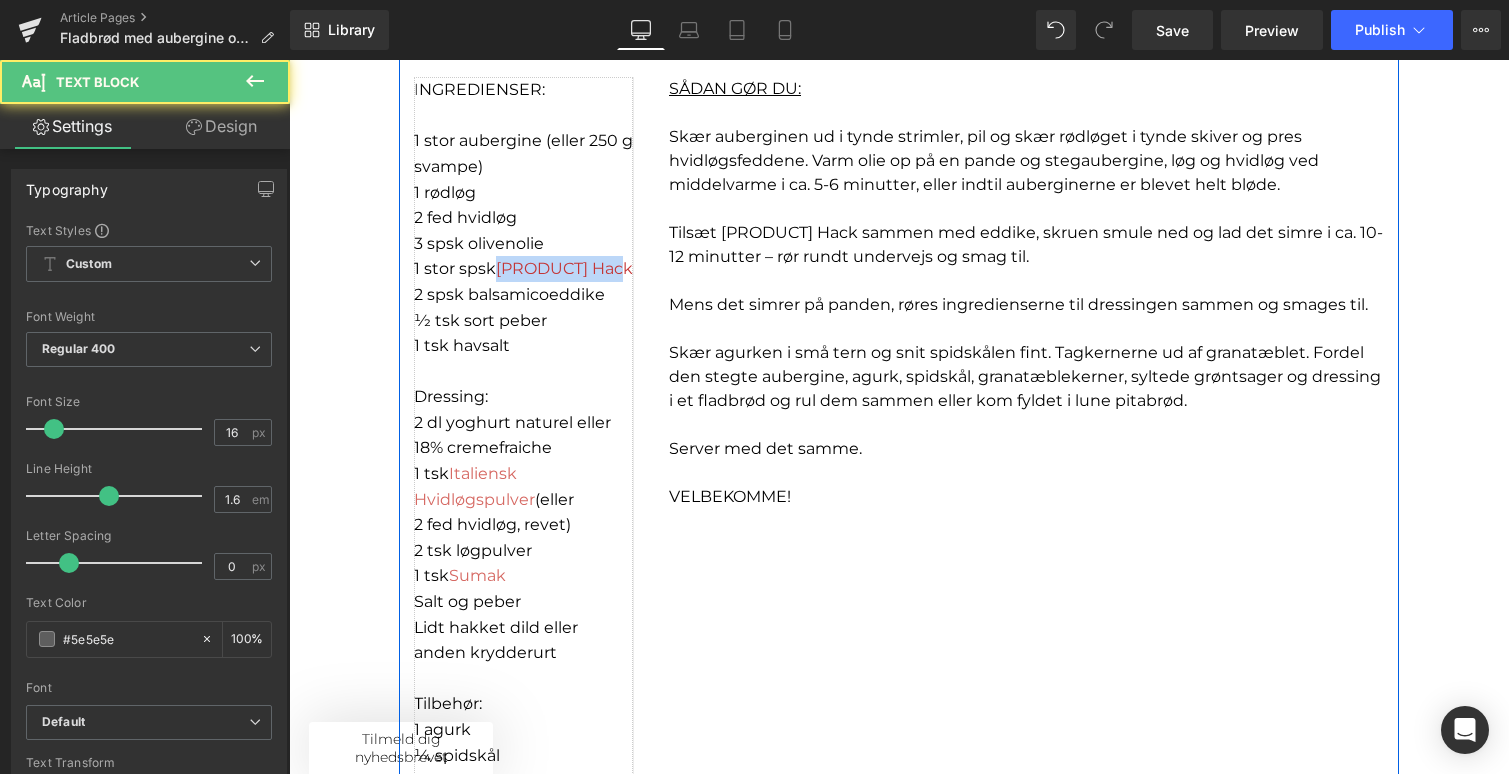 drag, startPoint x: 498, startPoint y: 267, endPoint x: 653, endPoint y: 267, distance: 155 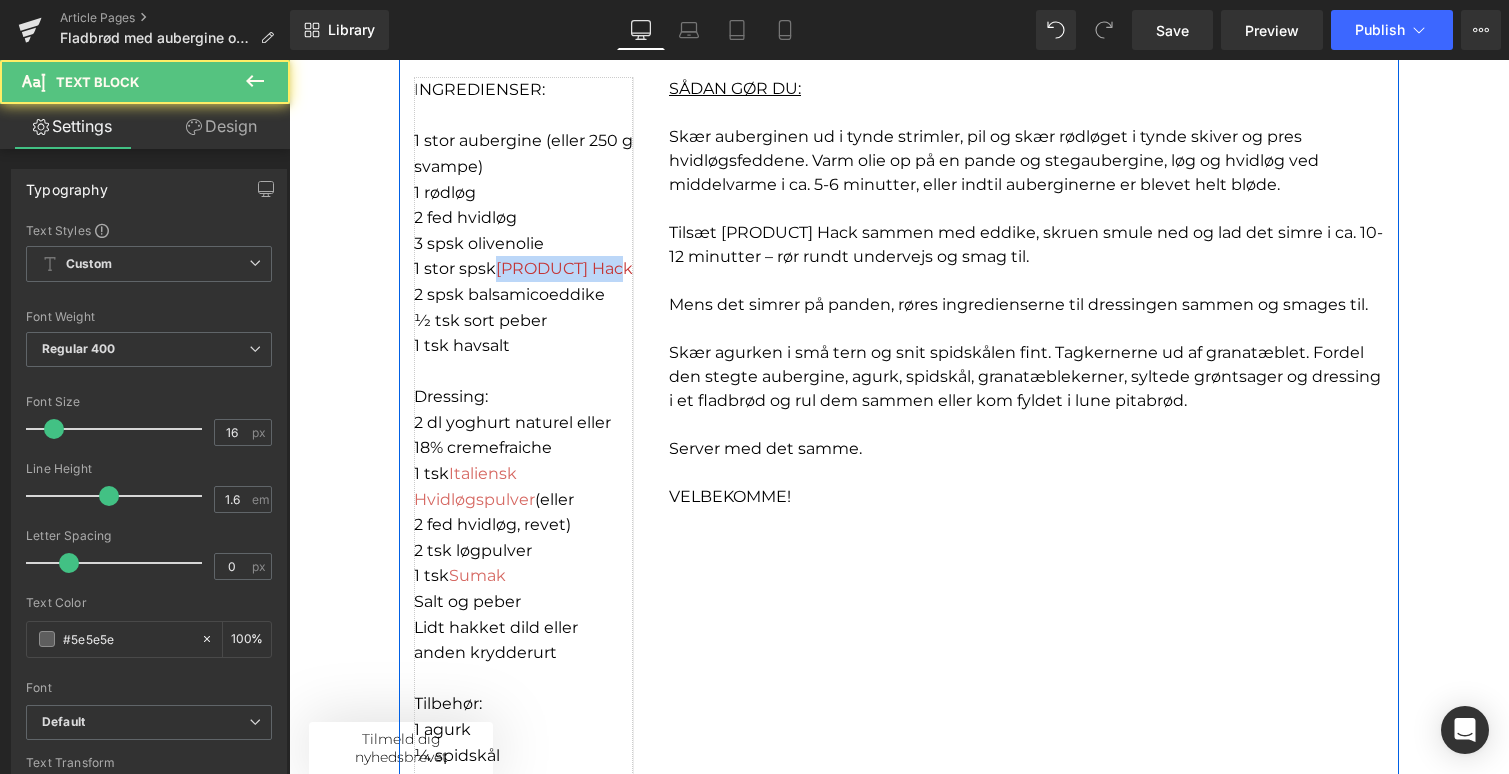 click on "I NGREDIENSER: 1 stor aubergine (eller 250 g svampe) 1 rødløg 2 fed hvidløg 3 spsk olivenolie 1 stor spsk [PRODUCT] Hack 2 spsk balsamicoeddike  1⁄2 tsk sort peber 1 tsk havsalt Dressing: 2 dl yoghurt naturel eller 18% cremefraiche  1 tsk  Italiensk Hvidløgspulver  (eller 2 fed hvidløg, revet) 2 tsk løgpulver 1 tsk  Sumak Salt og peber Lidt hakket dild eller anden krydderurt Tilbehør: 1 agurk 1⁄4 spidskål Kernerne fra  1 granatæble  Syltede majroer eller anden form for syltet grønt  4 fladbrød  Text Block         Separator         Row         SÅDAN GØR DU: Skær auberginen ud i tynde strimler, pil og skær rødløget i tynde skiver og pres hvidløgsfeddene. Varm olie op på en pande og stegaubergine, løg og hvidløg ved middelvarme i ca. 5-6 minutter, eller indtil auberginerne er blevet helt bløde.  Tilsæt [PRODUCT] Hack sammen med eddike, skruen smule ned og lad det simre i ca. 10-12 minutter – rør rundt undervejs og smag til. Server med det samme. VELBEKOMME! Text Block" at bounding box center [899, 493] 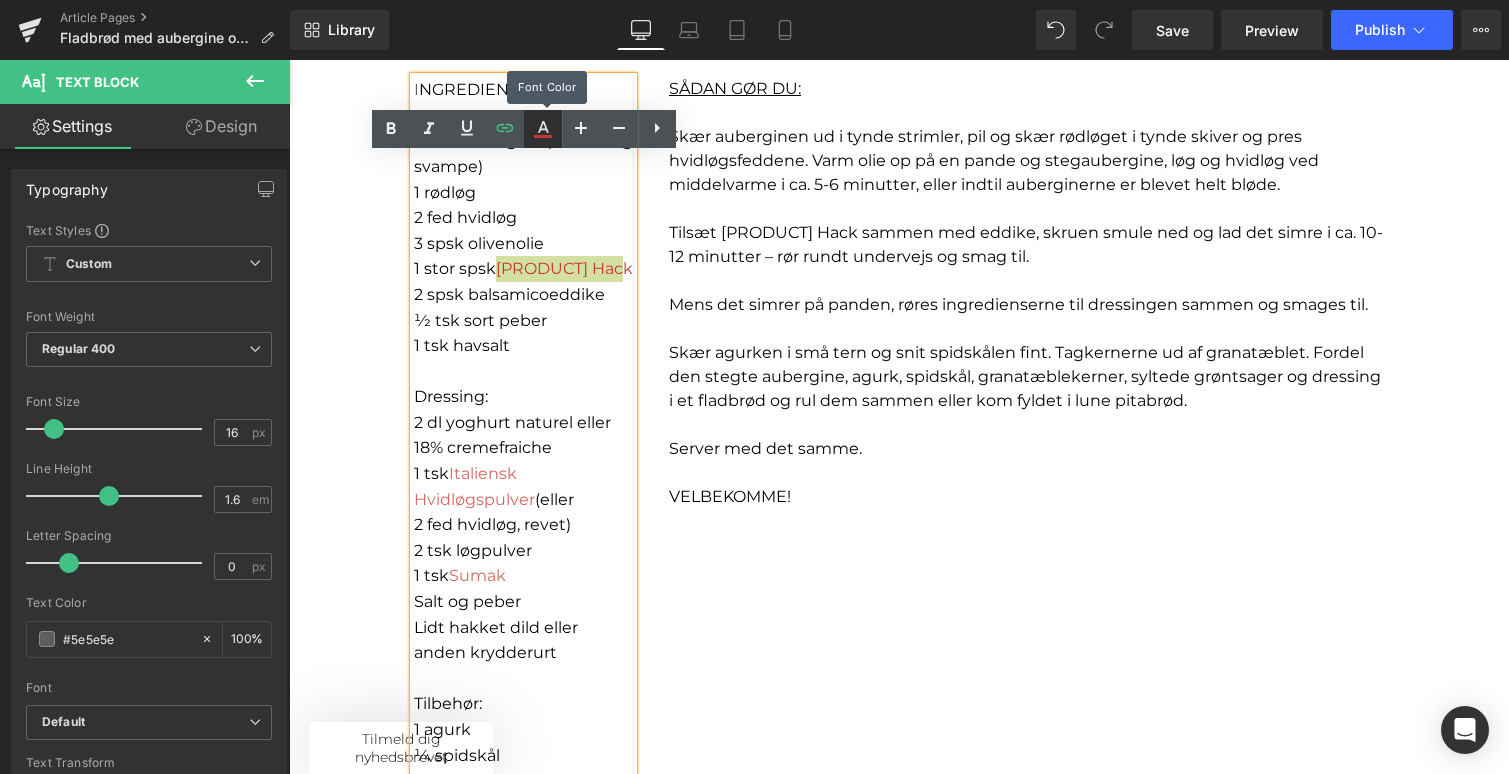 click 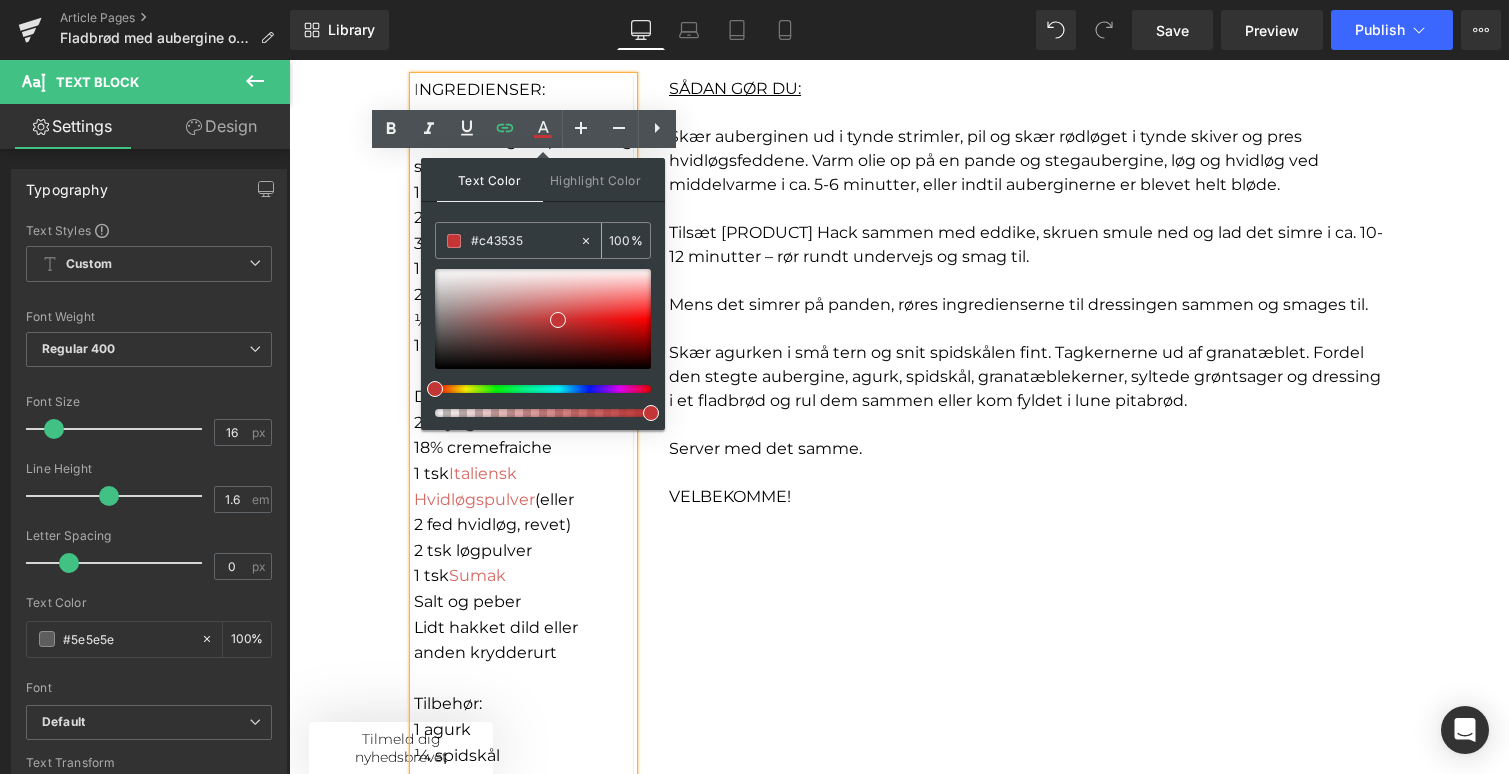 click on "#c43535" at bounding box center [525, 241] 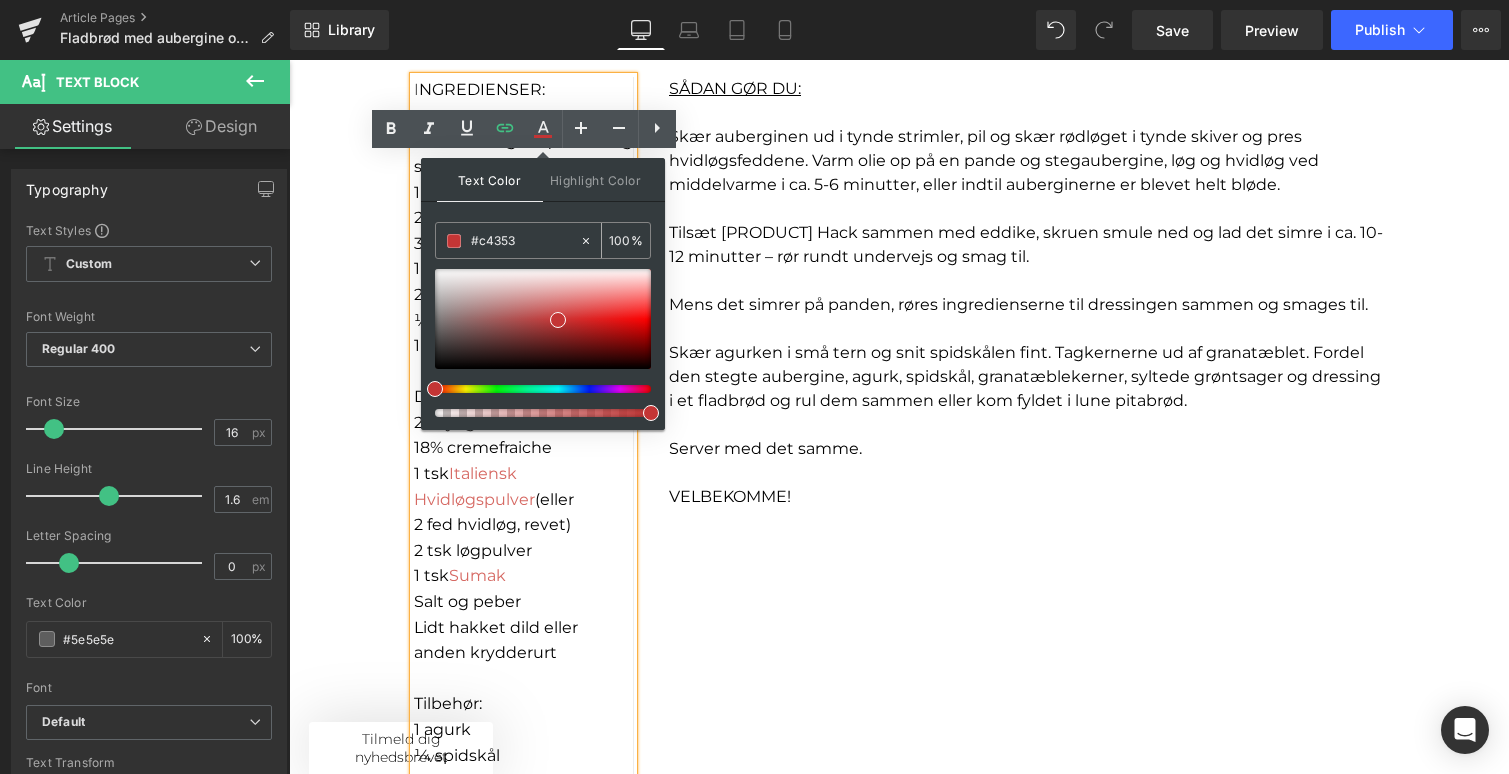 type on "0" 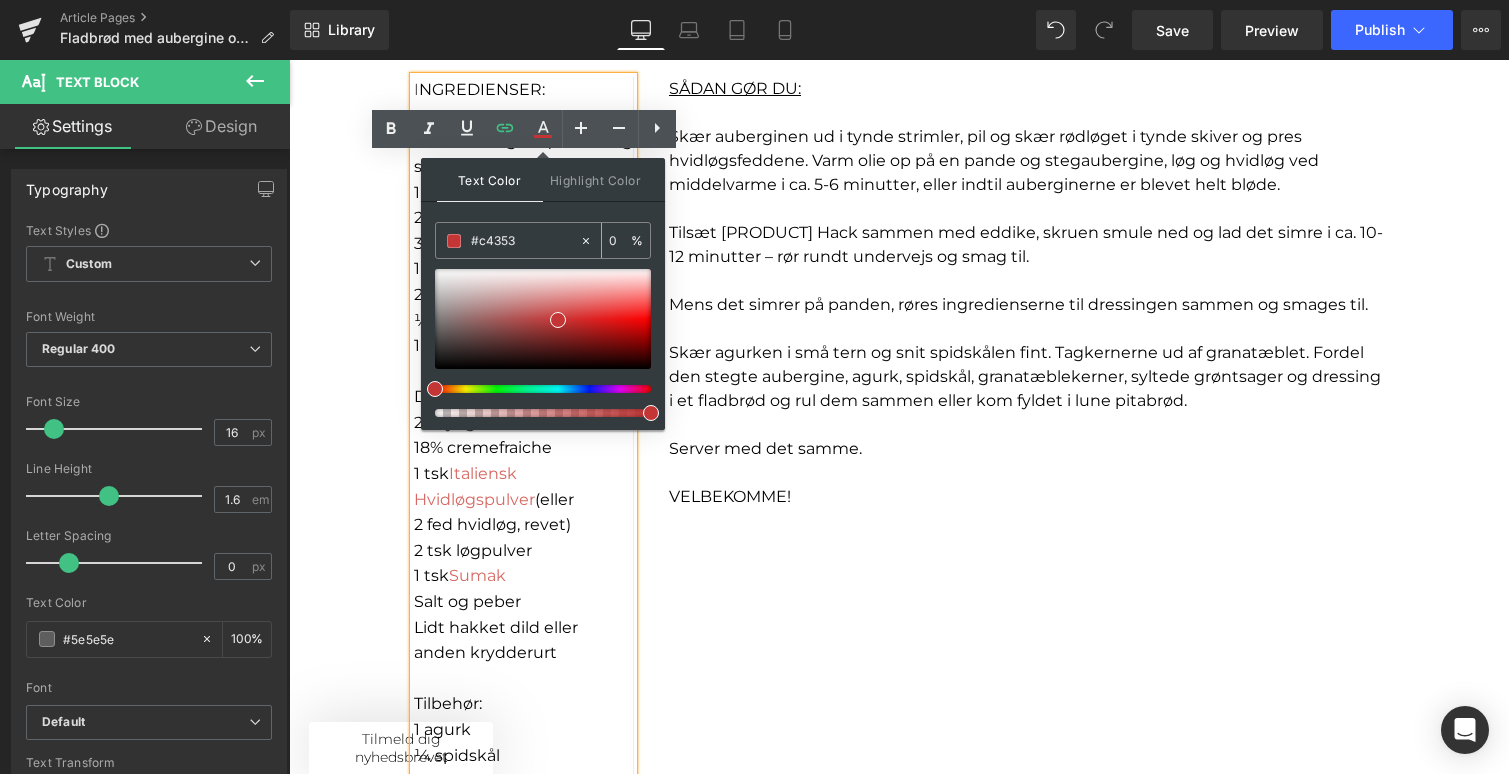 type on "#c435" 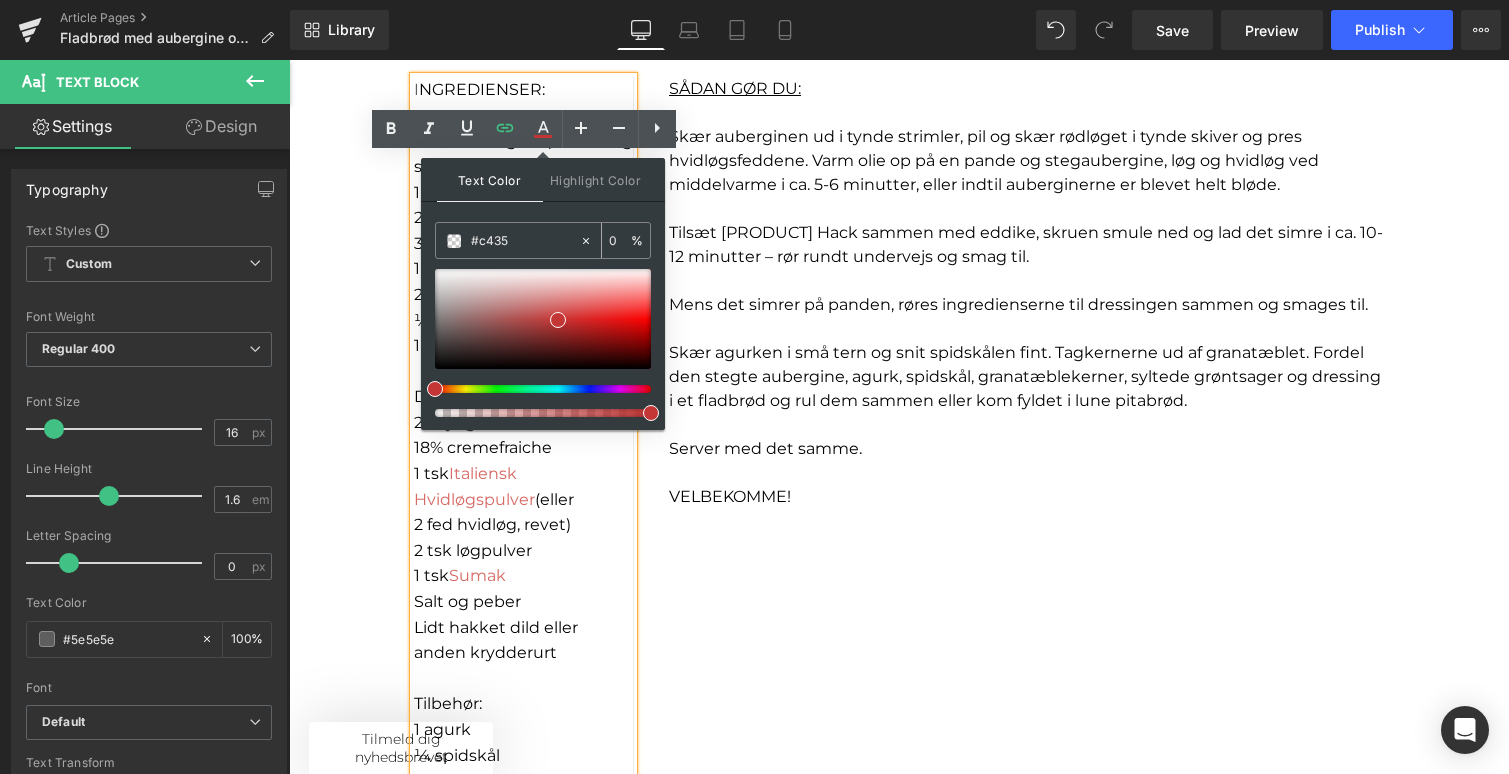 type on "33" 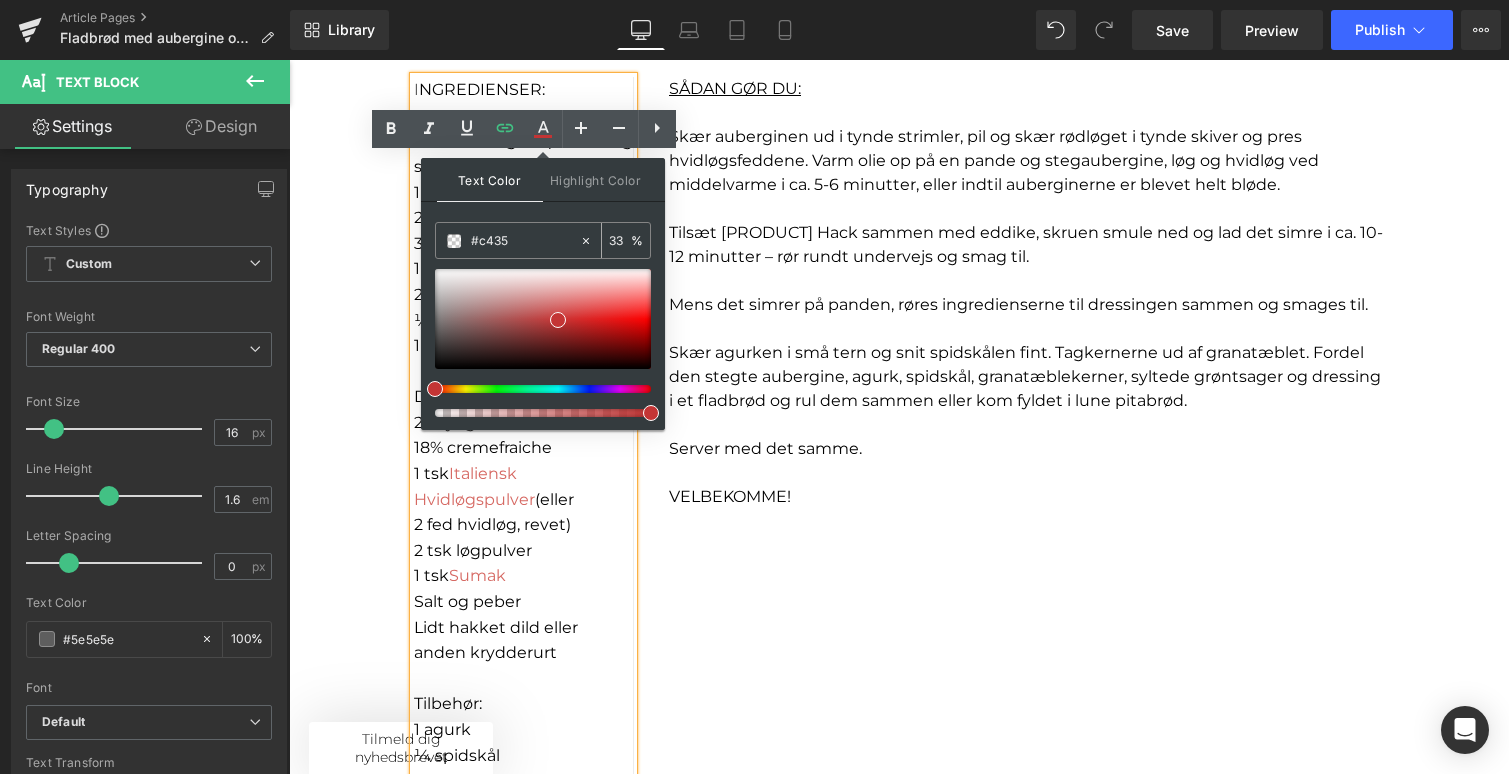 type on "#c43" 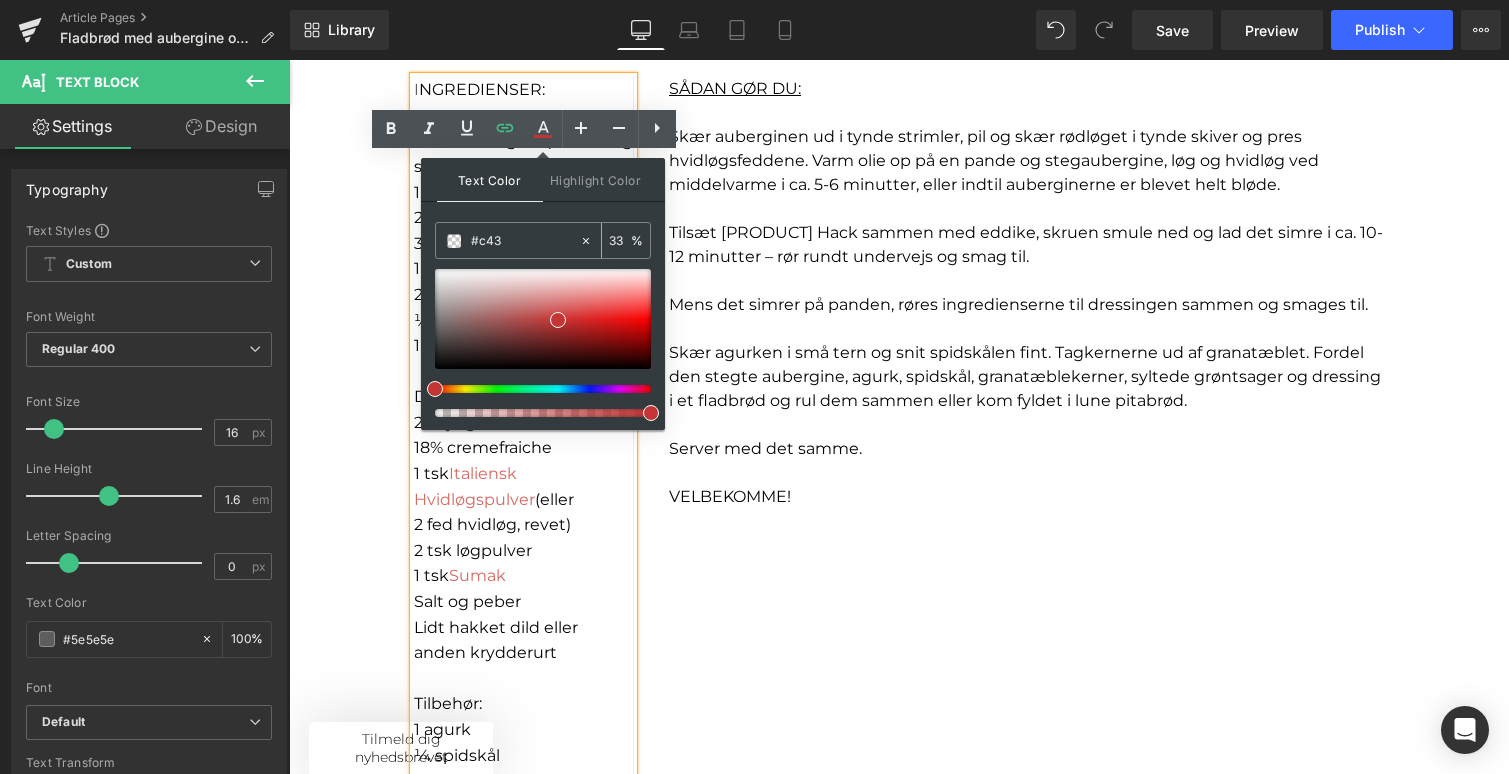 type on "100" 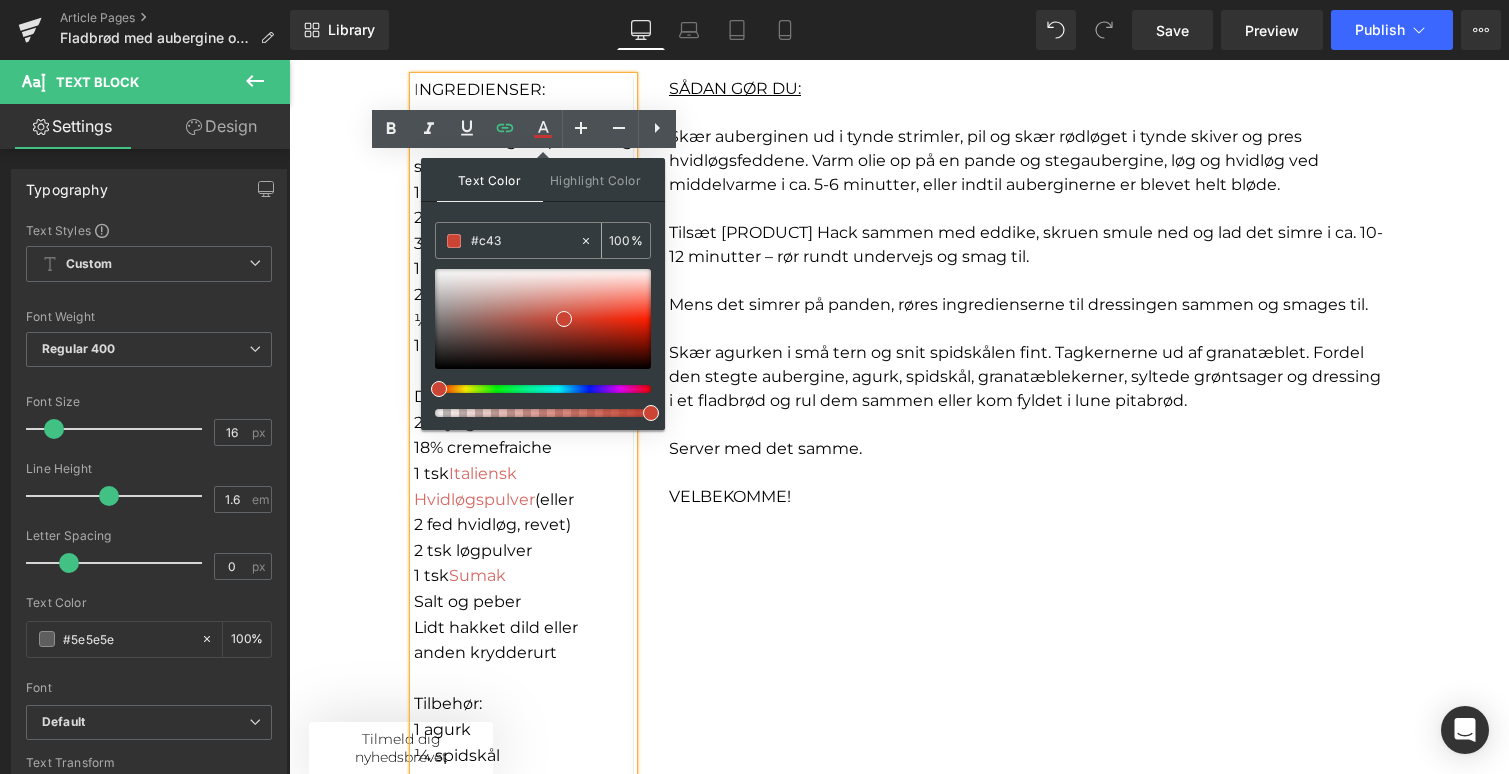 type on "#c4" 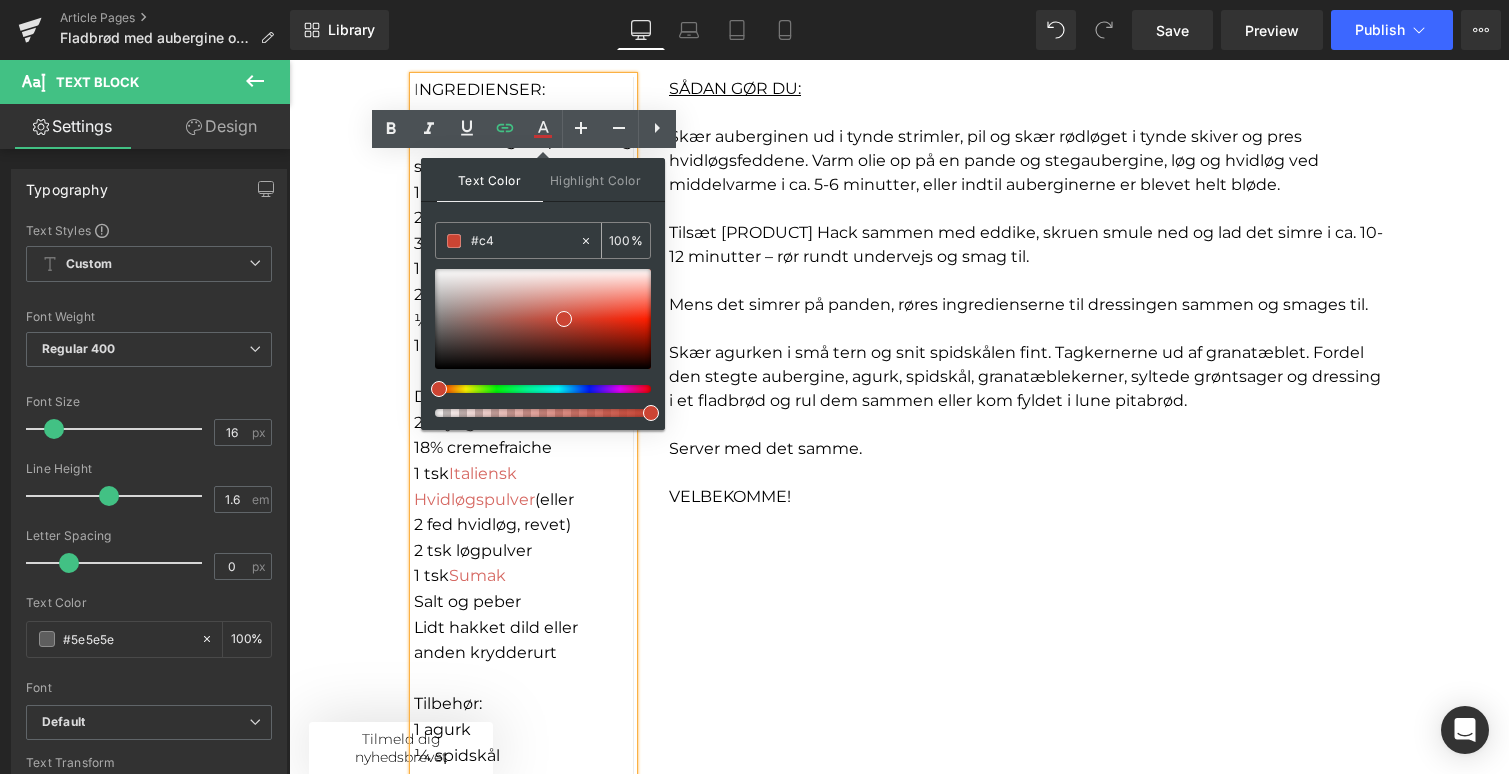 type on "0" 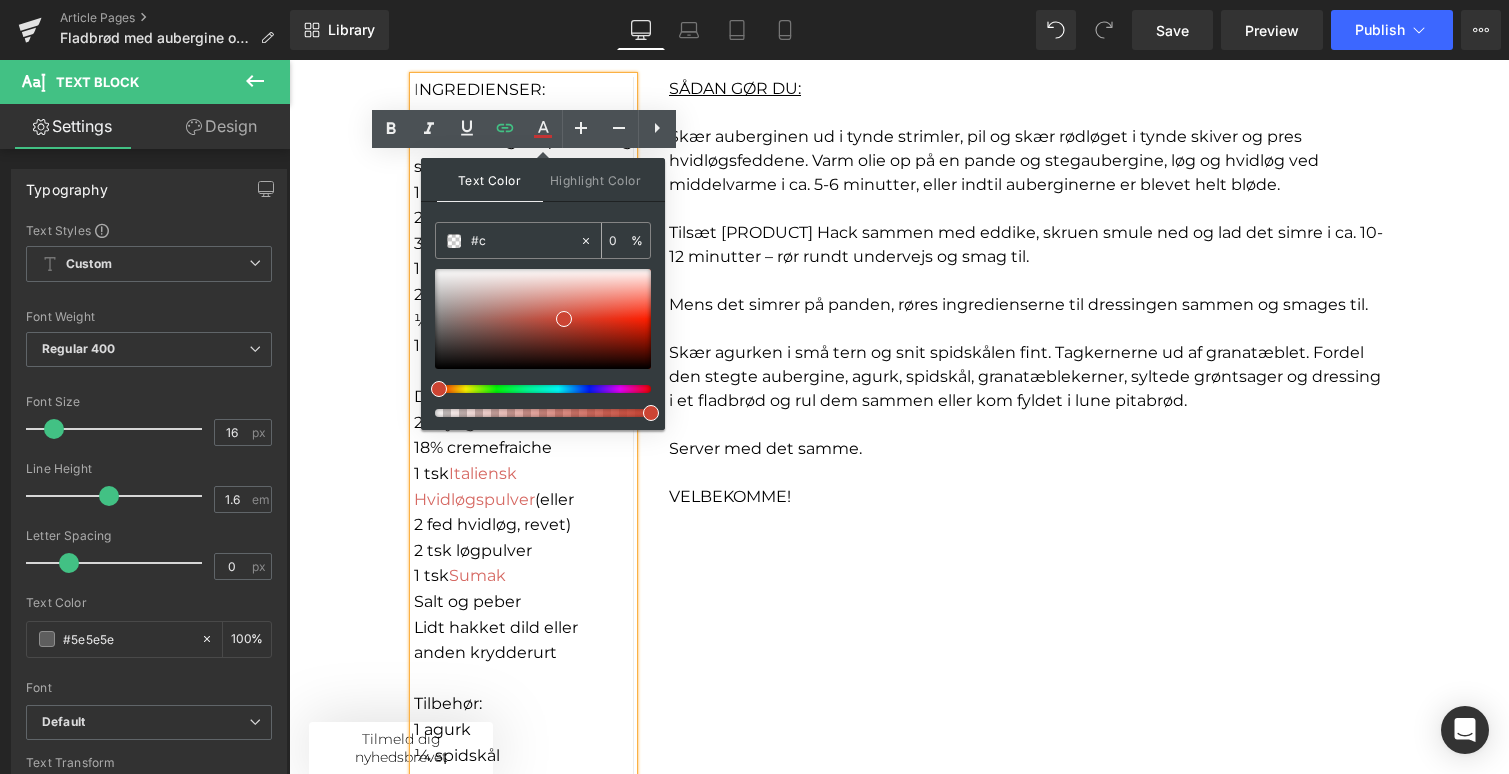 type on "#" 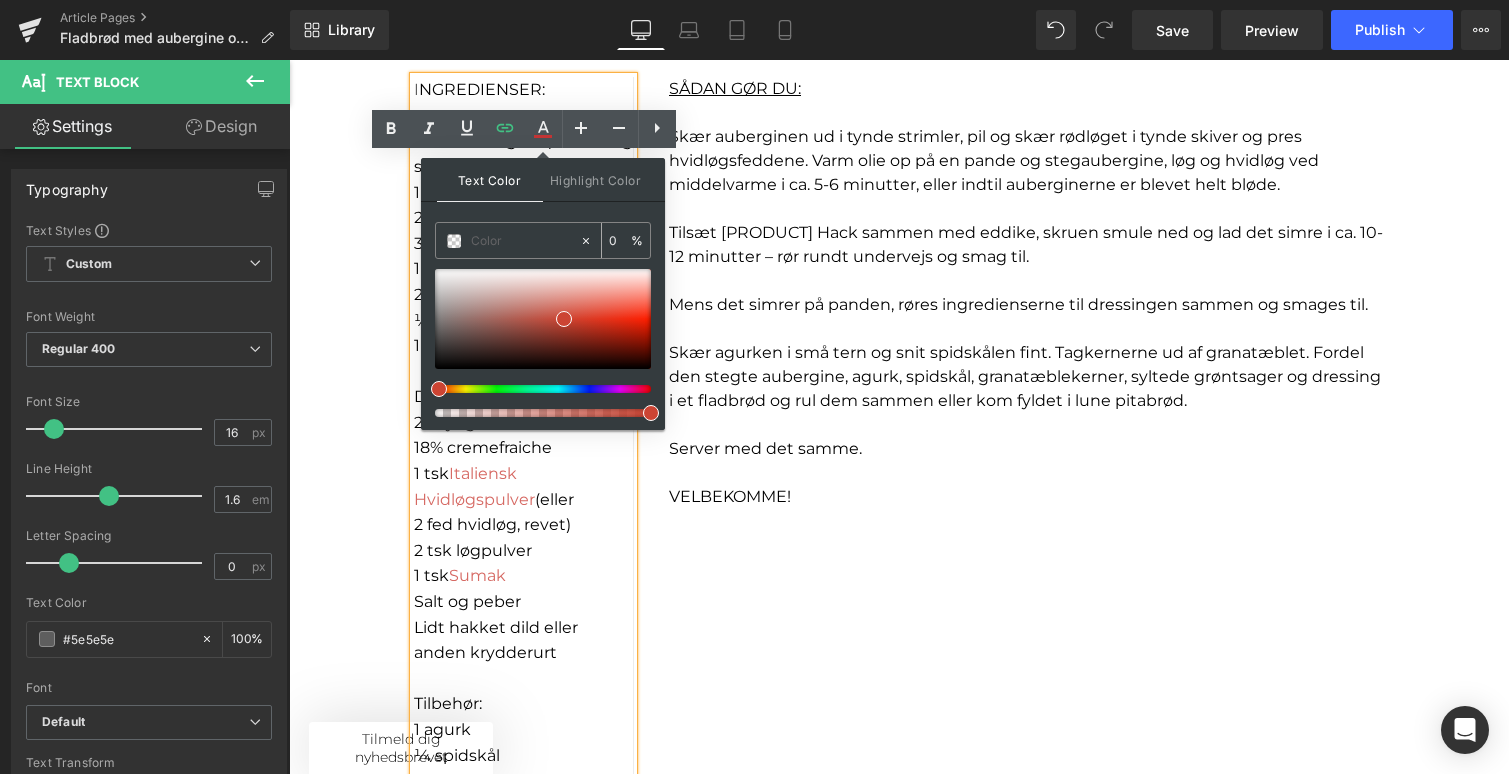 paste on "#d66963" 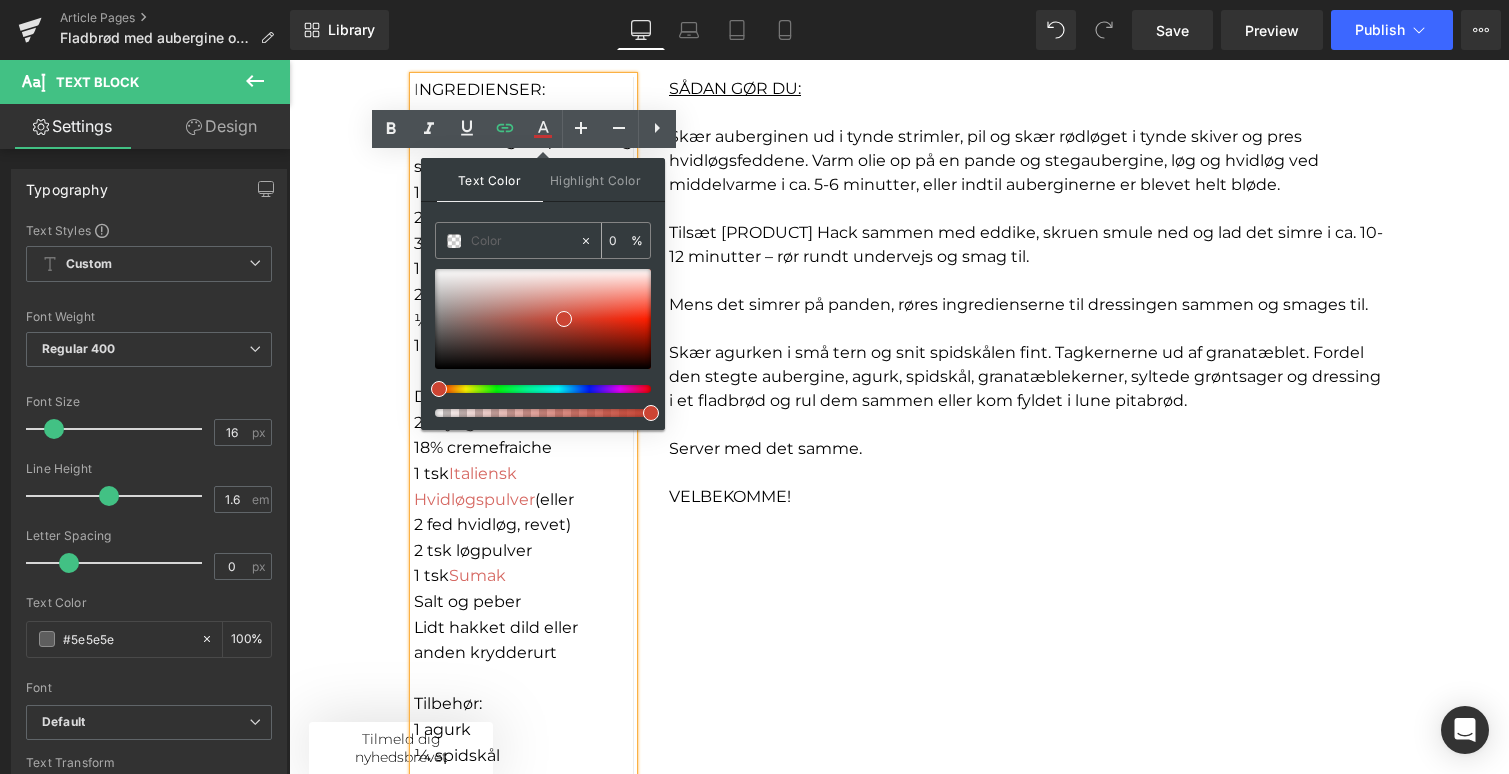 type on "#d66963" 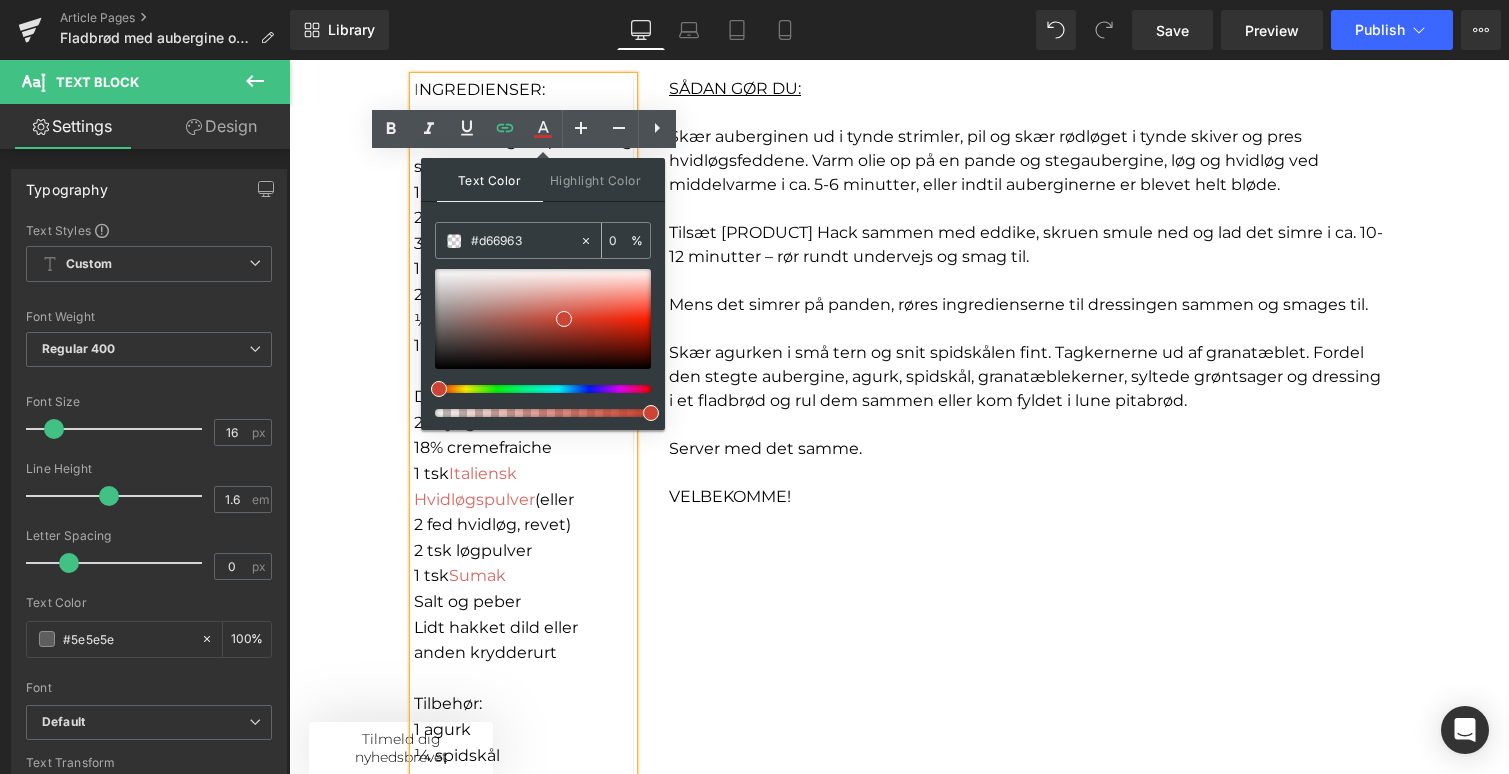 type on "100" 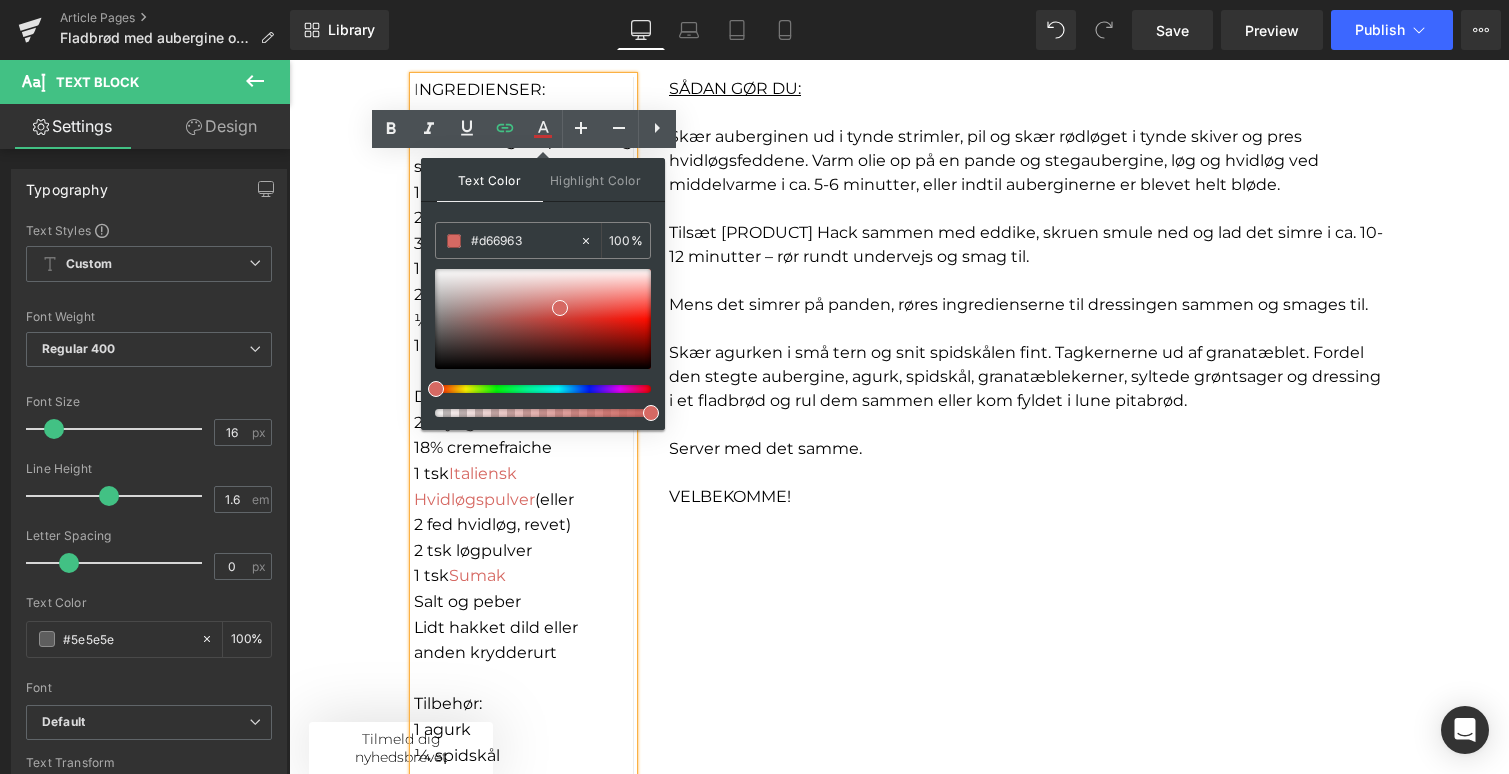 type on "#d66963" 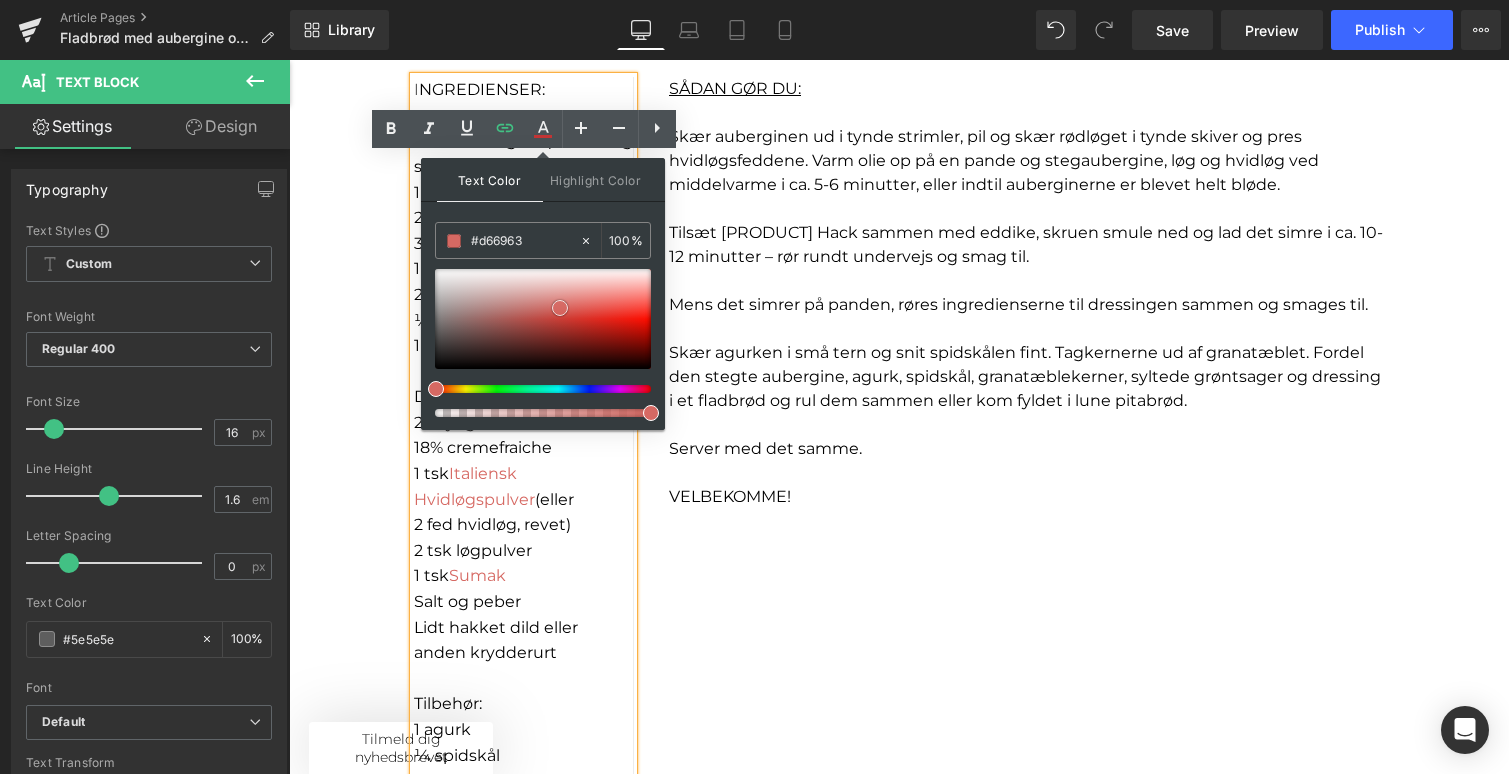 click at bounding box center [560, 308] 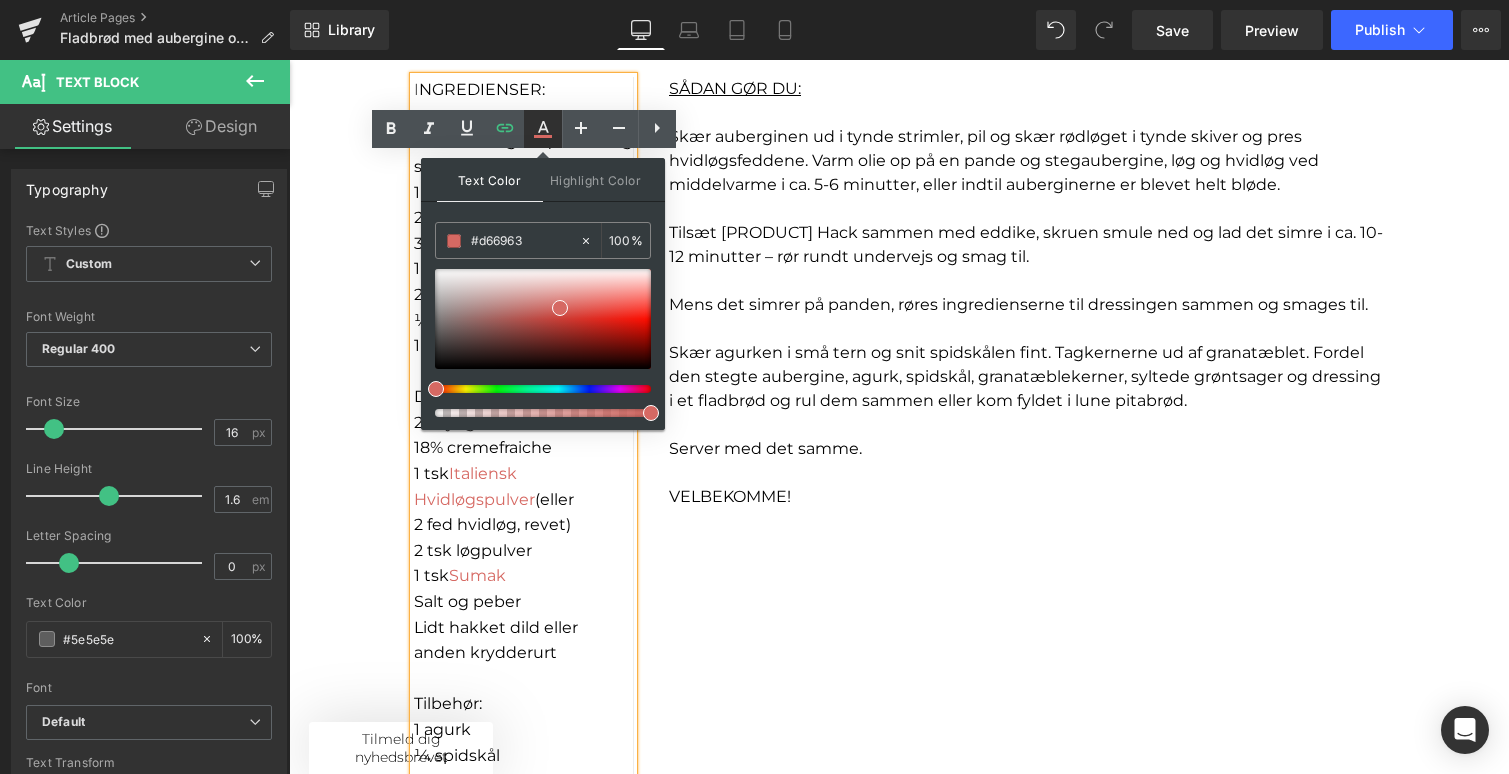 click 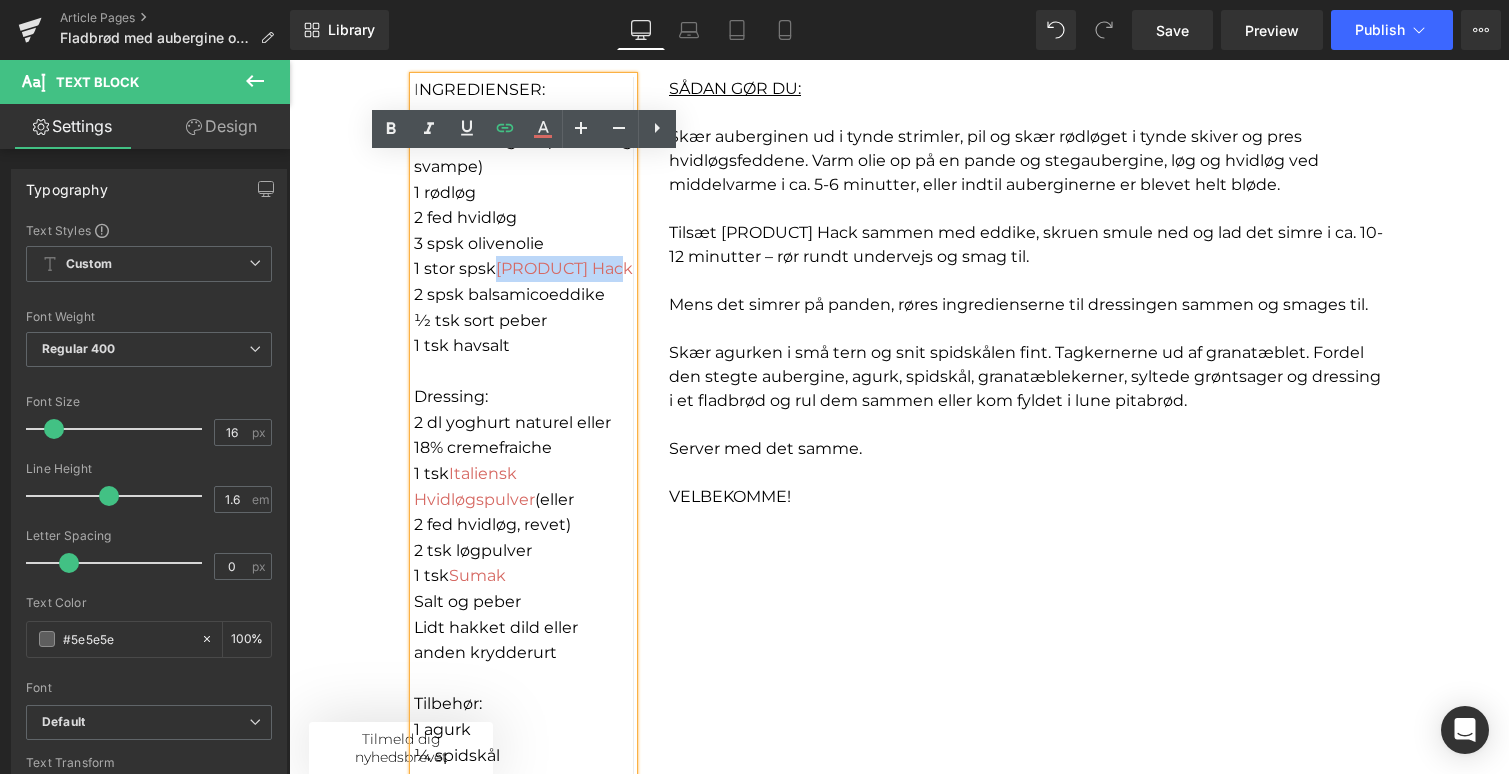 click on "I NGREDIENSER: 1 stor aubergine (eller 250 g svampe) 1 rødløg 2 fed hvidløg 3 spsk olivenolie 1 stor spsk [PRODUCT] Hack 2 spsk balsamicoeddike  1⁄2 tsk sort peber 1 tsk havsalt Dressing: 2 dl yoghurt naturel eller 18% cremefraiche  1 tsk  Italiensk Hvidløgspulver  (eller 2 fed hvidløg, revet) 2 tsk løgpulver 1 tsk  Sumak Salt og peber Lidt hakket dild eller anden krydderurt Tilbehør: 1 agurk 1⁄4 spidskål Kernerne fra  1 granatæble  Syltede majroer eller anden form for syltet grønt  4 fladbrød  Text Block         Separator         Row         SÅDAN GØR DU: Skær auberginen ud i tynde strimler, pil og skær rødløget i tynde skiver og pres hvidløgsfeddene. Varm olie op på en pande og stegaubergine, løg og hvidløg ved middelvarme i ca. 5-6 minutter, eller indtil auberginerne er blevet helt bløde.  Tilsæt [PRODUCT] Hack sammen med eddike, skruen smule ned og lad det simre i ca. 10-12 minutter – rør rundt undervejs og smag til. Server med det samme. VELBEKOMME! Text Block" at bounding box center [899, 493] 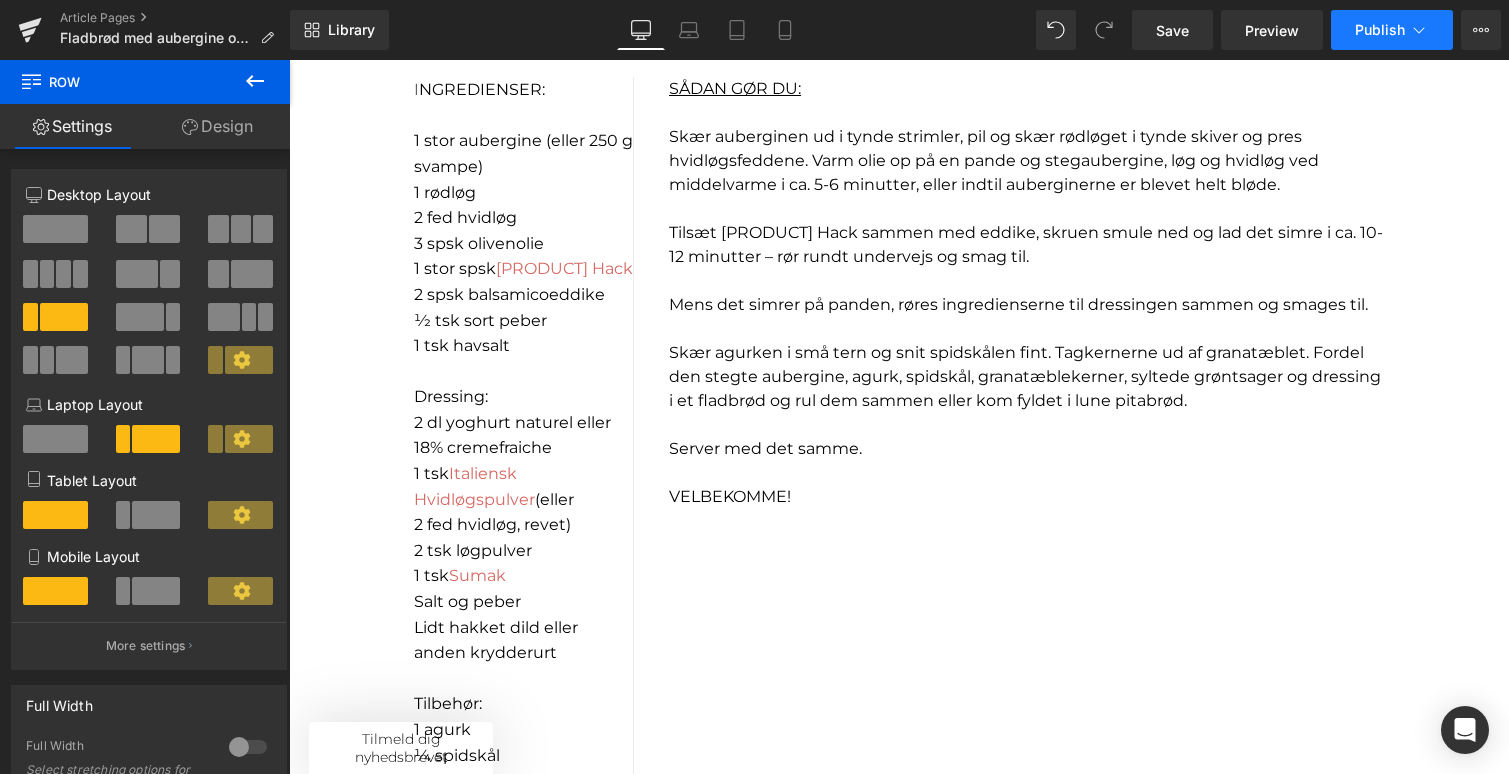 click on "Publish" at bounding box center (1380, 30) 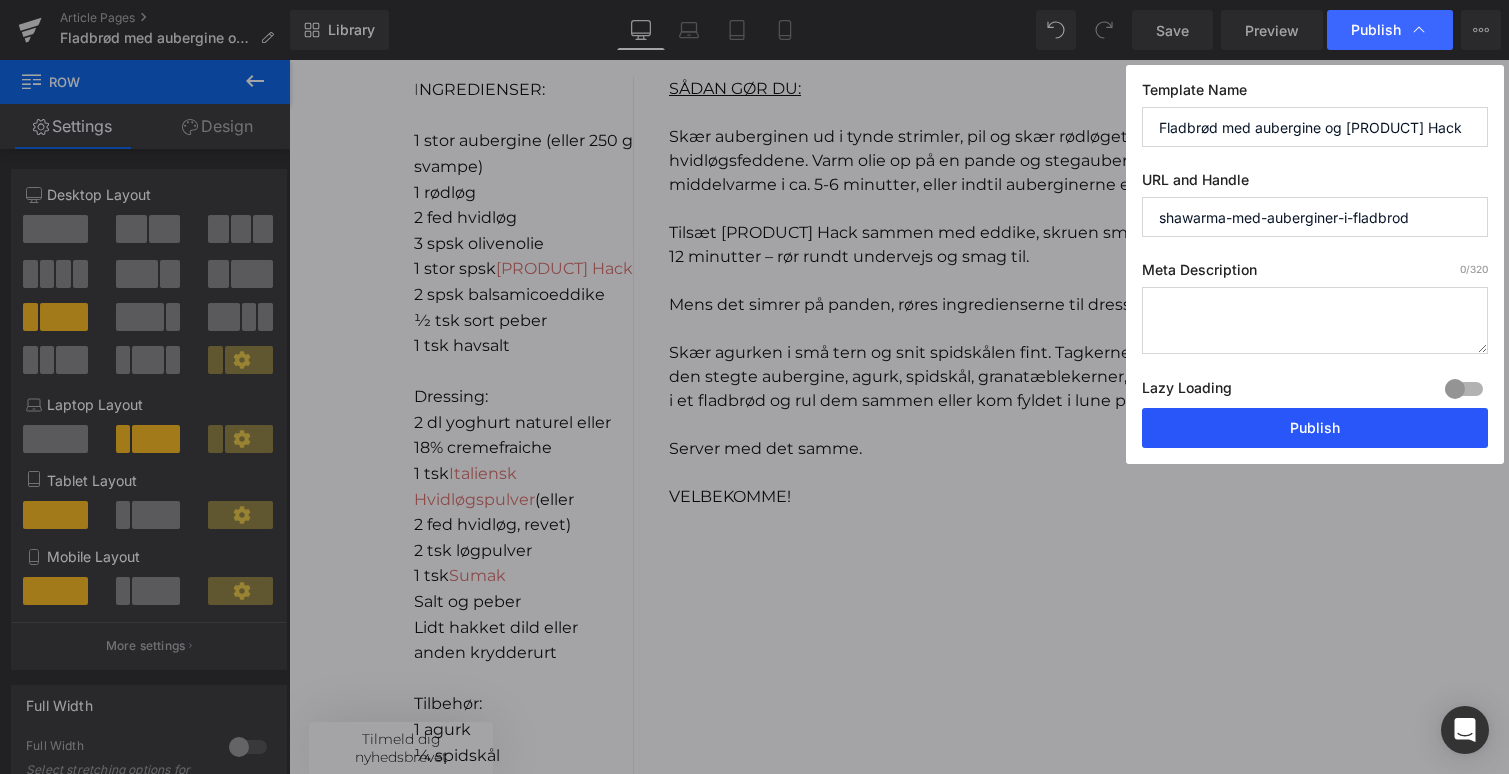 click on "Publish" at bounding box center [1315, 428] 